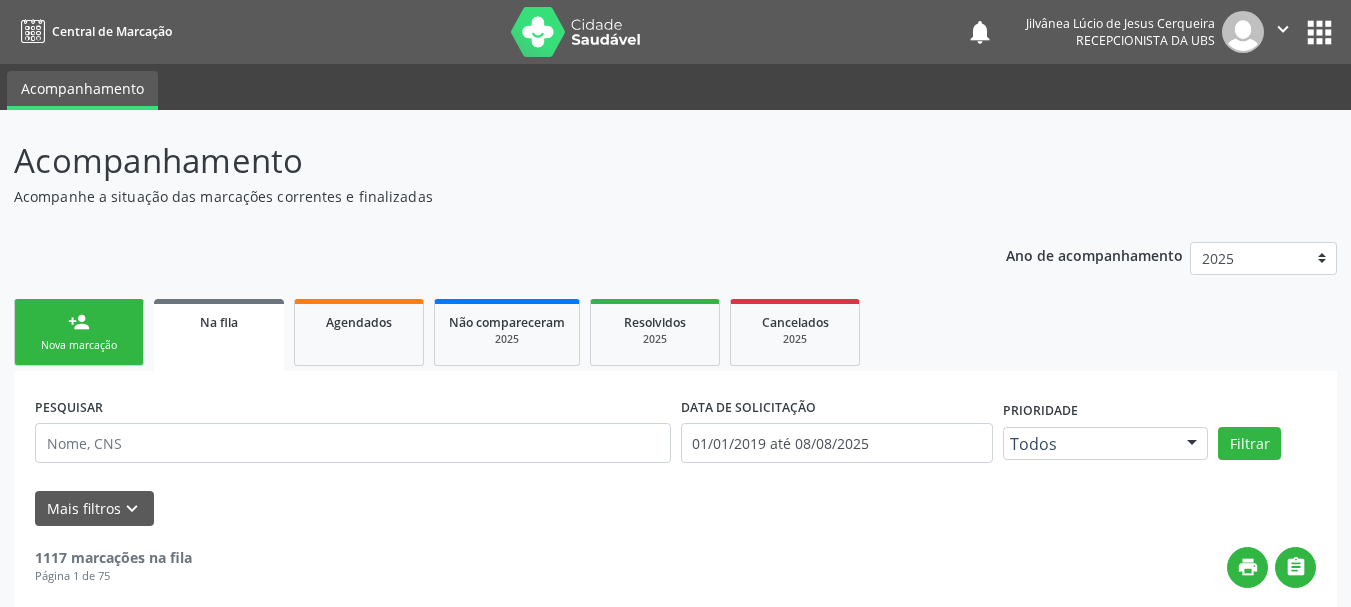 scroll, scrollTop: 160, scrollLeft: 0, axis: vertical 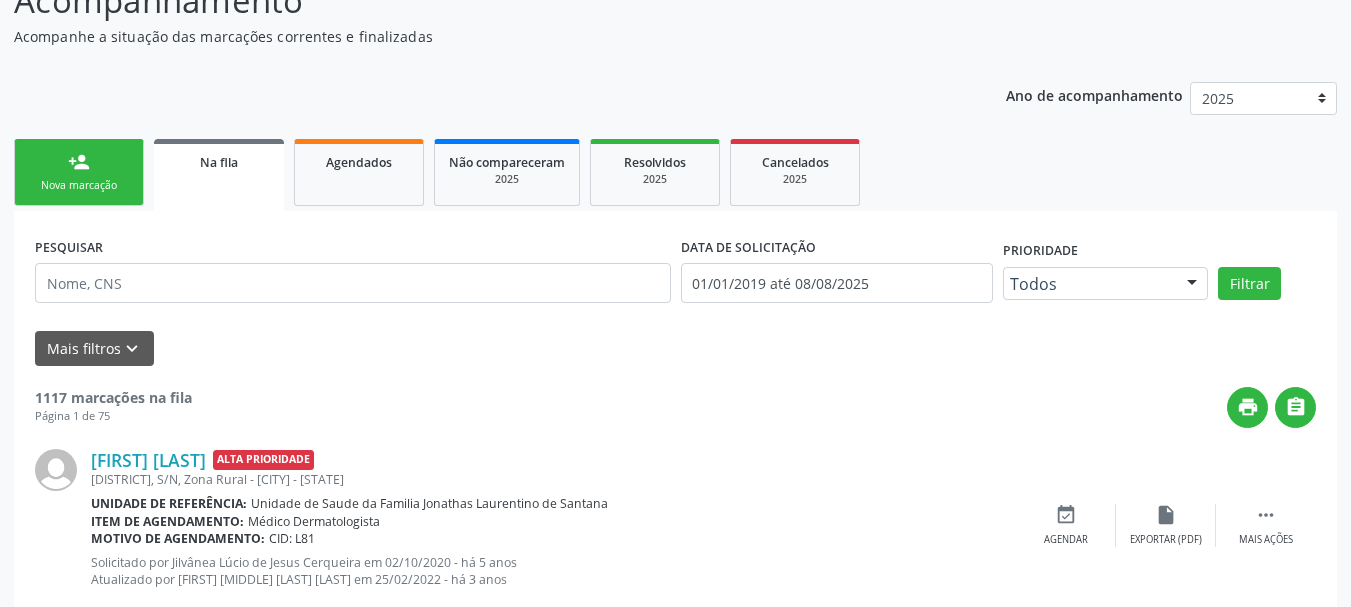click on "person_add
Nova marcação" at bounding box center [79, 172] 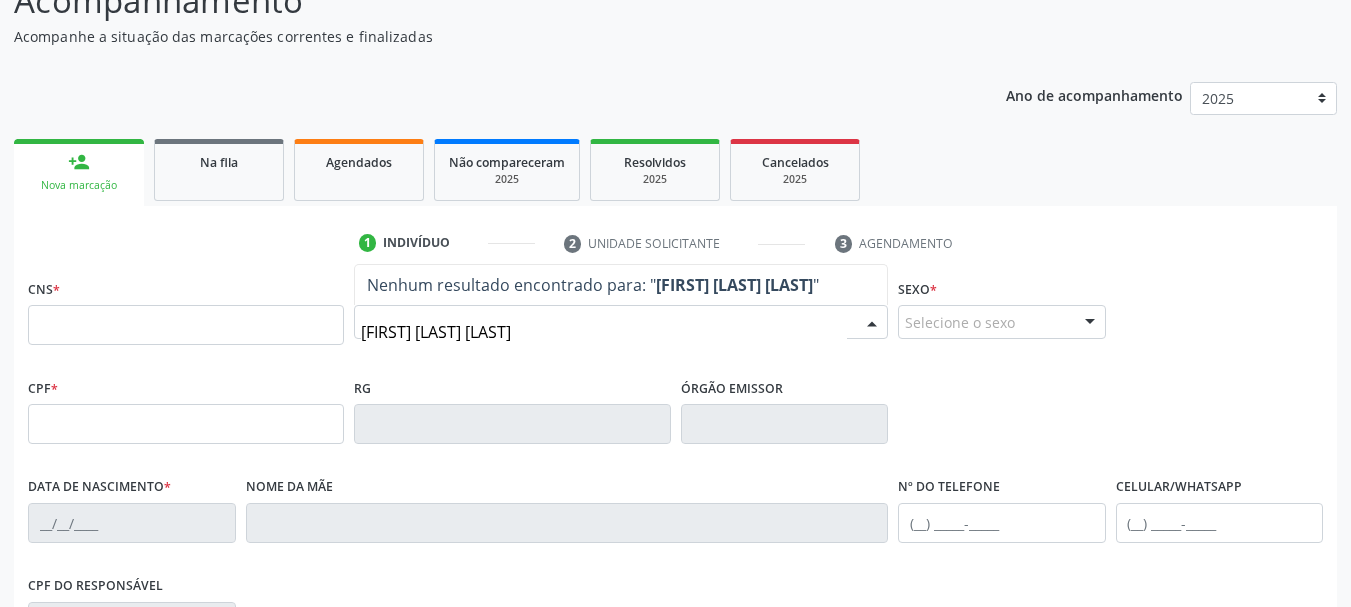 type on "[FIRST] [LAST] [LAST]" 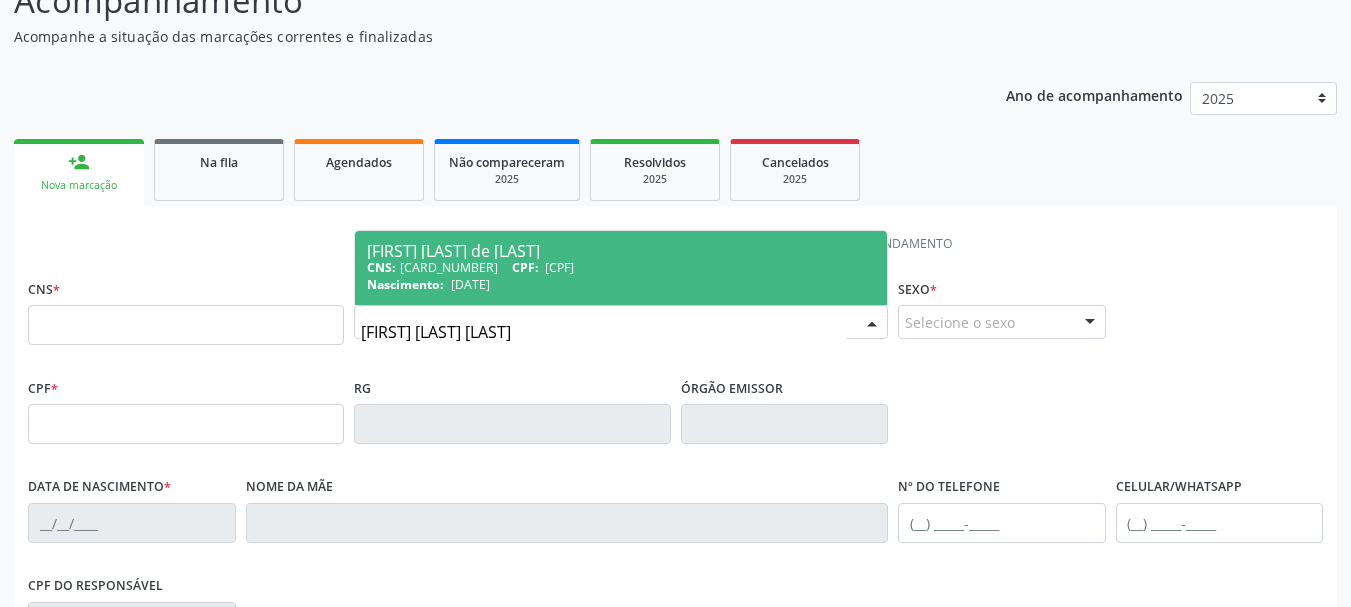 click on "[FIRST] [LAST] [LAST]
CNS:
[CARD_NUMBER]
CPF:
[CPF]
Nascimento:
[DATE]" at bounding box center [621, 268] 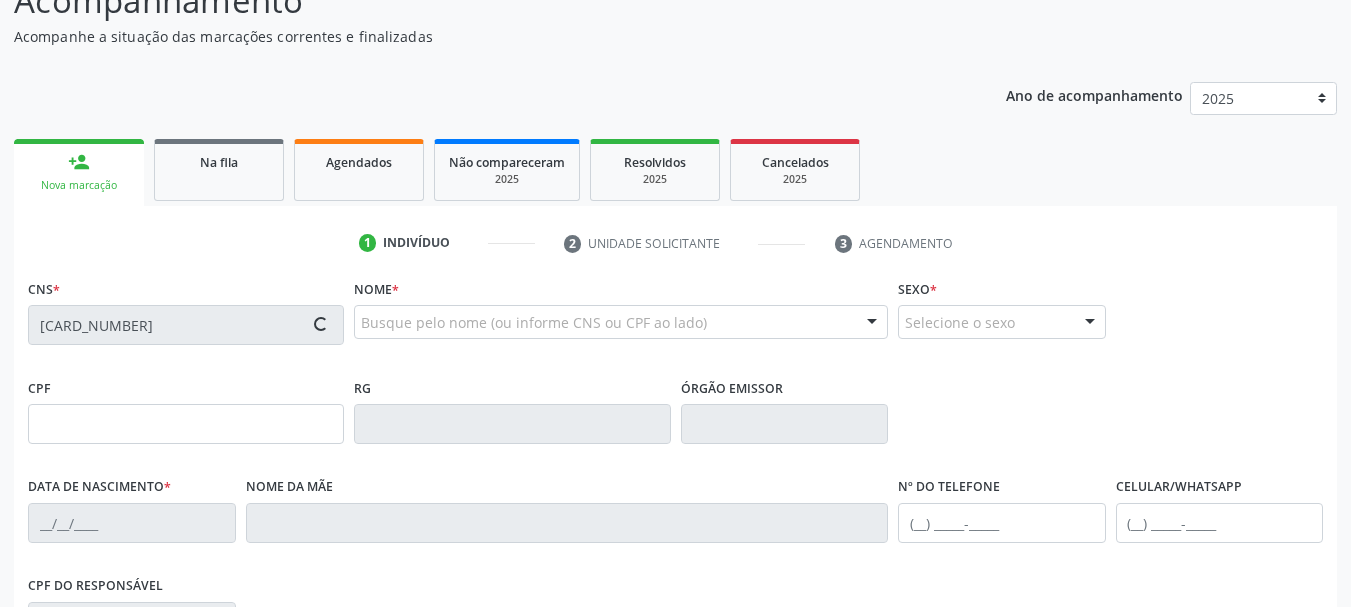type on "[CPF]" 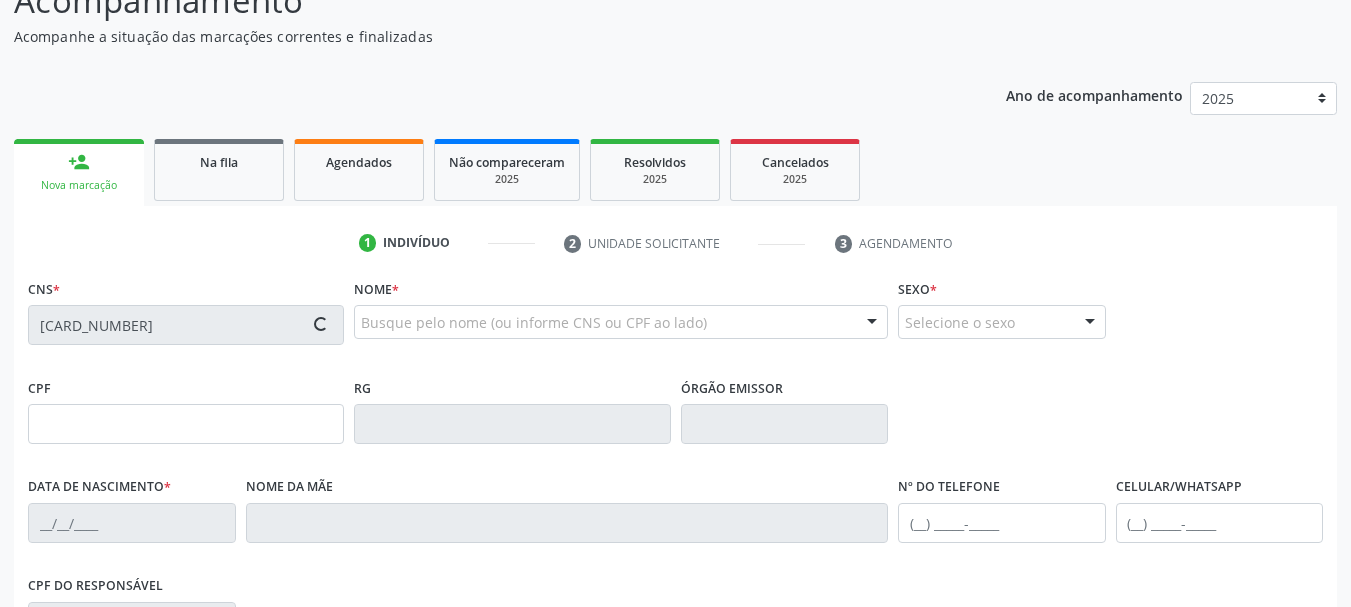 type on "[DATE]" 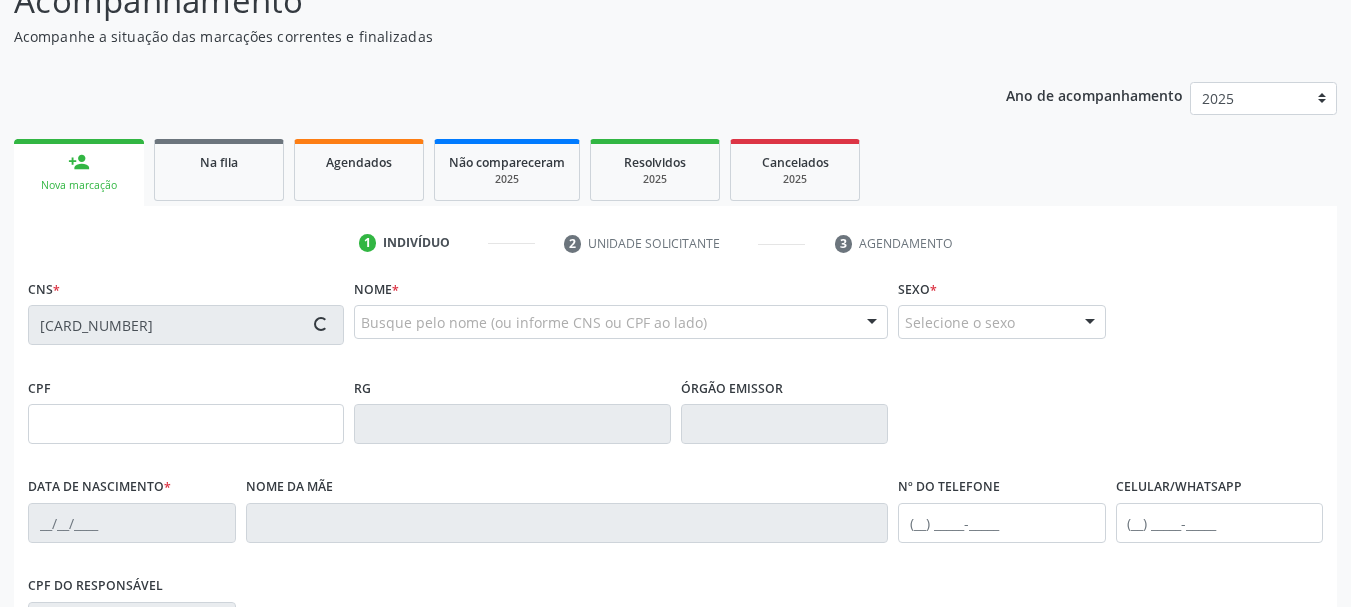 type on "[FIRST] de [LAST] [LAST]" 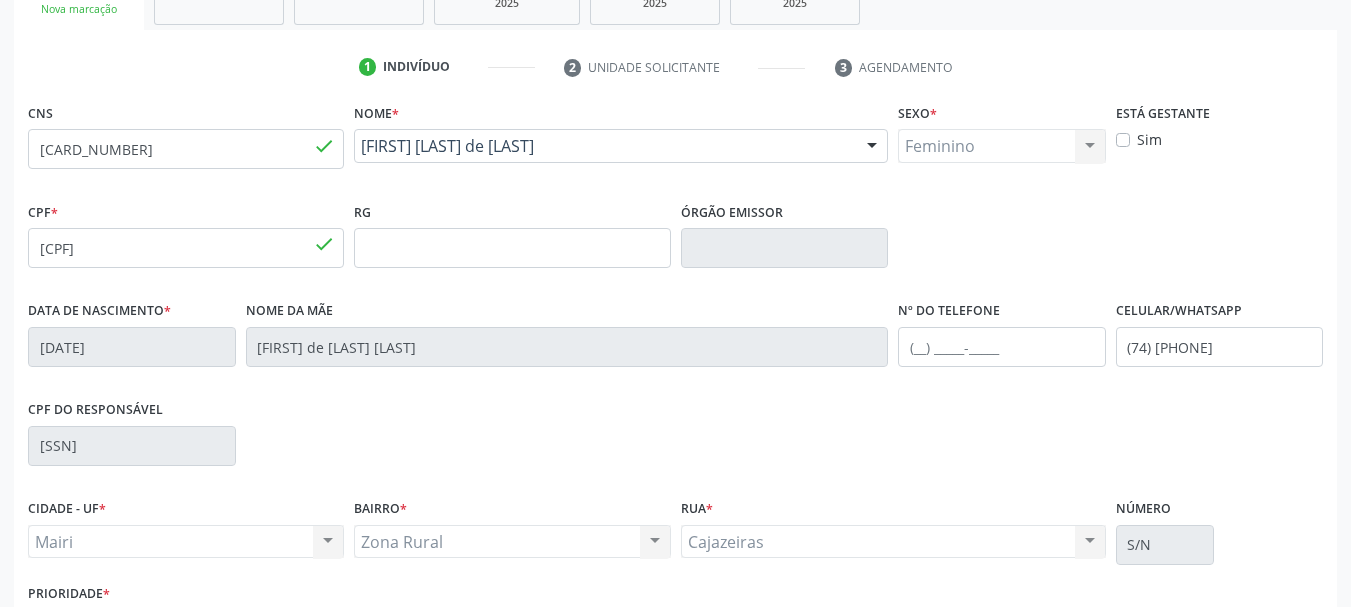 scroll, scrollTop: 477, scrollLeft: 0, axis: vertical 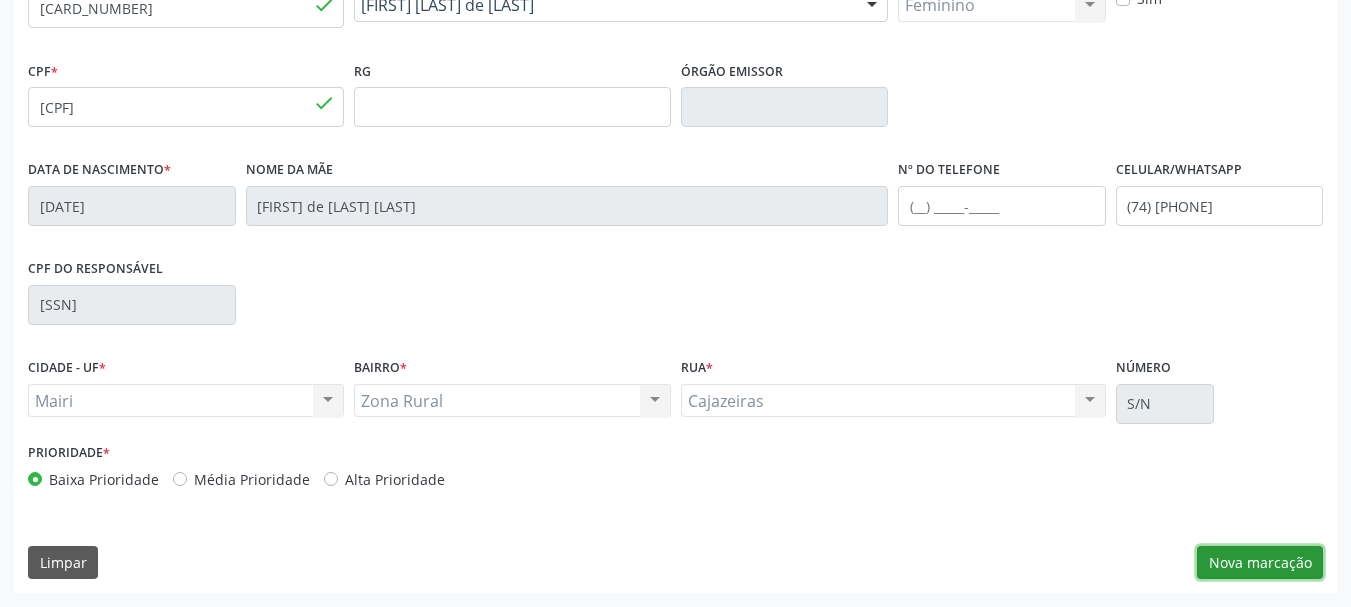 click on "Nova marcação" at bounding box center [1260, 563] 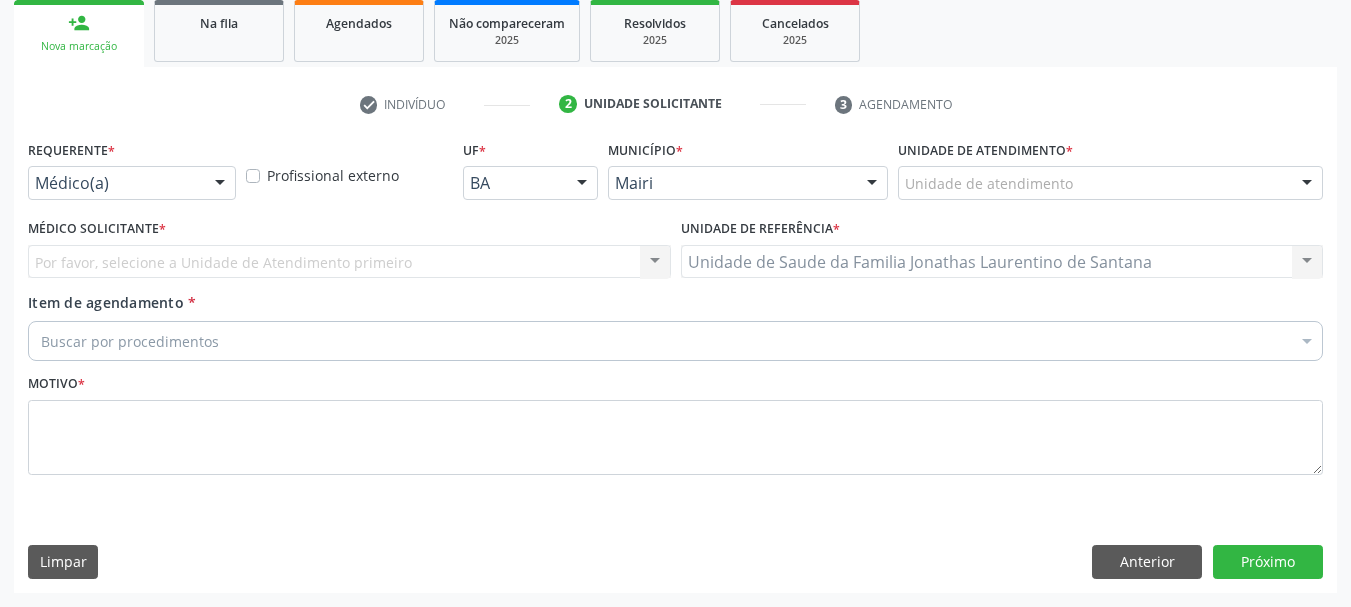 scroll, scrollTop: 299, scrollLeft: 0, axis: vertical 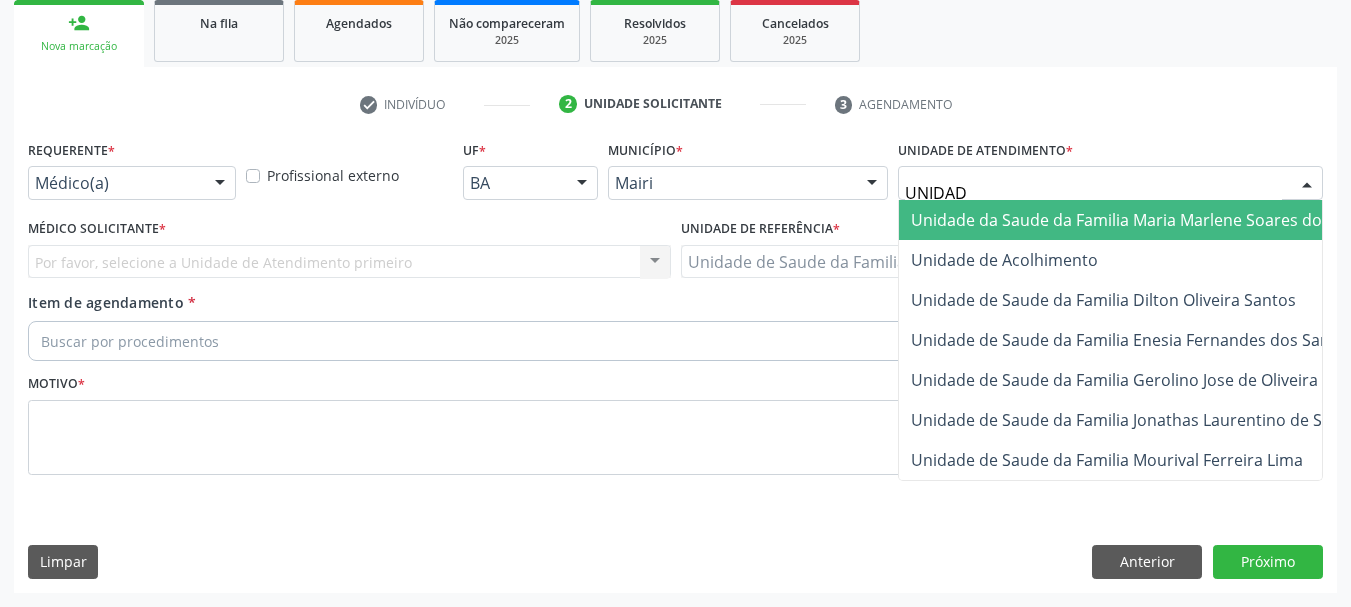 type on "UNIDADE" 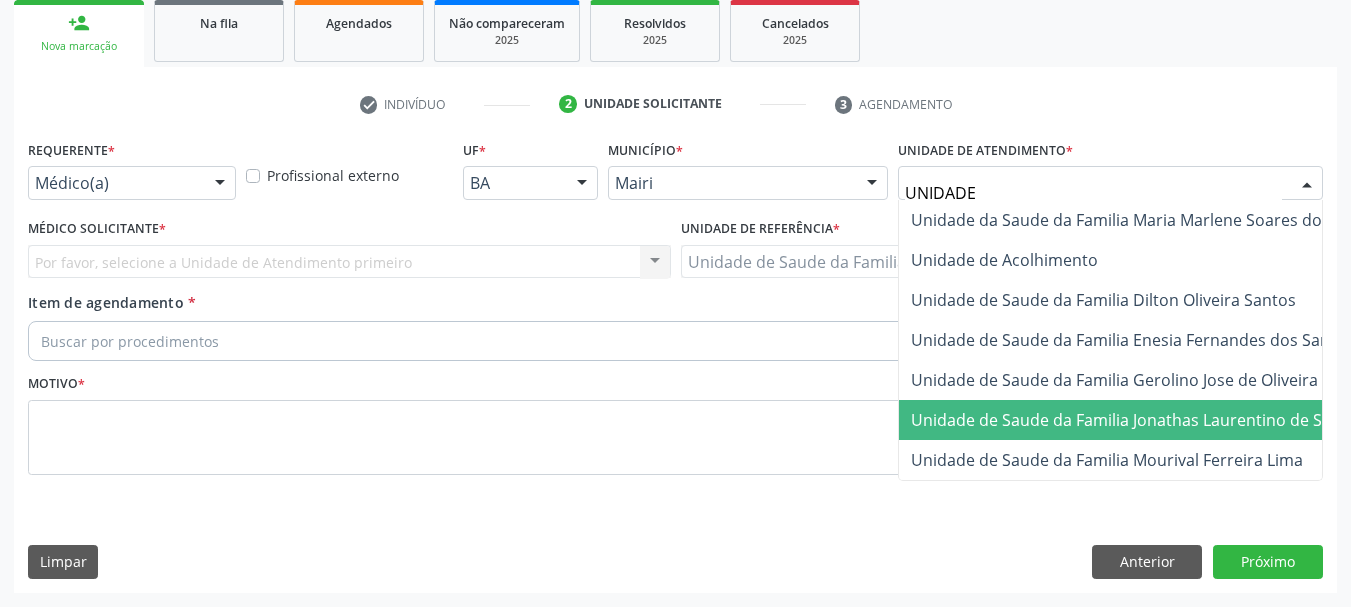 click on "Unidade de Saude da Familia Jonathas Laurentino de Santana" at bounding box center [1143, 420] 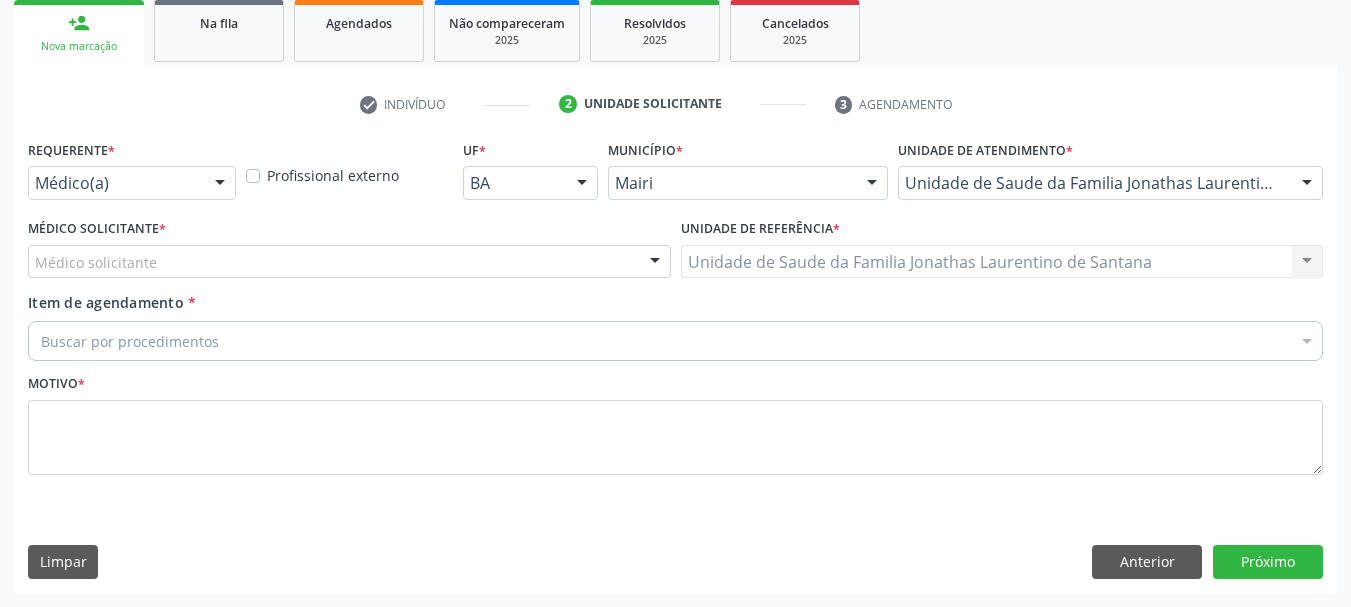 click on "Médico solicitante" at bounding box center [349, 262] 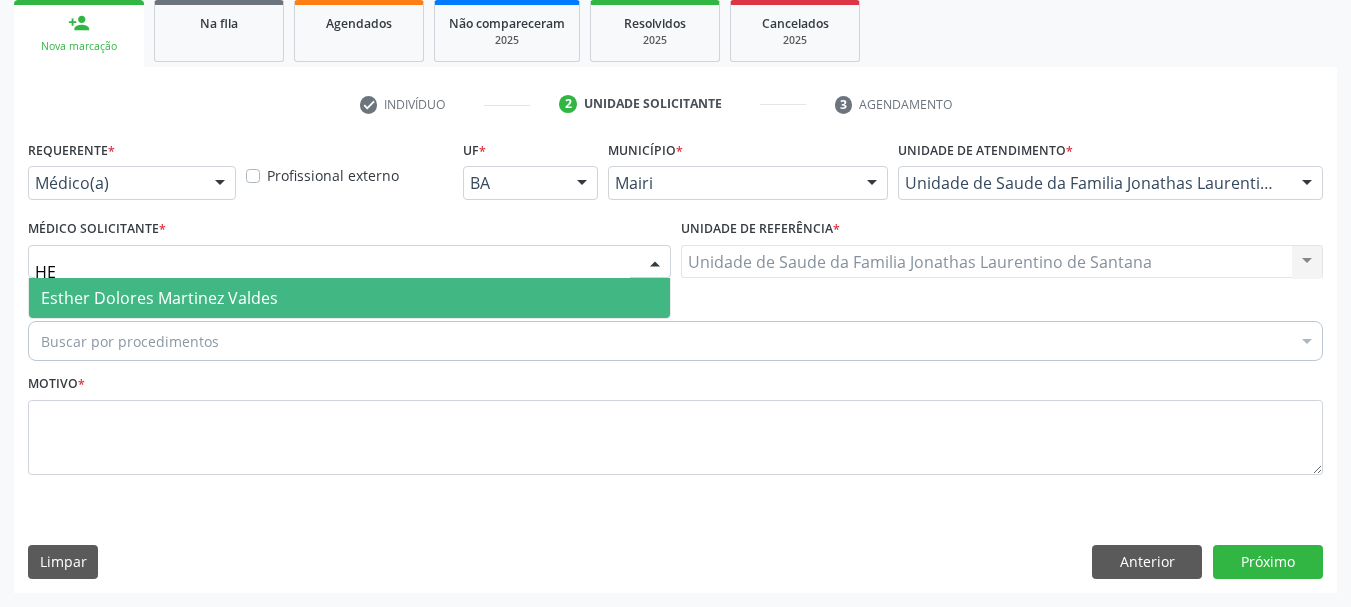 type on "H" 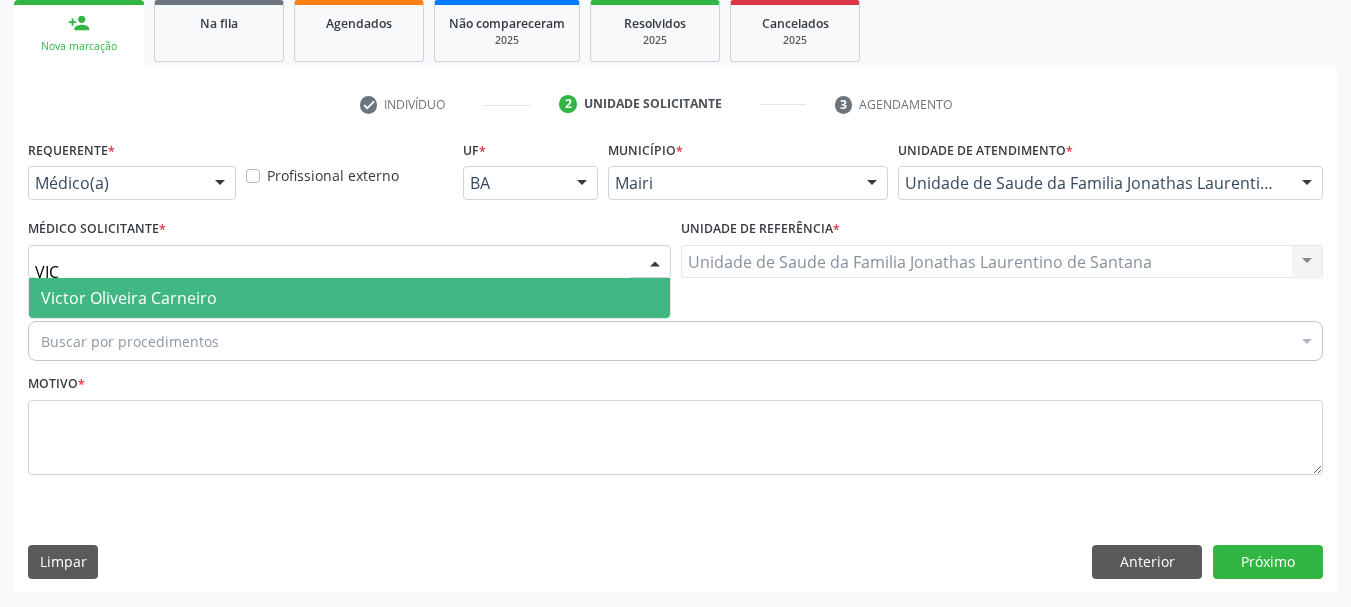 type on "VICT" 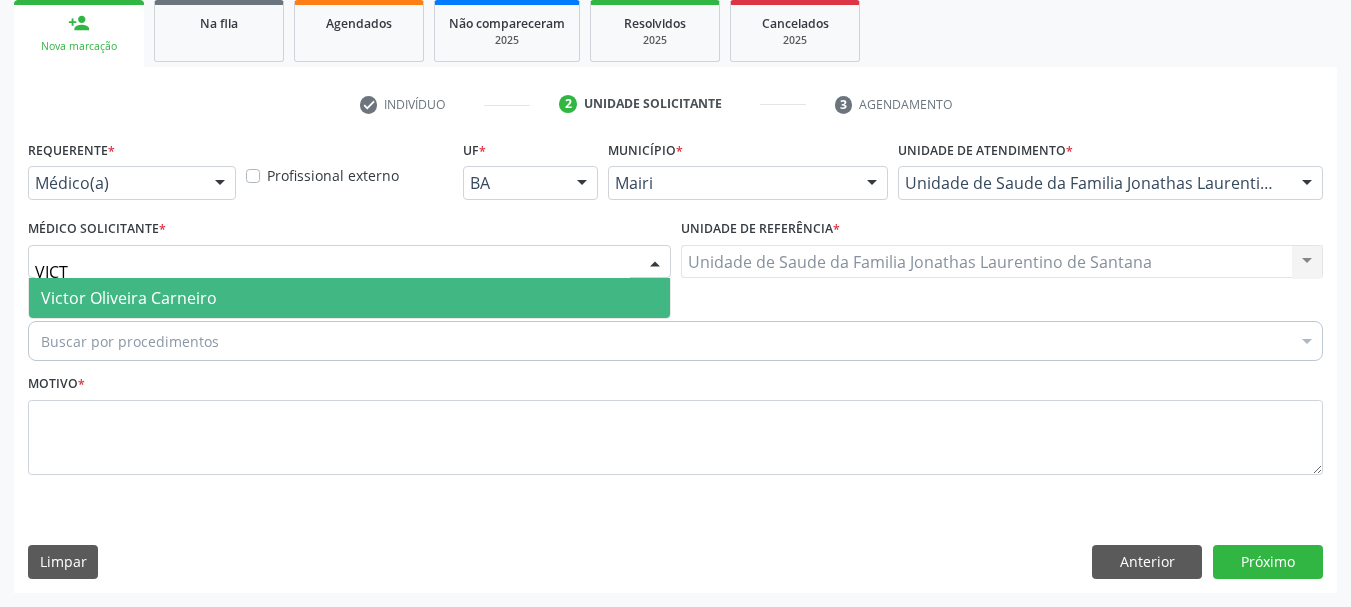 click on "Victor Oliveira Carneiro" at bounding box center [349, 298] 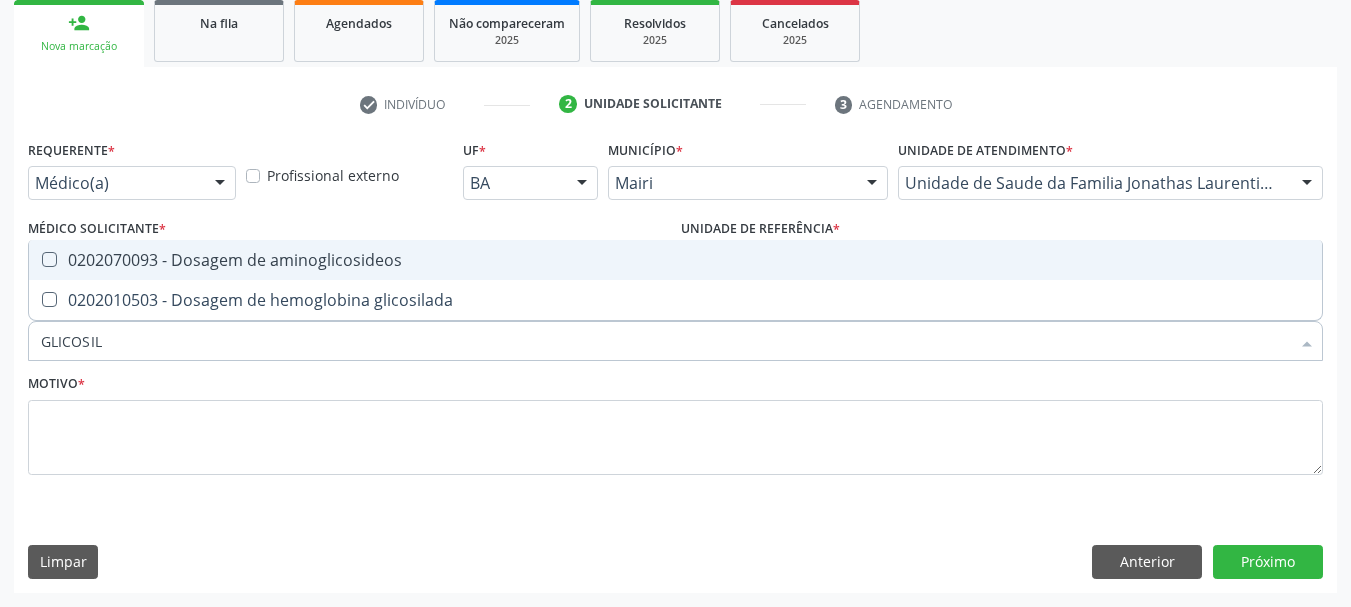 type on "GLICOSILA" 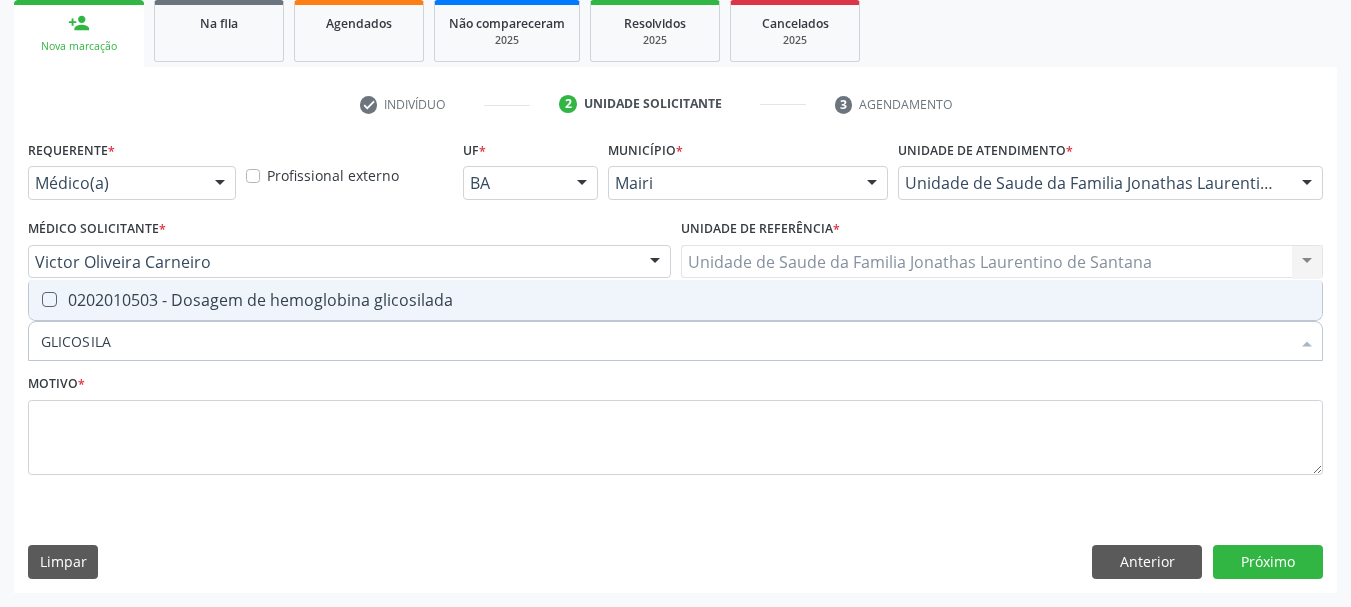 click on "0202010503 - Dosagem de hemoglobina glicosilada" at bounding box center [675, 300] 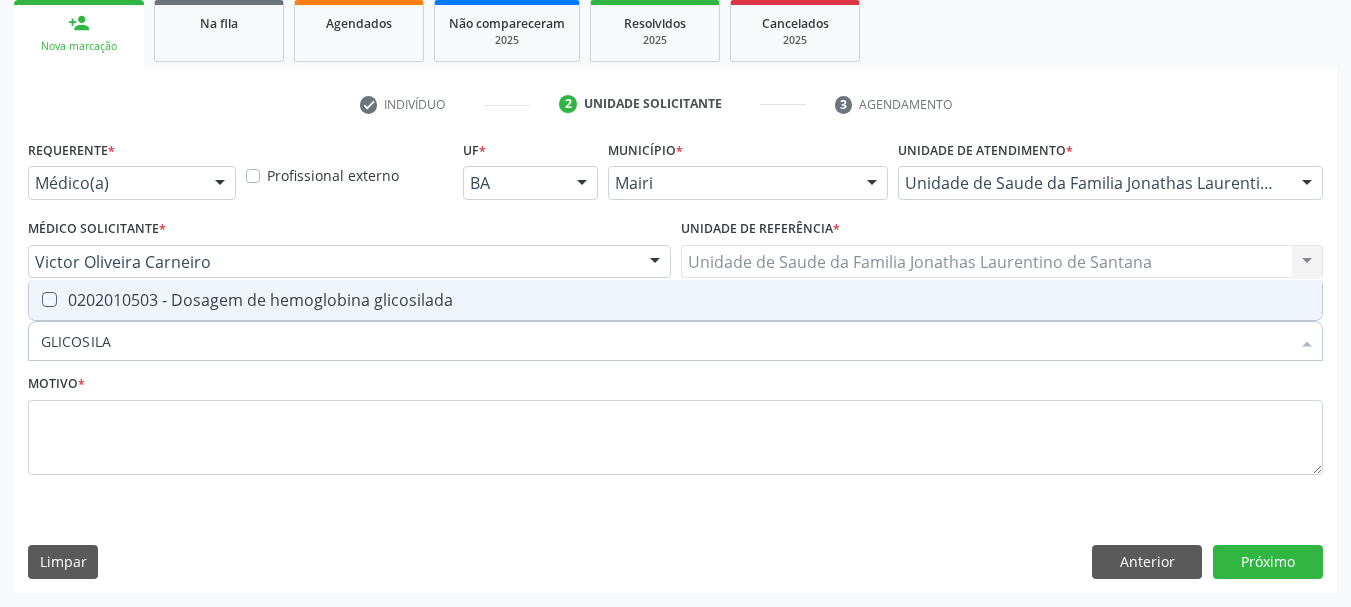 checkbox on "true" 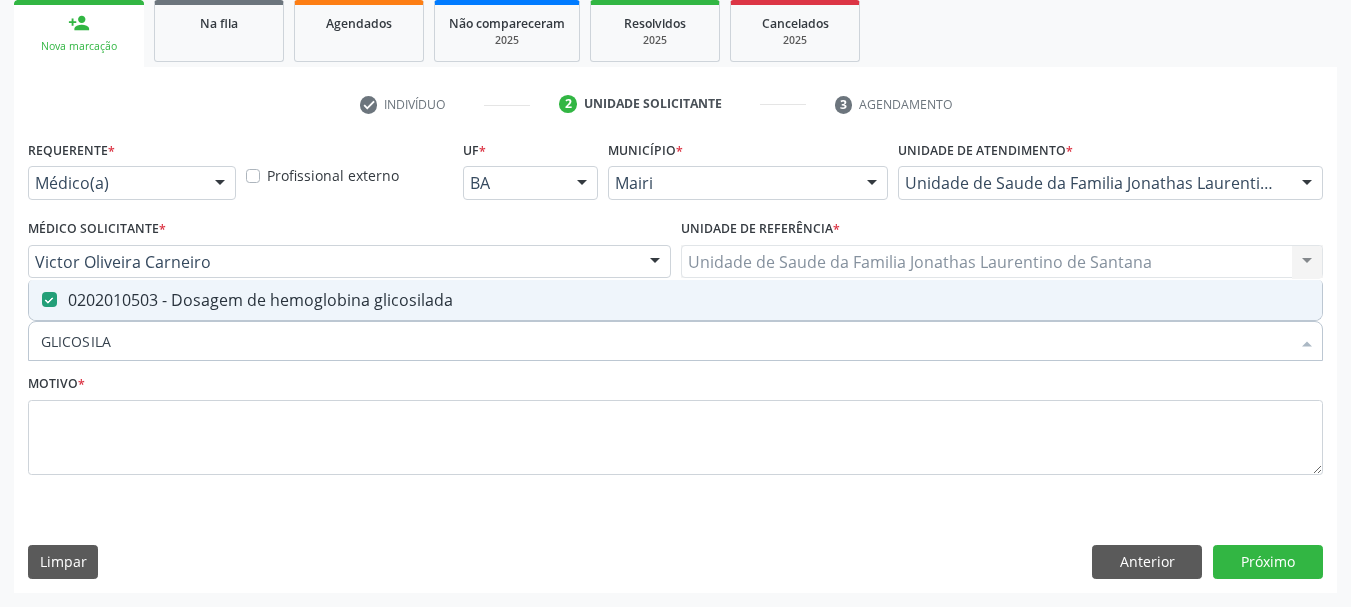 drag, startPoint x: 149, startPoint y: 333, endPoint x: 0, endPoint y: 352, distance: 150.20653 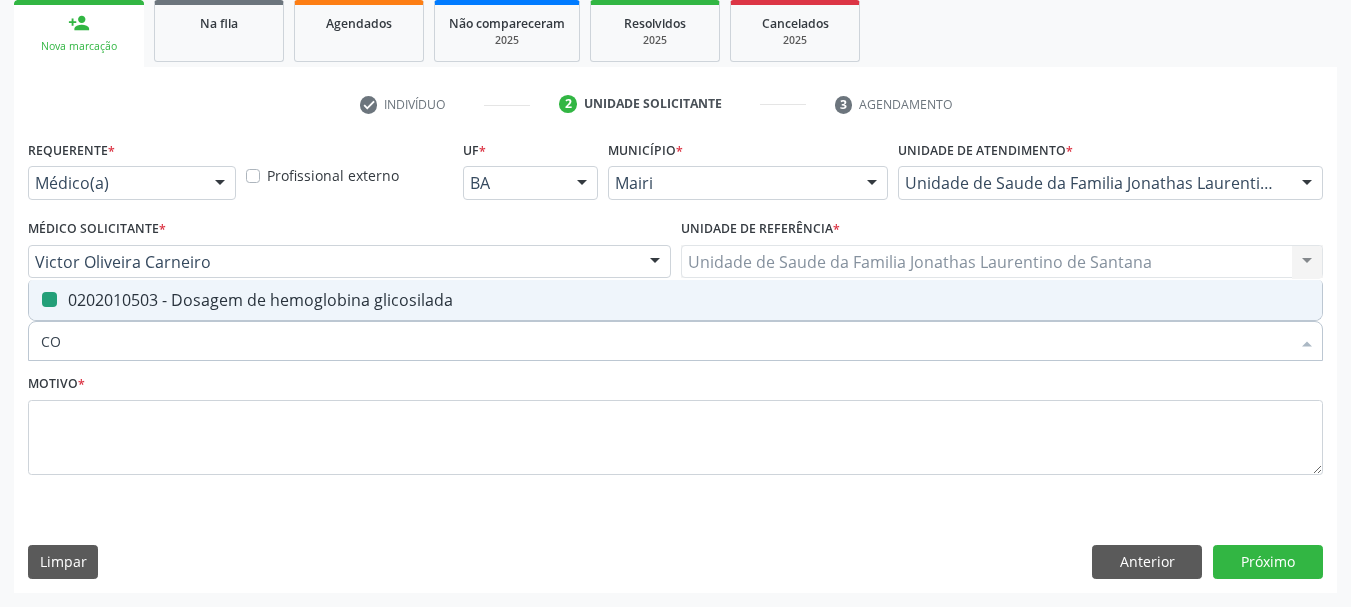 type on "COL" 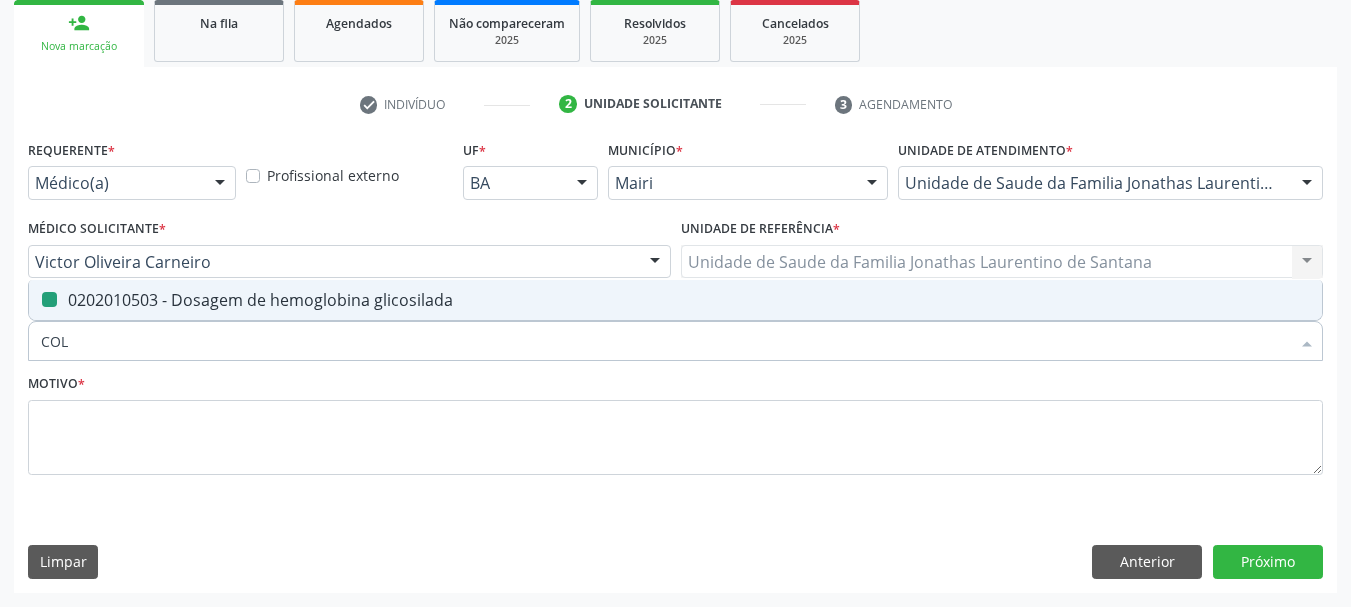 checkbox on "false" 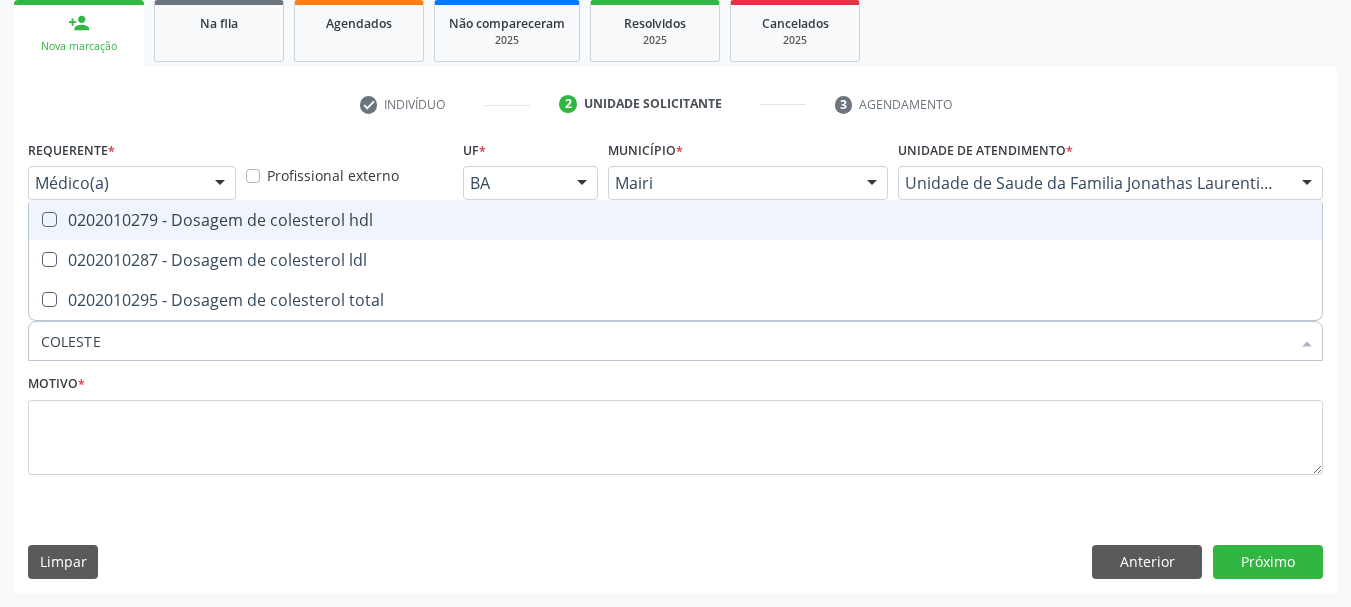 type on "COLESTER" 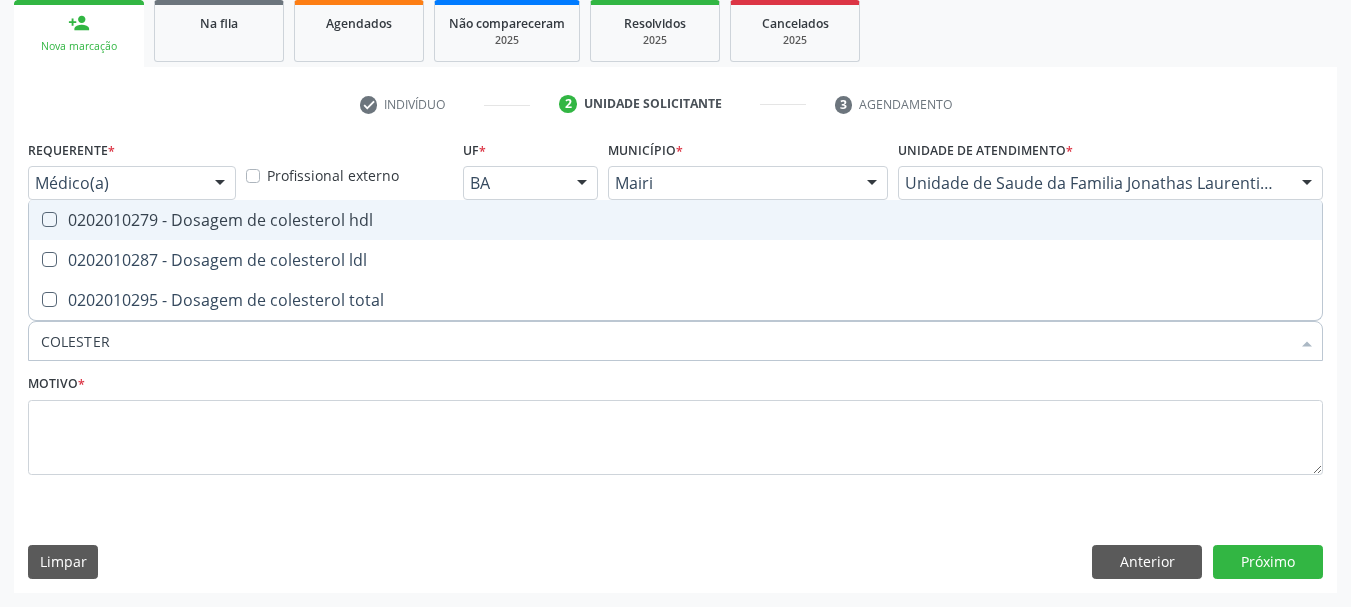 click at bounding box center [49, 219] 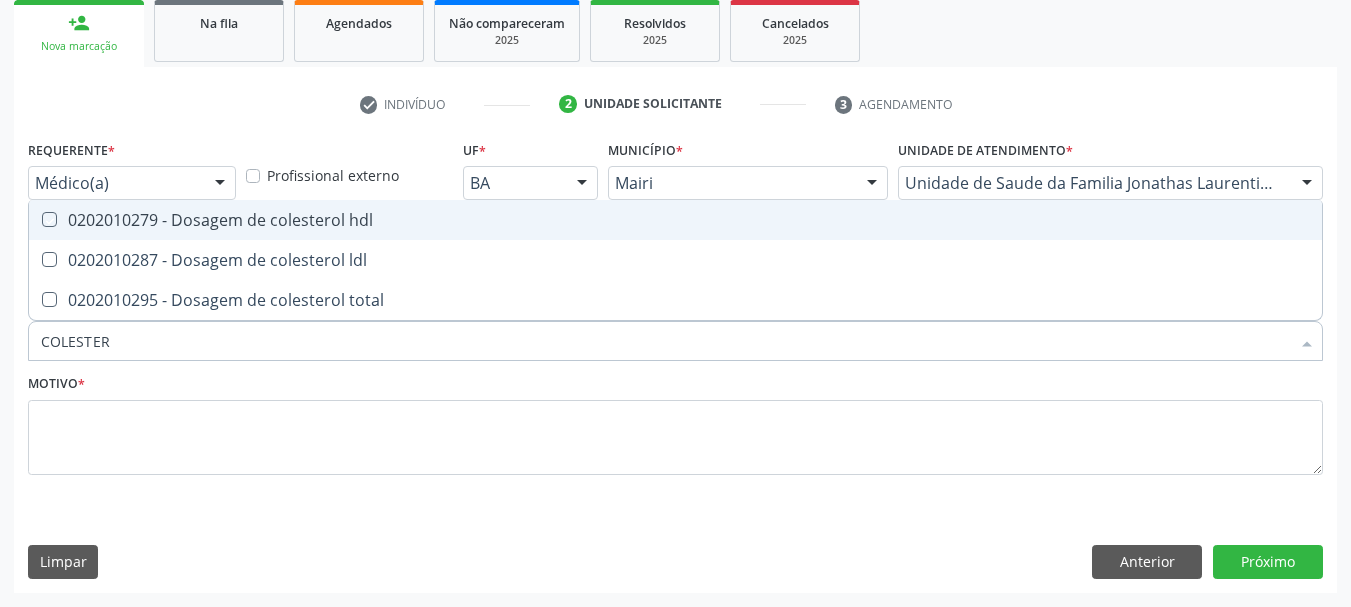 click at bounding box center (35, 219) 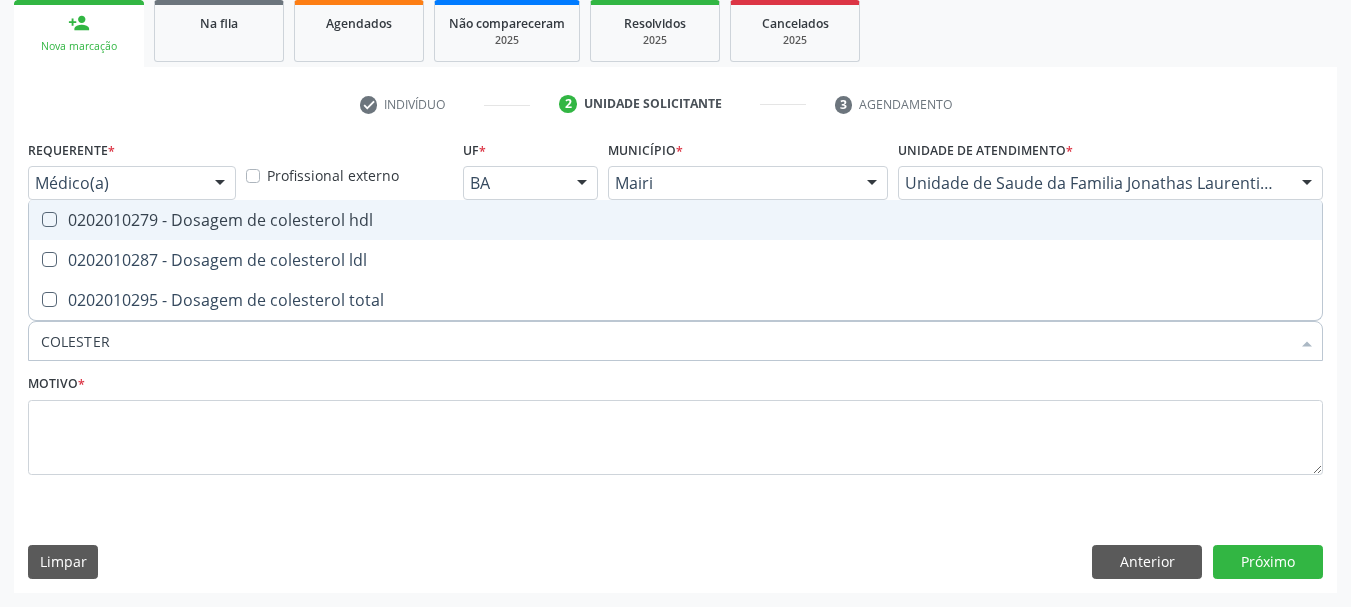 checkbox on "true" 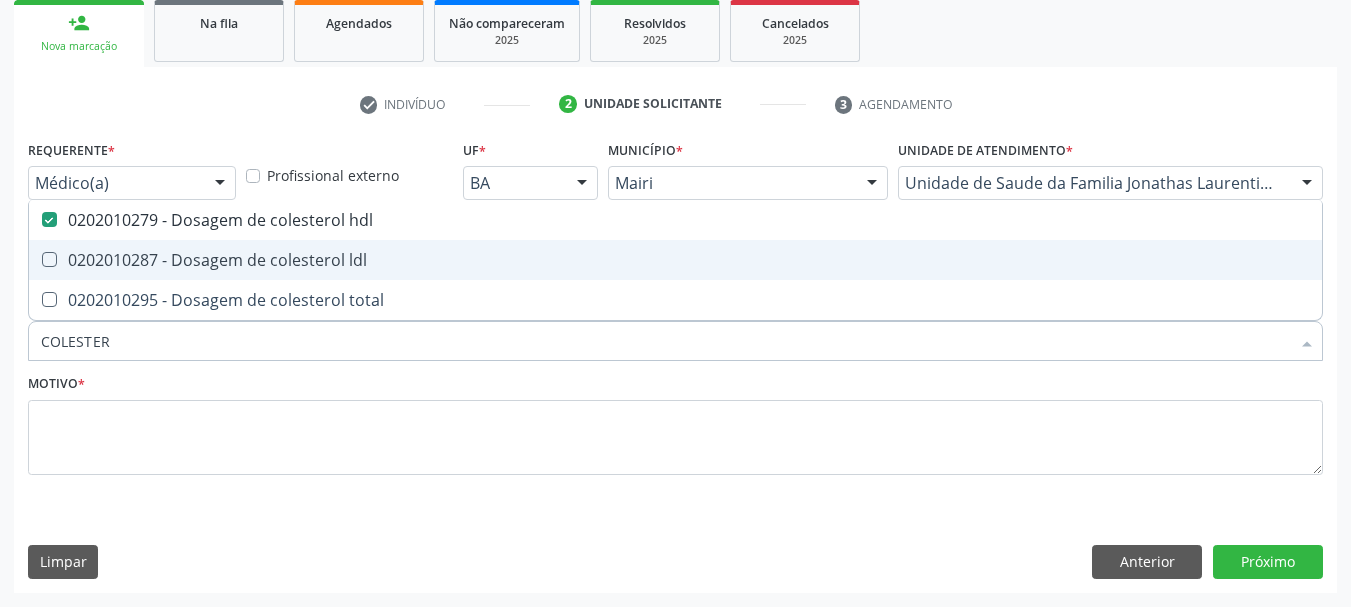 click on "0202010287 - Dosagem de colesterol ldl" at bounding box center [675, 260] 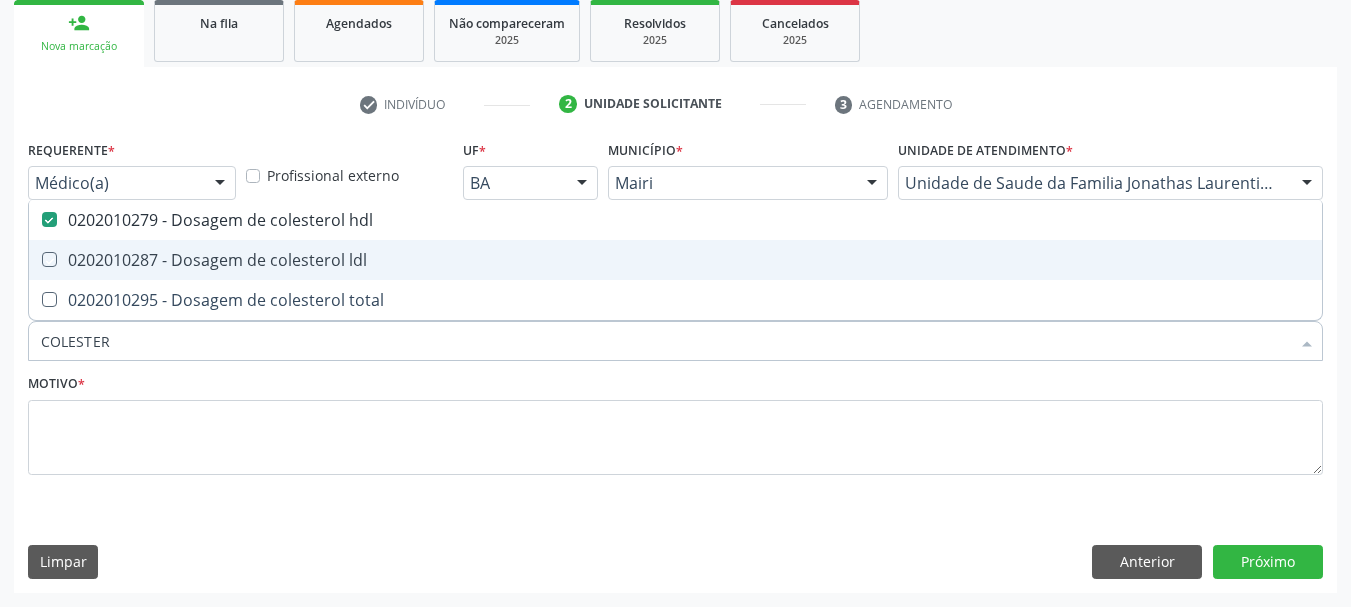 checkbox on "true" 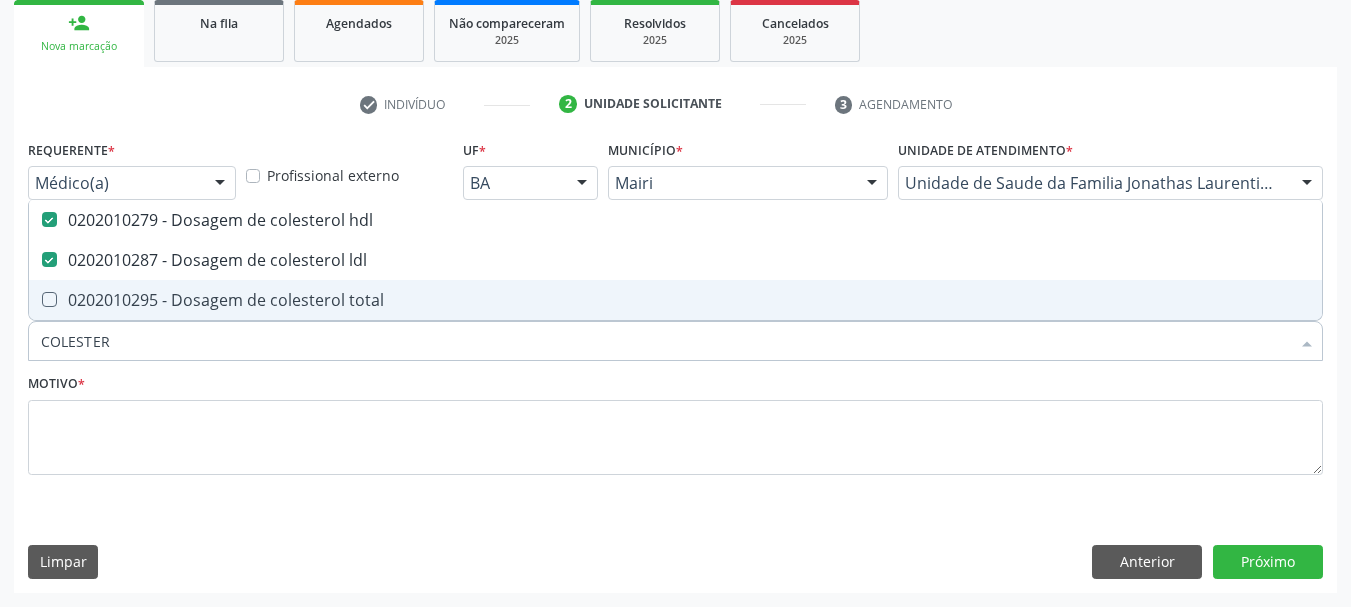 click on "0202010295 - Dosagem de colesterol total" at bounding box center [675, 300] 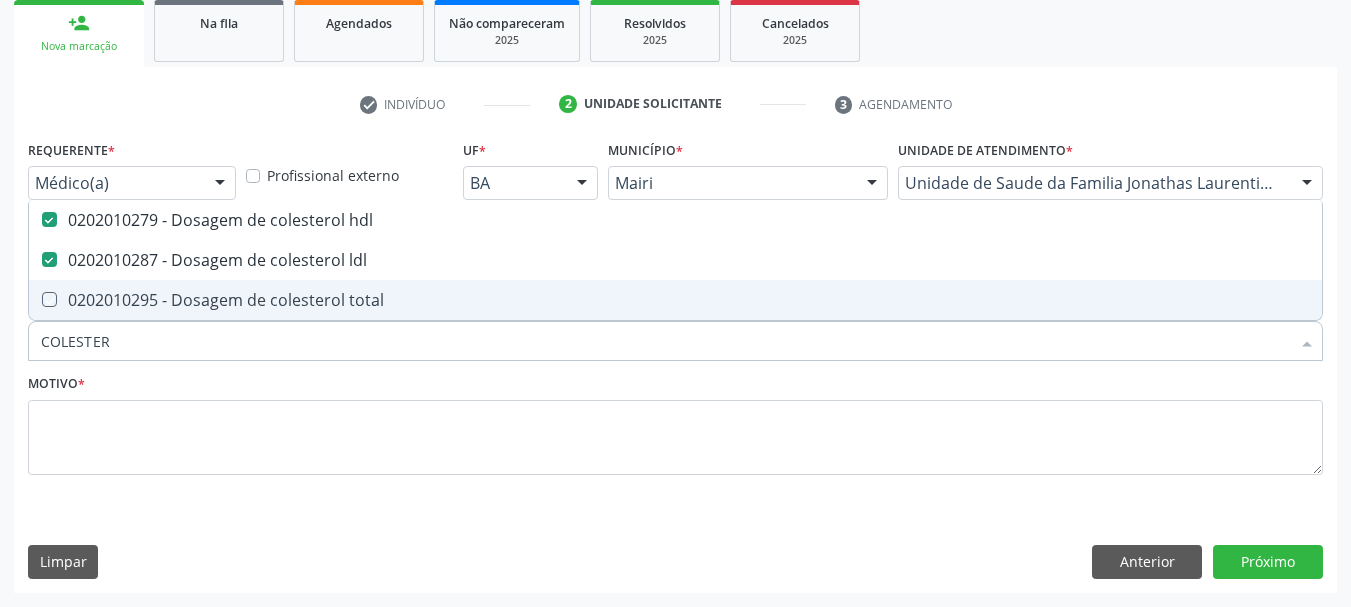 checkbox on "true" 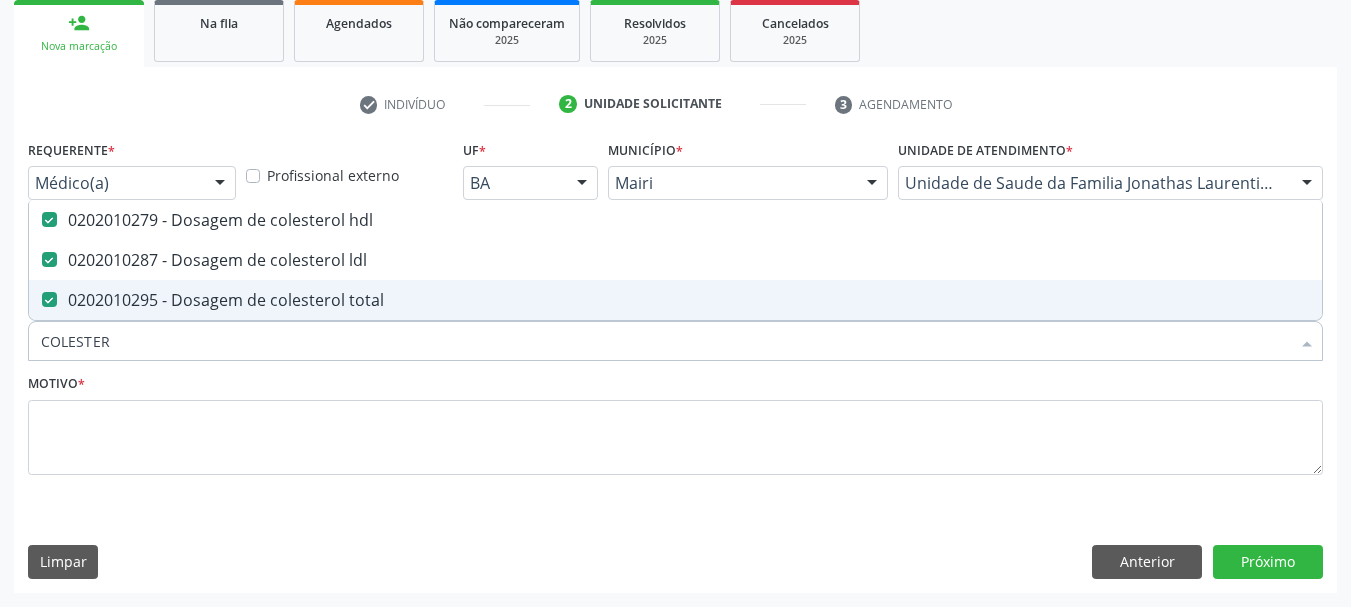 drag, startPoint x: 99, startPoint y: 336, endPoint x: 0, endPoint y: 336, distance: 99 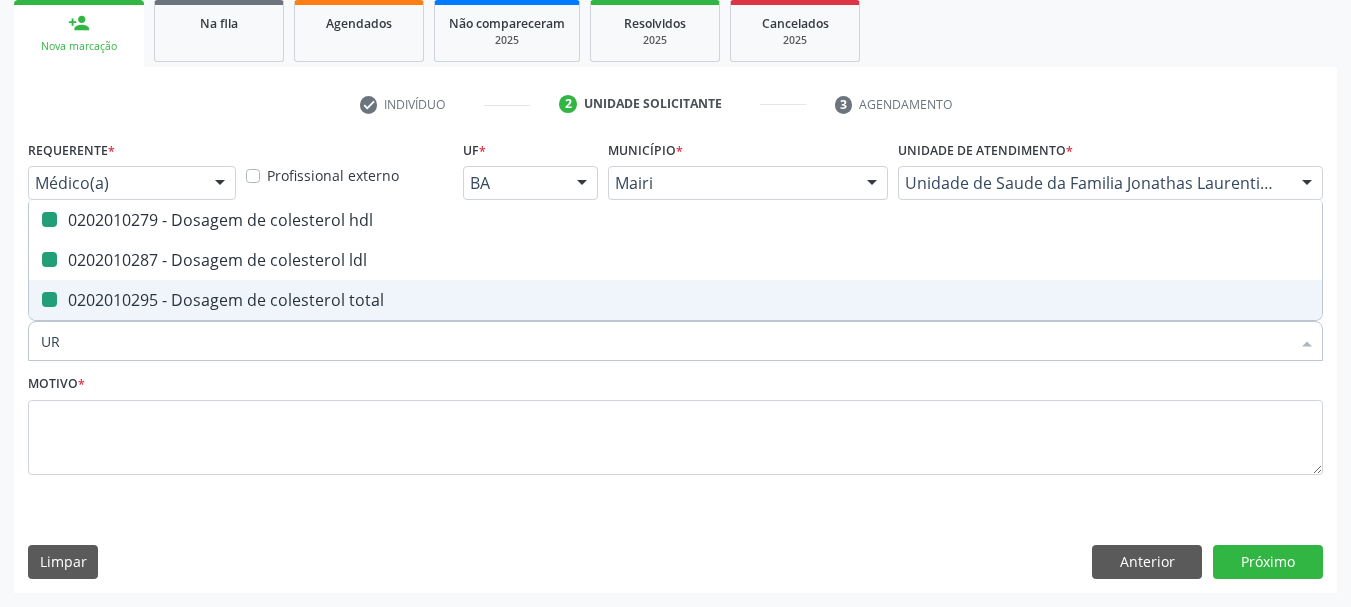 type on "URI" 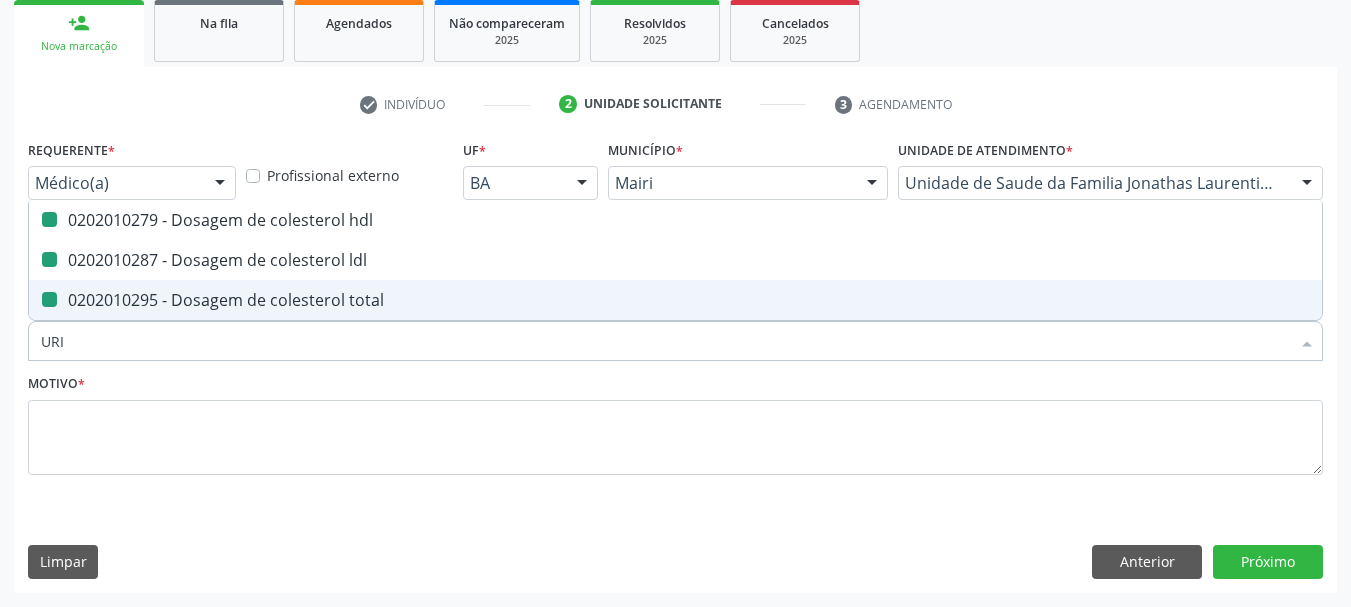 checkbox on "false" 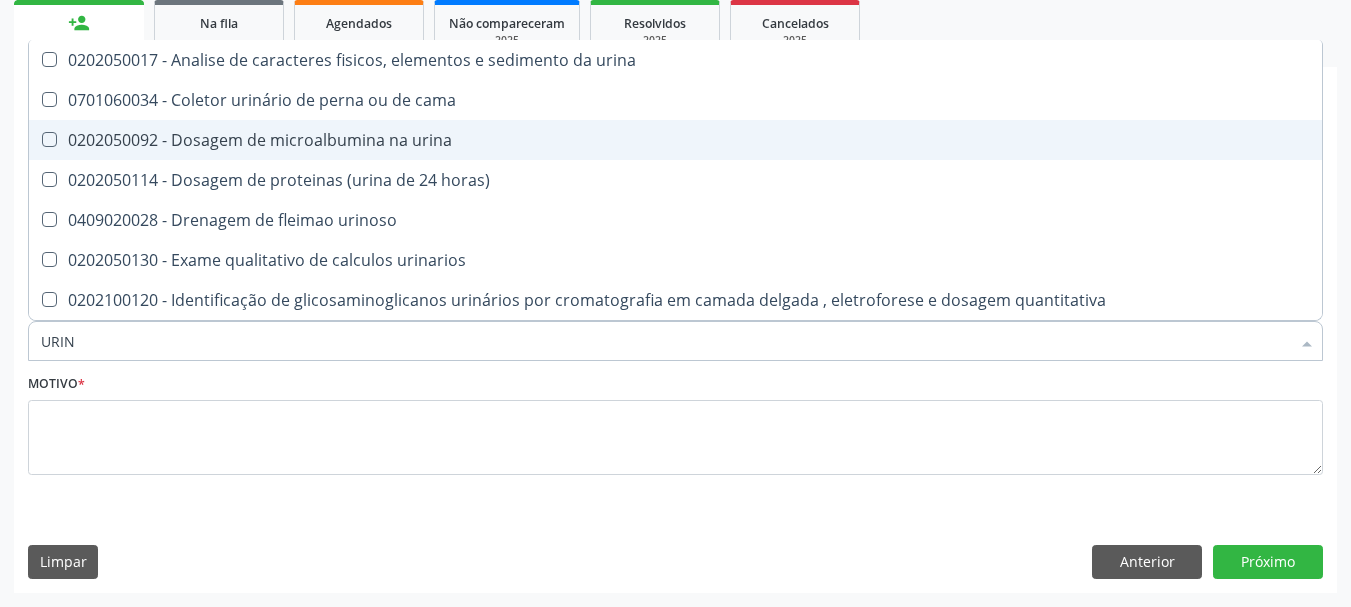 type on "URINA" 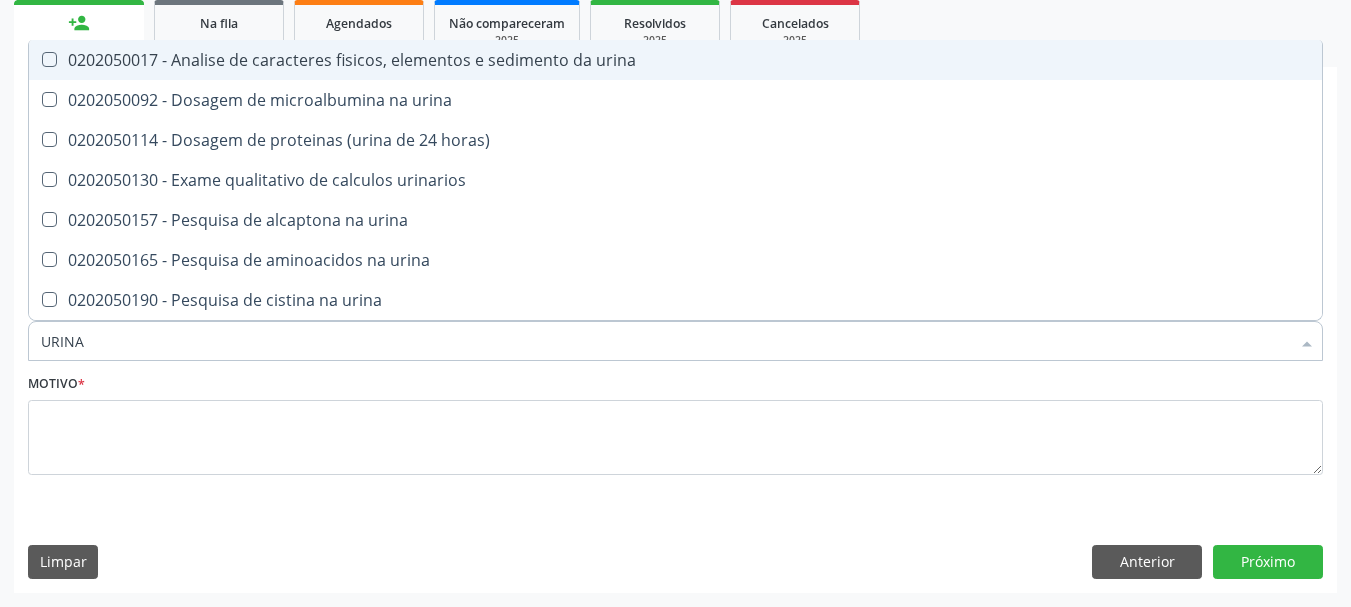 click on "0202050017 - Analise de caracteres fisicos, elementos e sedimento da urina" at bounding box center [675, 60] 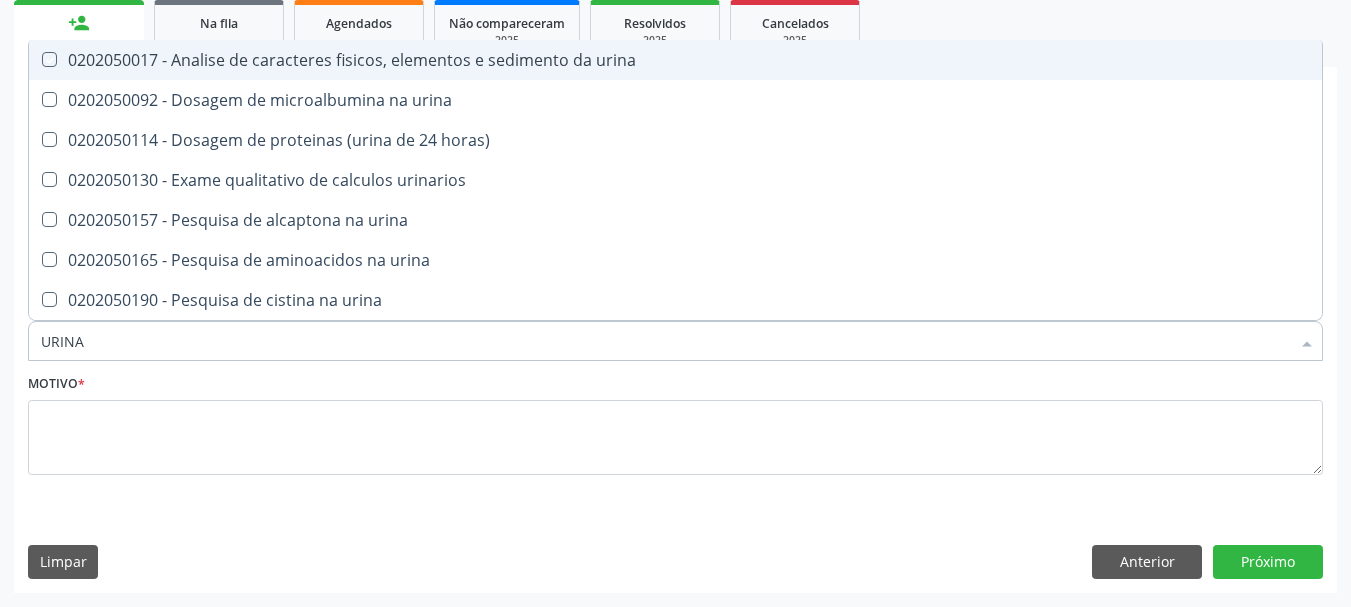 checkbox on "true" 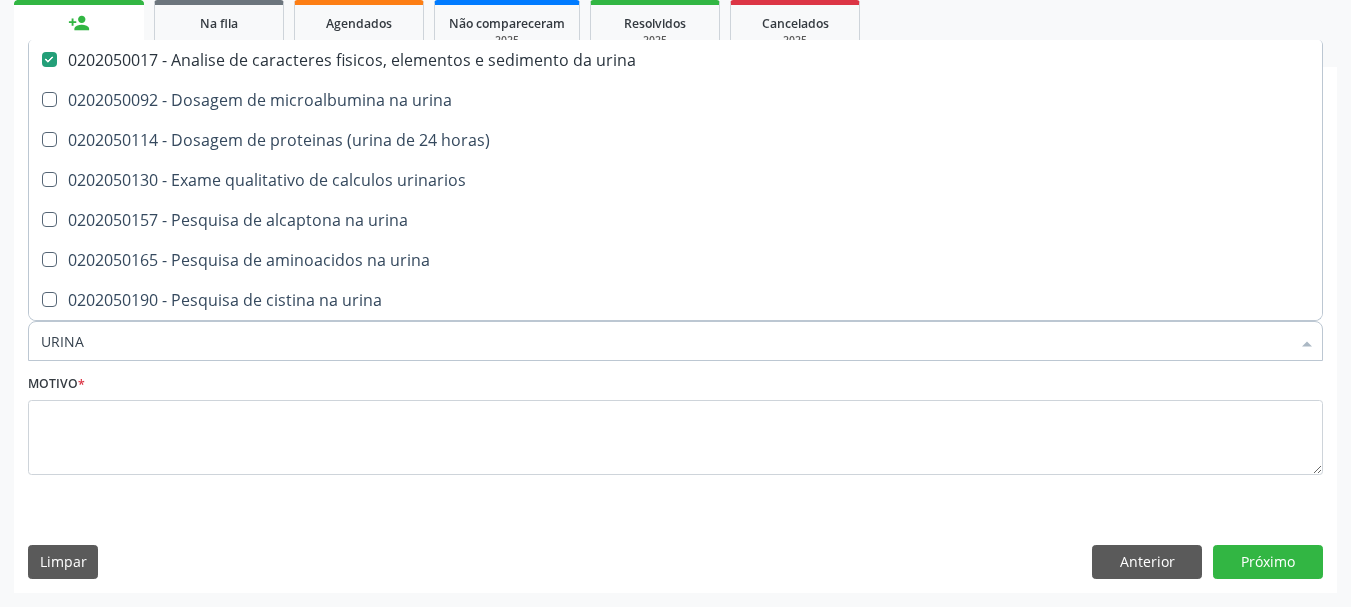 drag, startPoint x: 115, startPoint y: 349, endPoint x: 0, endPoint y: 354, distance: 115.10864 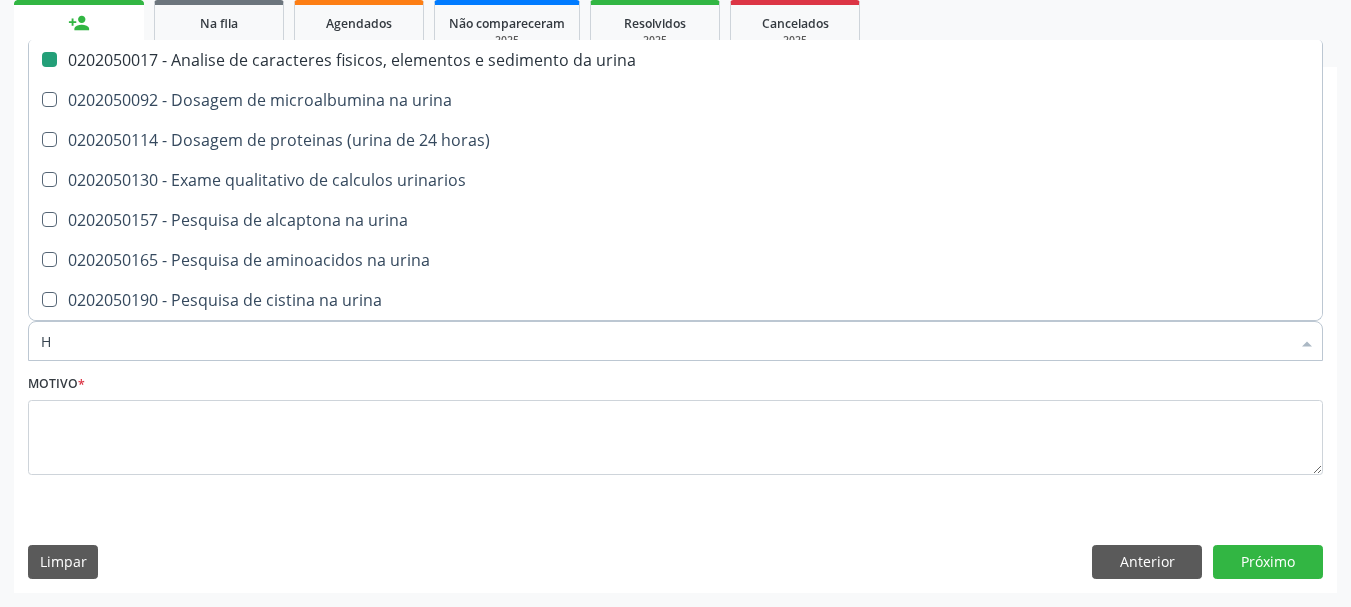 type on "HE" 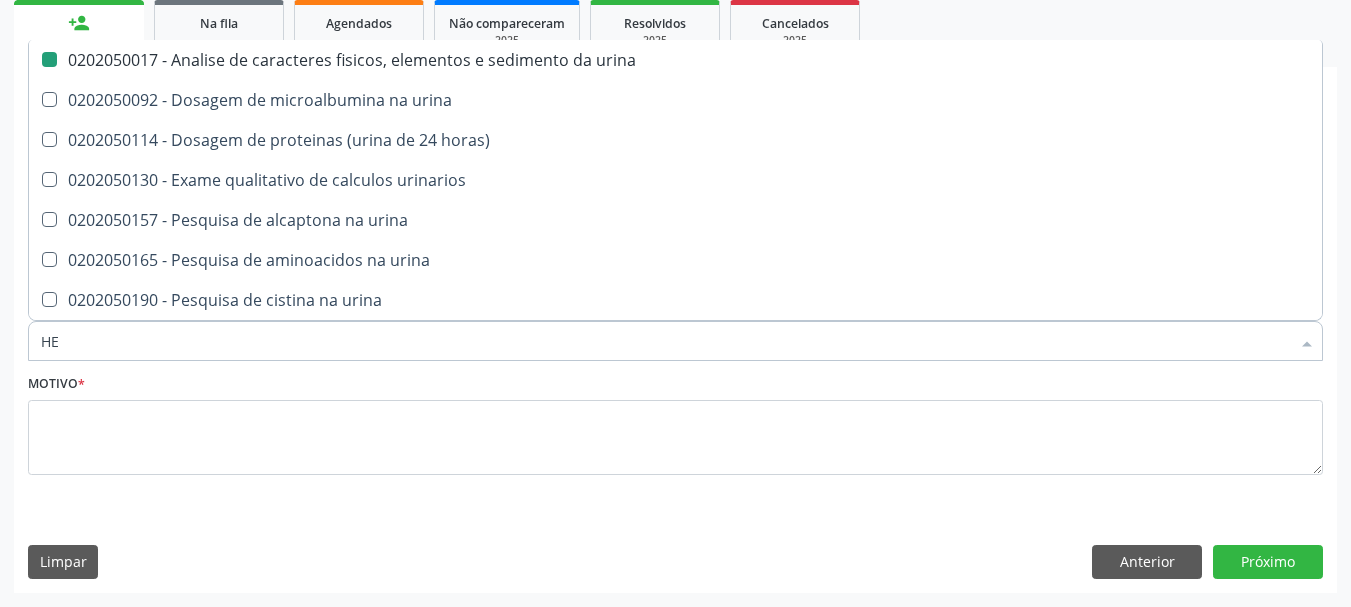 checkbox on "false" 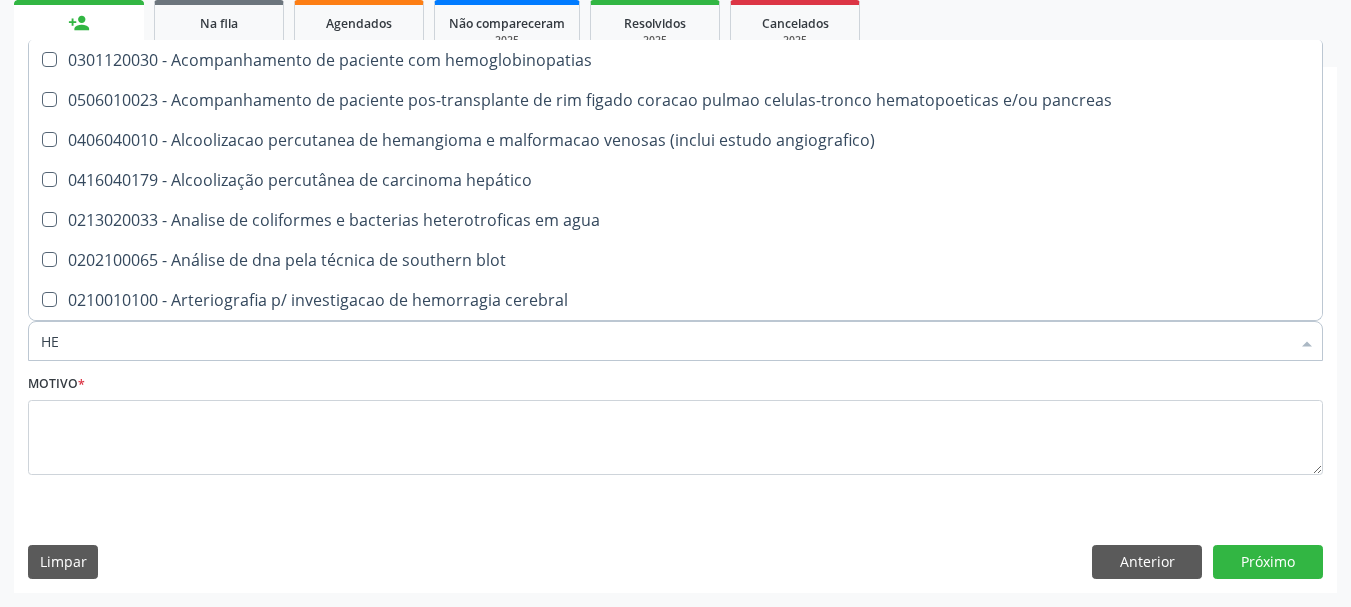 type on "HEM" 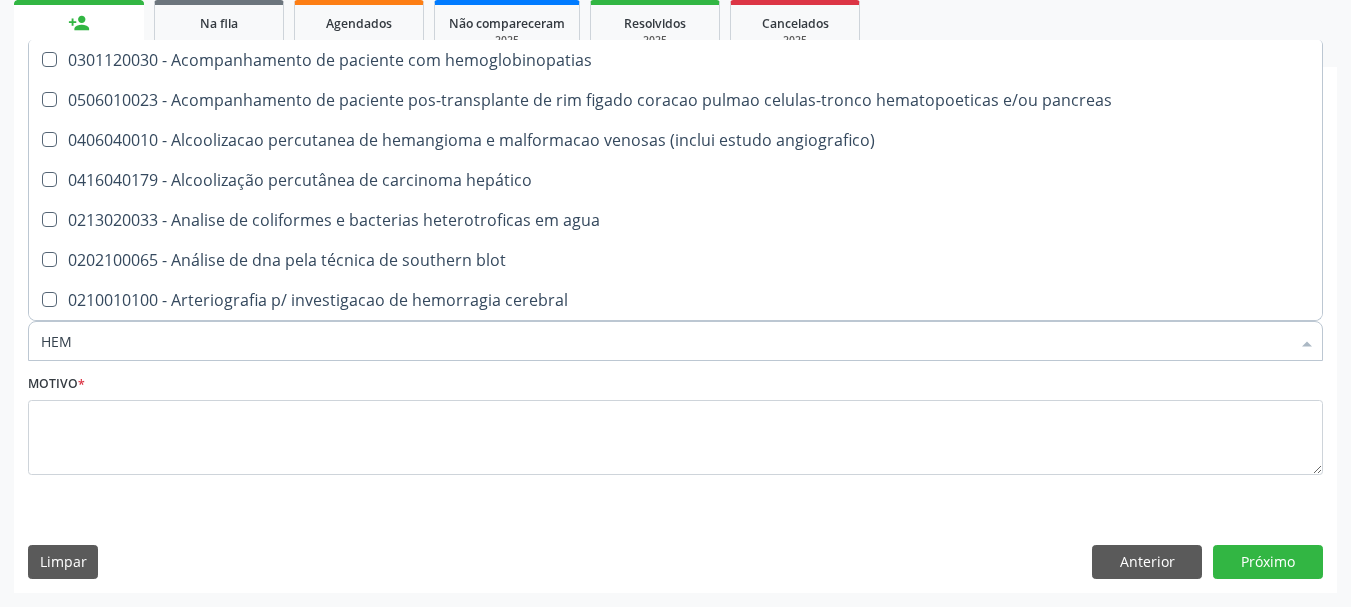 type on "HEMO" 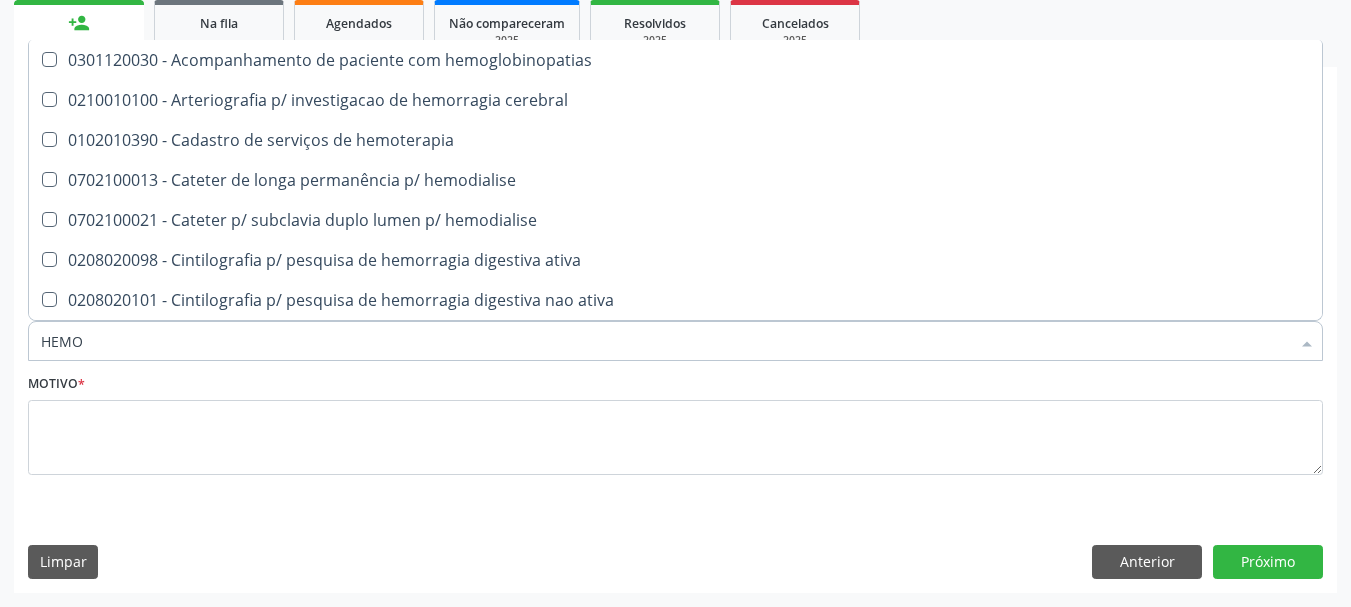 type on "HEMOG" 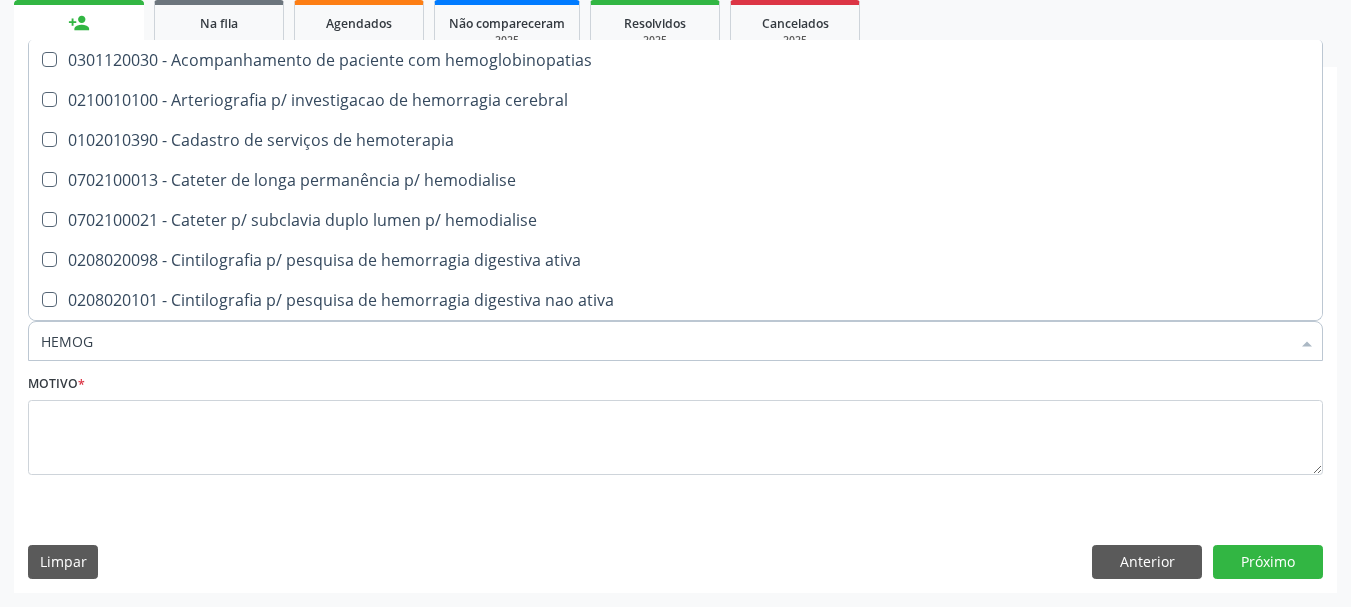checkbox on "true" 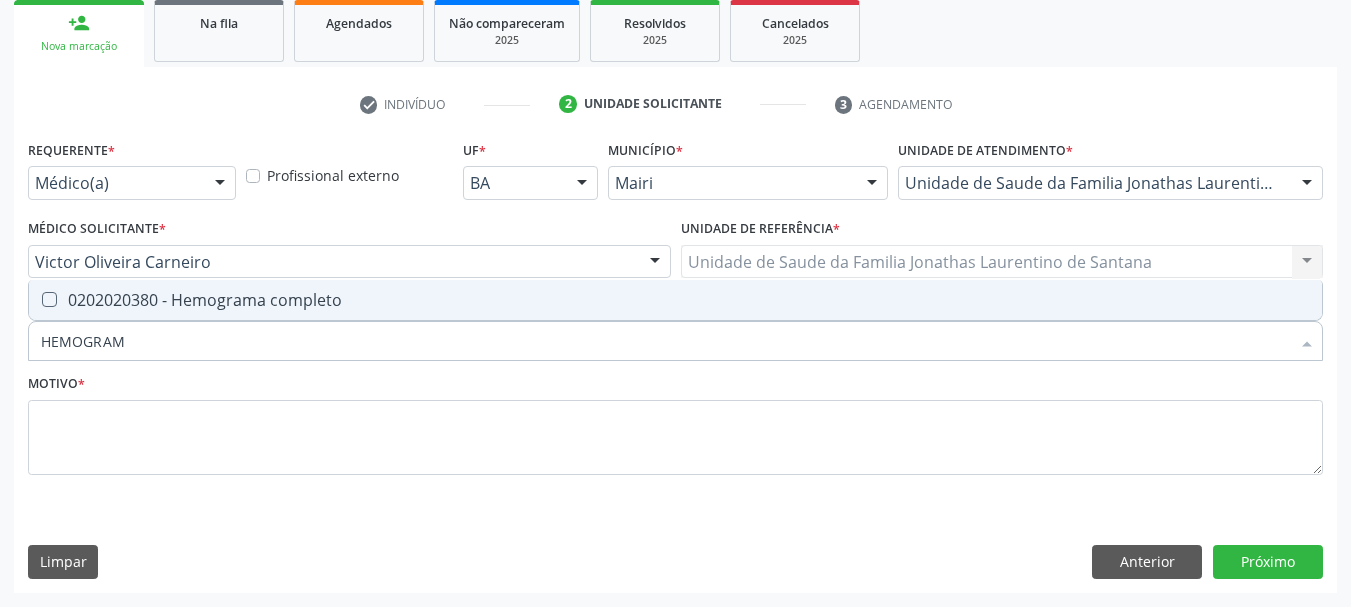 type on "HEMOGRAMA" 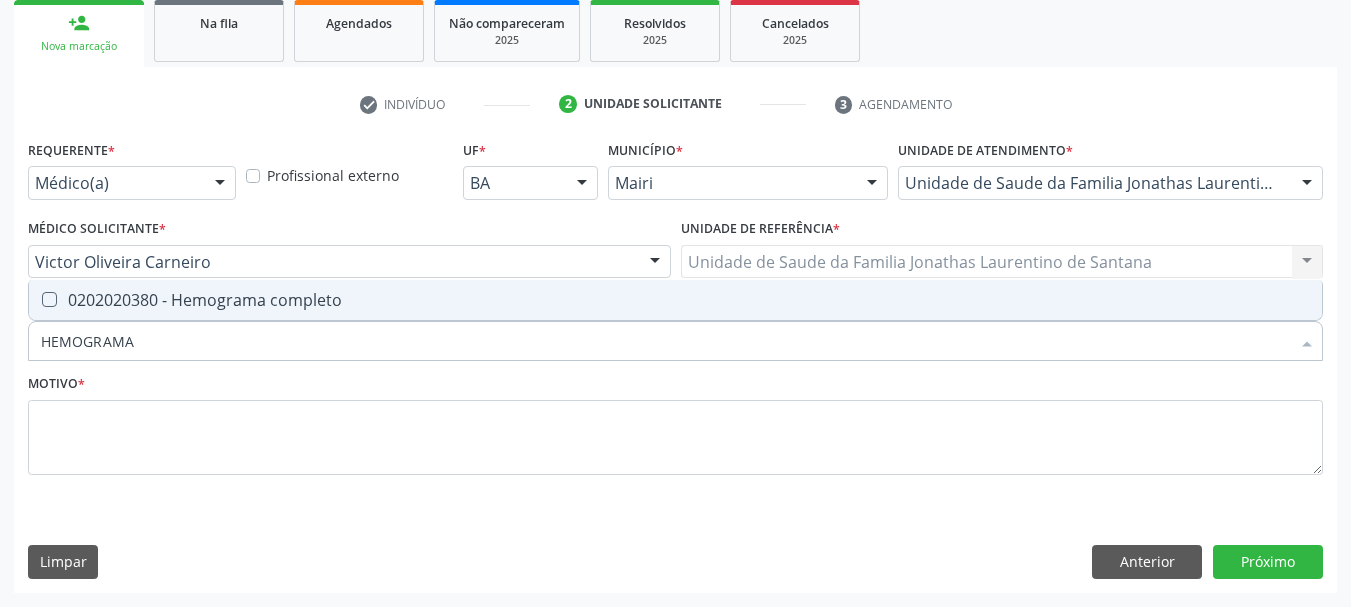 click on "0202020380 - Hemograma completo" at bounding box center (675, 300) 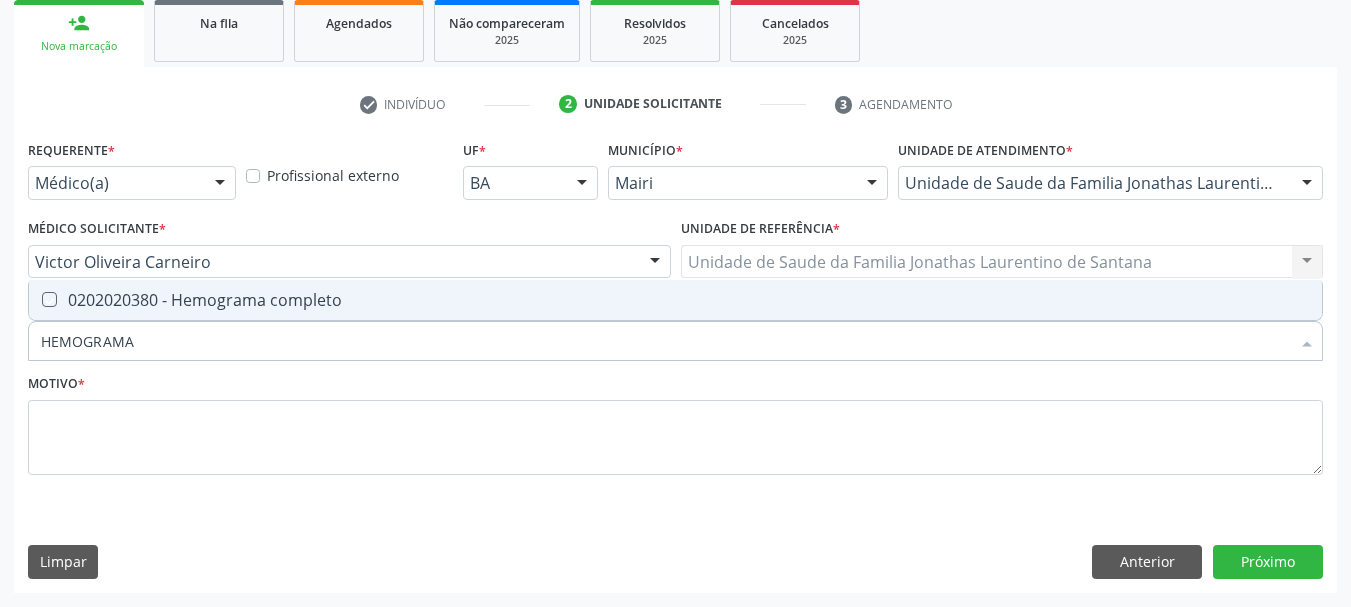 checkbox on "true" 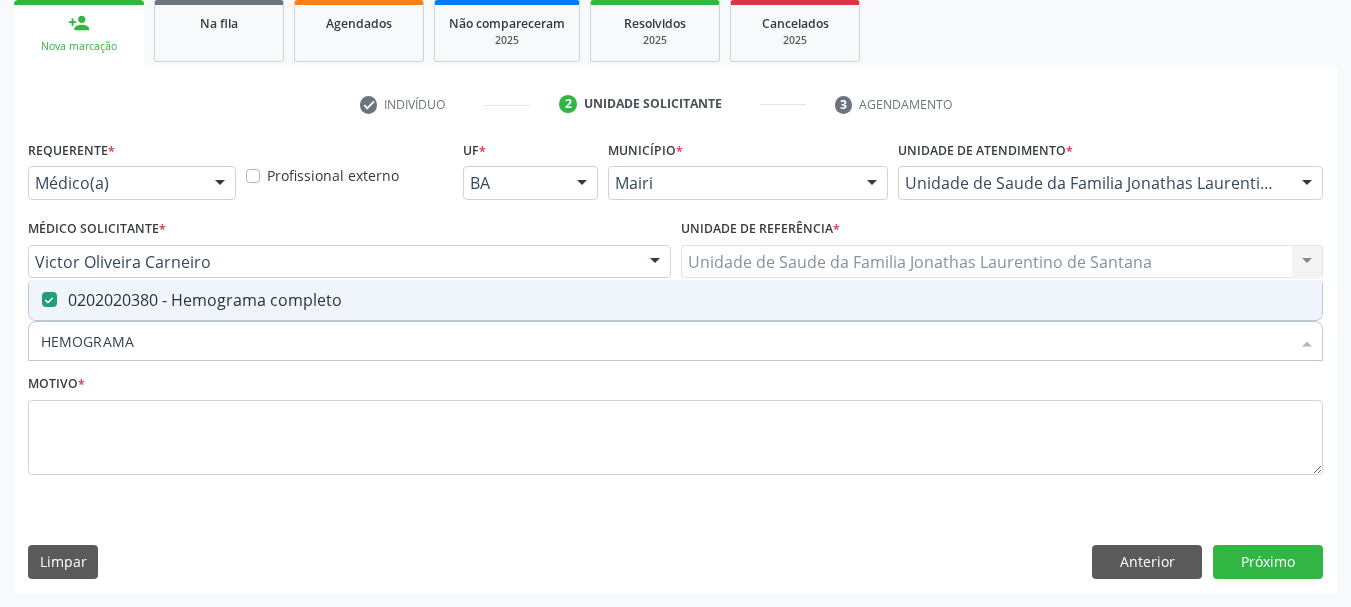 drag, startPoint x: 155, startPoint y: 339, endPoint x: 12, endPoint y: 344, distance: 143.08739 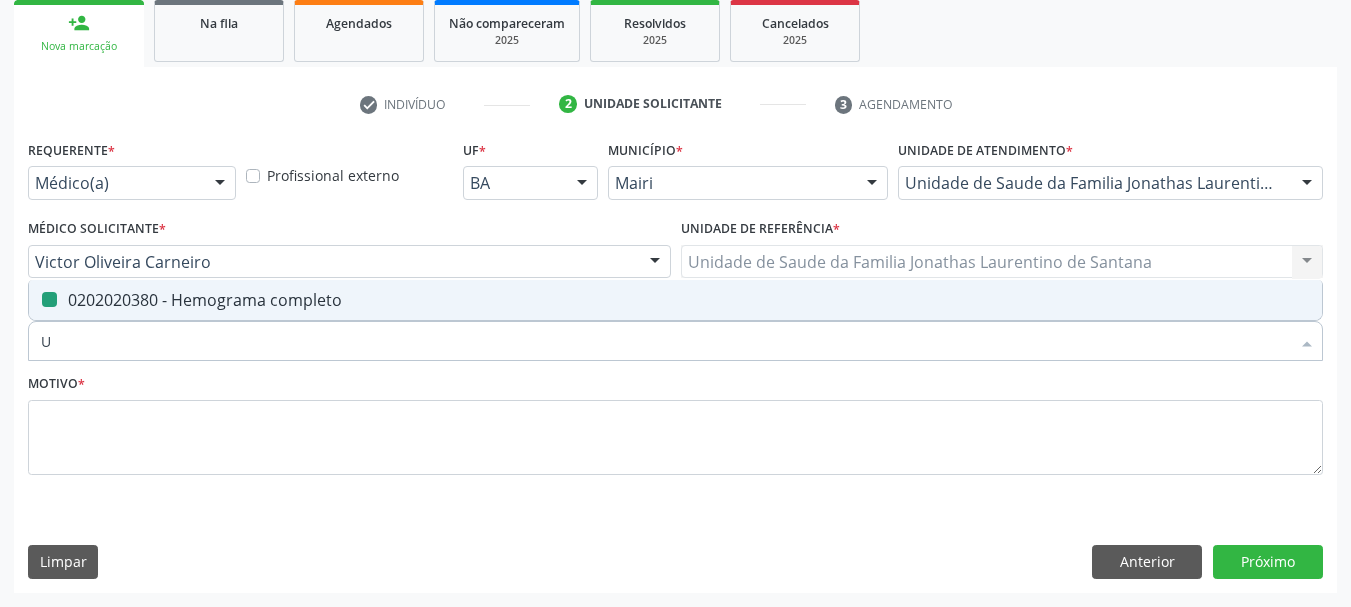 type on "UR" 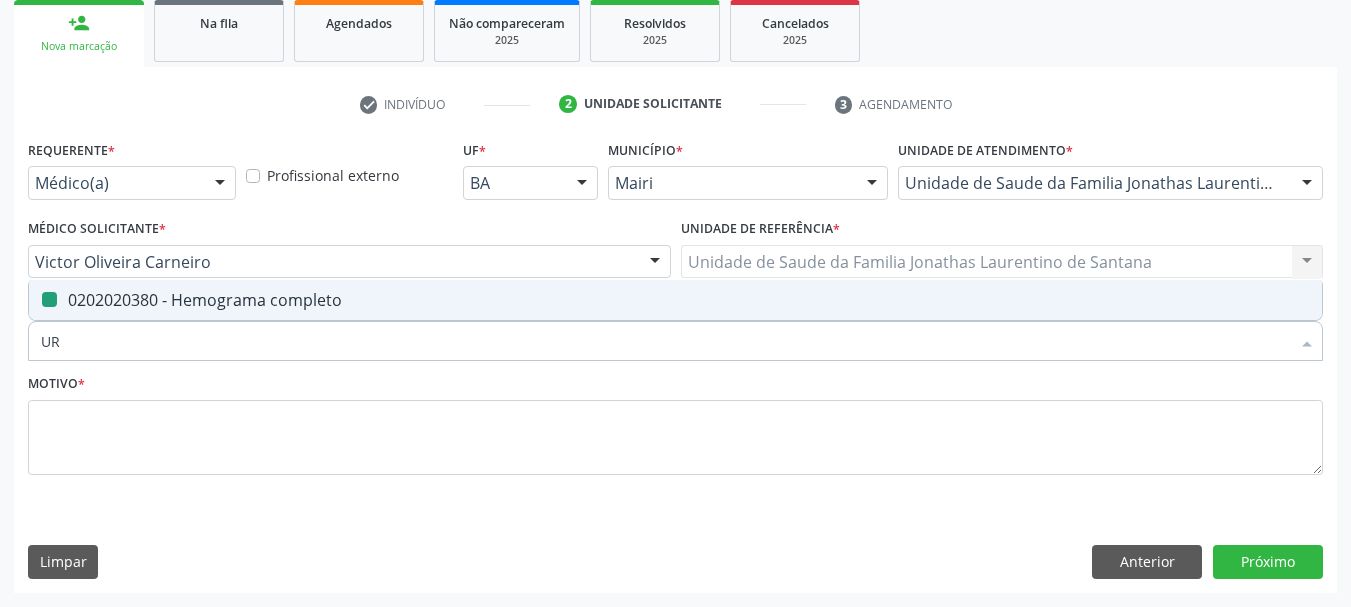 checkbox on "false" 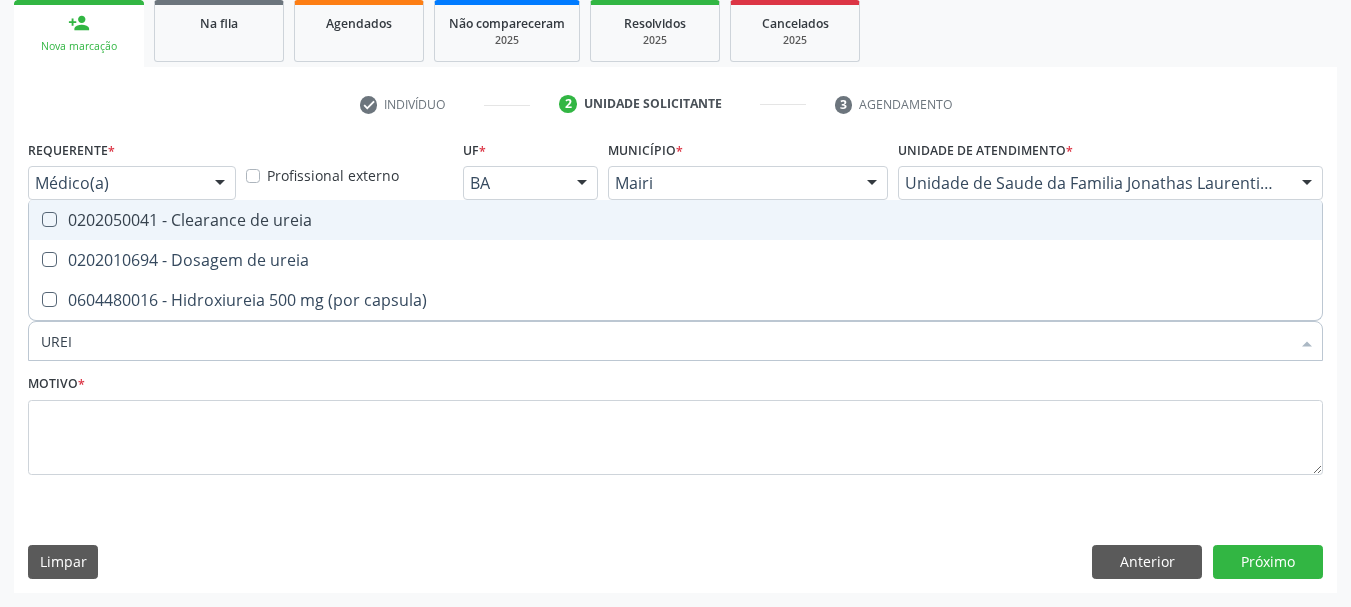 type on "UREIA" 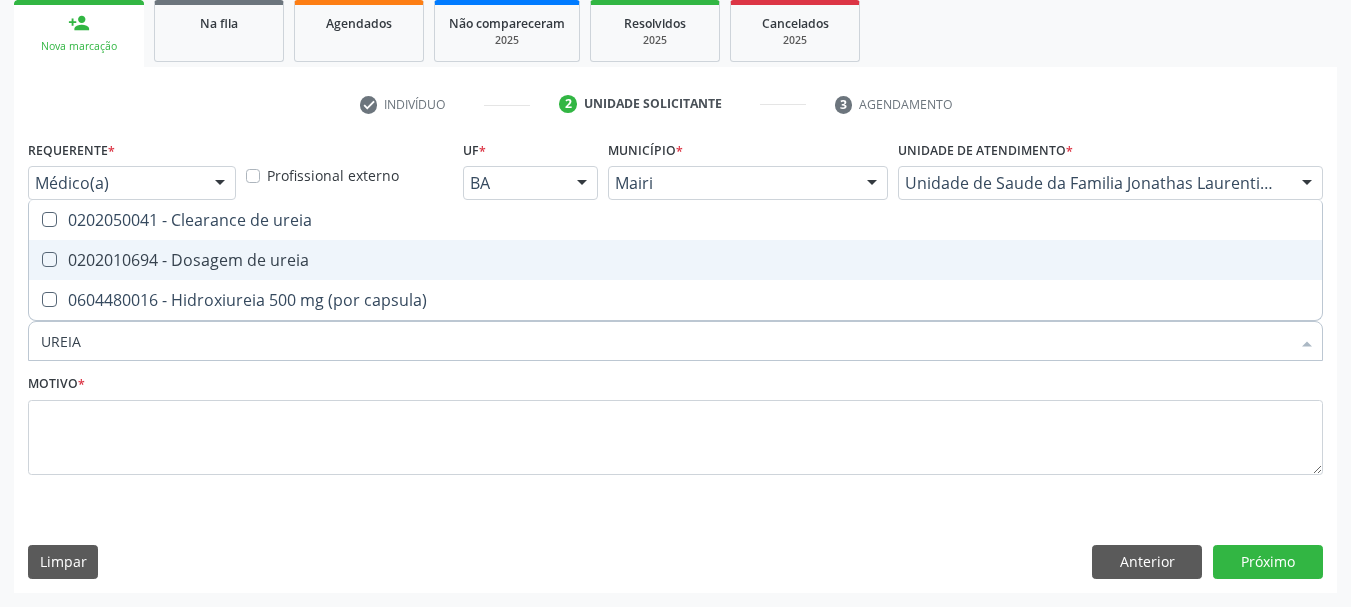 click on "0202010694 - Dosagem de ureia" at bounding box center (675, 260) 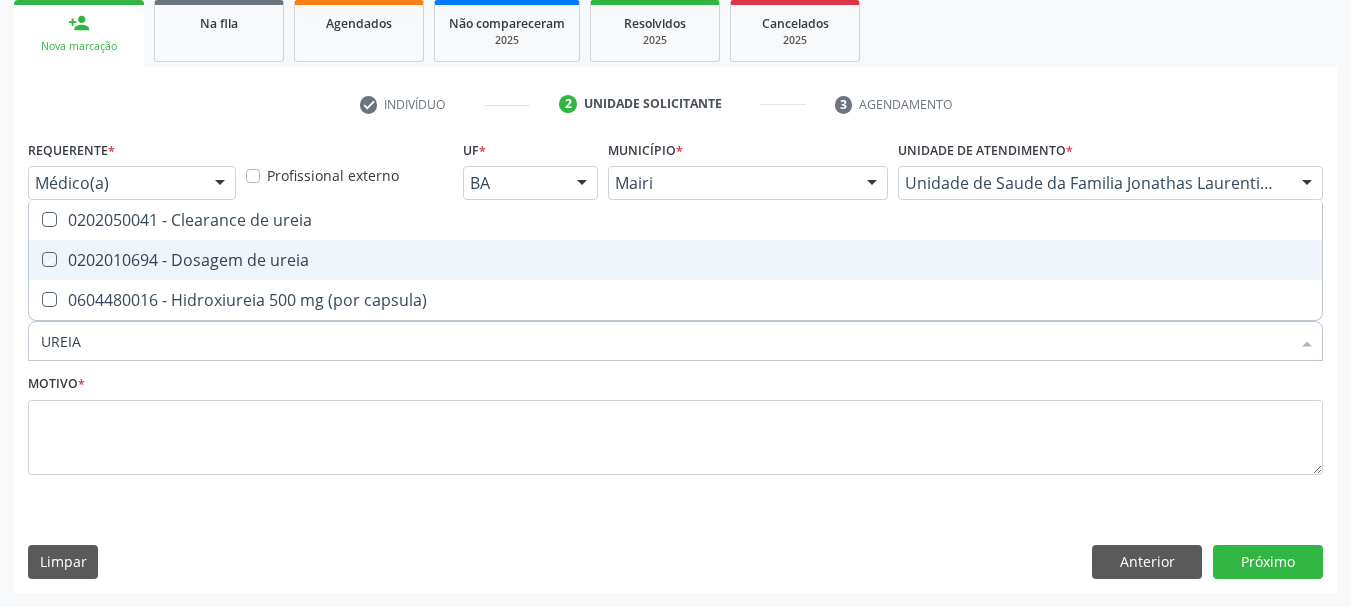 checkbox on "true" 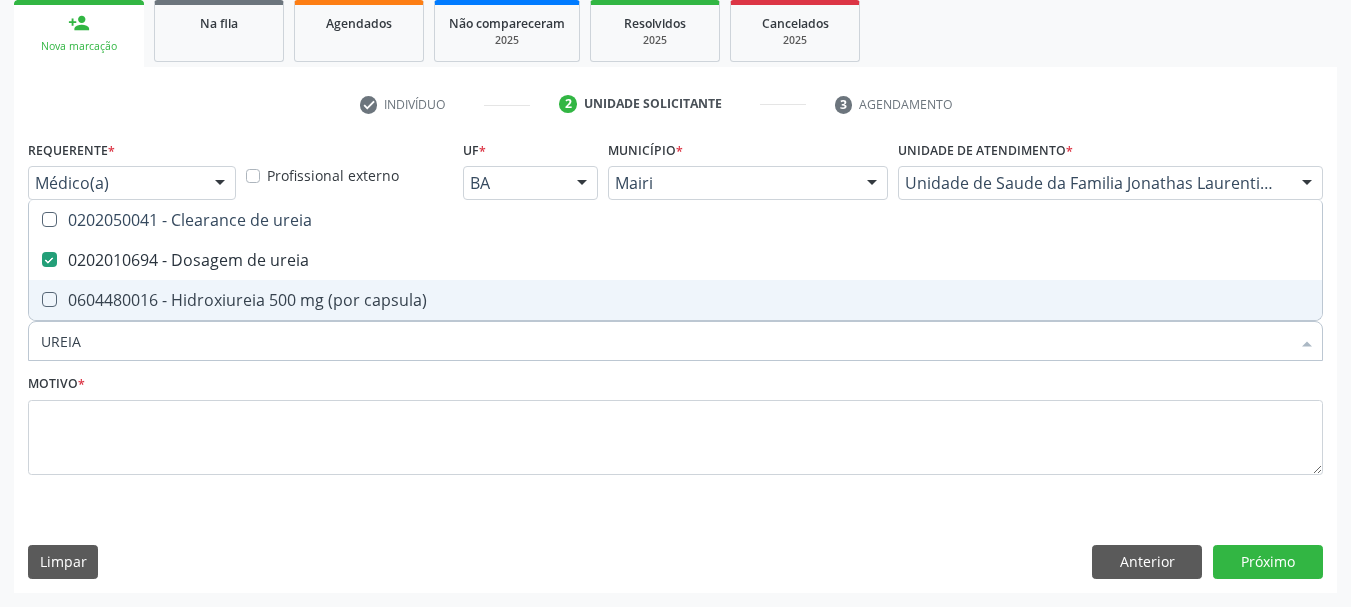 drag, startPoint x: 109, startPoint y: 346, endPoint x: 0, endPoint y: 362, distance: 110.16805 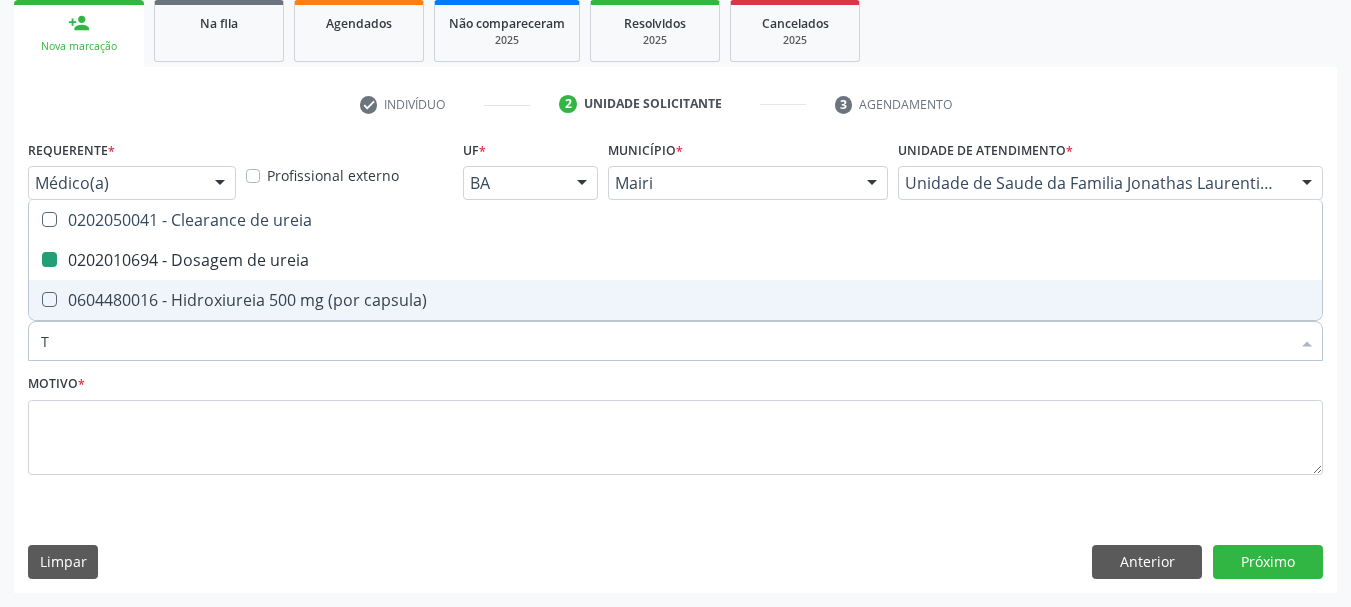 type on "TG" 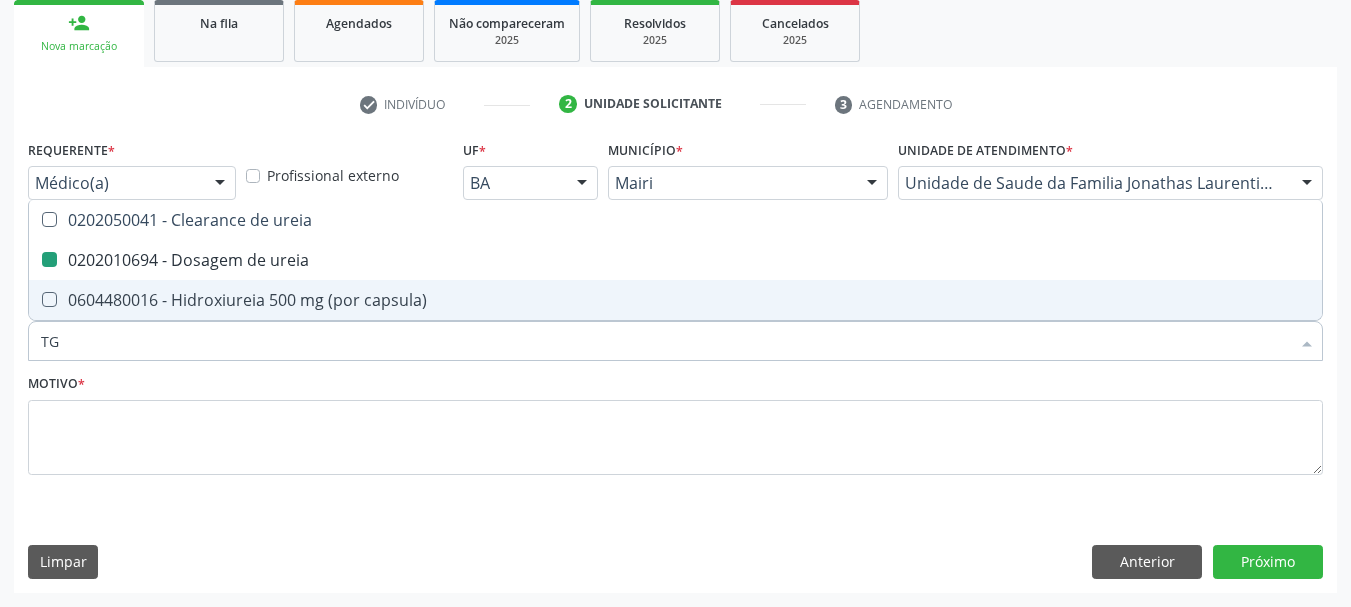 checkbox on "false" 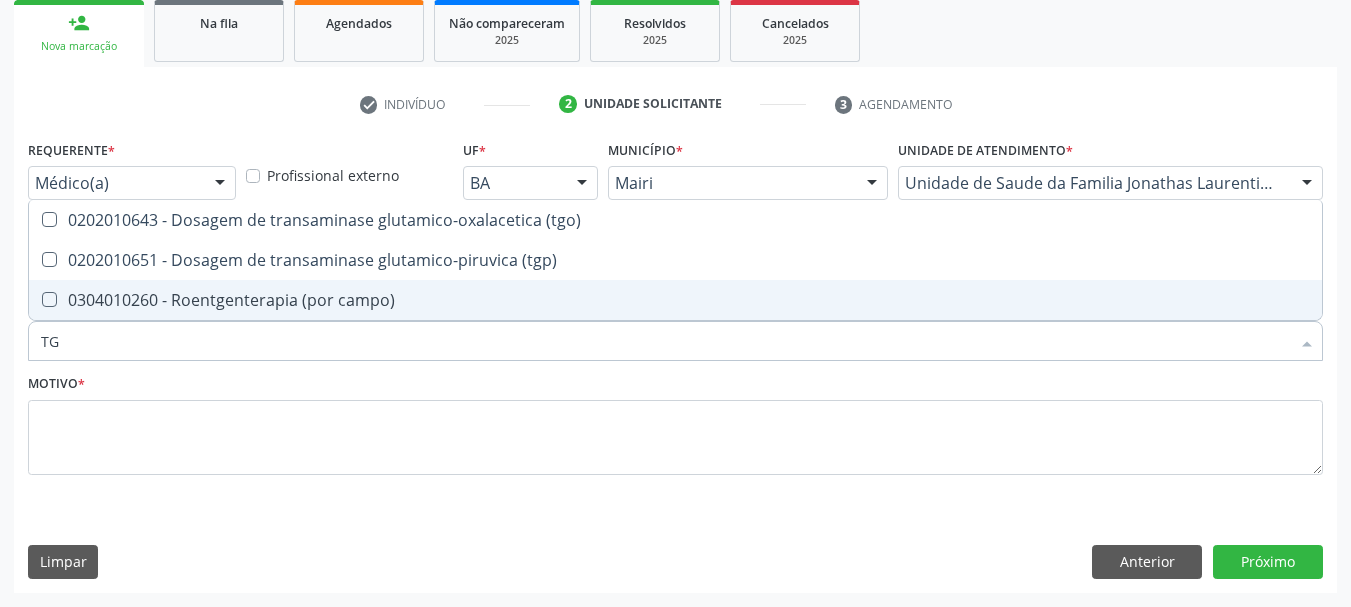 type on "TGO" 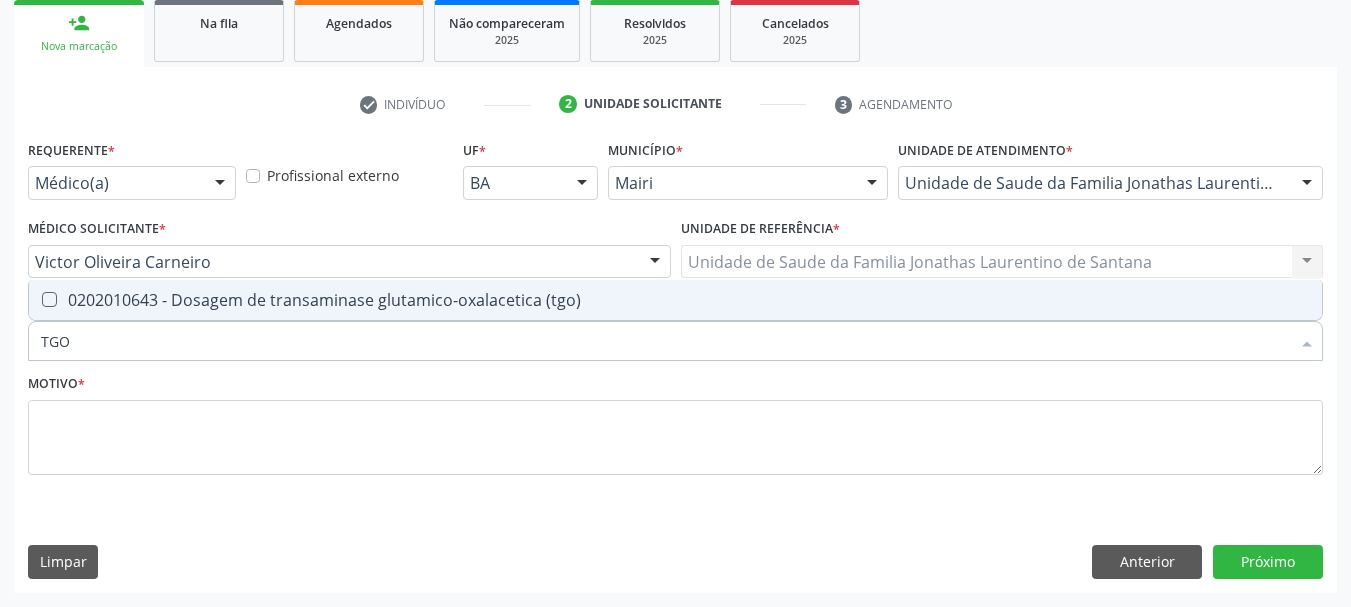 click on "0202010643 - Dosagem de transaminase glutamico-oxalacetica (tgo)" at bounding box center (675, 300) 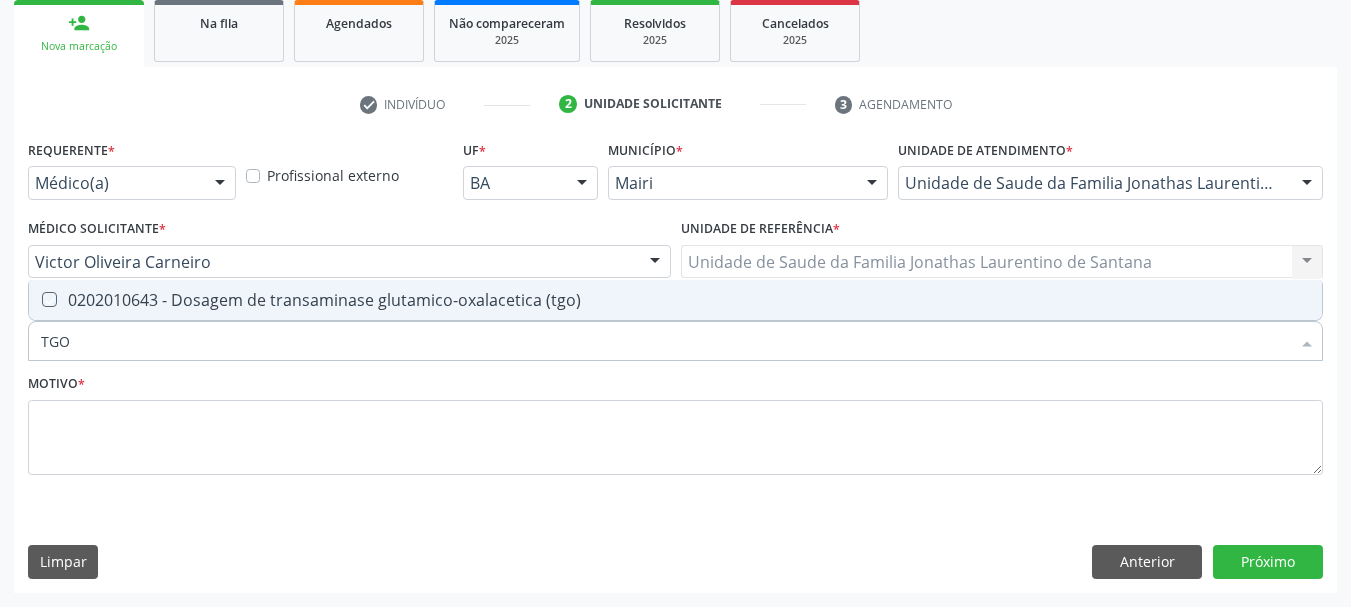 checkbox on "true" 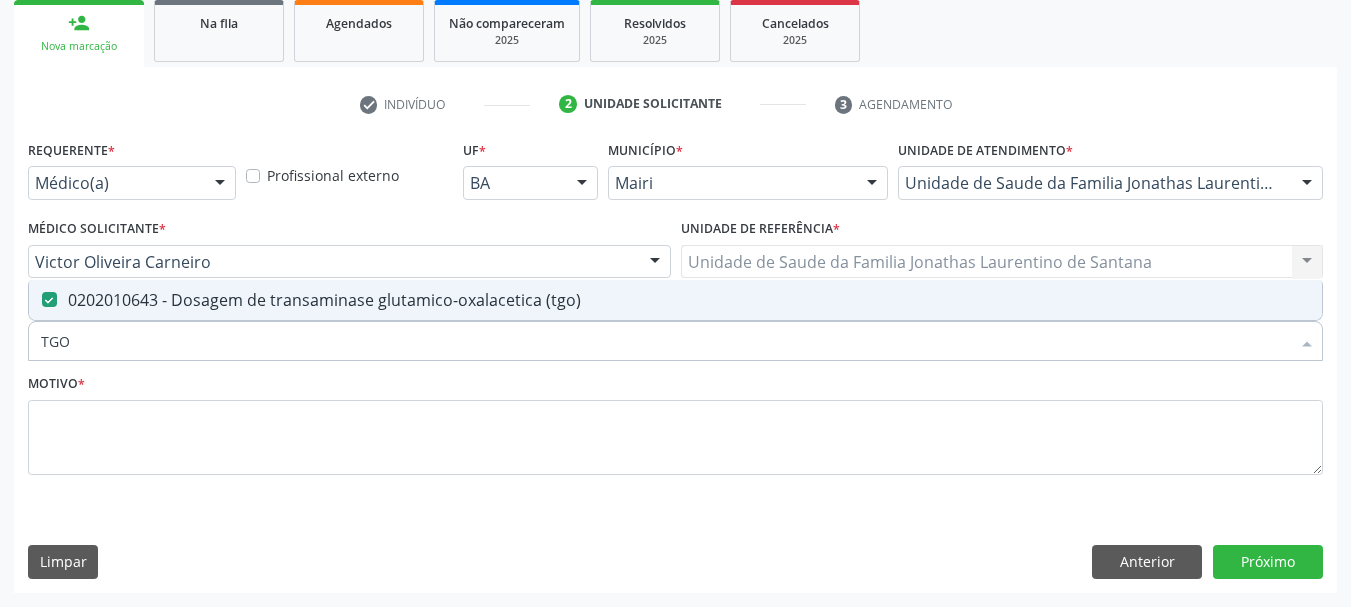 drag, startPoint x: 99, startPoint y: 337, endPoint x: 12, endPoint y: 350, distance: 87.965904 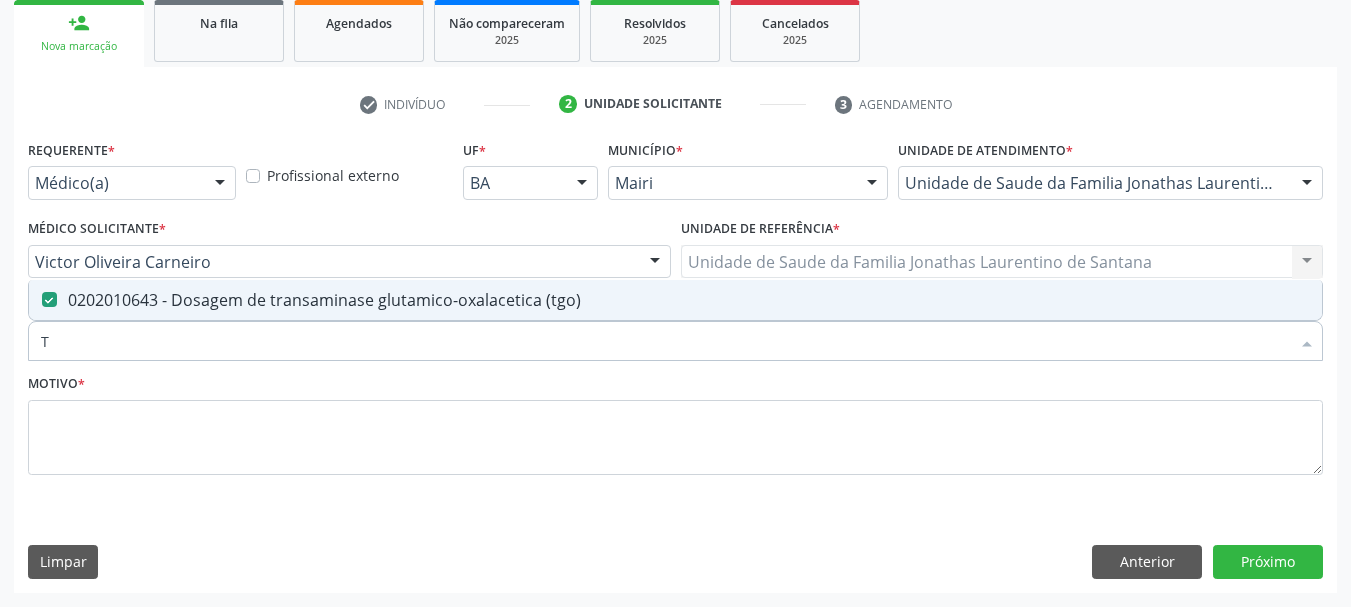 type on "TG" 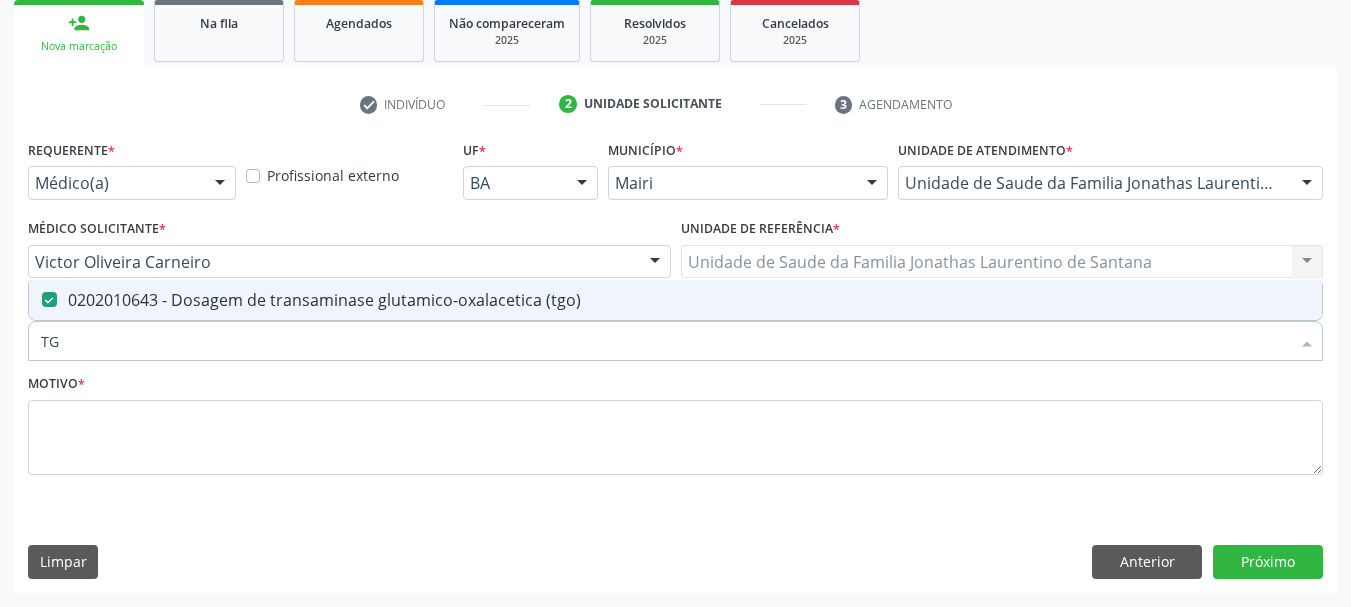 checkbox on "true" 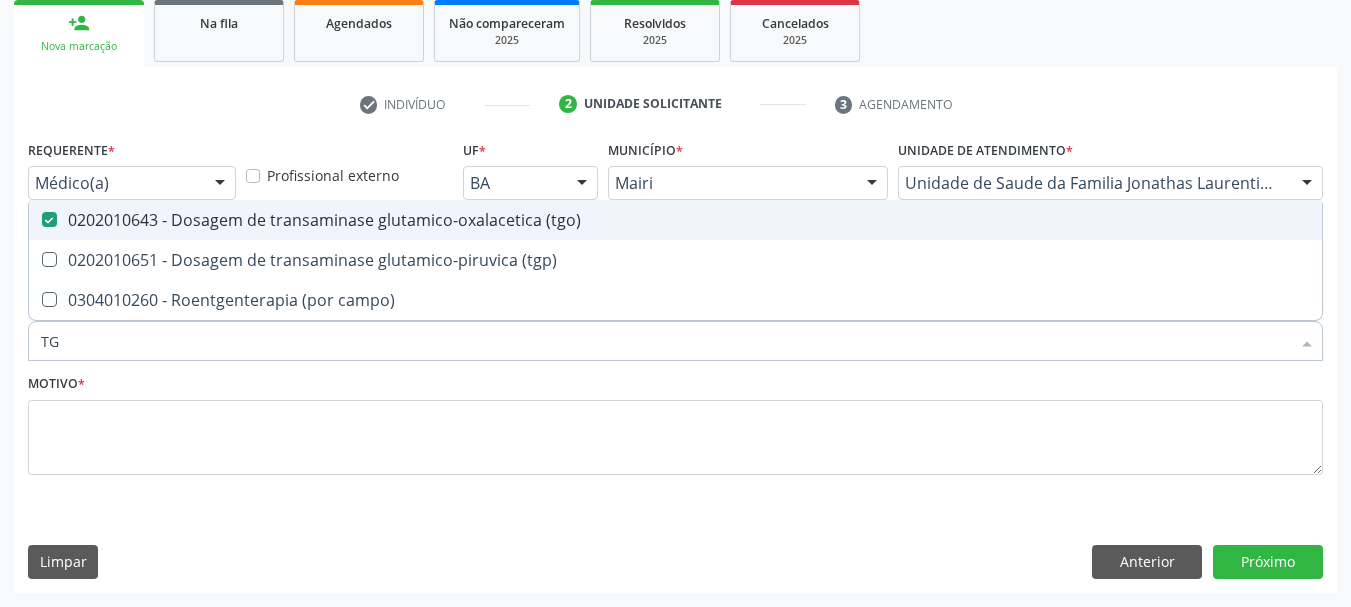 type on "TGP" 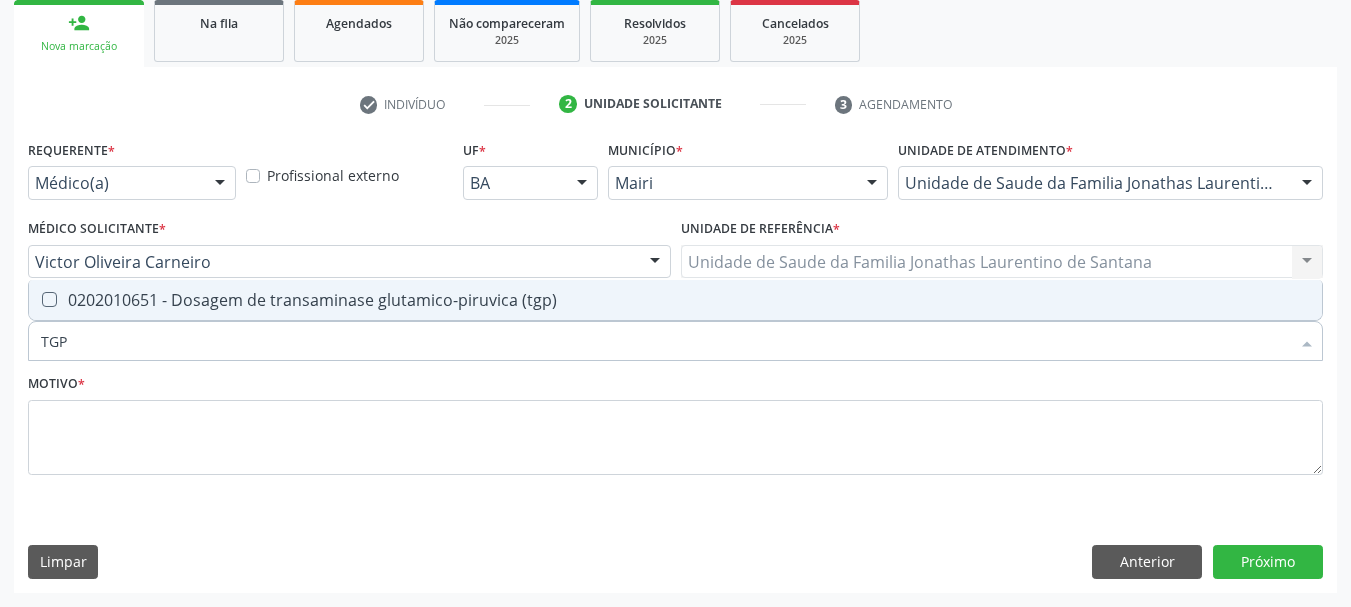 click at bounding box center (36, 300) 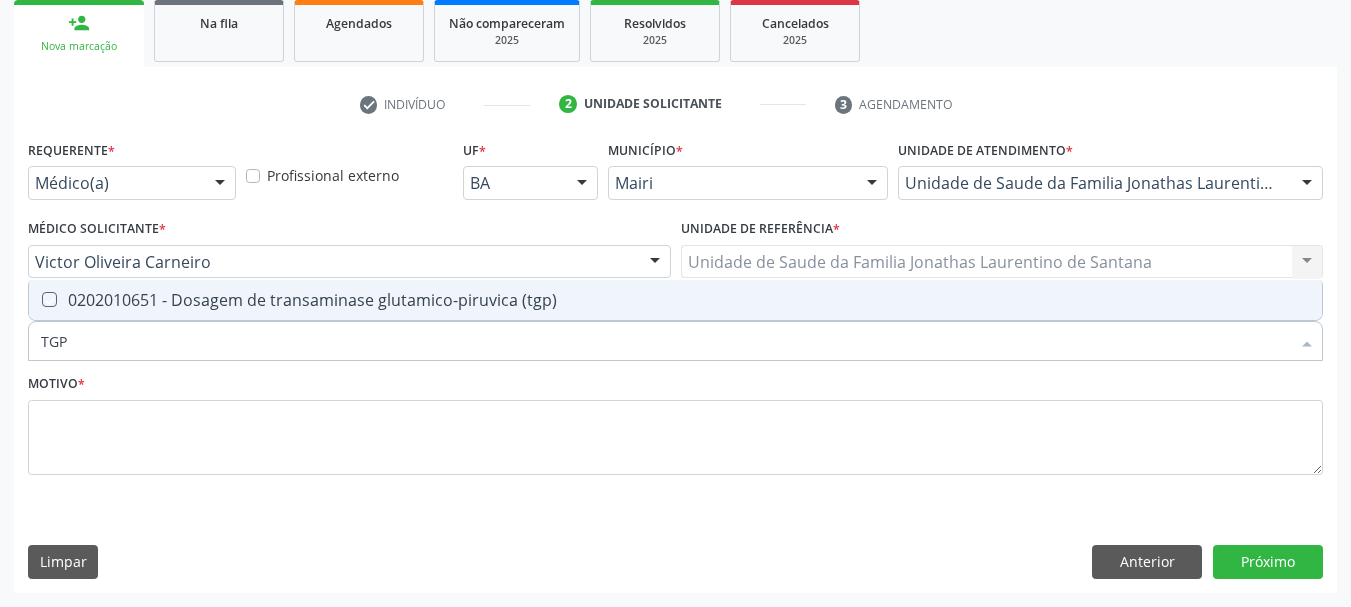checkbox on "true" 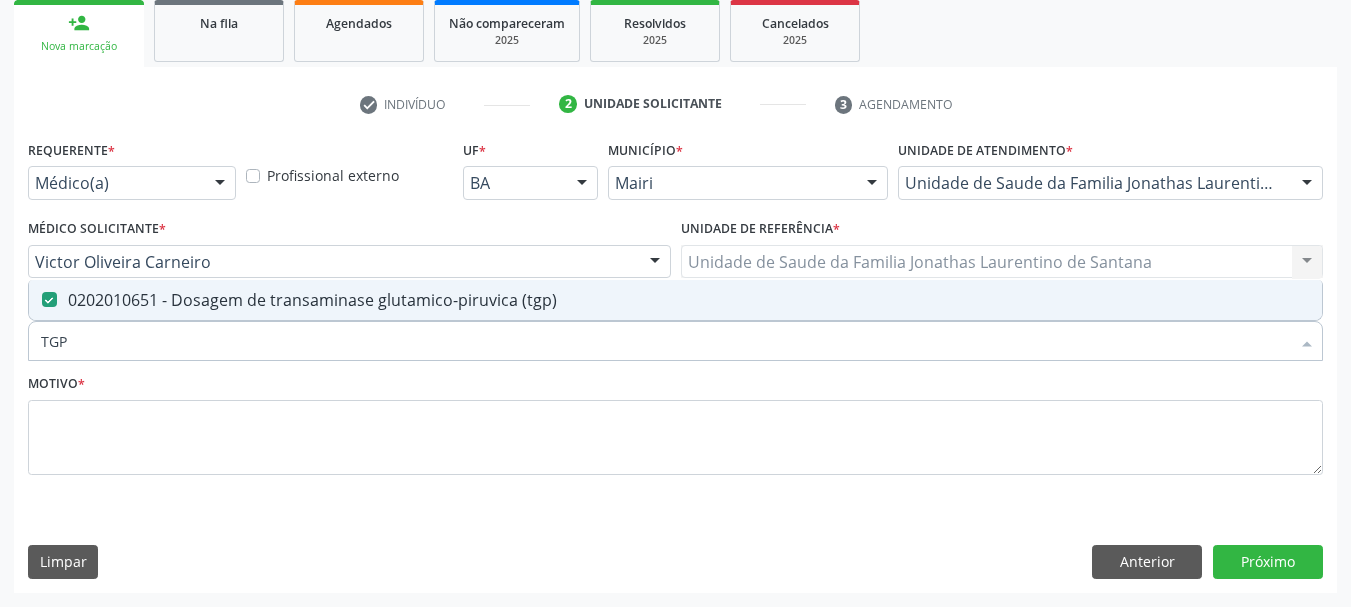 drag, startPoint x: 37, startPoint y: 359, endPoint x: 0, endPoint y: 369, distance: 38.327538 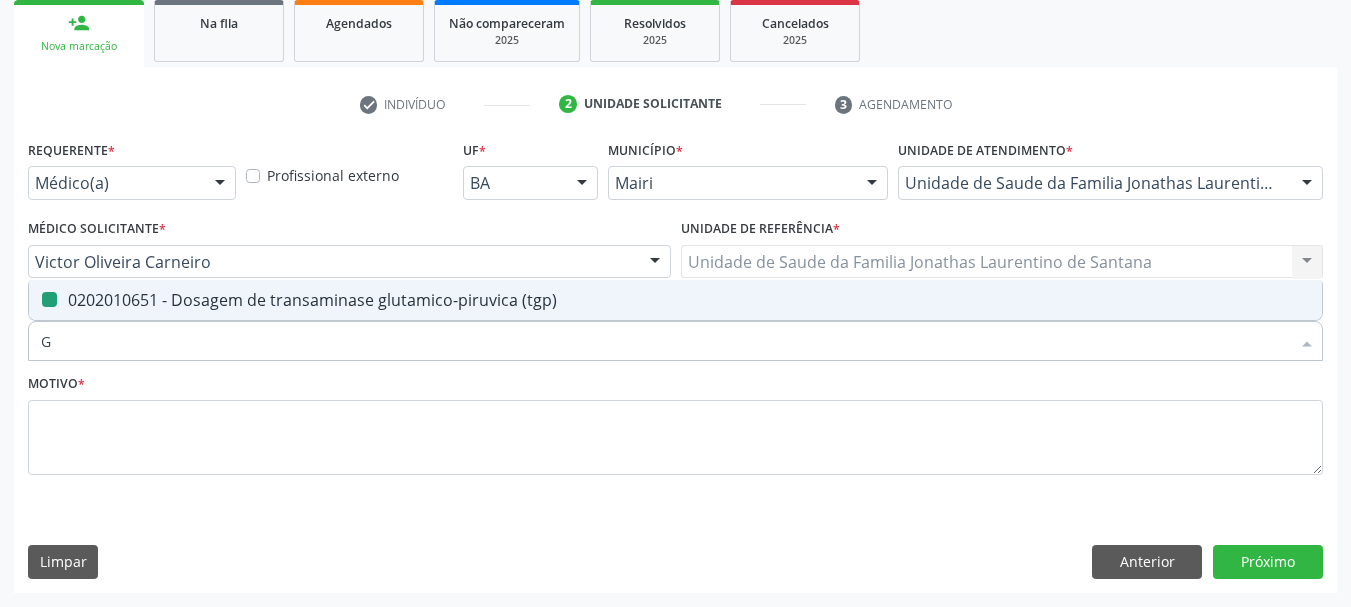 type on "GL" 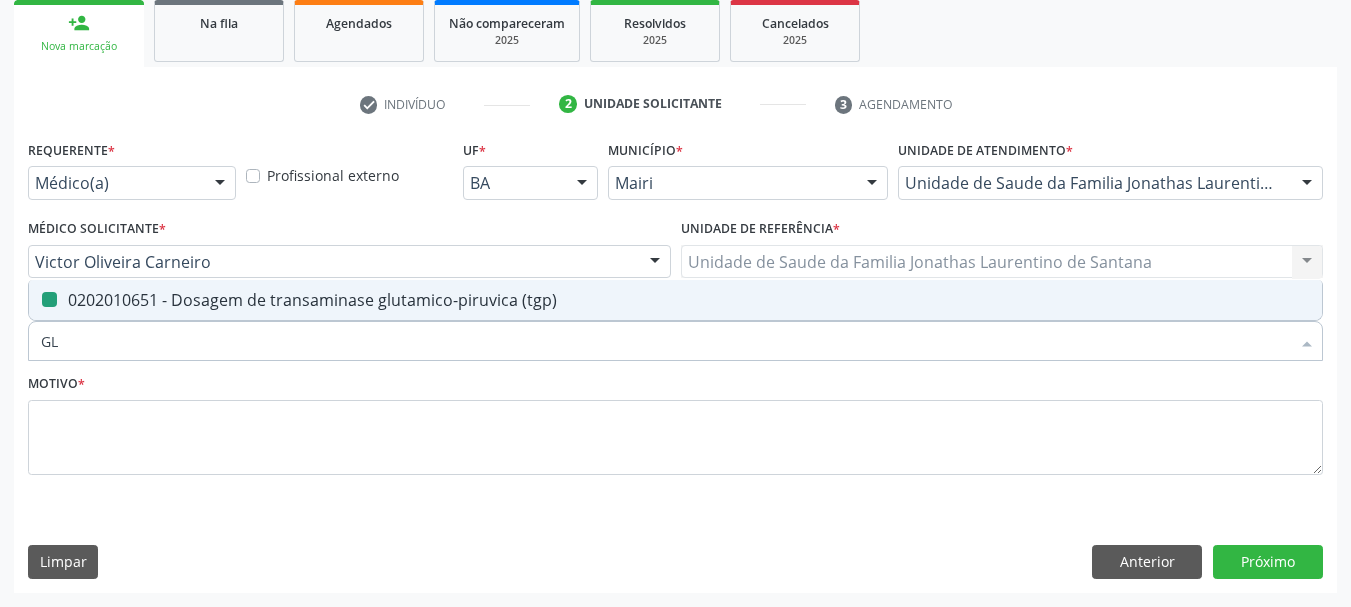 checkbox on "false" 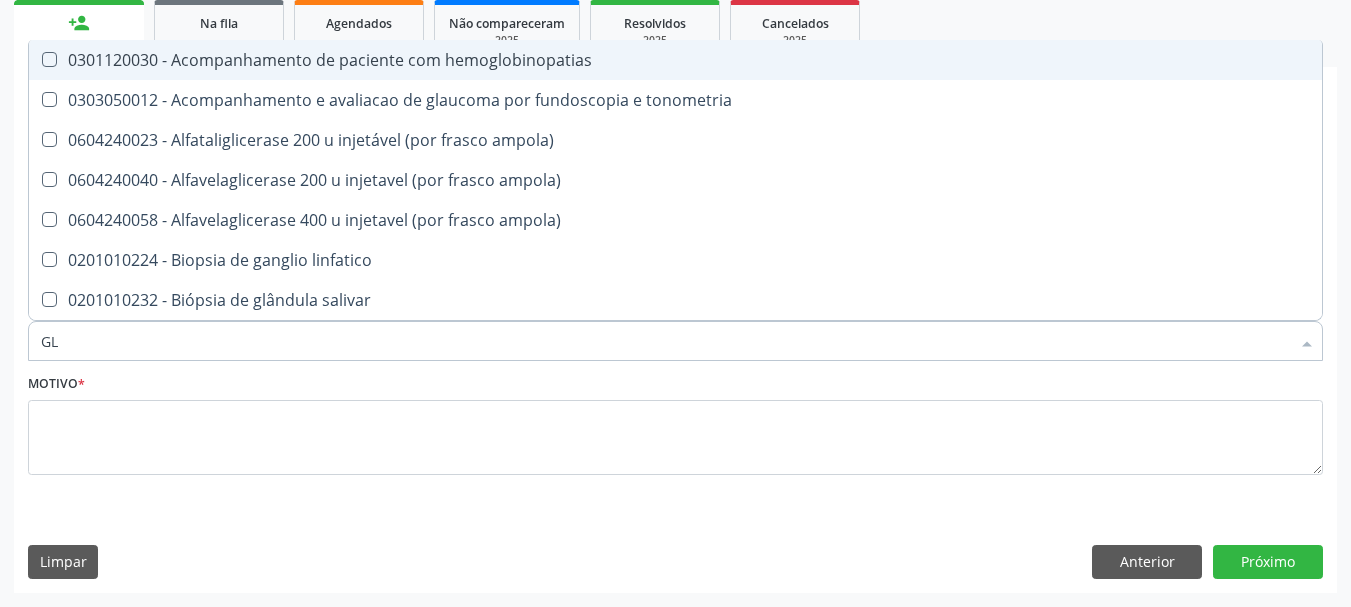 type on "GLI" 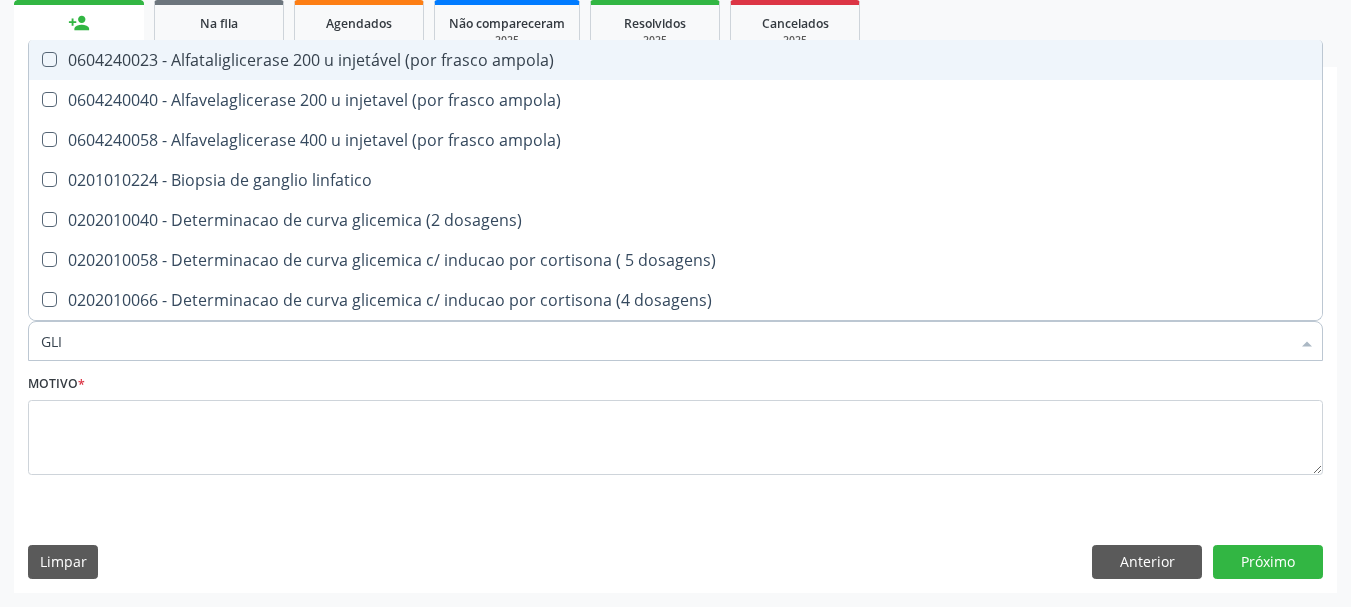 checkbox on "true" 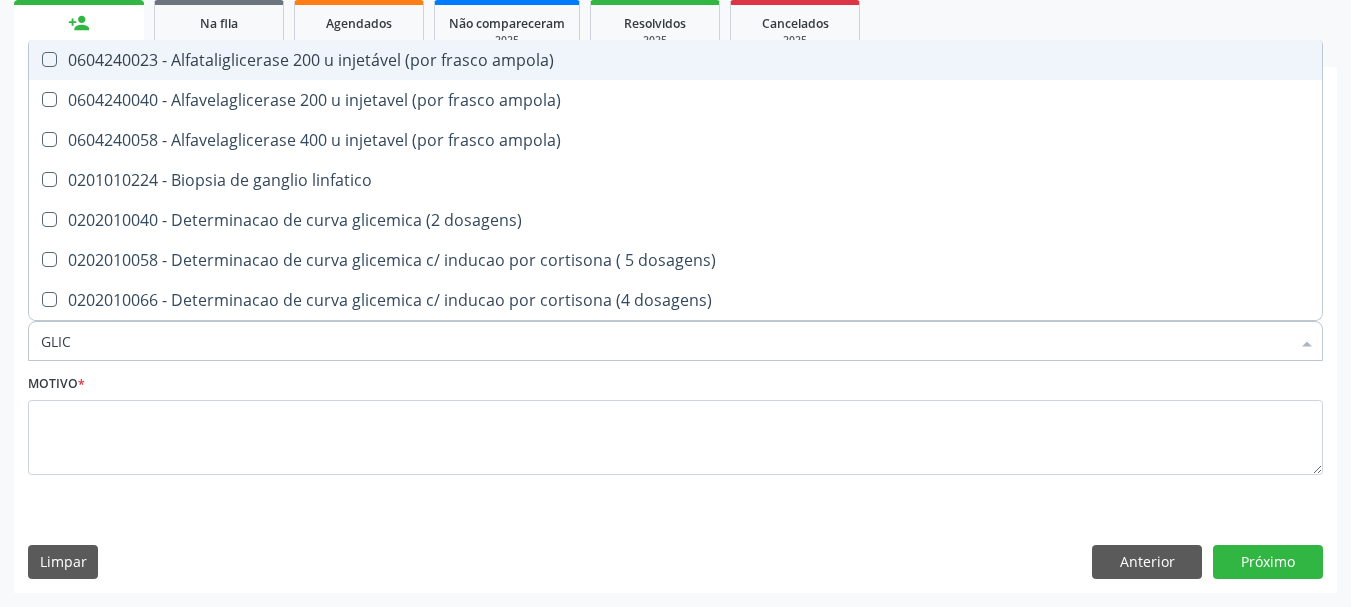 type on "GLICO" 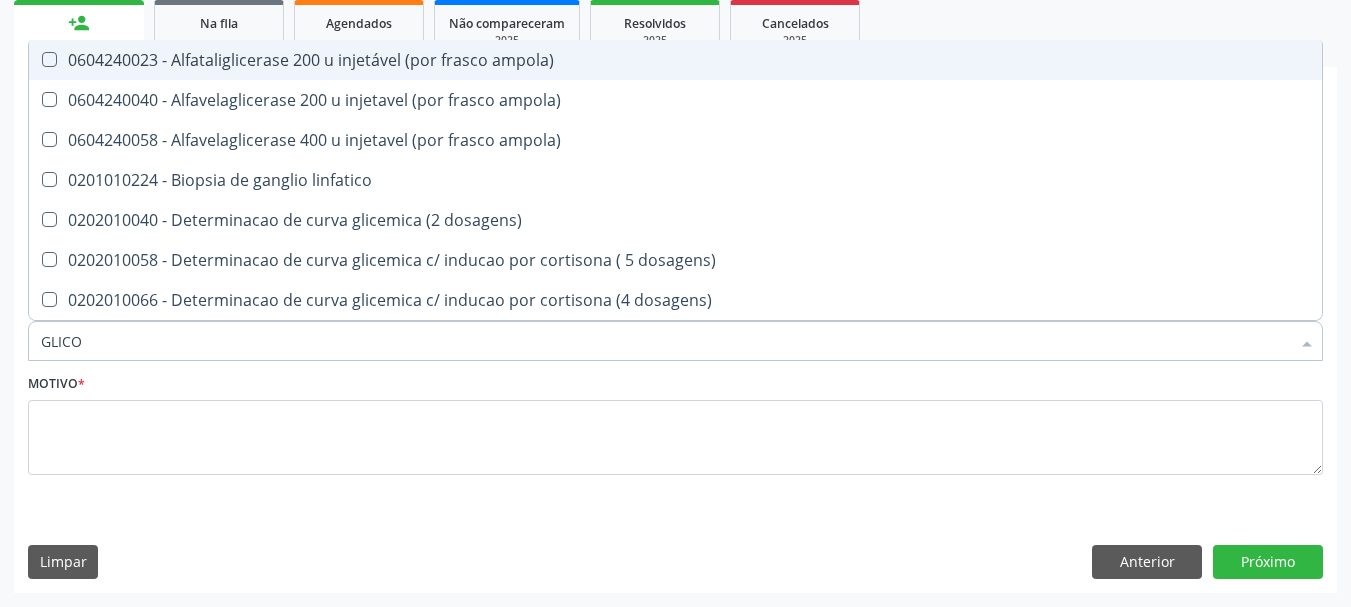 checkbox on "true" 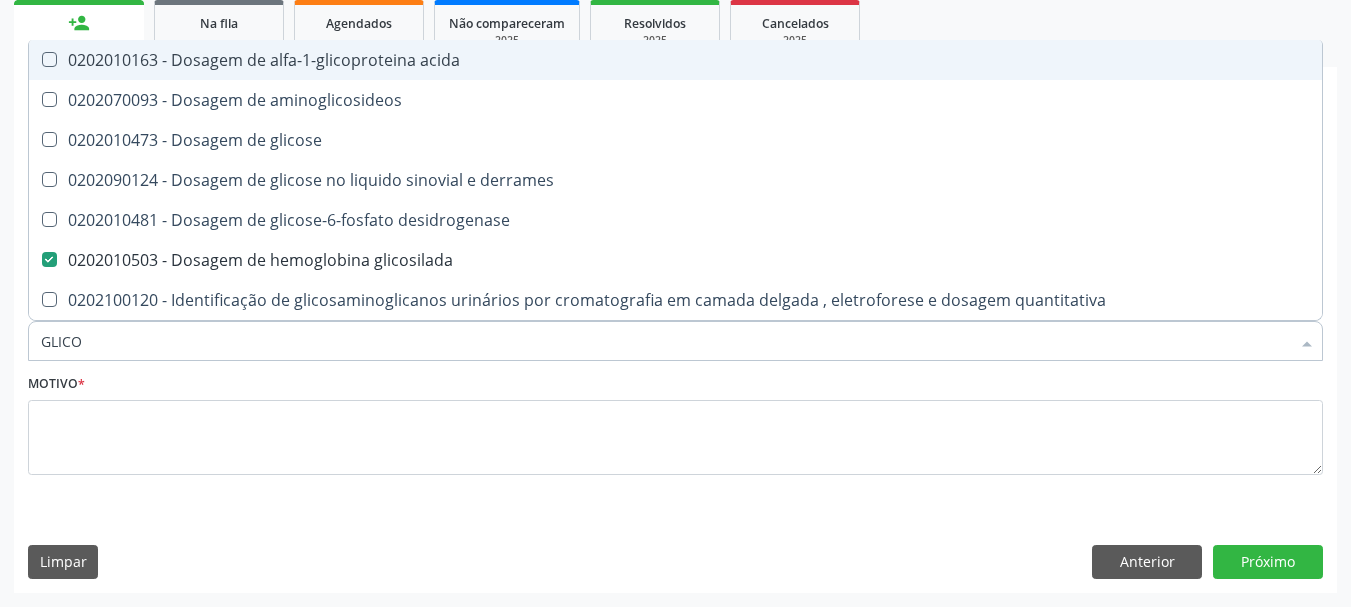 type on "GLICOS" 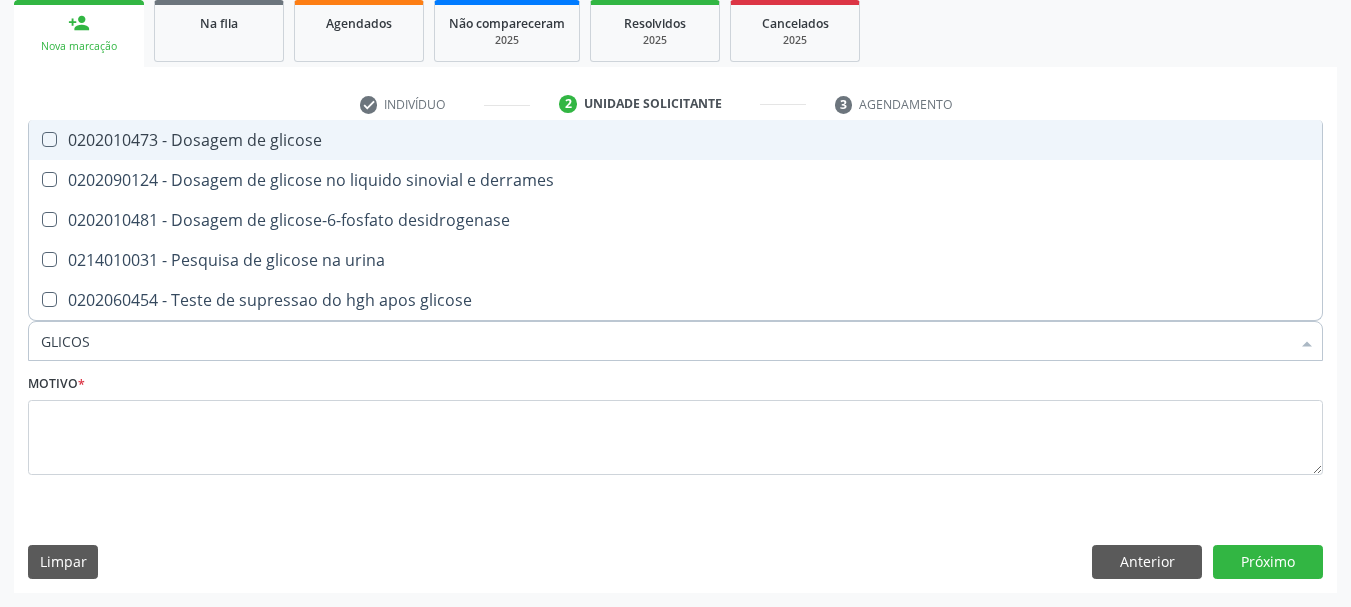 type on "GLICOSE" 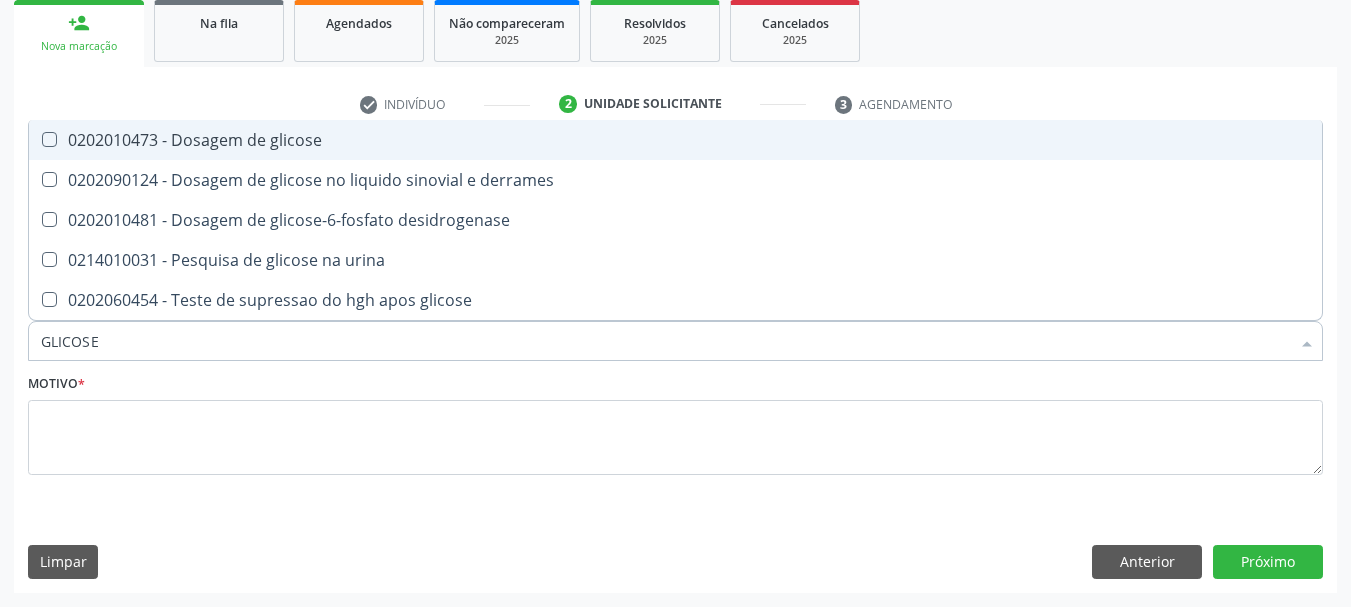 checkbox on "false" 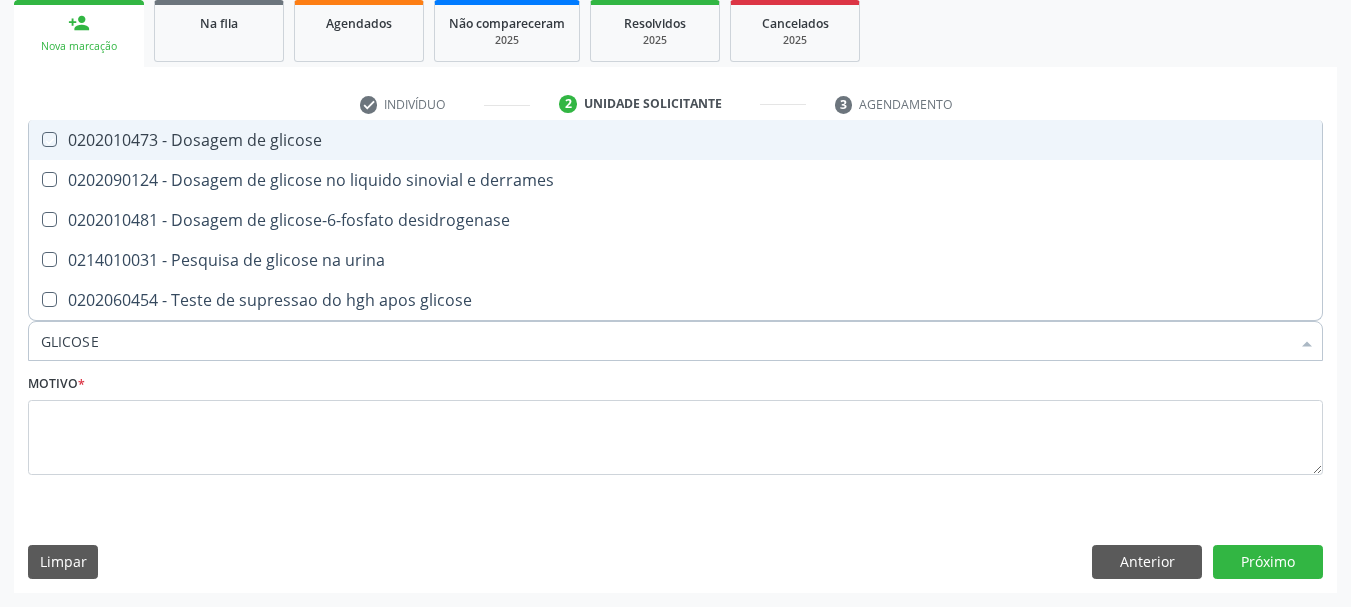 checkbox on "true" 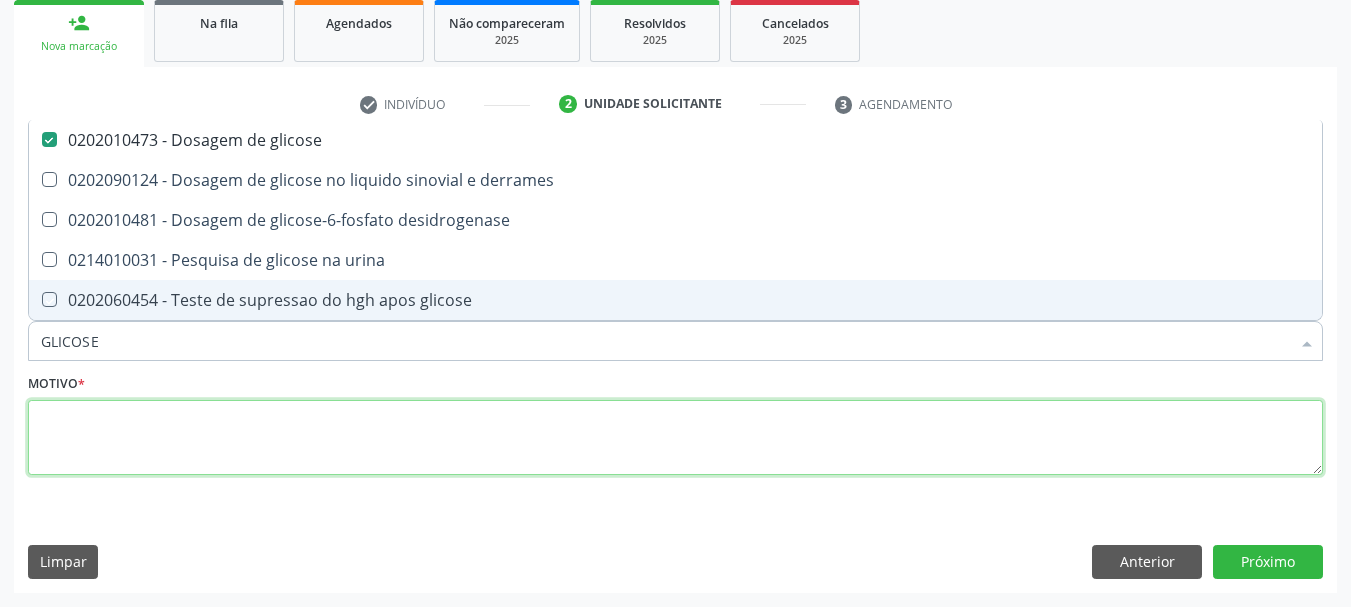 click at bounding box center [675, 438] 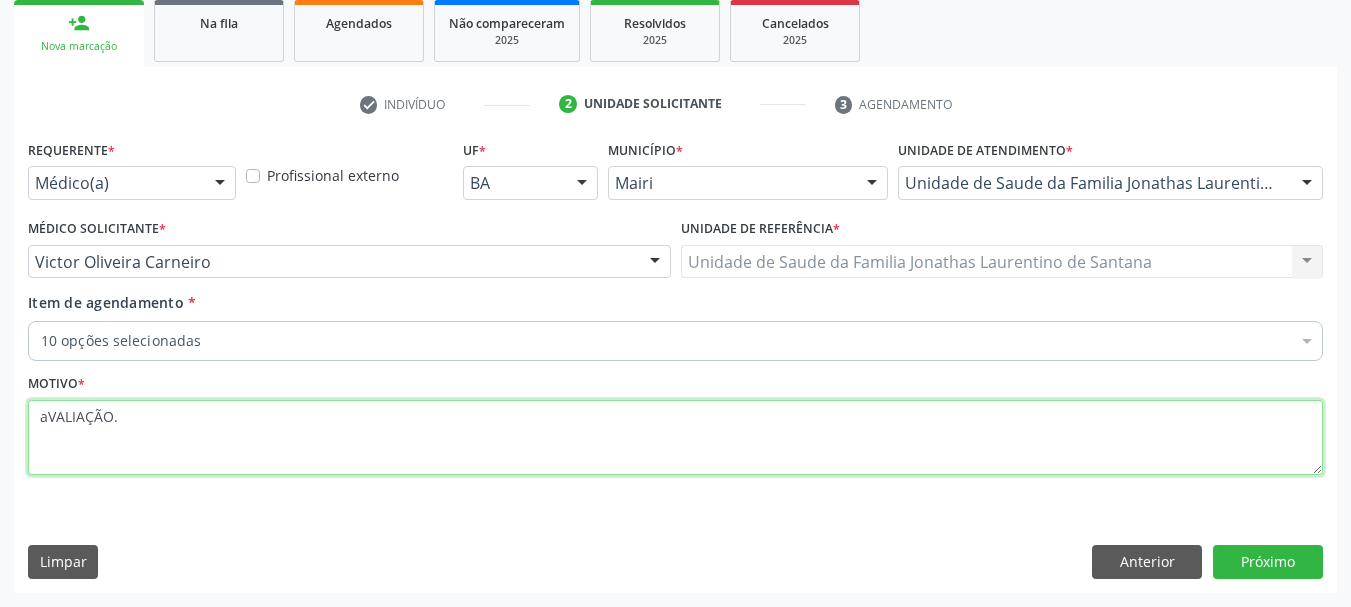 click on "aVALIAÇÃO." at bounding box center [675, 438] 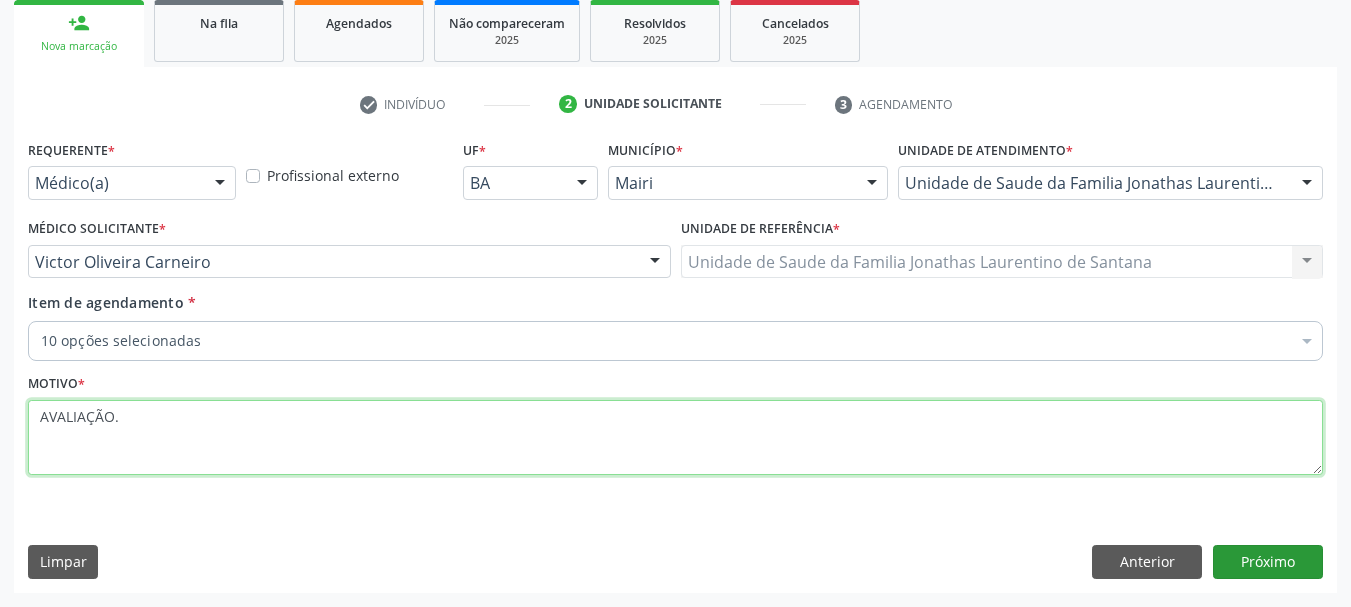 type on "AVALIAÇÃO." 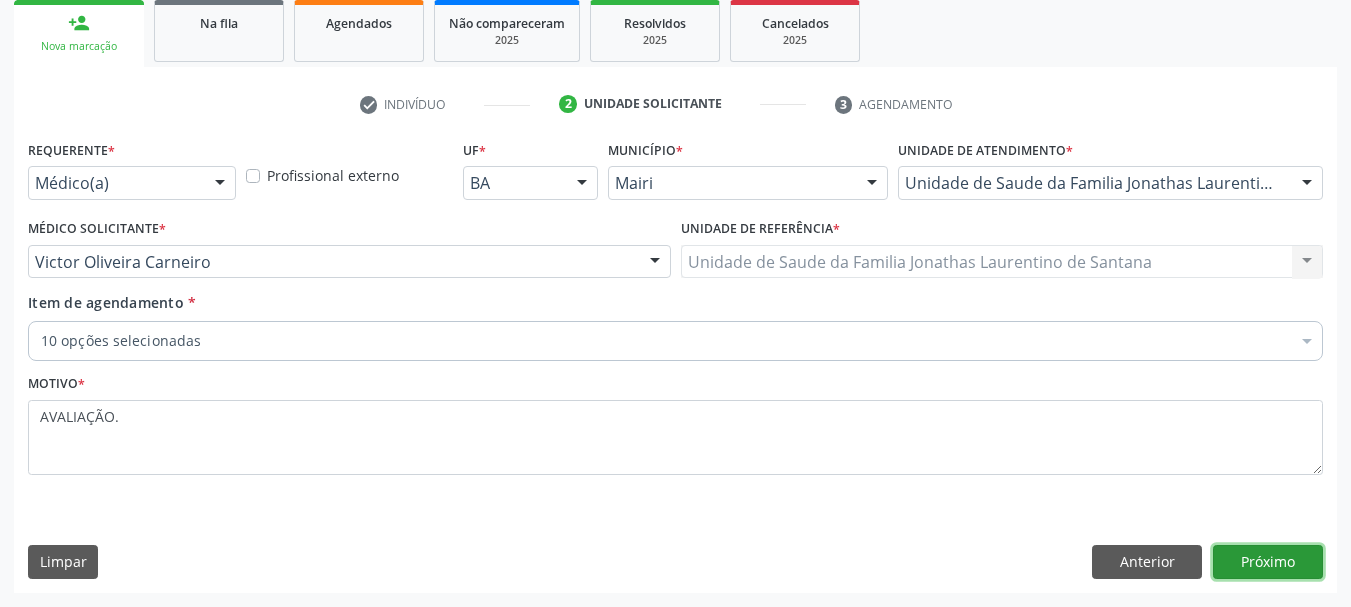 click on "Próximo" at bounding box center (1268, 562) 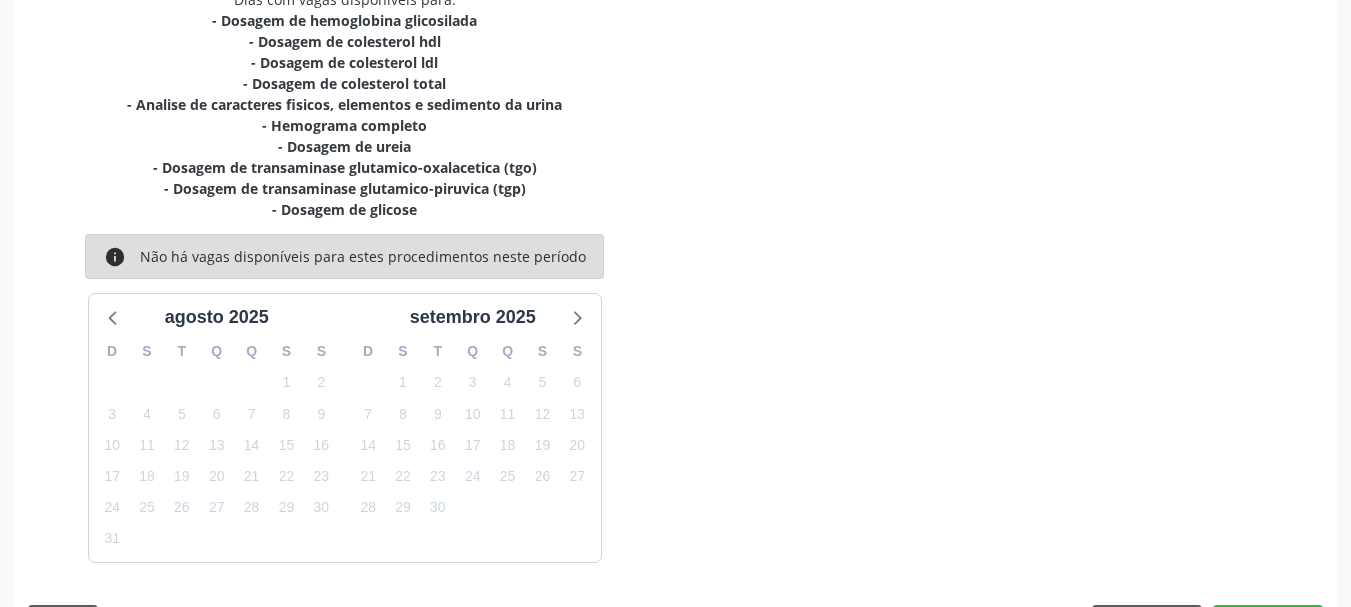 scroll, scrollTop: 511, scrollLeft: 0, axis: vertical 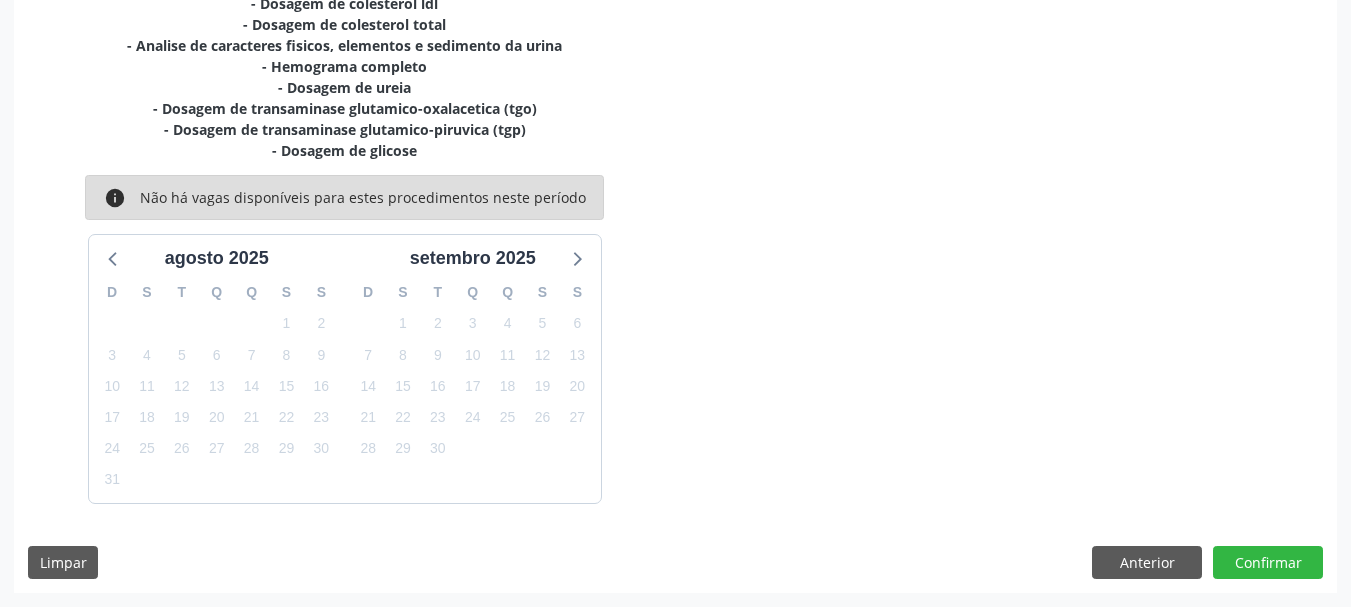 click on "Dias com vagas disponíveis para:
- Dosagem de hemoglobina glicosilada
- Dosagem de colesterol hdl
- Dosagem de colesterol ldl
- Dosagem de colesterol total
- Analise de caracteres fisicos, elementos e sedimento da urina
- Hemograma completo
- Dosagem de ureia
- Dosagem de transaminase glutamico-oxalacetica (tgo)
- Dosagem de transaminase glutamico-piruvica (tgp)
- Dosagem de glicose
info
Não há vagas disponíveis para estes procedimentos neste período
agosto 2025 D S T Q Q S S 27 28 29 30 31 1 2 3 4 5 6 7 8 9 10 11 12 13 14 15 16 17 18 19 20 21 22 23 24 25 26 27 28 29 30 31 1 2 3 4 5 6 setembro 2025 D S T Q Q S S 31 1 2 3 4 5 6 7 8 9 10 11 12 13 14 15 16 17 18 19 20 21 22 23 24 25 26 27 28 29 30 1 2 3 4 5 6 7 8 9 10 11
Limpar
Anterior
Confirmar" at bounding box center [675, 261] 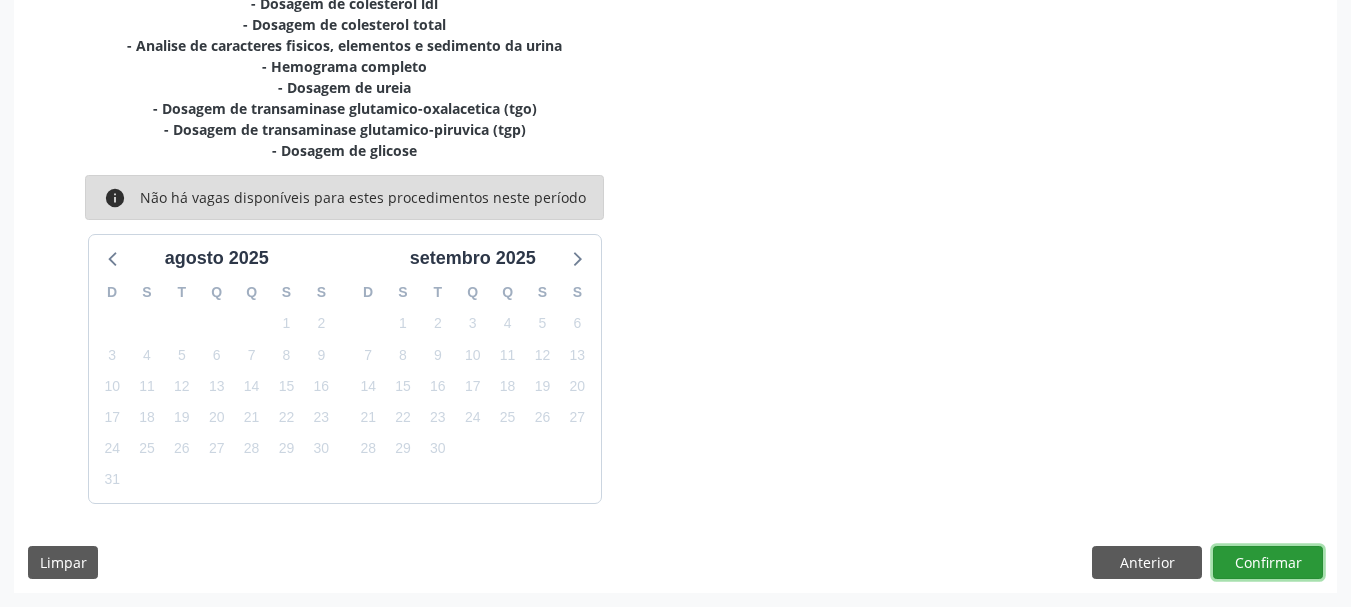 click on "Confirmar" at bounding box center (1268, 563) 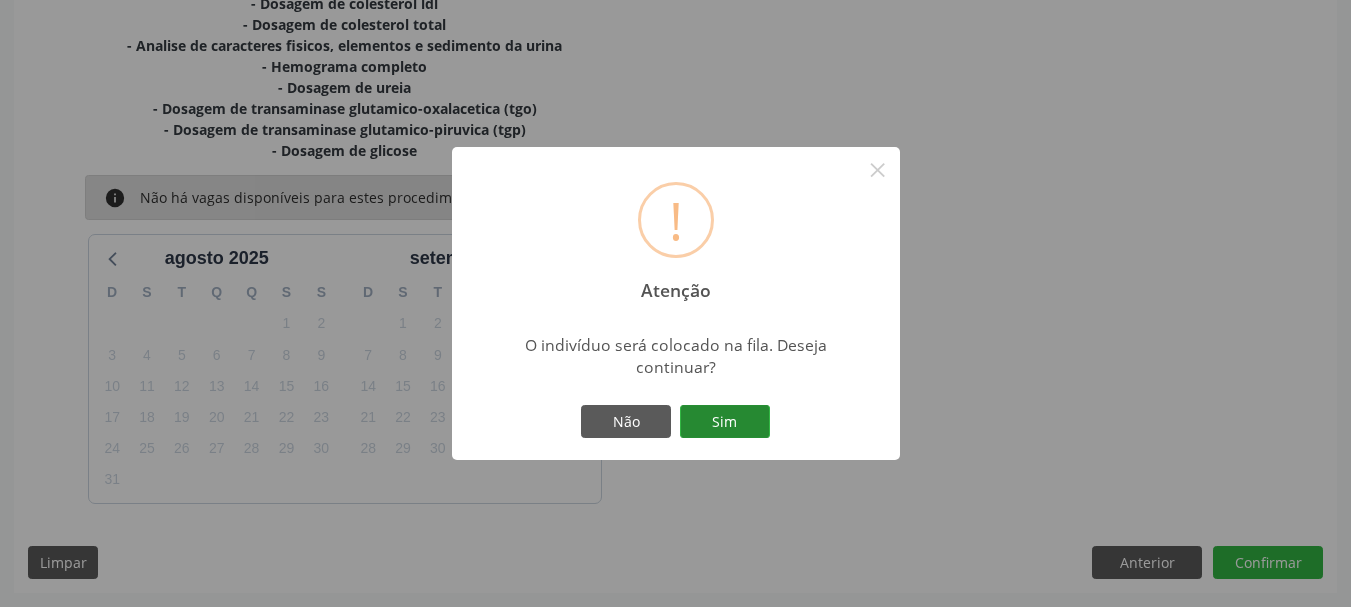 click on "Sim" at bounding box center [725, 422] 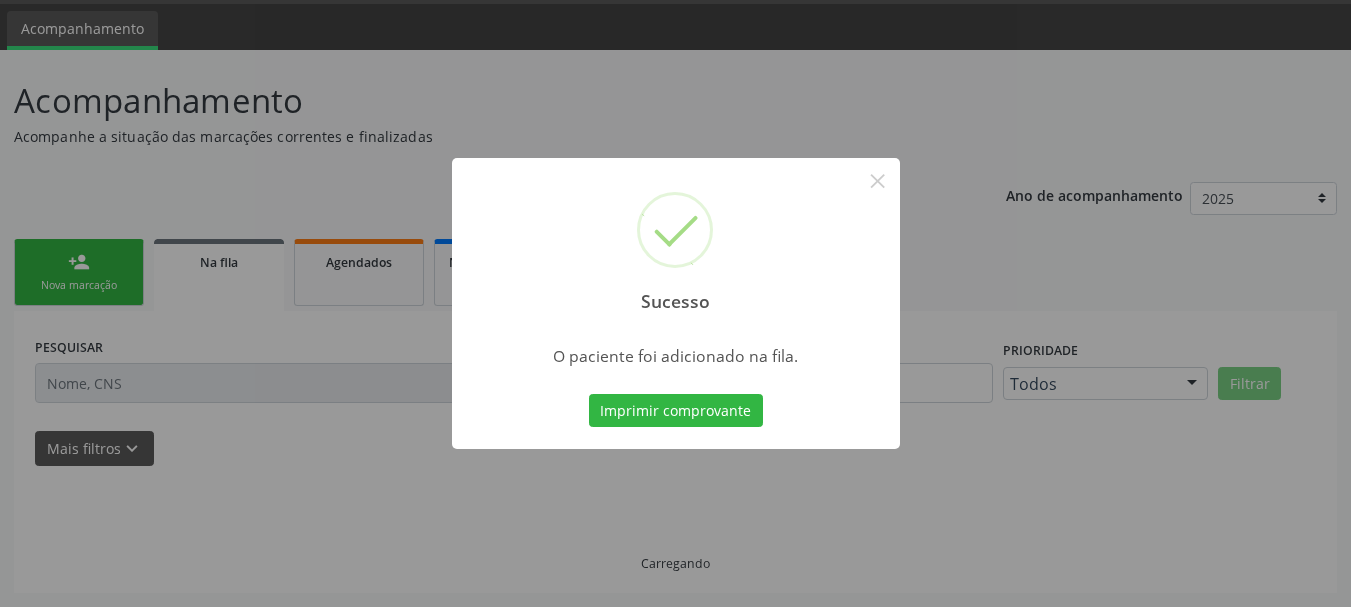 scroll, scrollTop: 60, scrollLeft: 0, axis: vertical 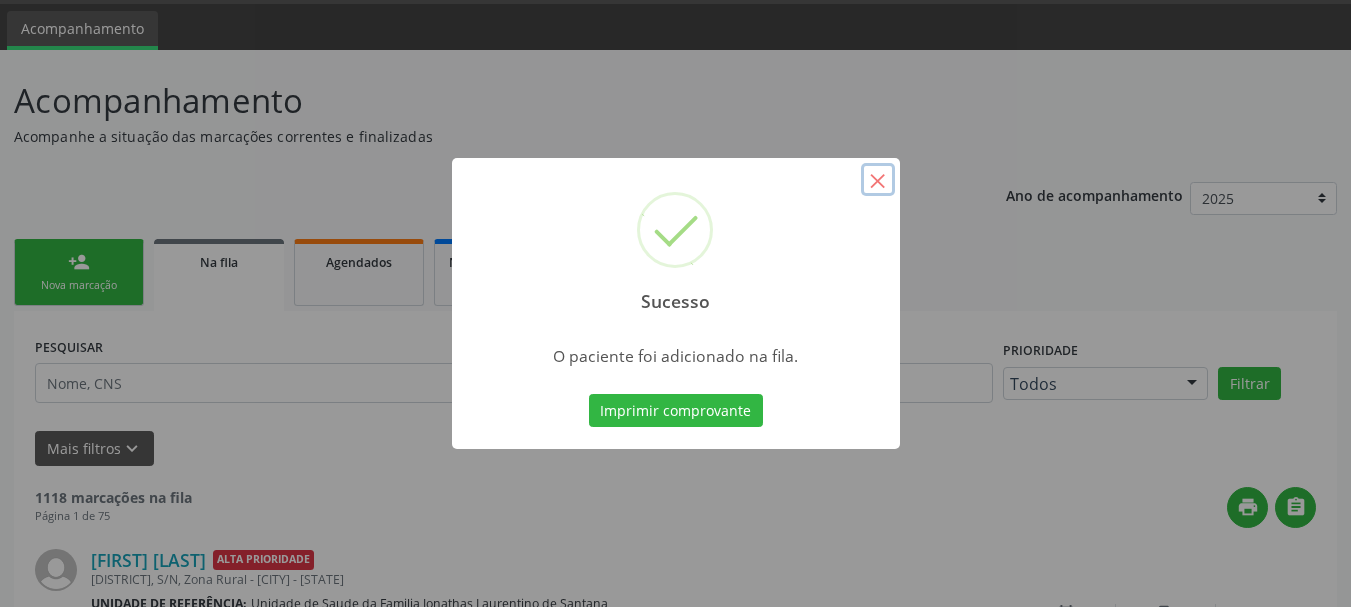 click on "×" at bounding box center (878, 180) 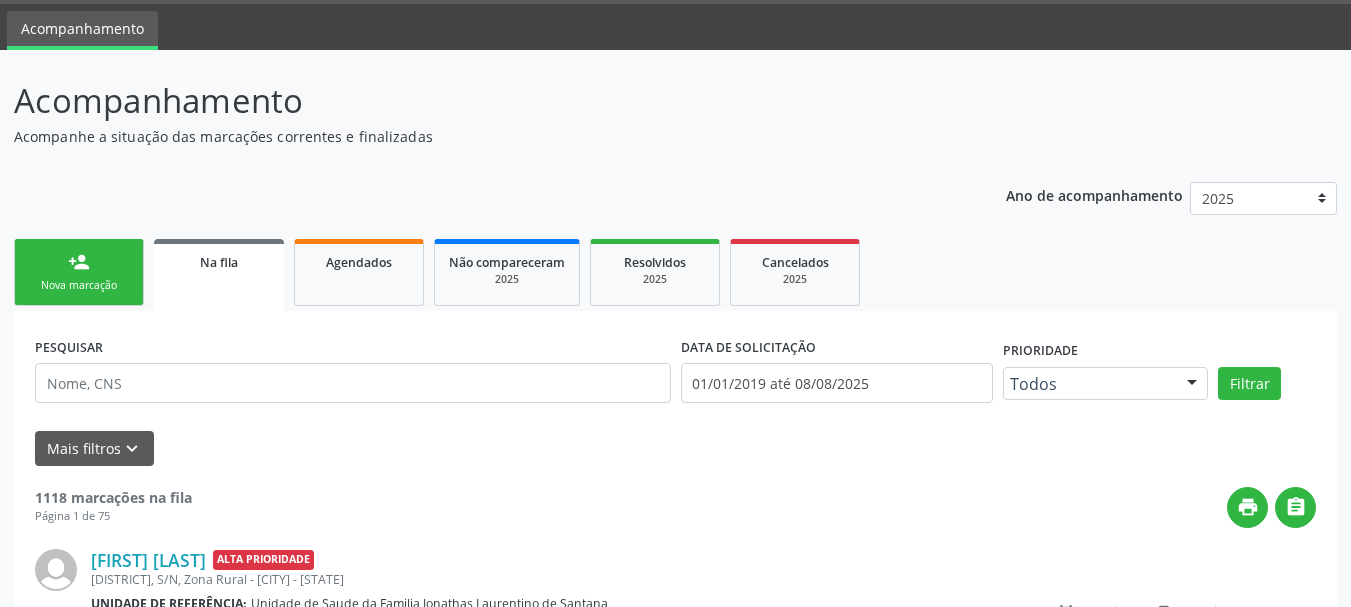 click on "person_add" at bounding box center [79, 262] 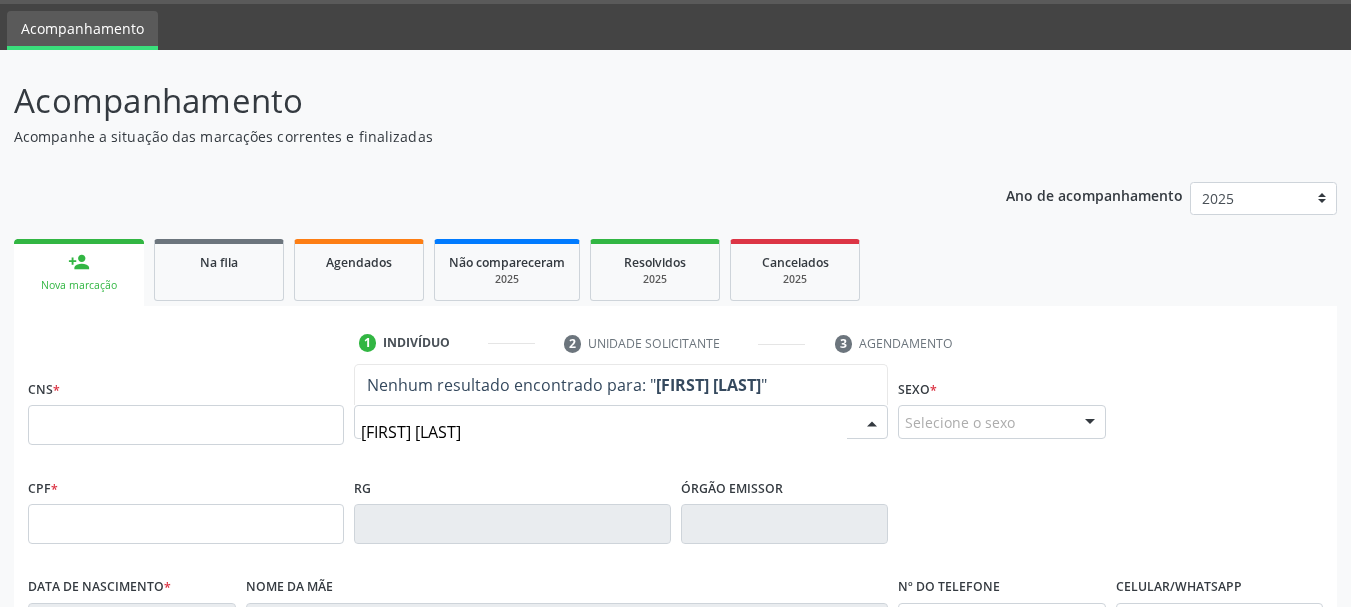 type on "[FIRST] [LAST]" 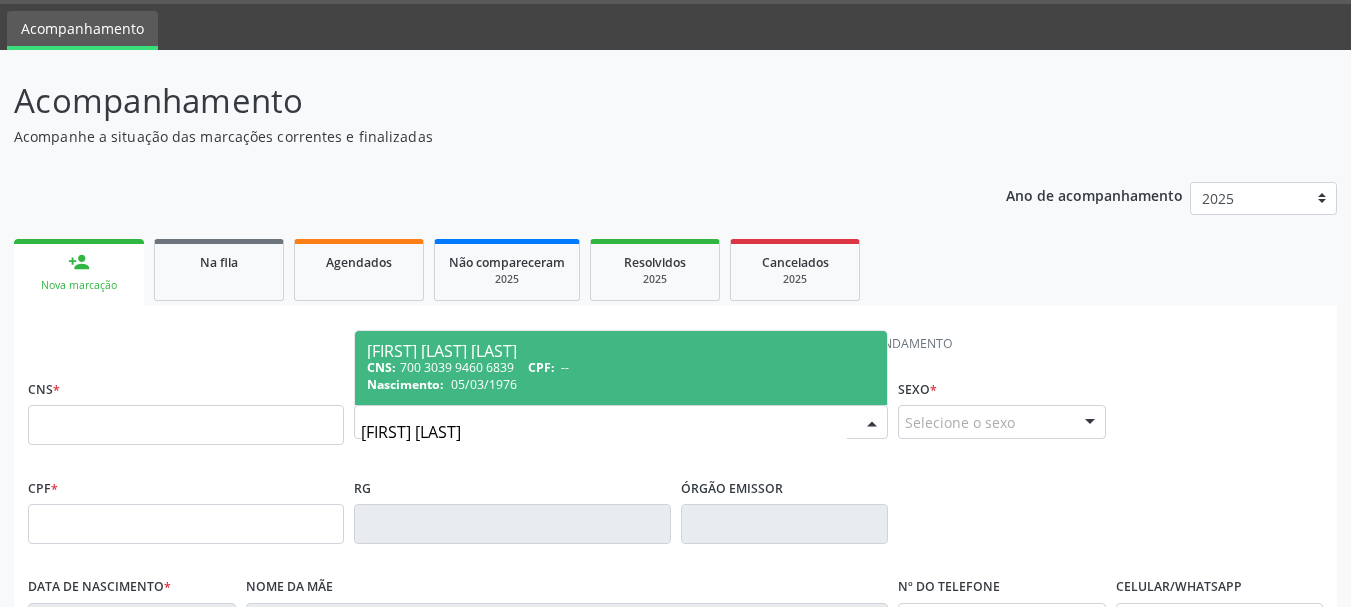 click on "[FIRST] [LAST] de [LAST]
CNS:
700 3039 9460 6839
CPF:    --   Nascimento:
05/03/1976" at bounding box center [621, 368] 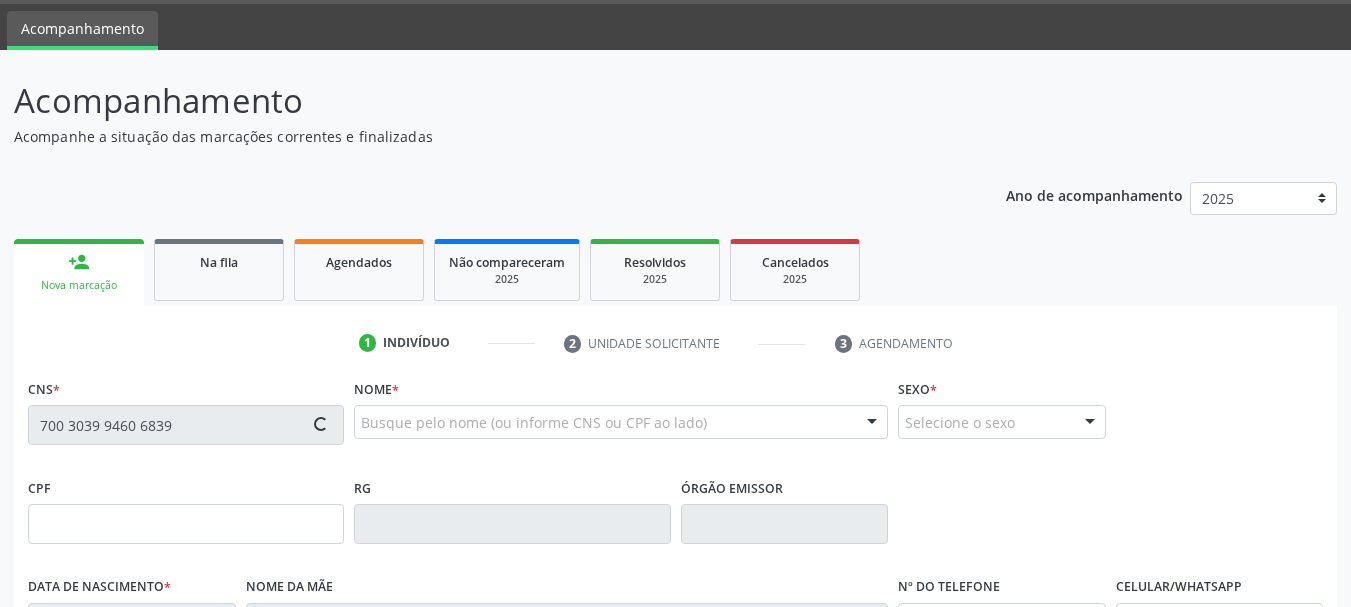 type on "05/03/1976" 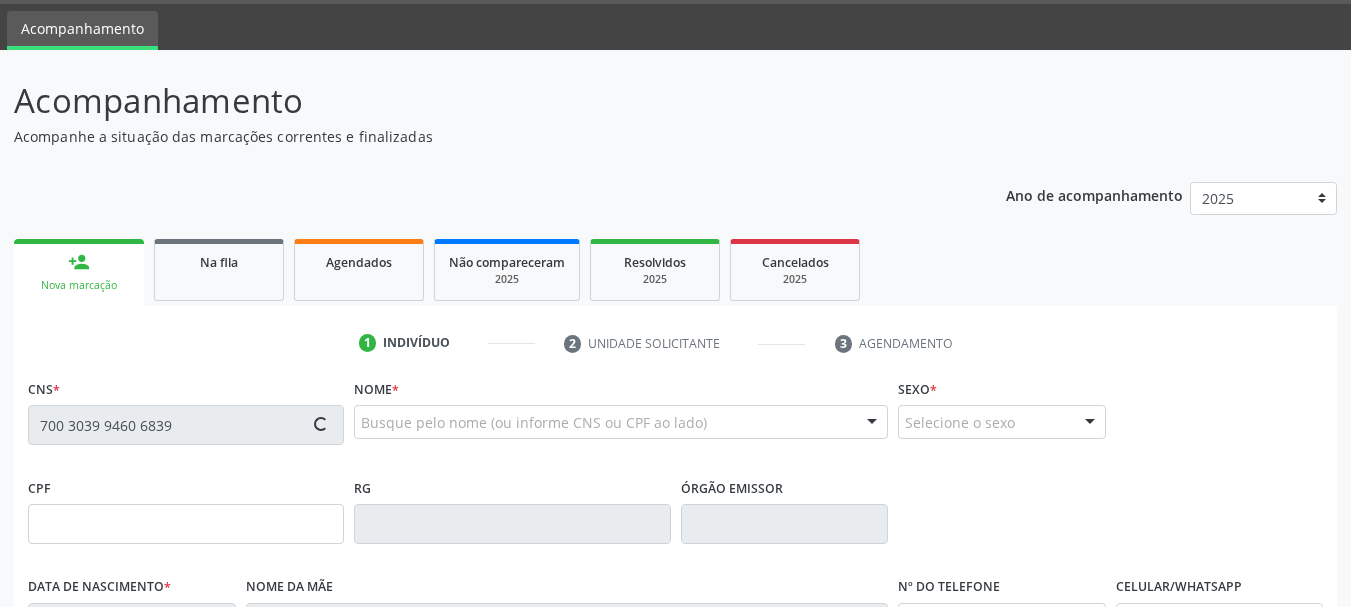 type on "[FIRST] de [LAST] [LAST] da [LAST]" 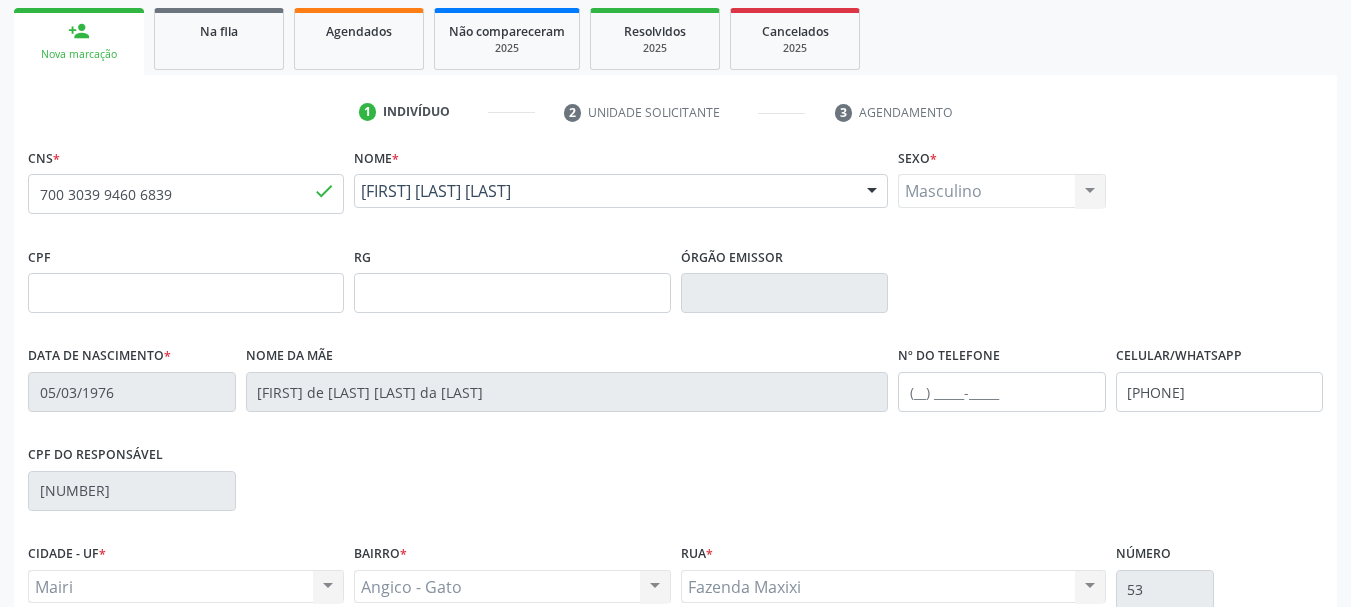 scroll, scrollTop: 477, scrollLeft: 0, axis: vertical 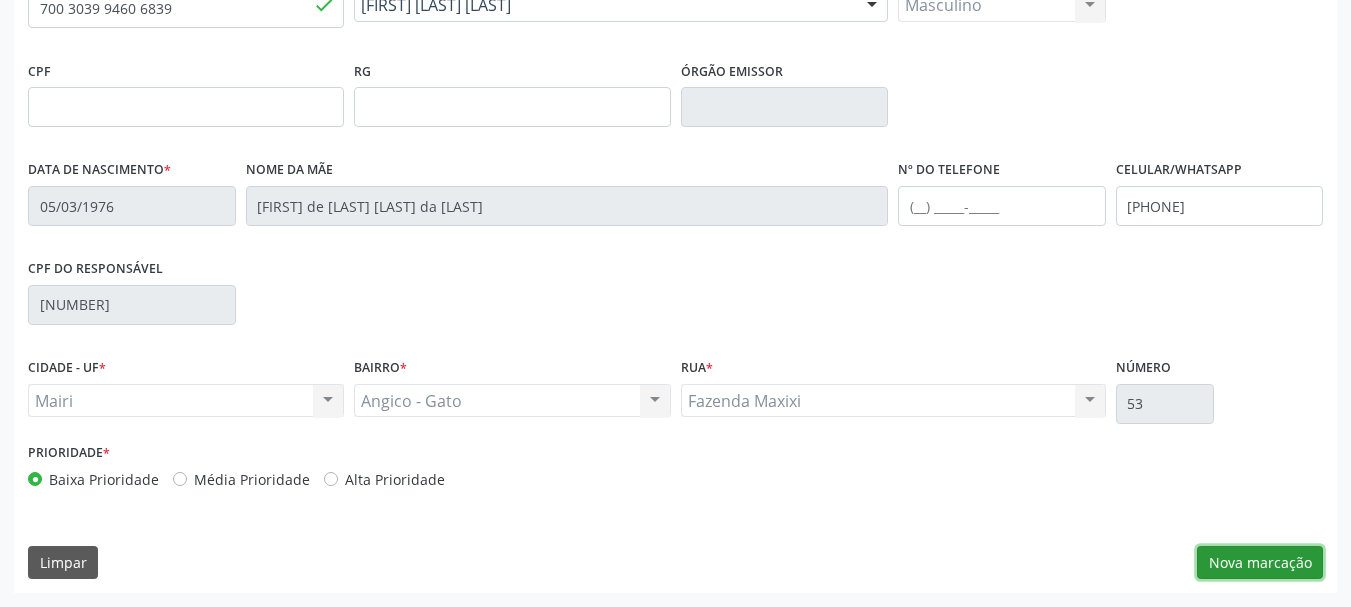click on "Nova marcação" at bounding box center [1260, 563] 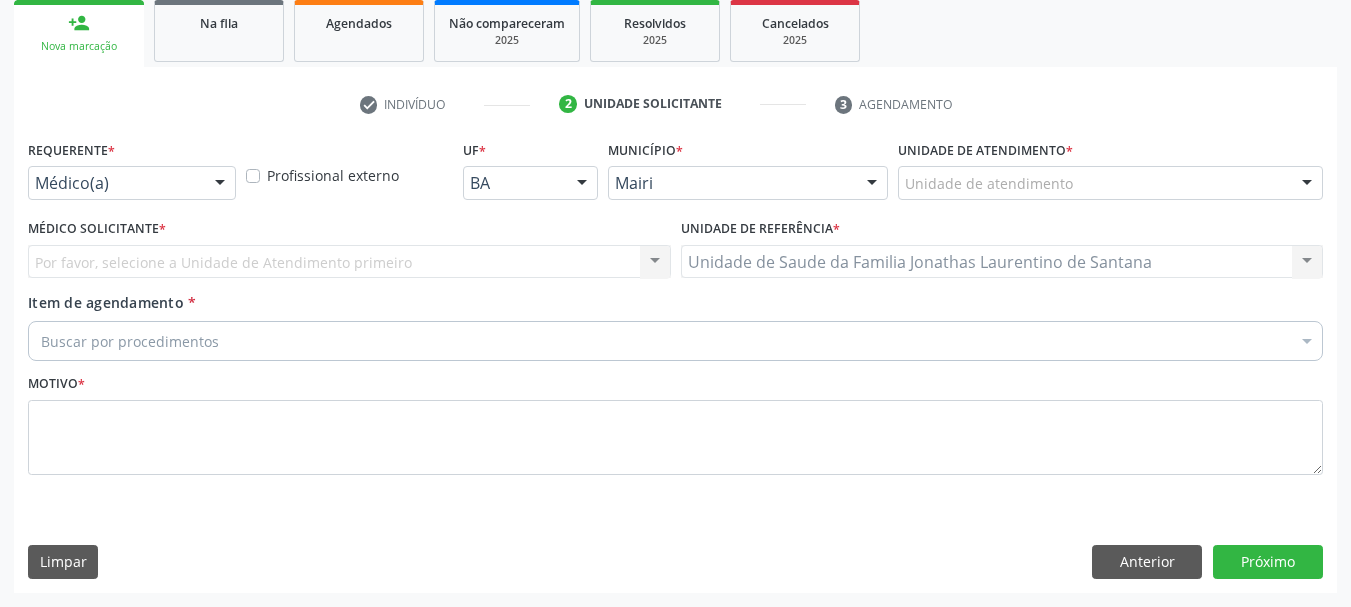 scroll, scrollTop: 299, scrollLeft: 0, axis: vertical 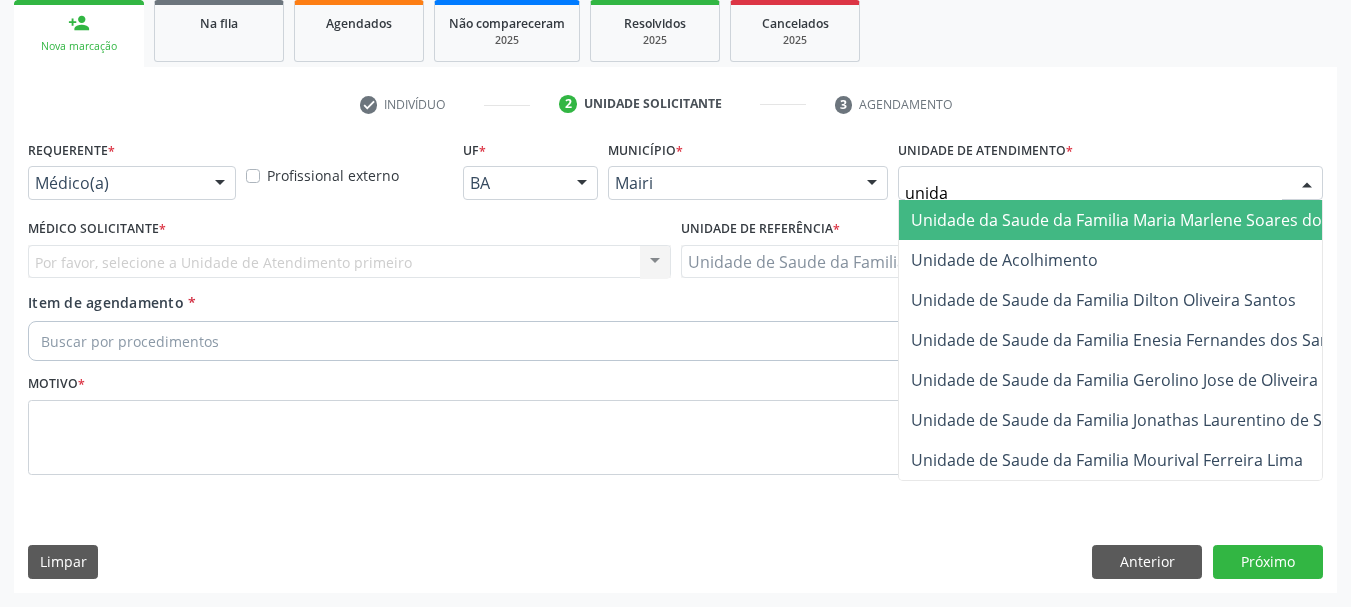 type on "unidad" 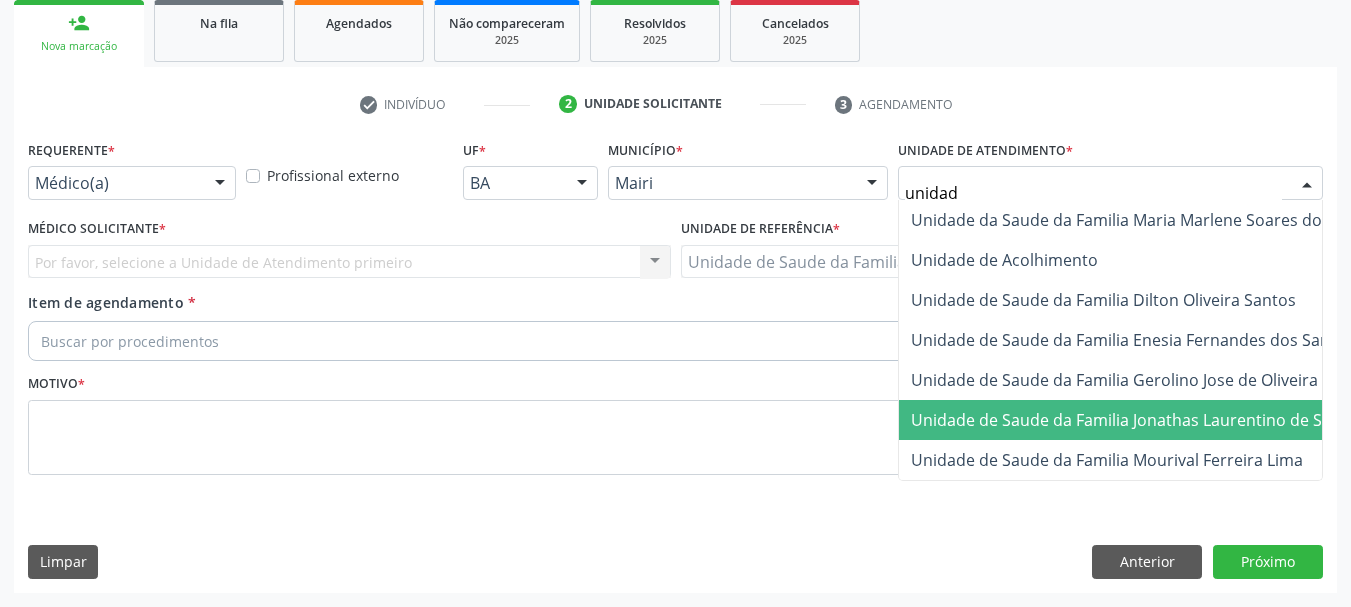 click on "Unidade de Saude da Familia Jonathas Laurentino de Santana" at bounding box center (1143, 420) 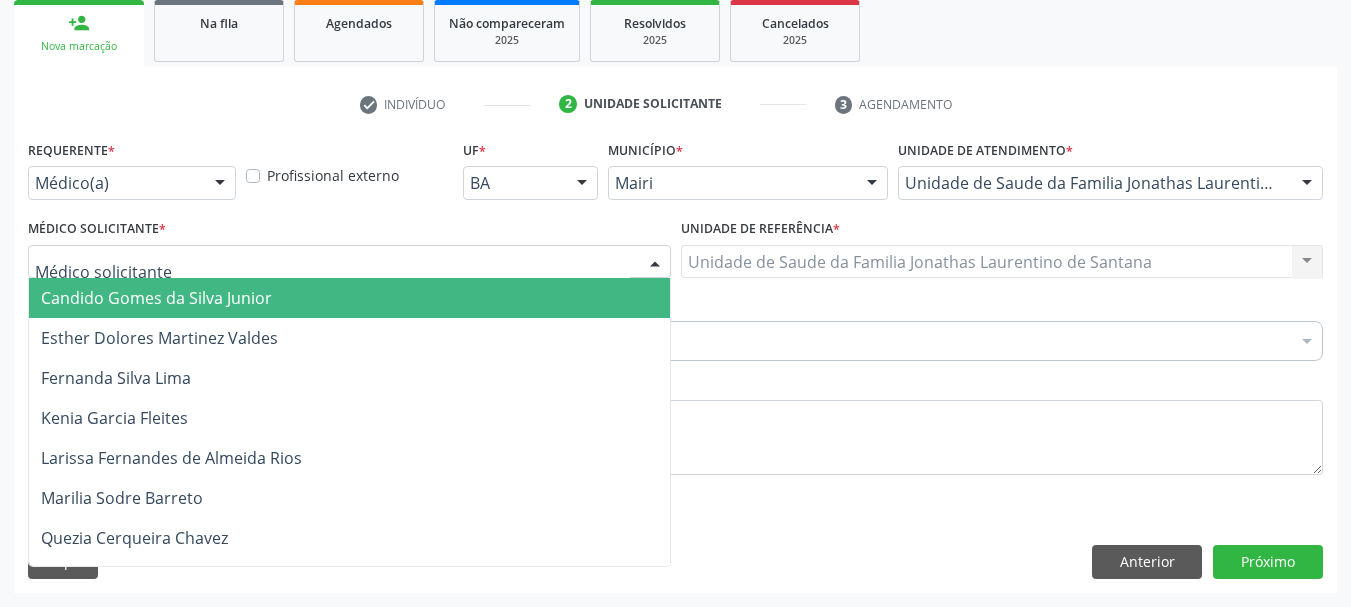 click at bounding box center [349, 262] 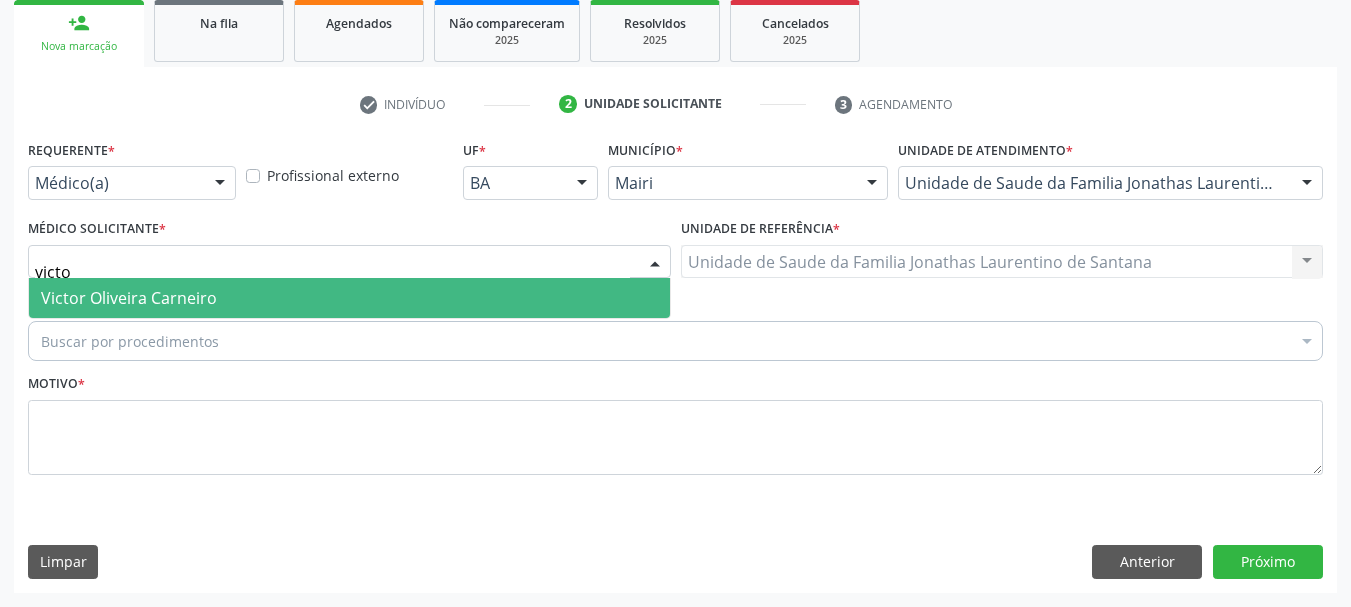 type on "victor" 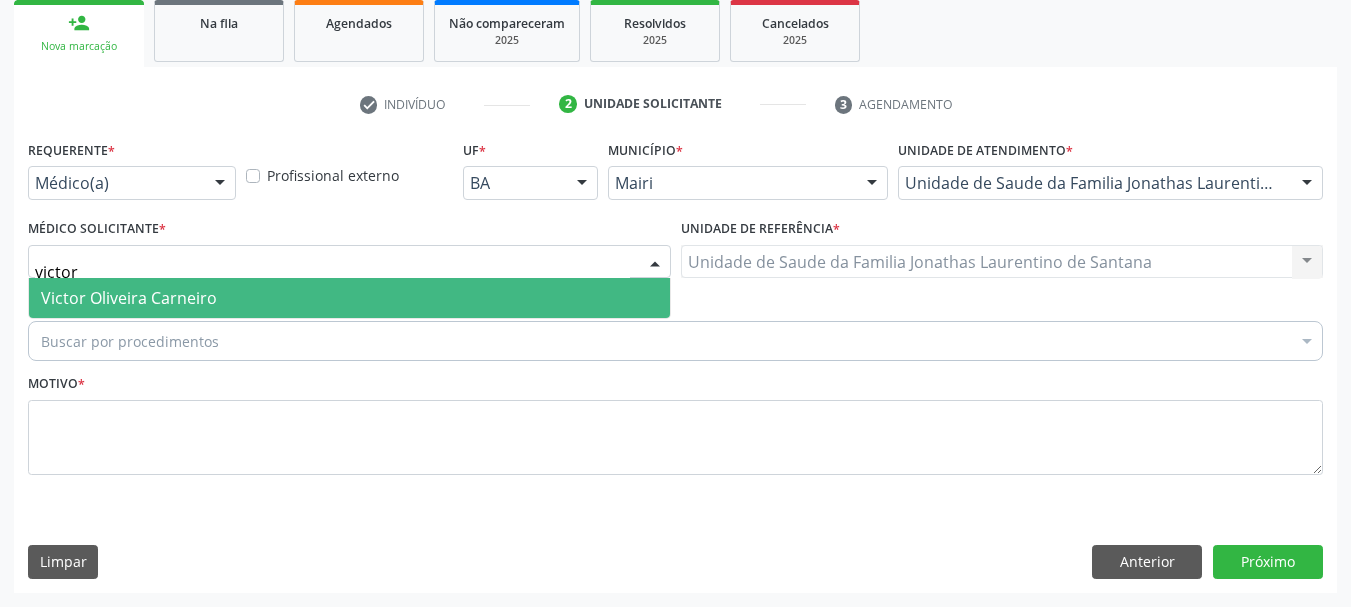 click on "Victor Oliveira Carneiro" at bounding box center [349, 298] 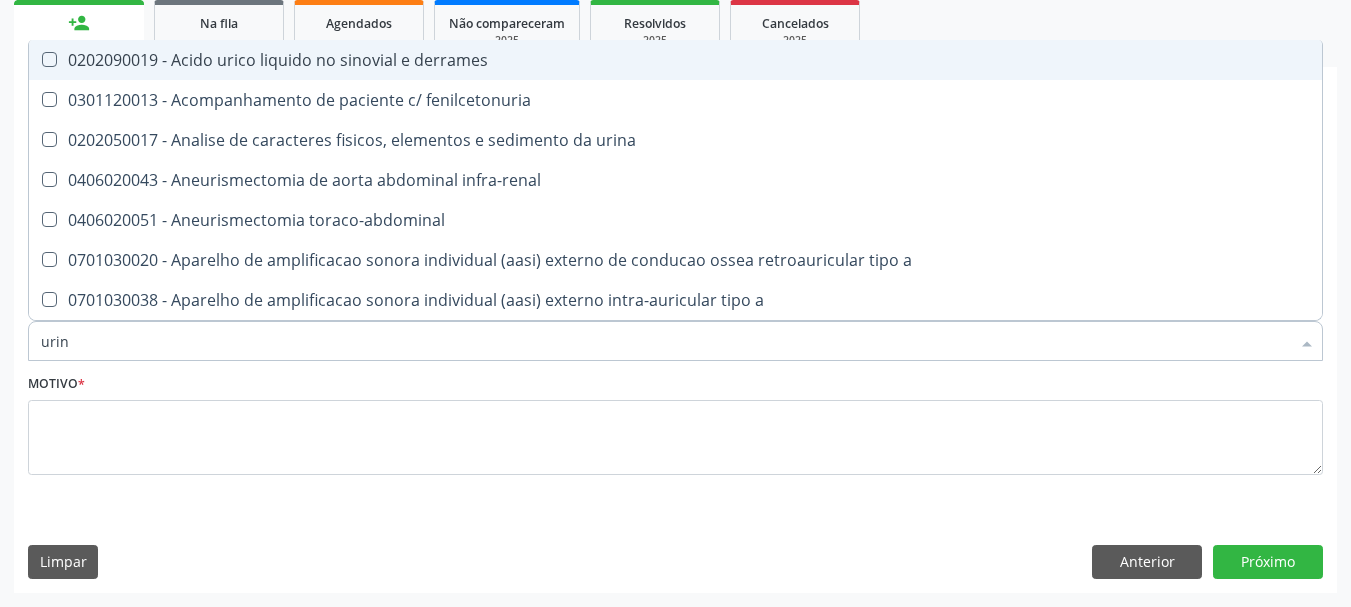 type on "urina" 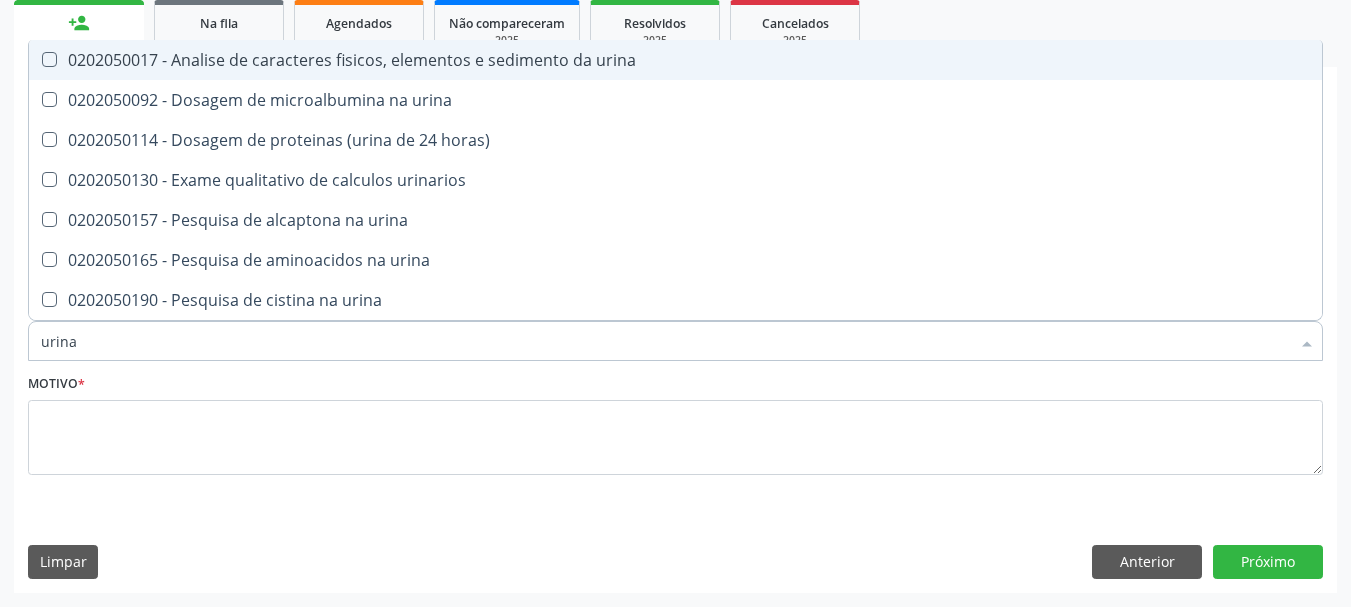 click on "0202050017 - Analise de caracteres fisicos, elementos e sedimento da urina" at bounding box center (675, 60) 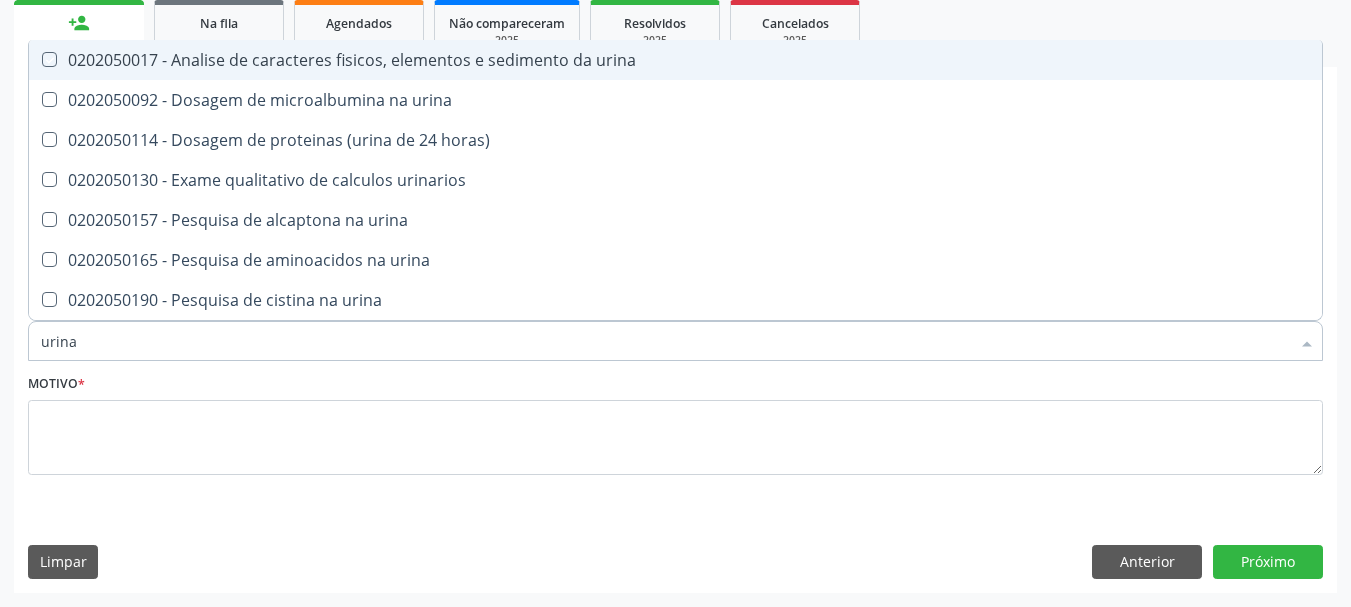 checkbox on "true" 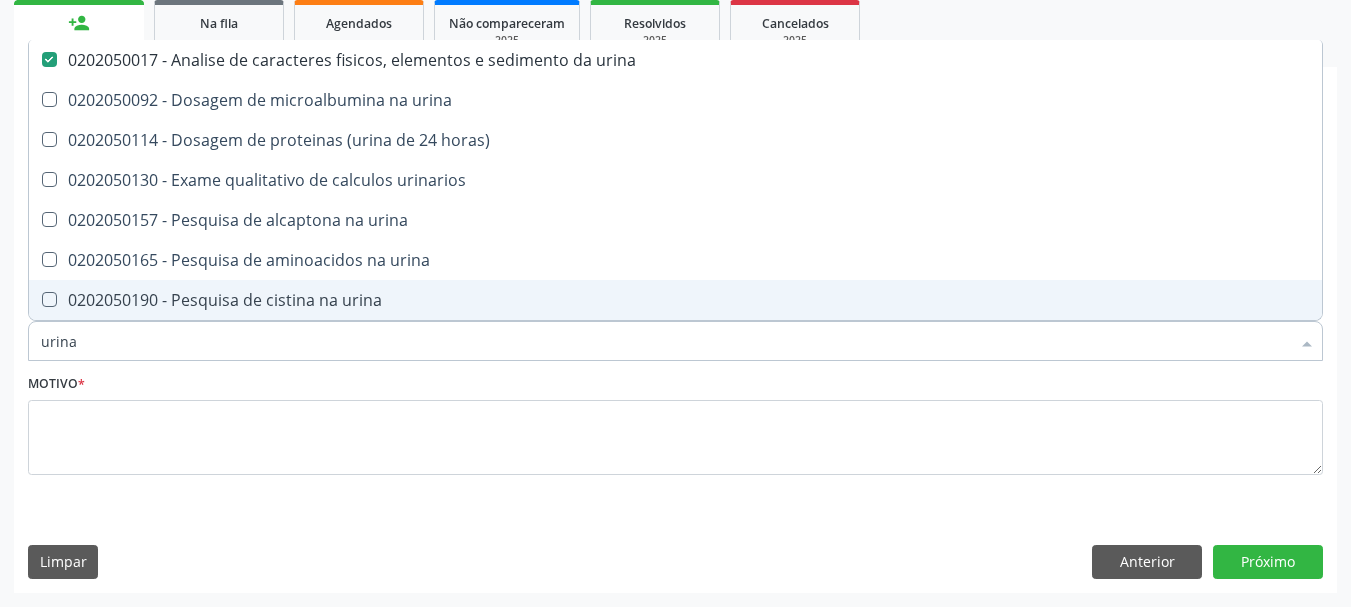 click on "Acompanhamento
Acompanhe a situação das marcações correntes e finalizadas
Relatórios
Ano de acompanhamento
2025 2024 2023 2022 2021 2020 2019
person_add
Nova marcação
Na fila   Agendados   Não compareceram
2025
Resolvidos
2025
Cancelados
2025
check
Indivíduo
2
Unidade solicitante
3
Agendamento
CNS
*
[NUMBER]       done
Nome
*
[FIRST] [LAST] [LAST]
[FIRST] [LAST] [LAST]
CNS:
[NUMBER]
CPF:    --   Nascimento:
05/03/1976
Nenhum resultado encontrado para: "   "
Digite o nome
Sexo
*
Masculino         Masculino   Feminino
Nenhum resultado encontrado para: "   "
CPF" at bounding box center (675, 209) 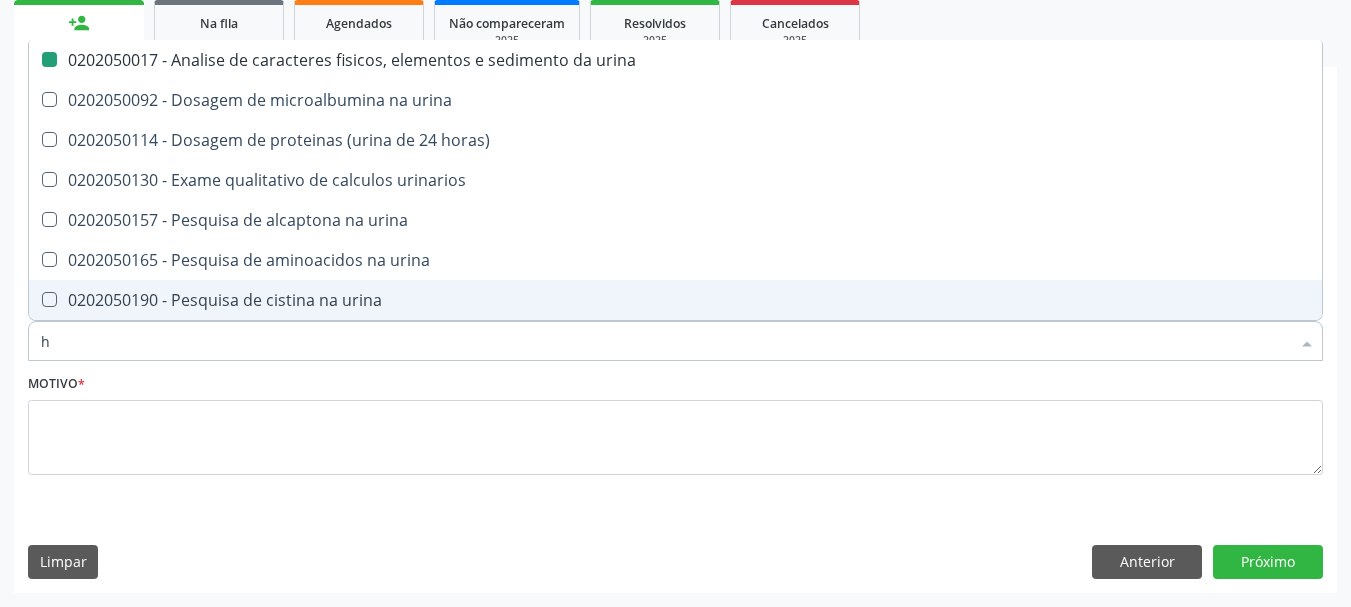 type on "he" 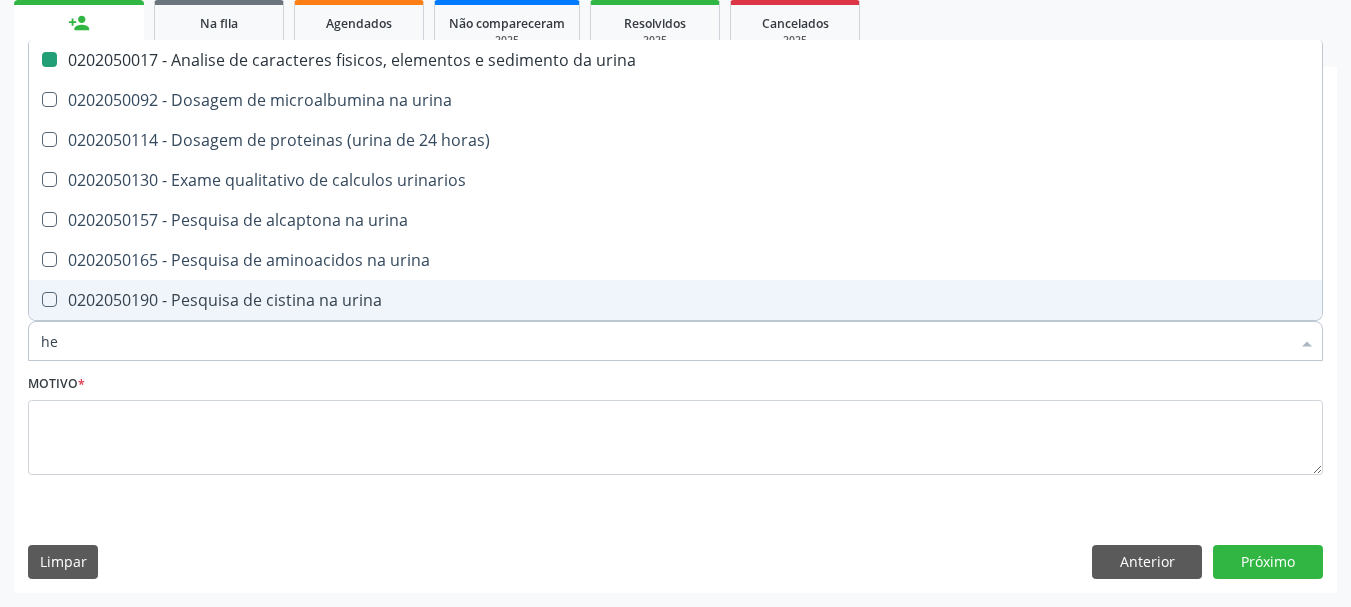 checkbox on "false" 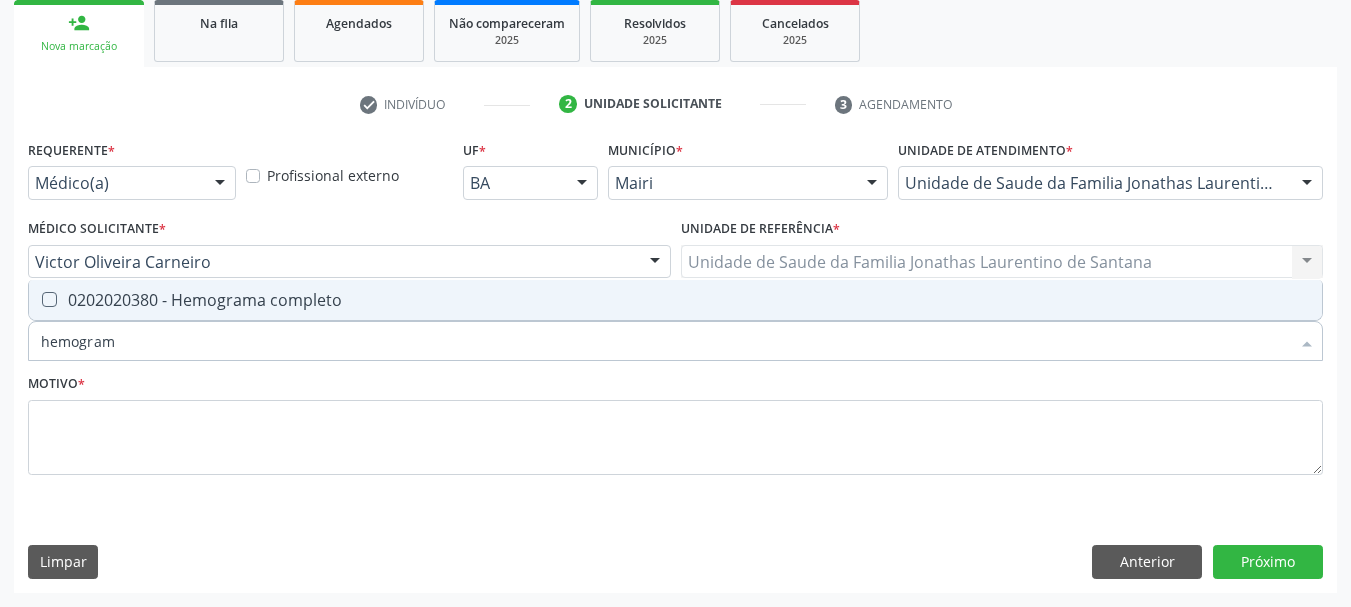 type on "hemograma" 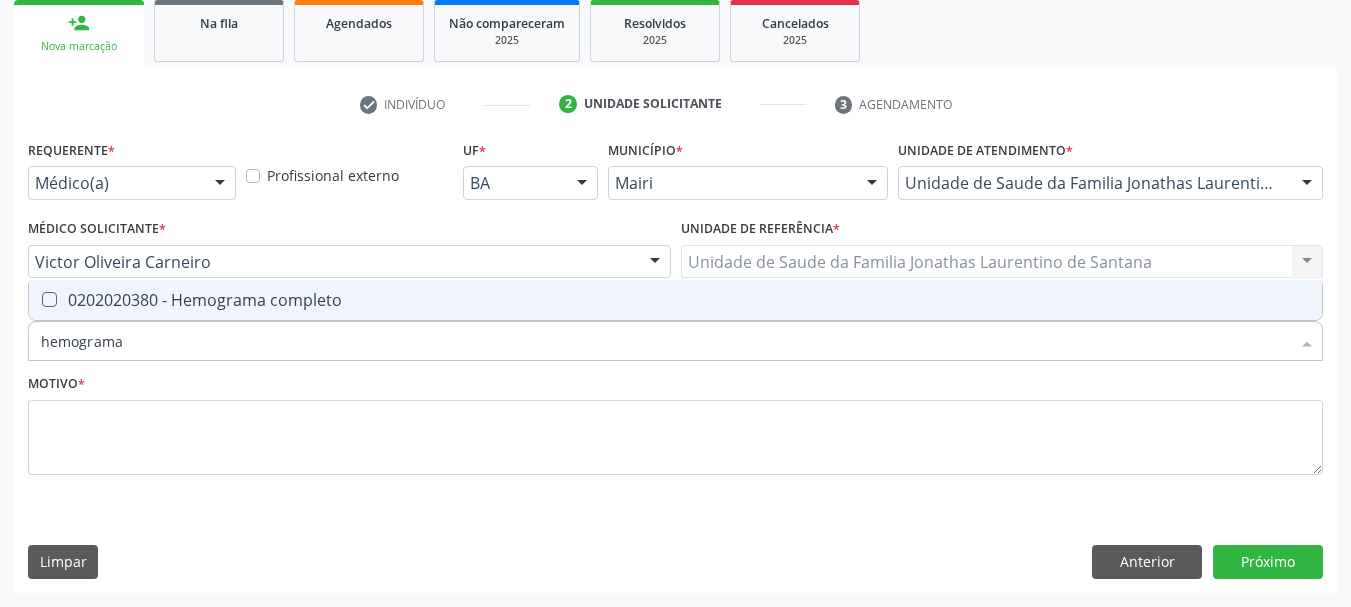 click on "0202020380 - Hemograma completo" at bounding box center (675, 300) 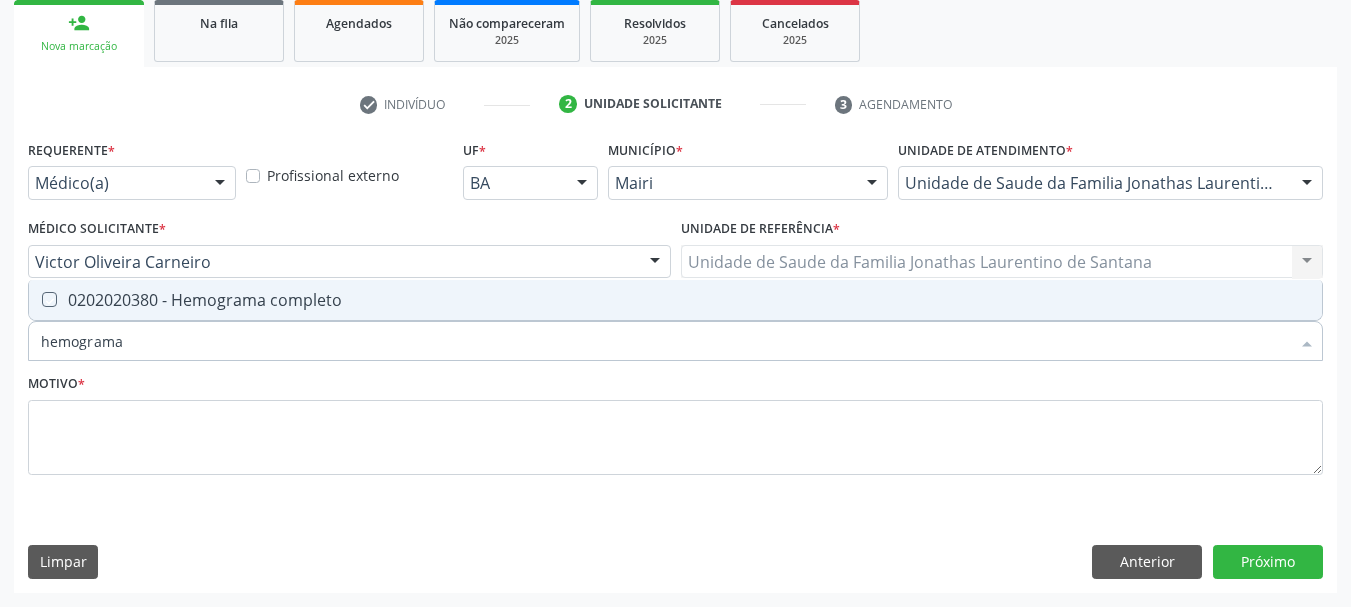 checkbox on "true" 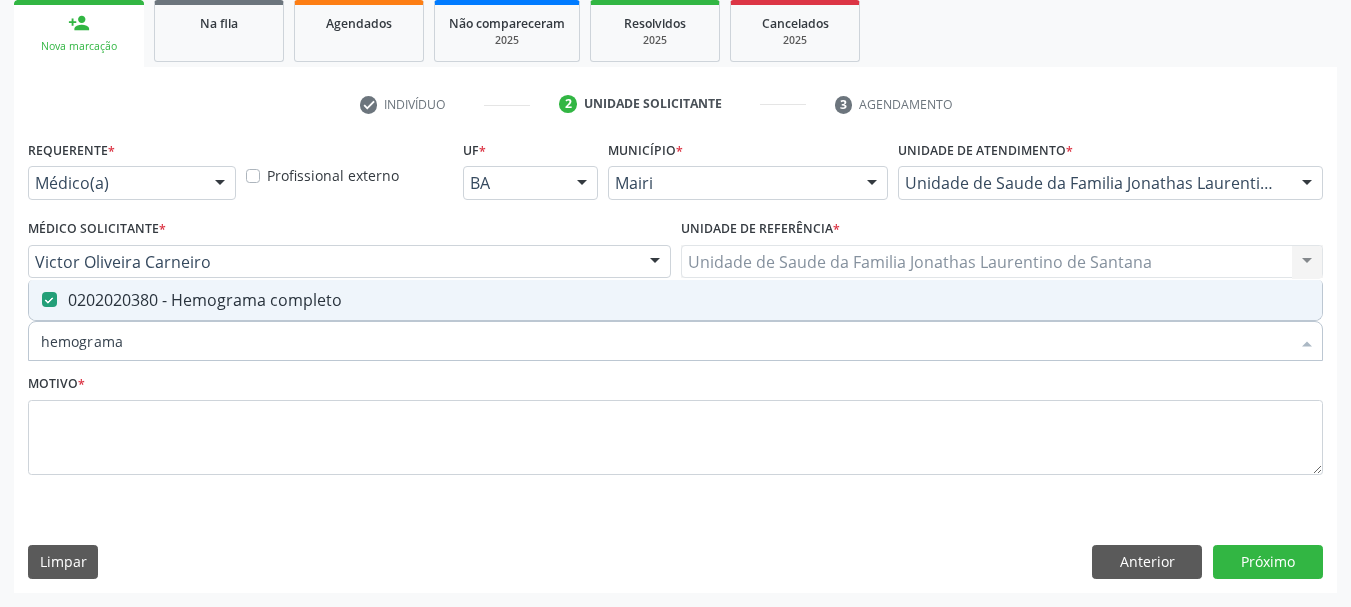 drag, startPoint x: 117, startPoint y: 346, endPoint x: 0, endPoint y: 353, distance: 117.20921 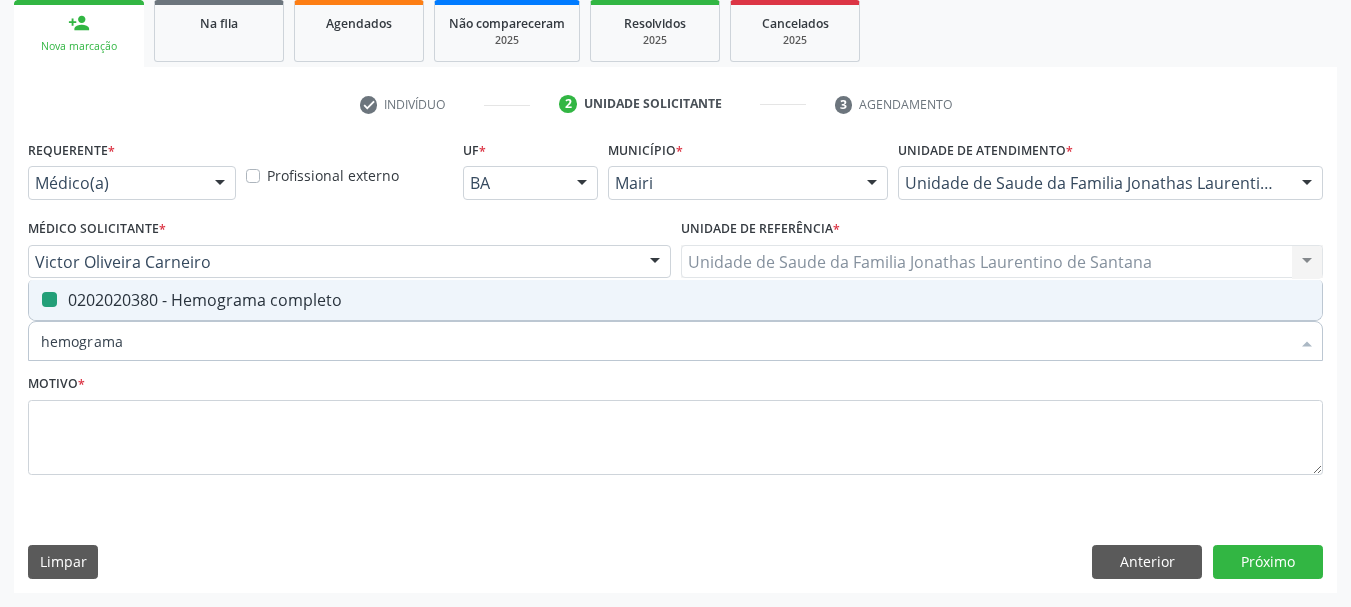 type on "a" 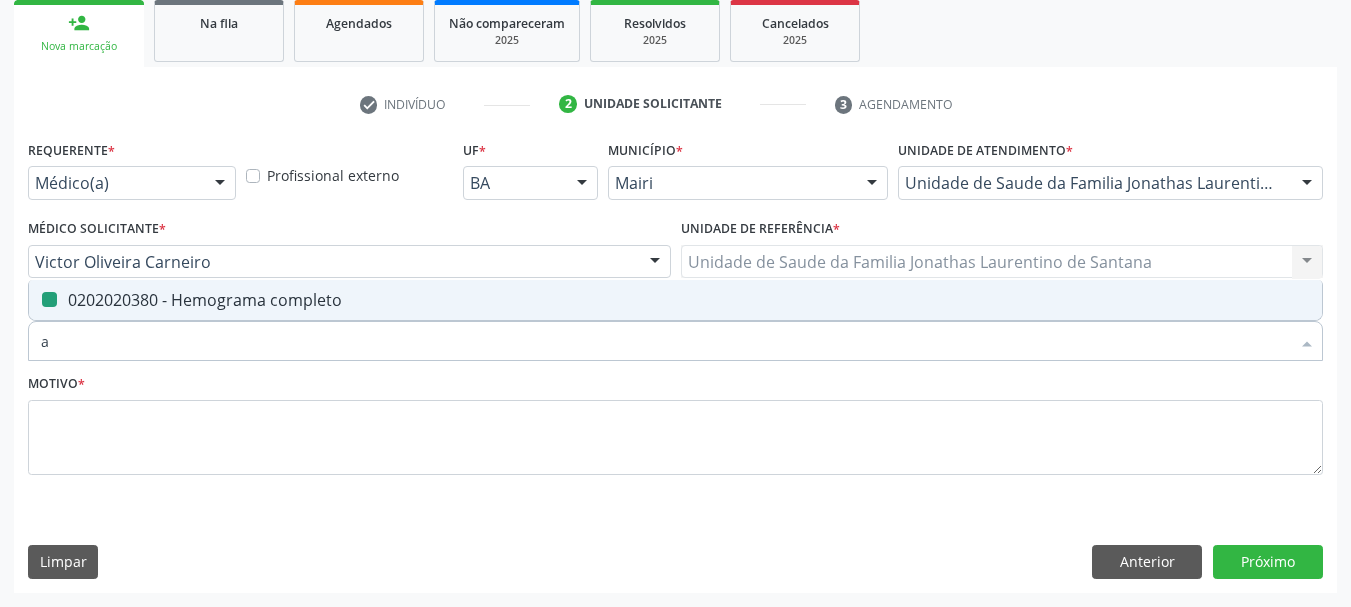 checkbox on "false" 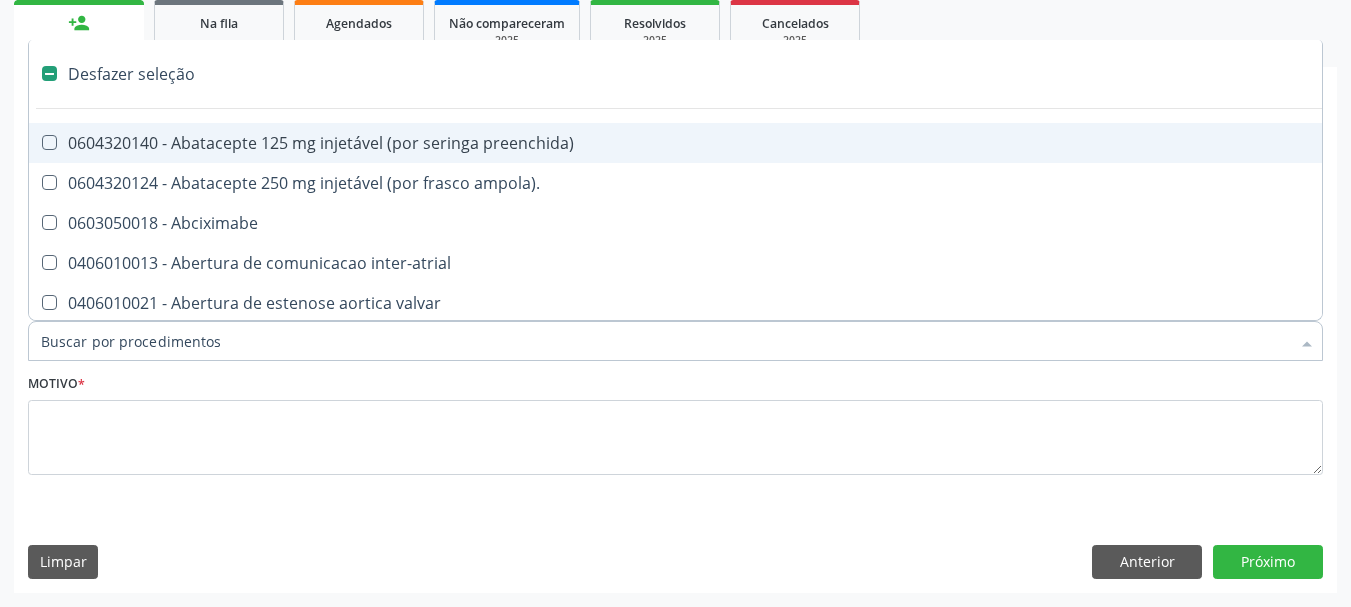 type on "u" 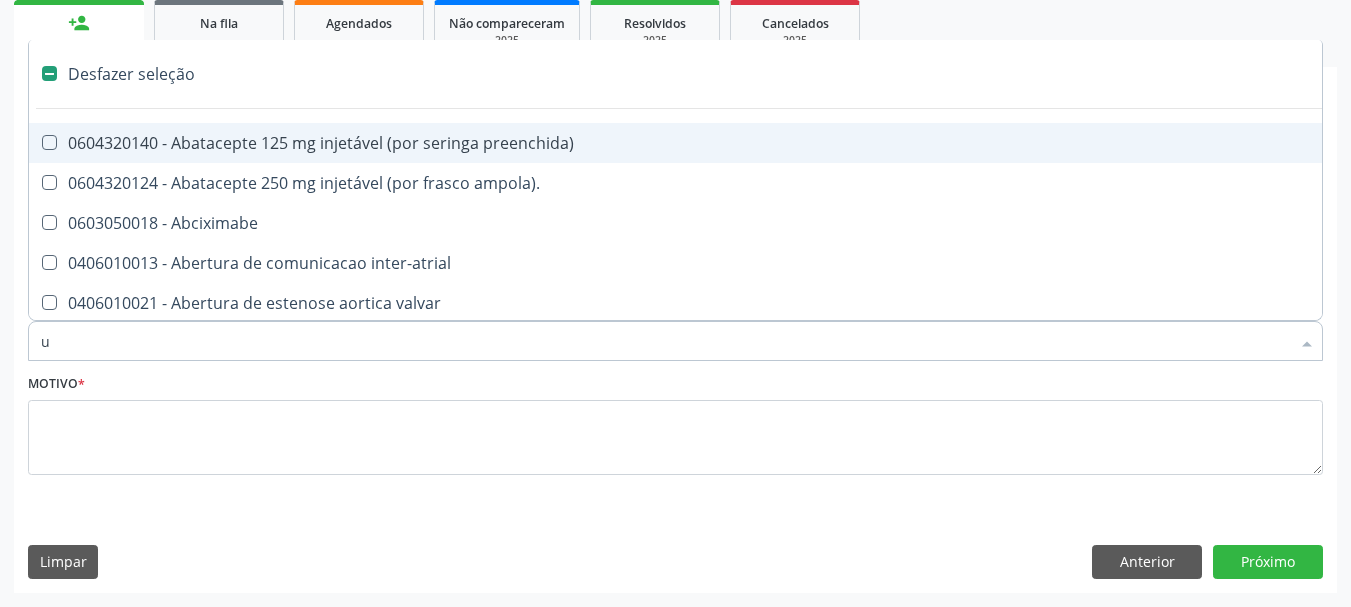 checkbox on "true" 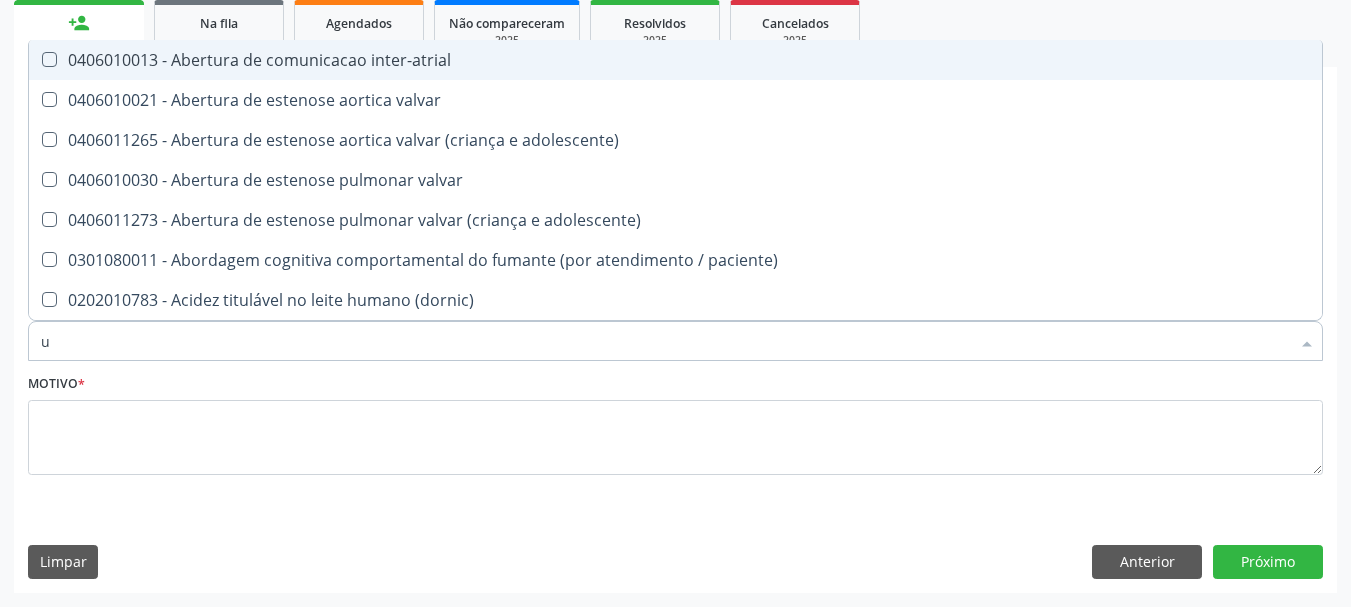 type on "ur" 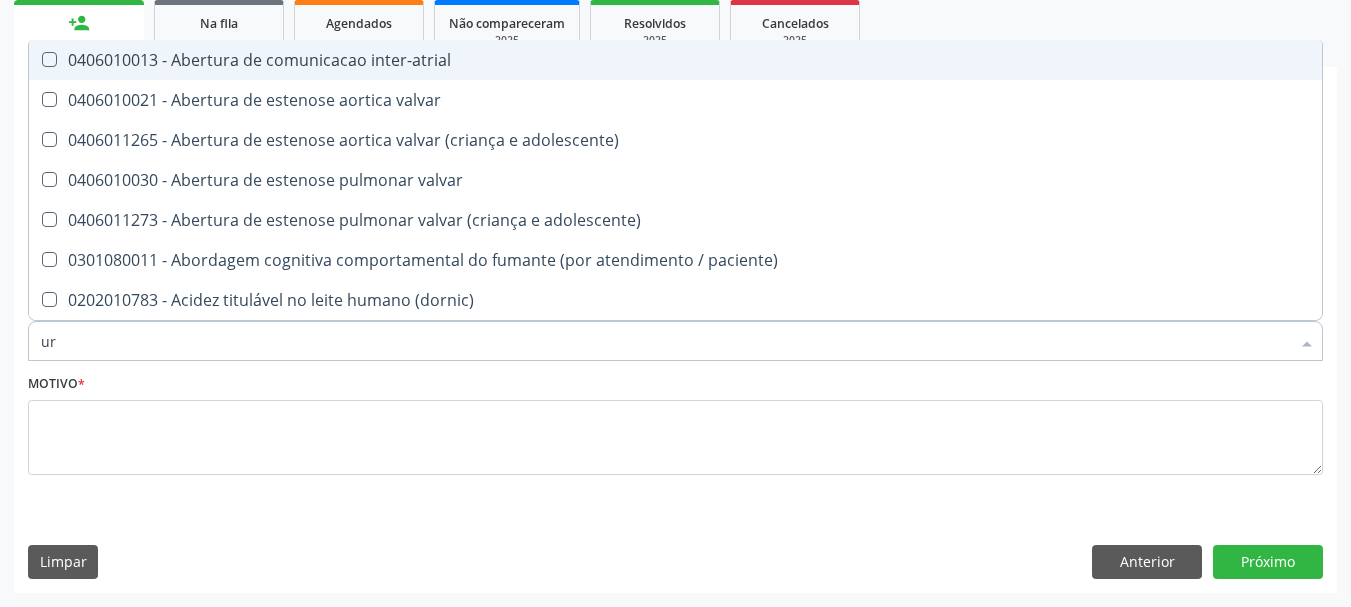 checkbox on "true" 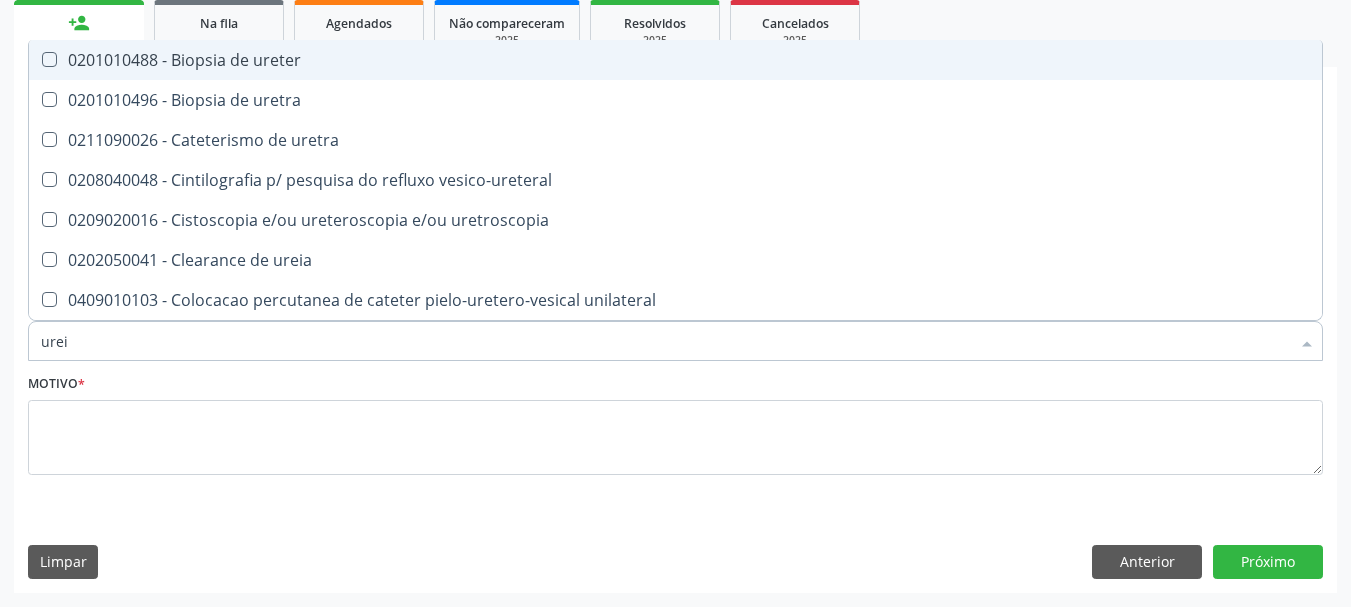 type on "ureia" 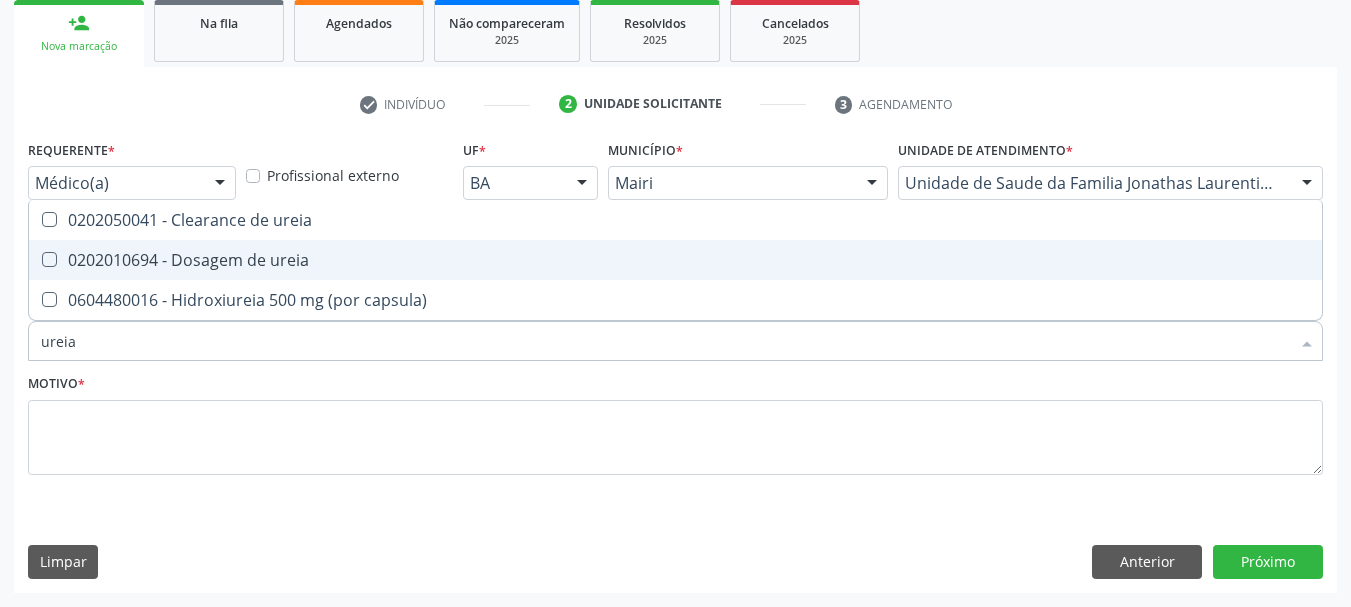 click on "0202010694 - Dosagem de ureia" at bounding box center (675, 260) 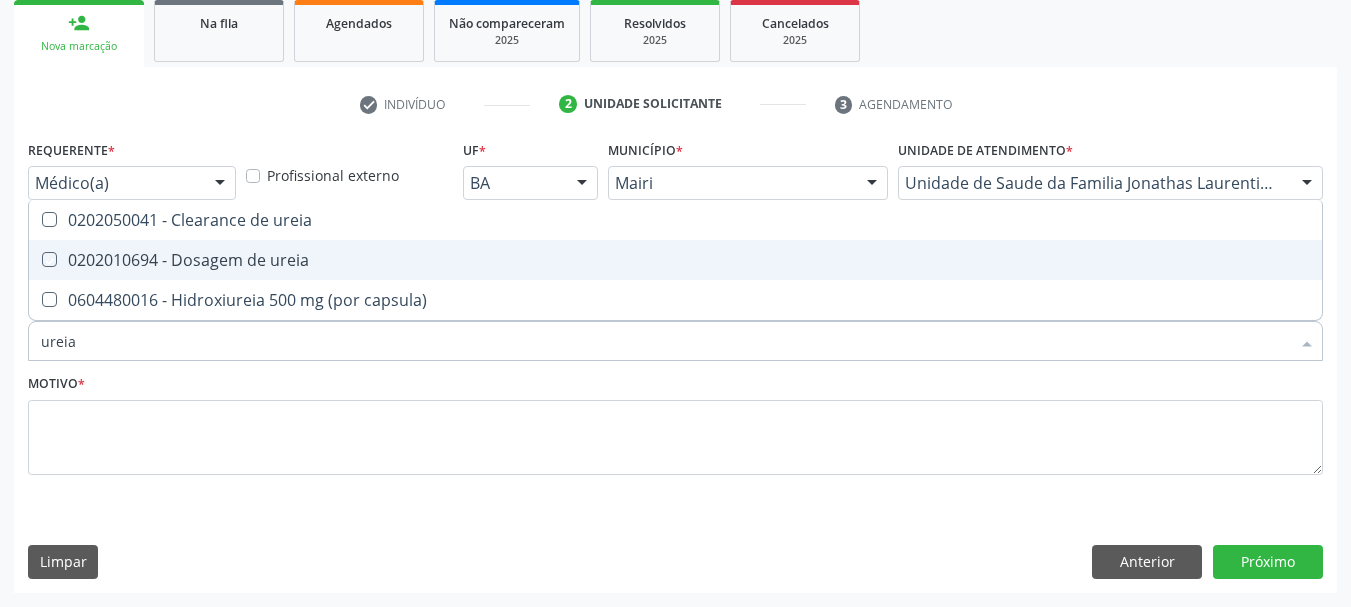 checkbox on "true" 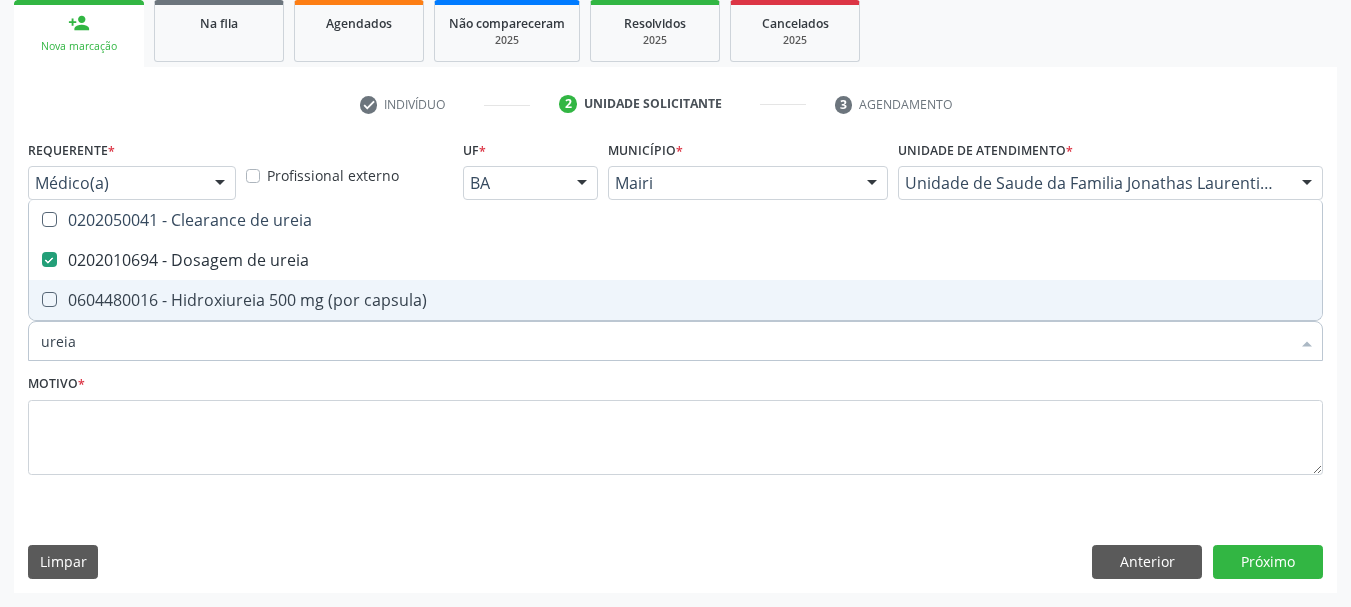 drag, startPoint x: 88, startPoint y: 356, endPoint x: 0, endPoint y: 366, distance: 88.56636 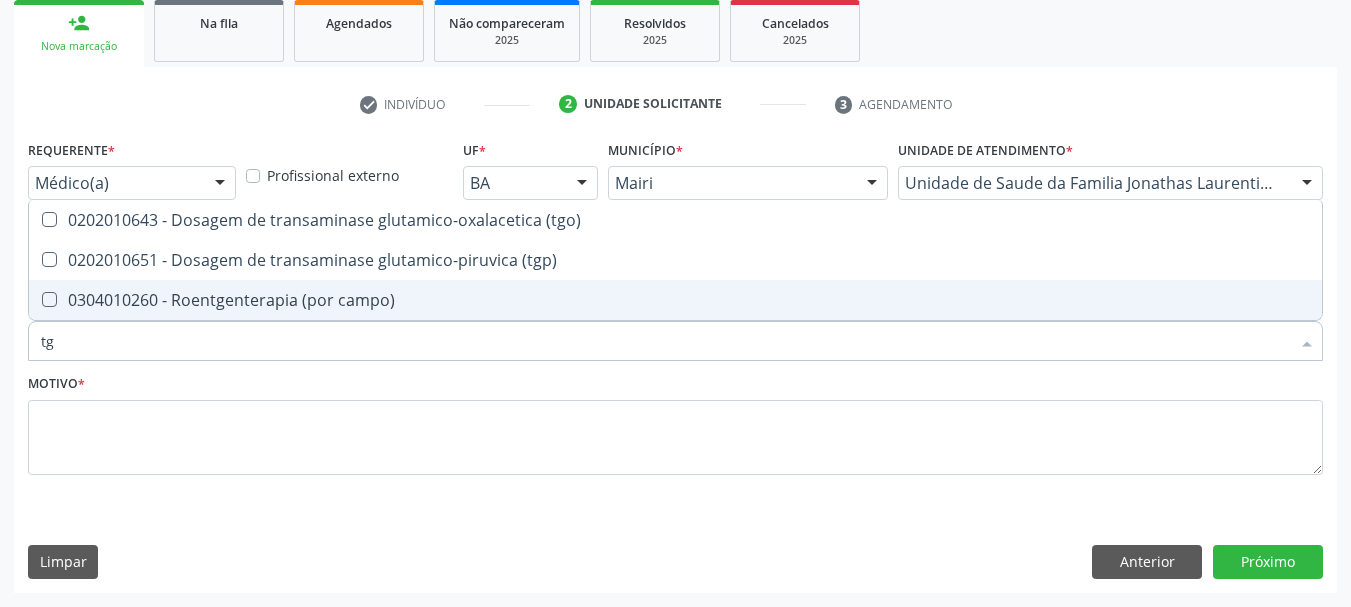 type on "tgo" 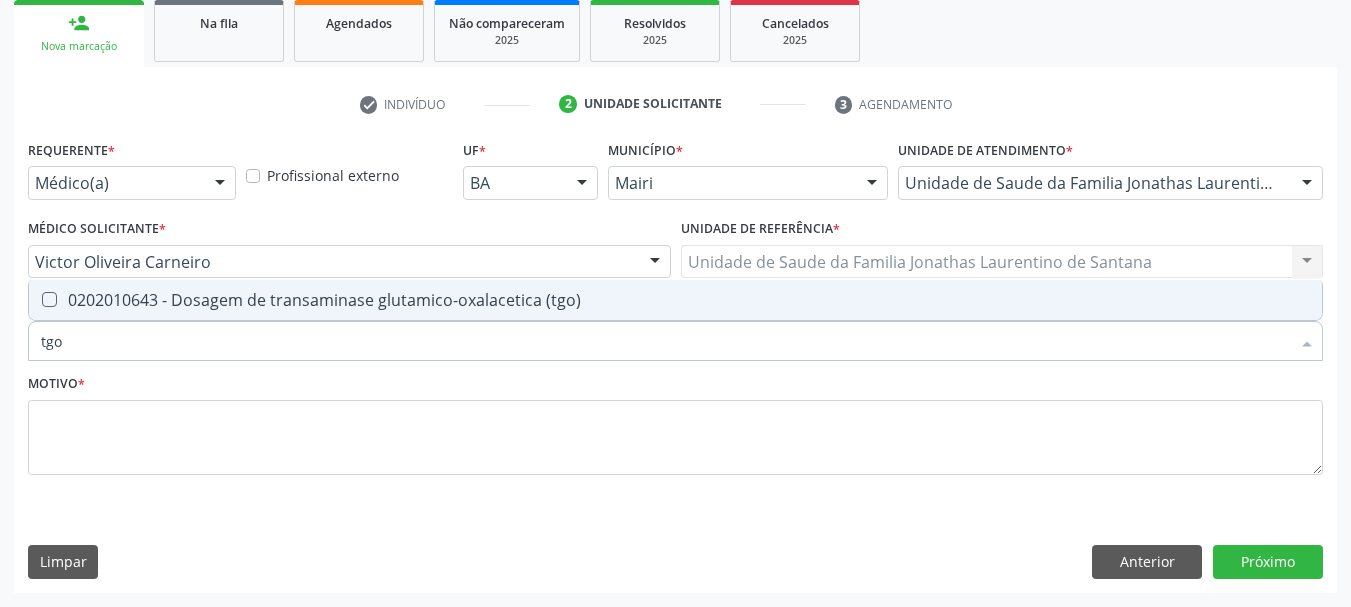 click on "0202010643 - Dosagem de transaminase glutamico-oxalacetica (tgo)" at bounding box center [675, 300] 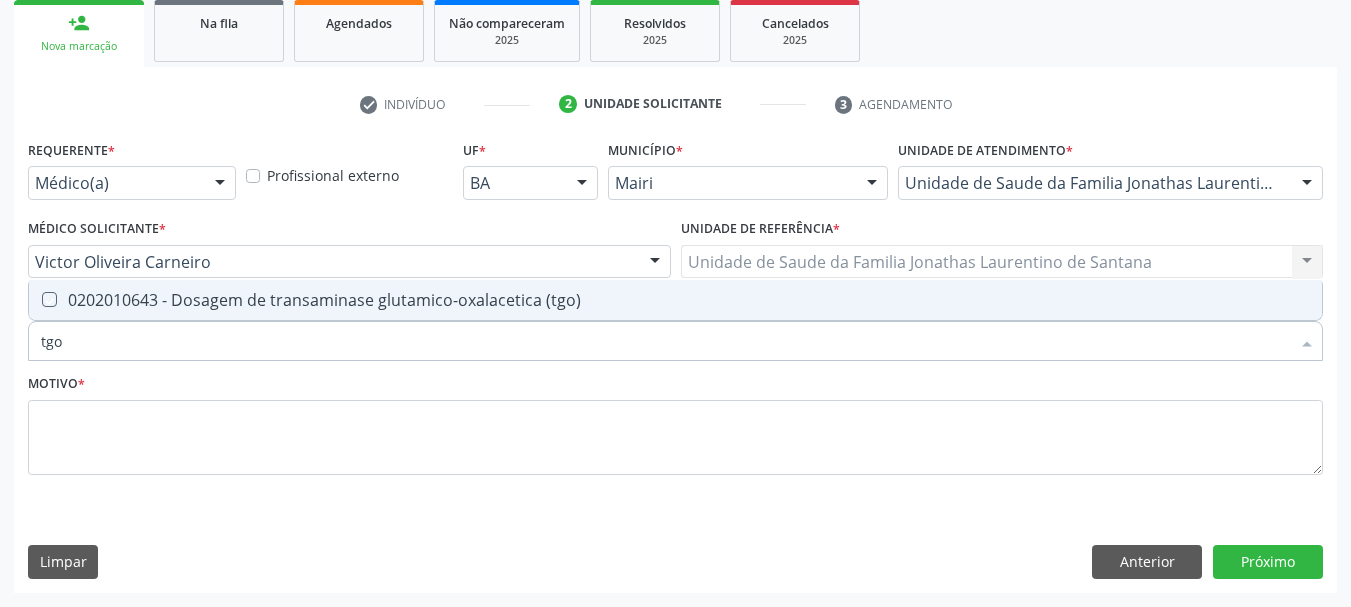 checkbox on "true" 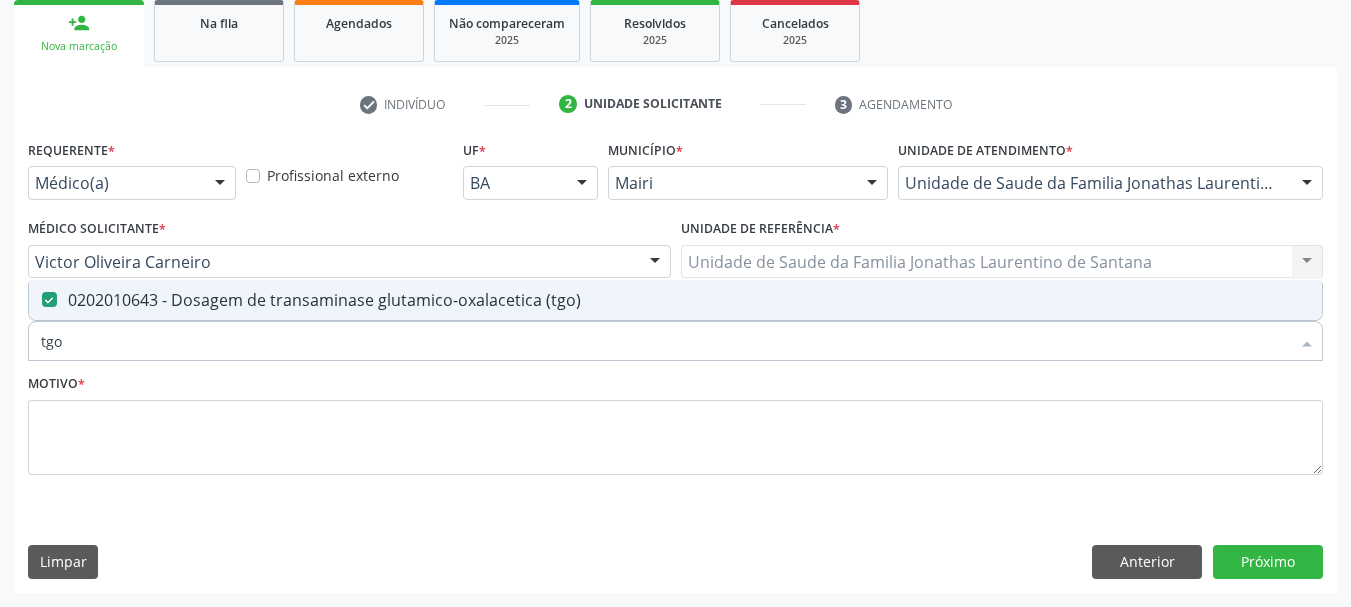 drag, startPoint x: 66, startPoint y: 331, endPoint x: 0, endPoint y: 337, distance: 66.27216 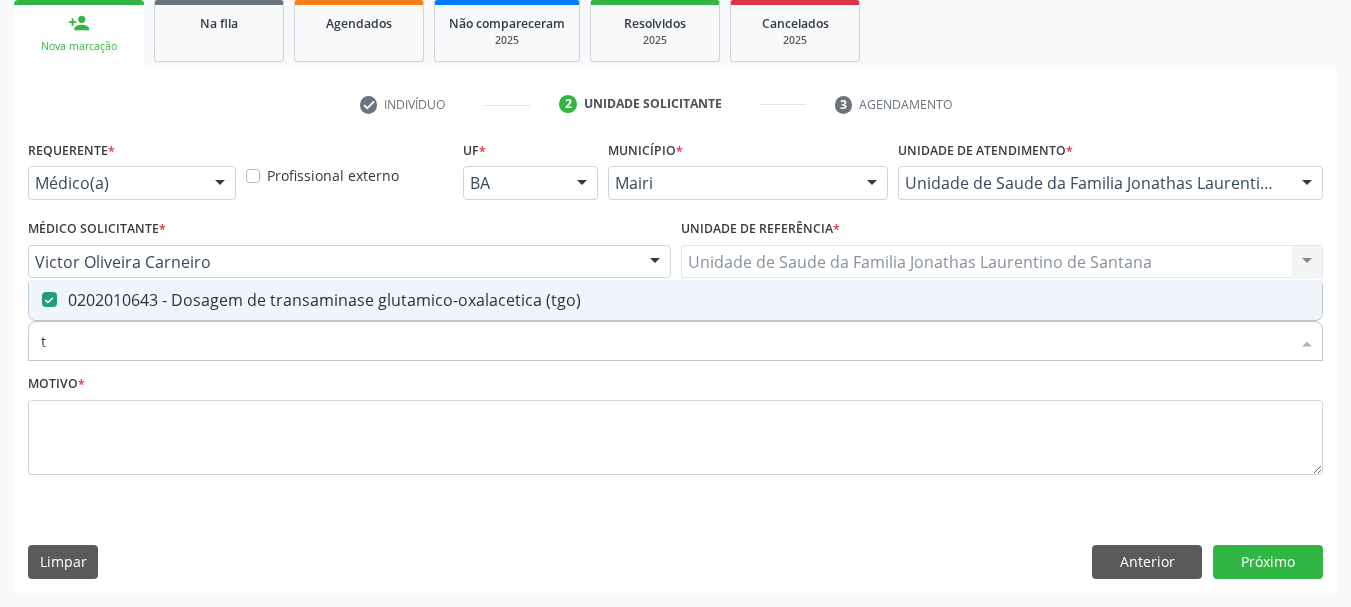type on "tg" 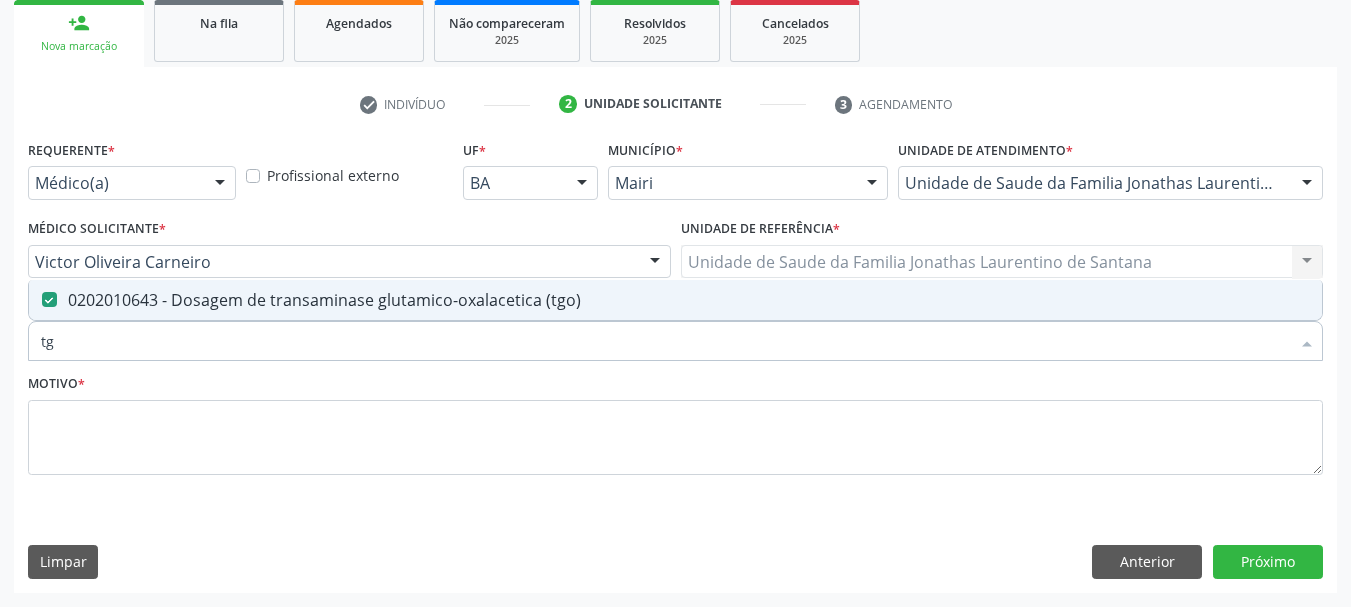 checkbox on "true" 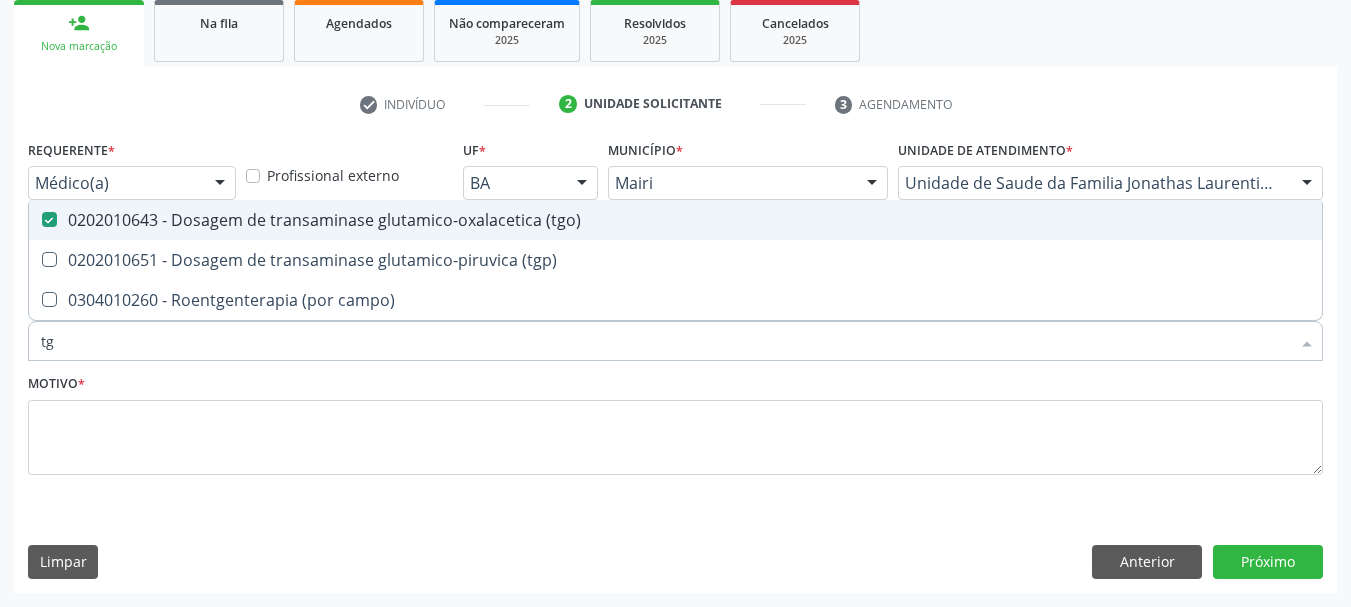 type on "tgp" 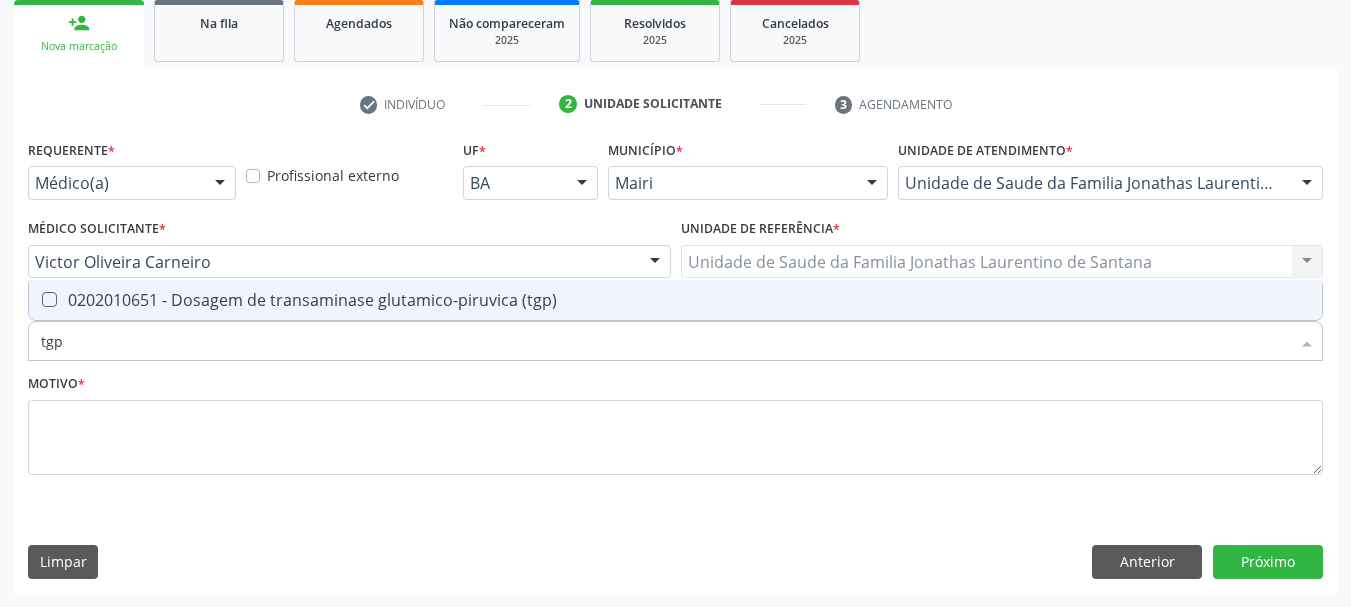 click at bounding box center (49, 299) 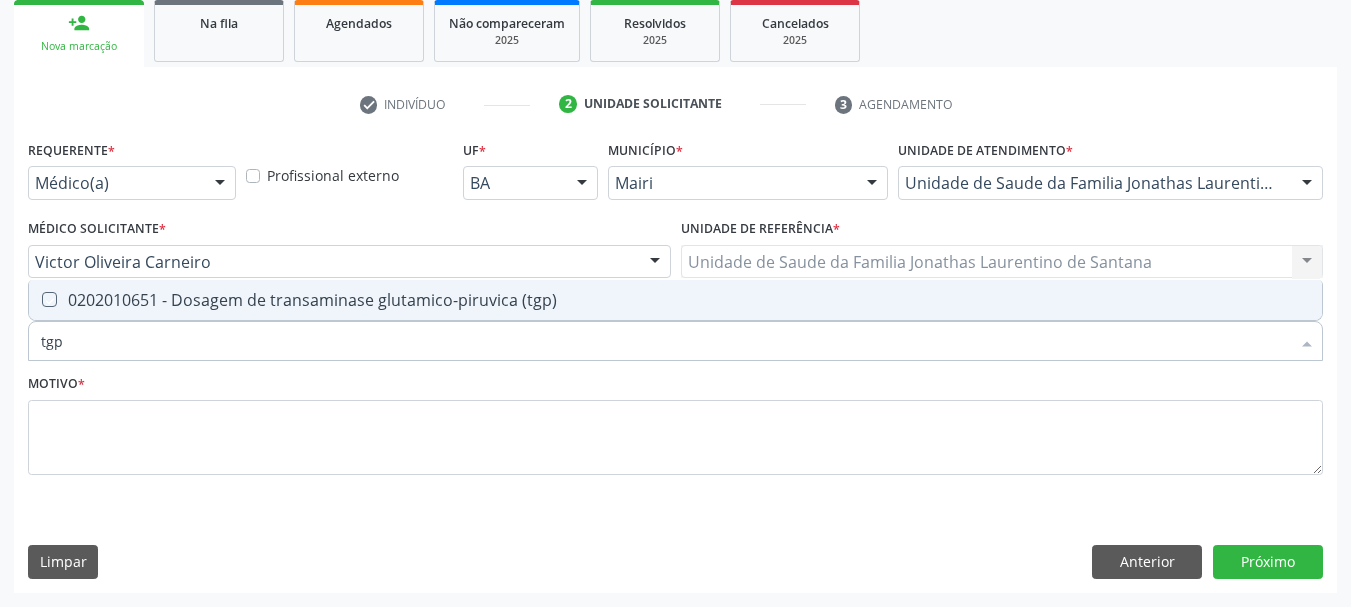 click at bounding box center [35, 299] 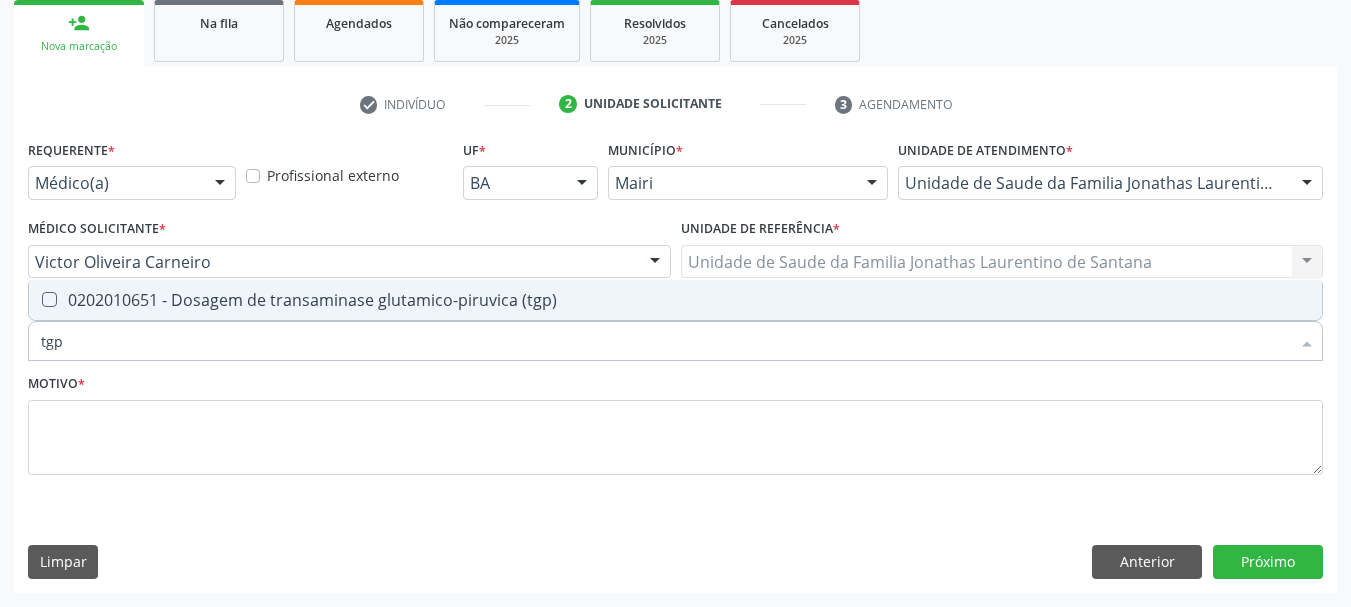 checkbox on "true" 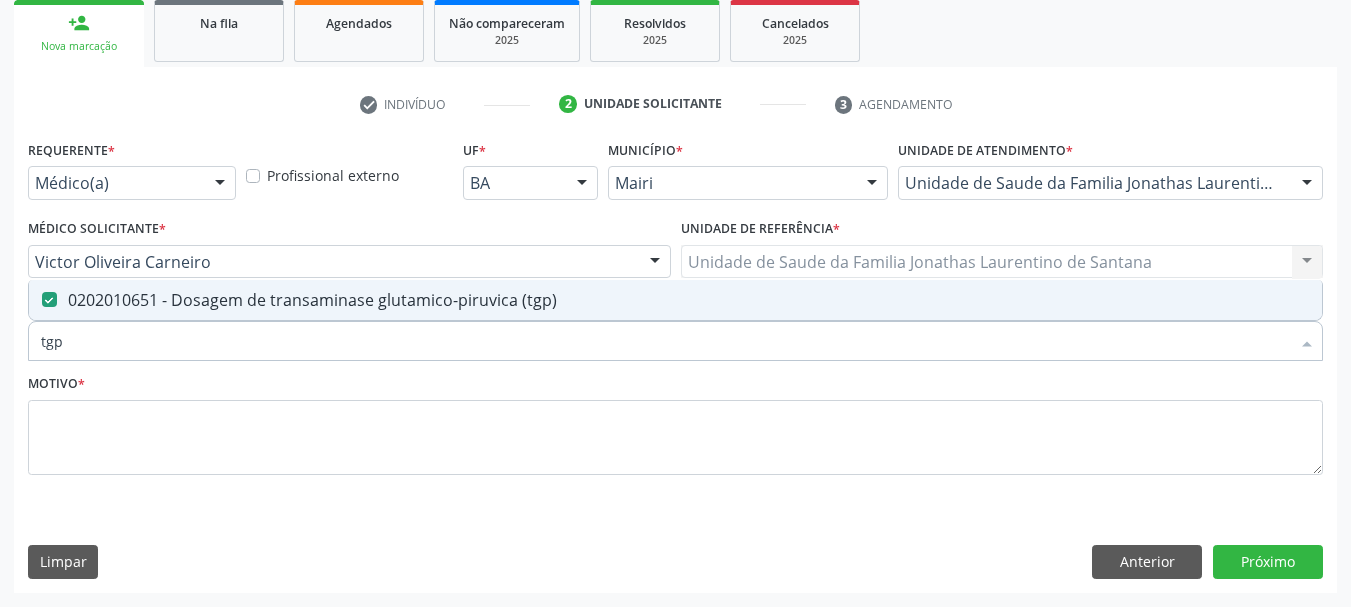 drag, startPoint x: 95, startPoint y: 344, endPoint x: 0, endPoint y: 342, distance: 95.02105 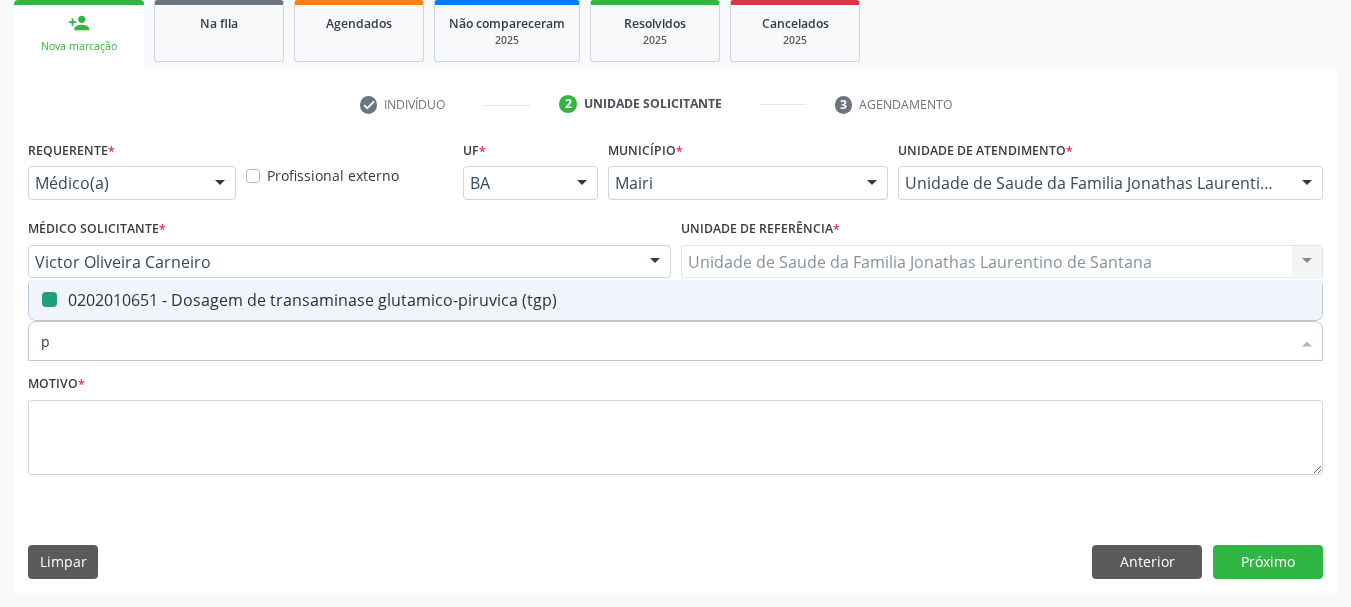 type on "pc" 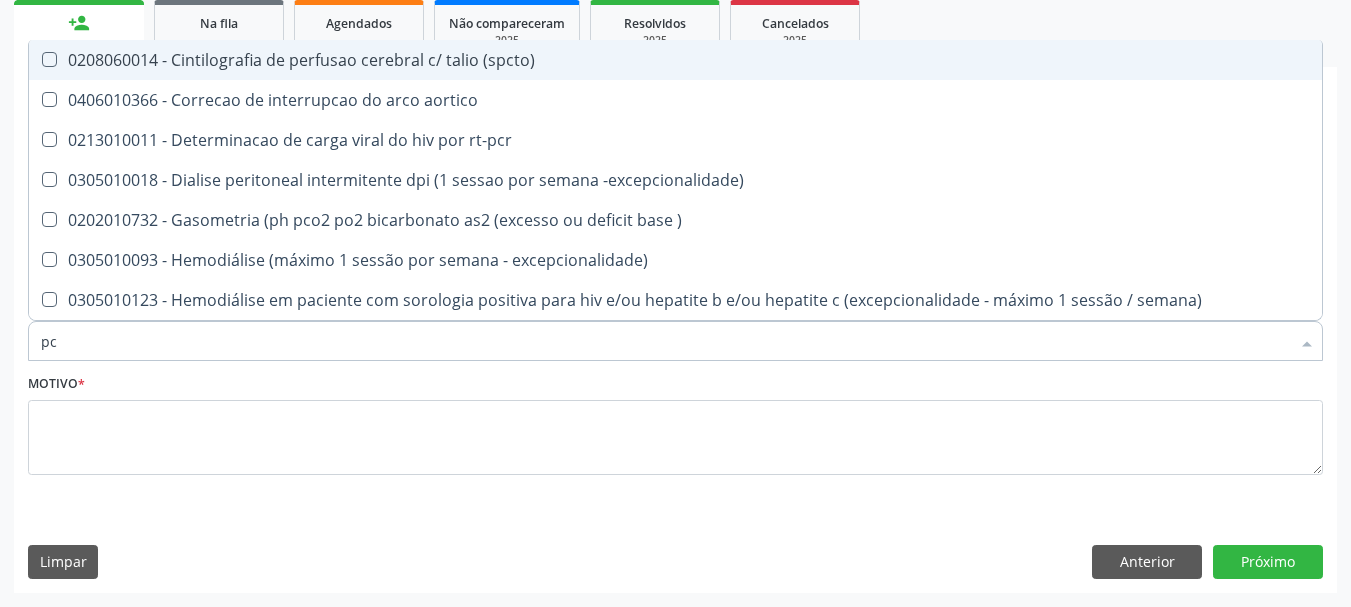 type on "pcr" 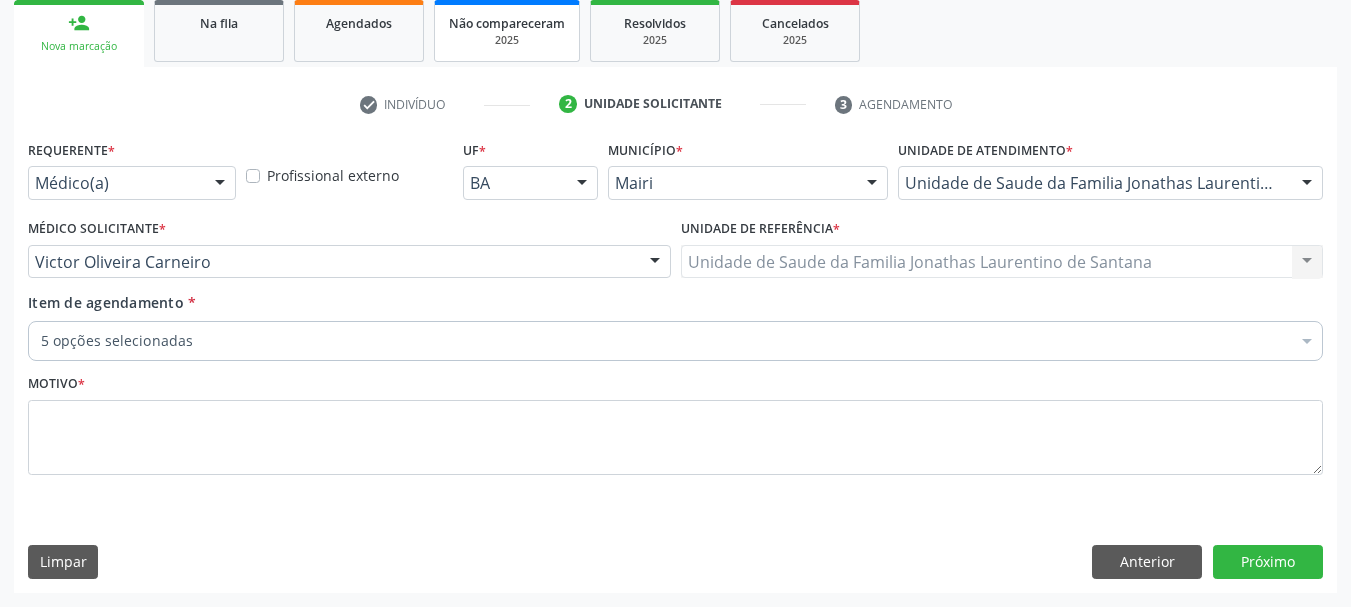 checkbox on "true" 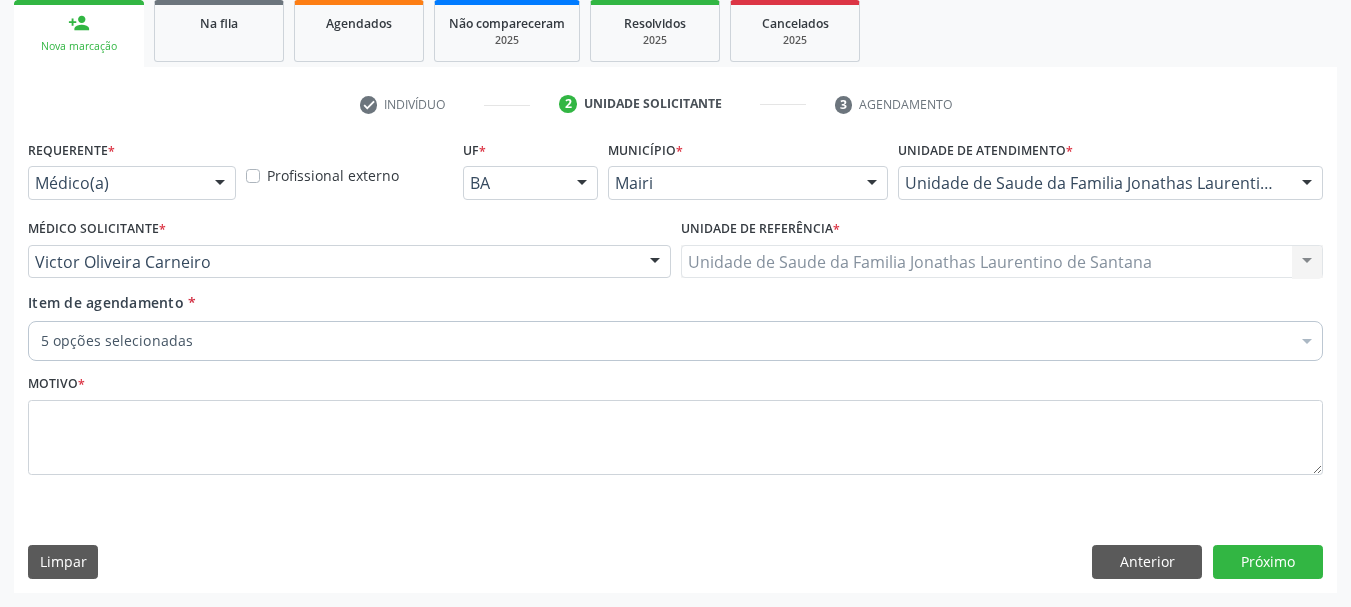 click on "5 opções selecionadas" at bounding box center (675, 341) 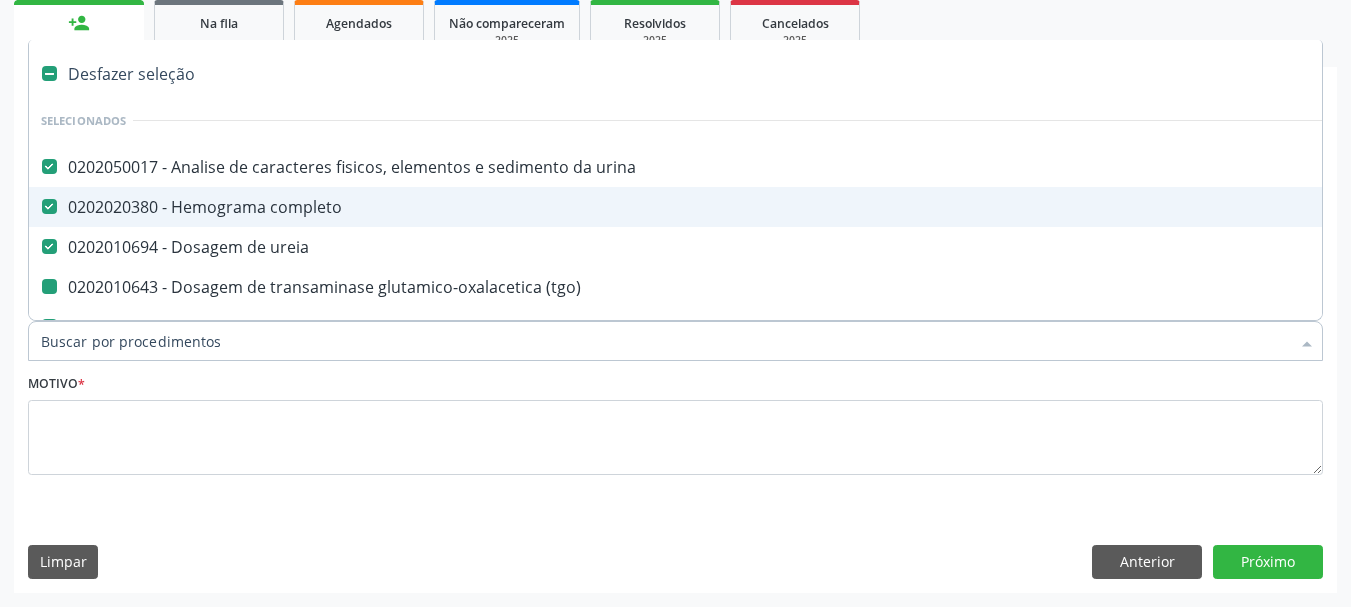 type on "p" 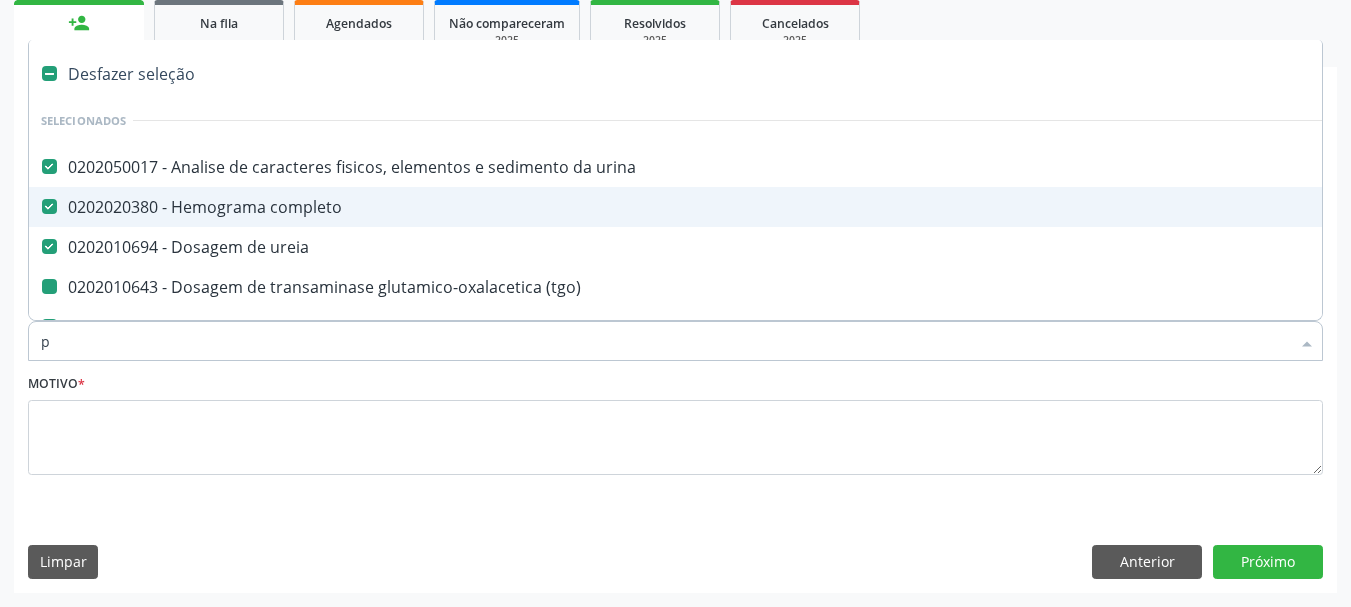 checkbox on "false" 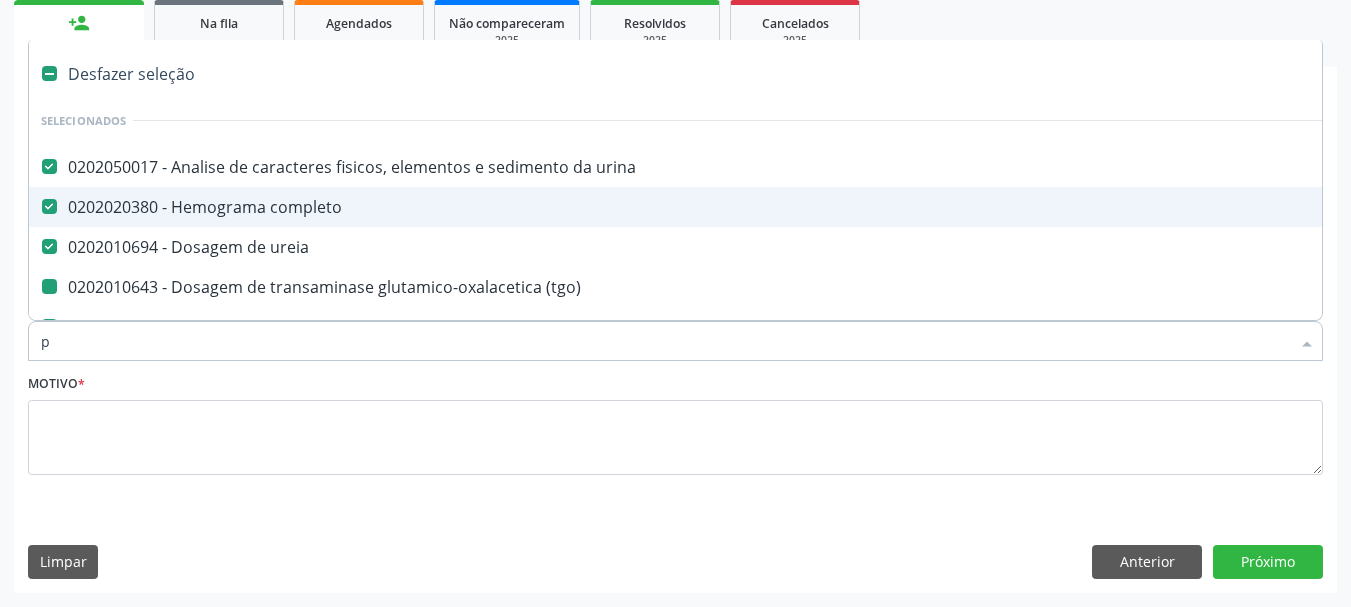checkbox on "false" 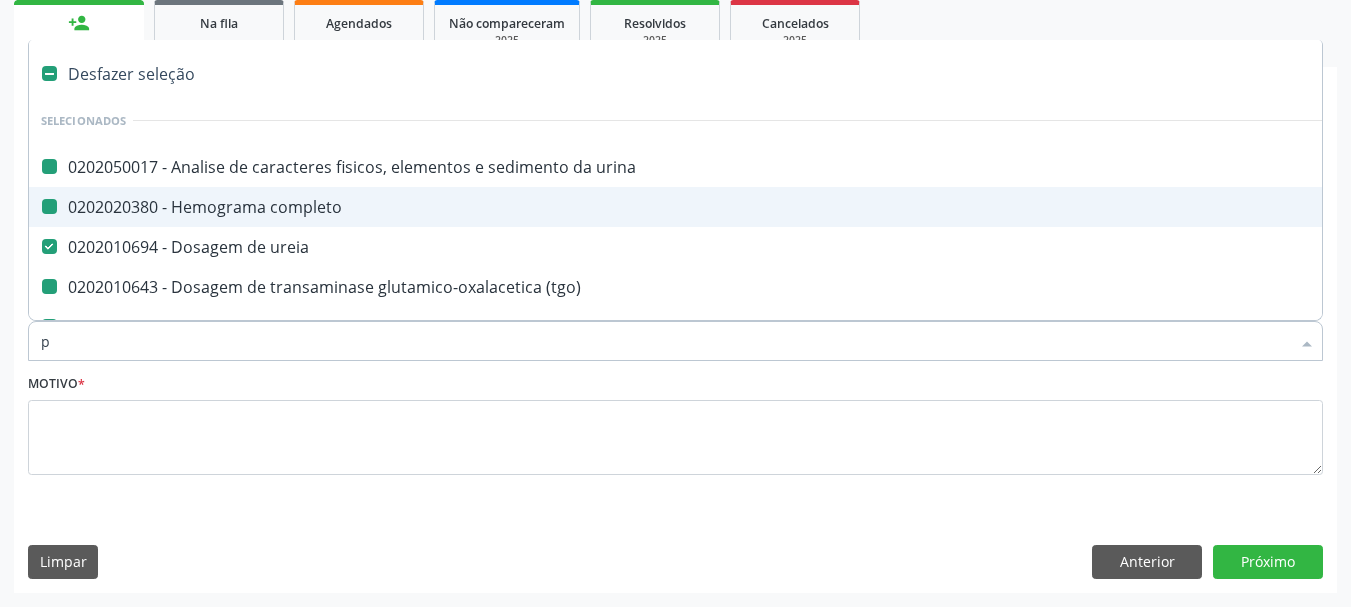 type on "pc" 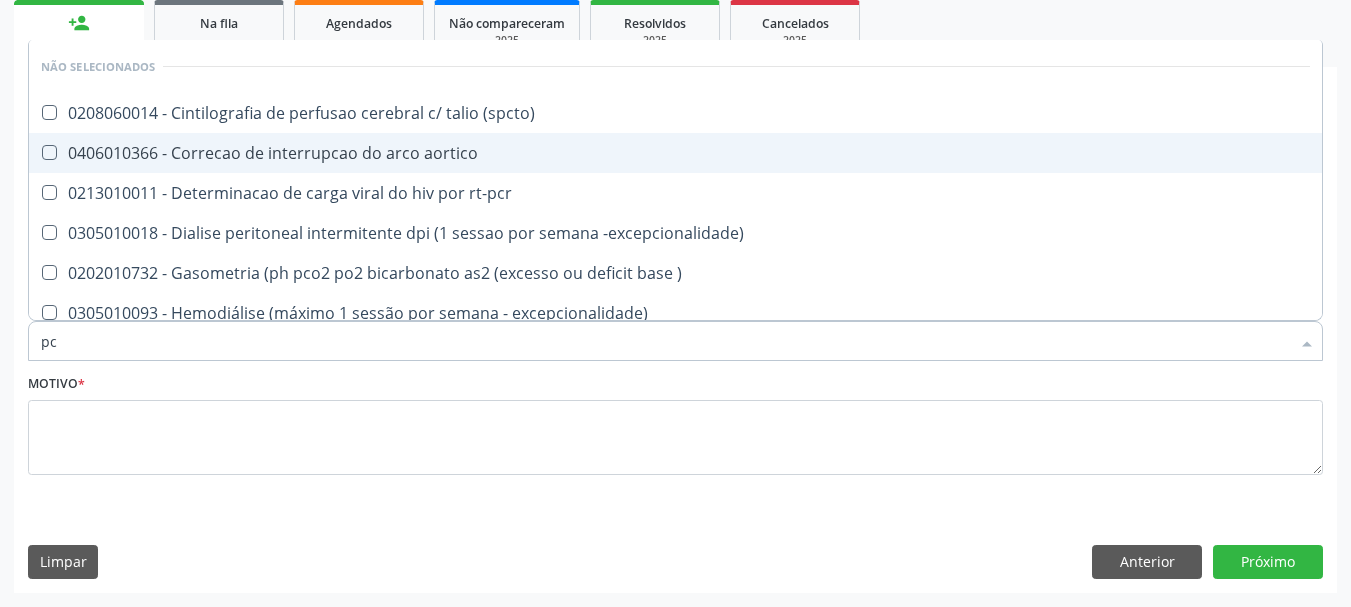 type on "pcr" 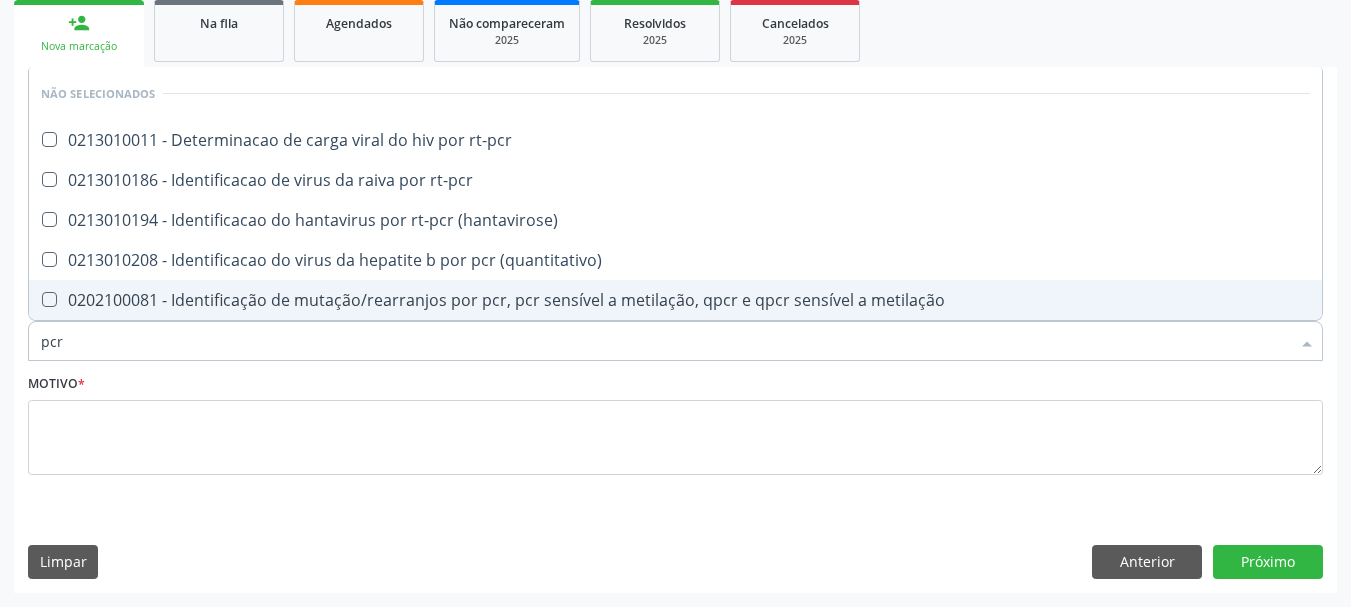 drag, startPoint x: 94, startPoint y: 354, endPoint x: 0, endPoint y: 378, distance: 97.015465 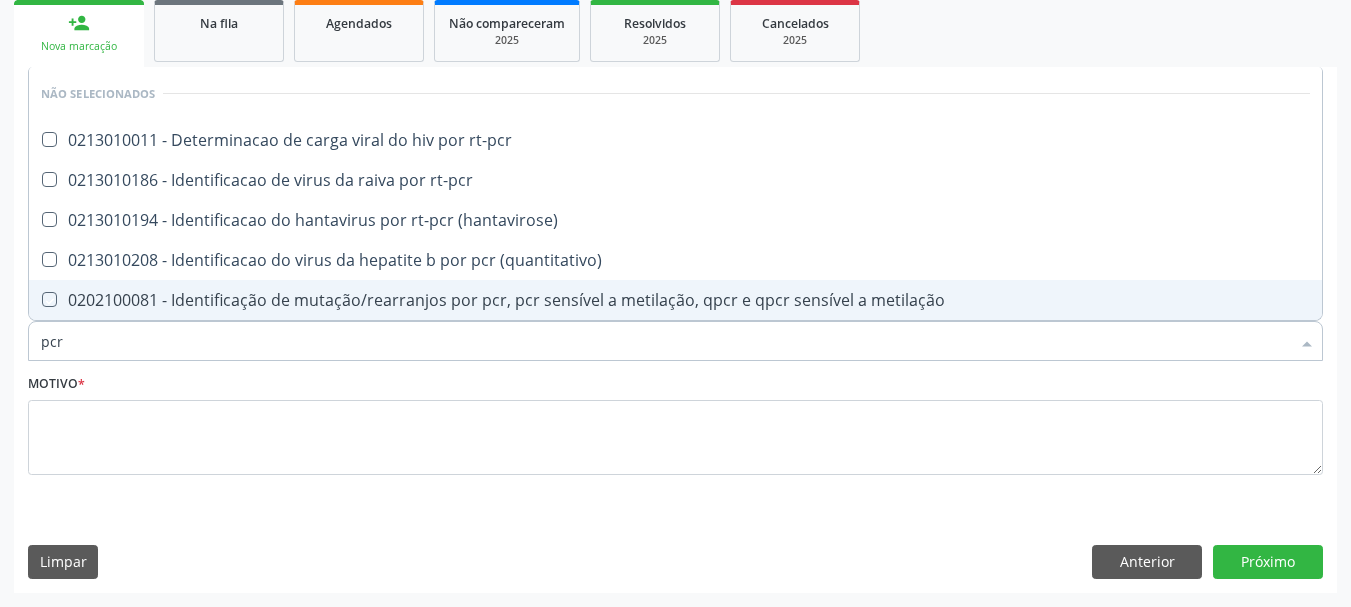 type 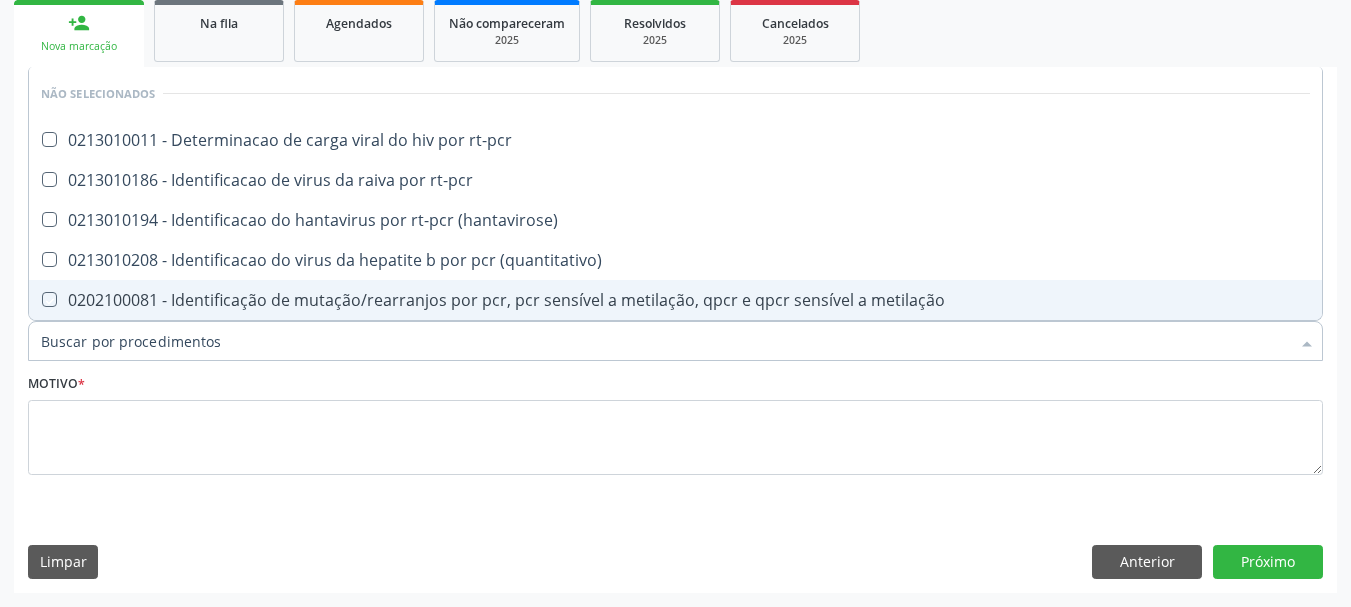 checkbox on "true" 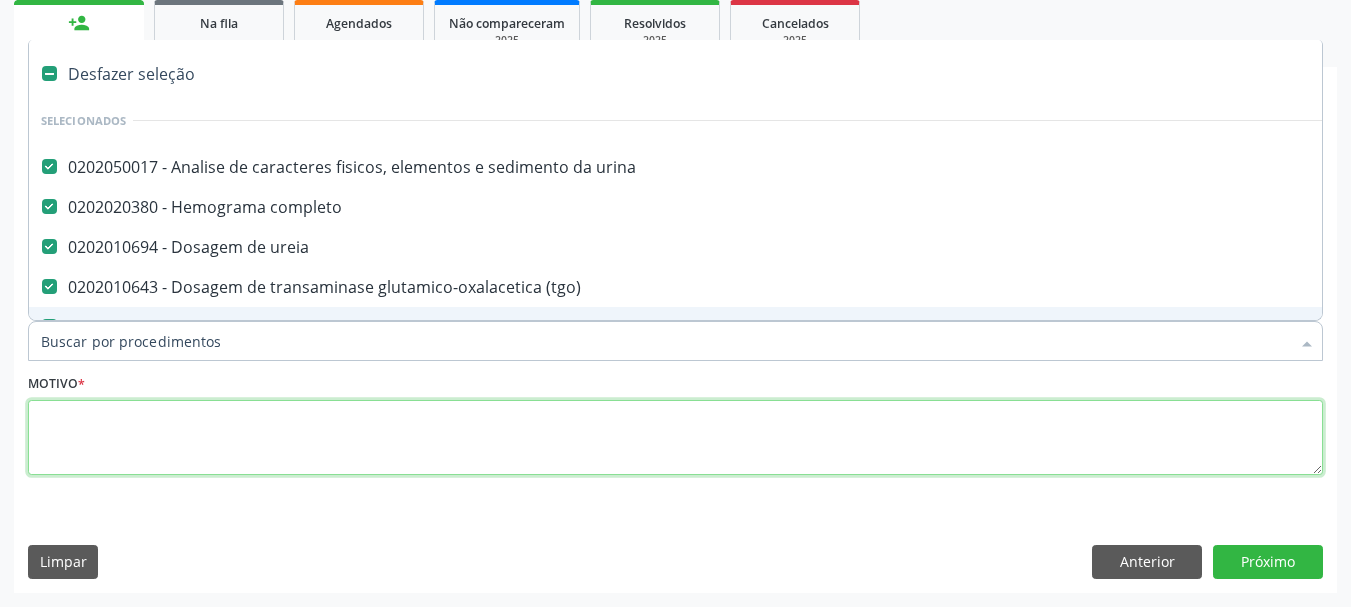 click at bounding box center [675, 438] 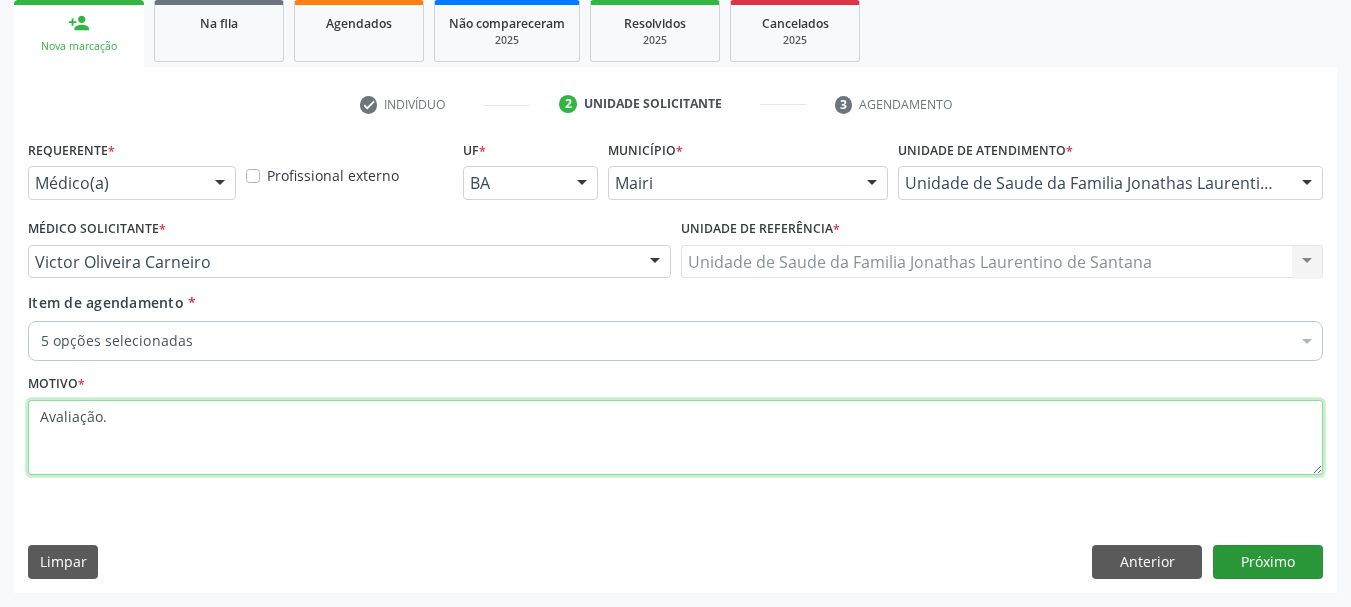 type on "Avaliação." 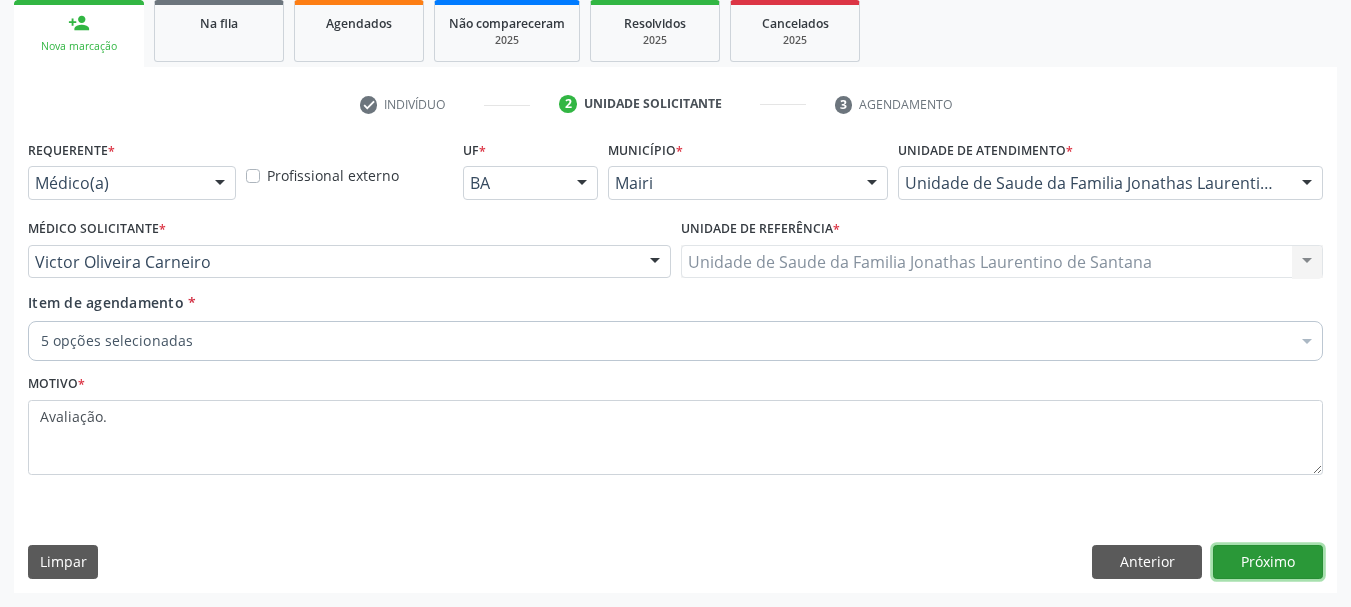 click on "Próximo" at bounding box center [1268, 562] 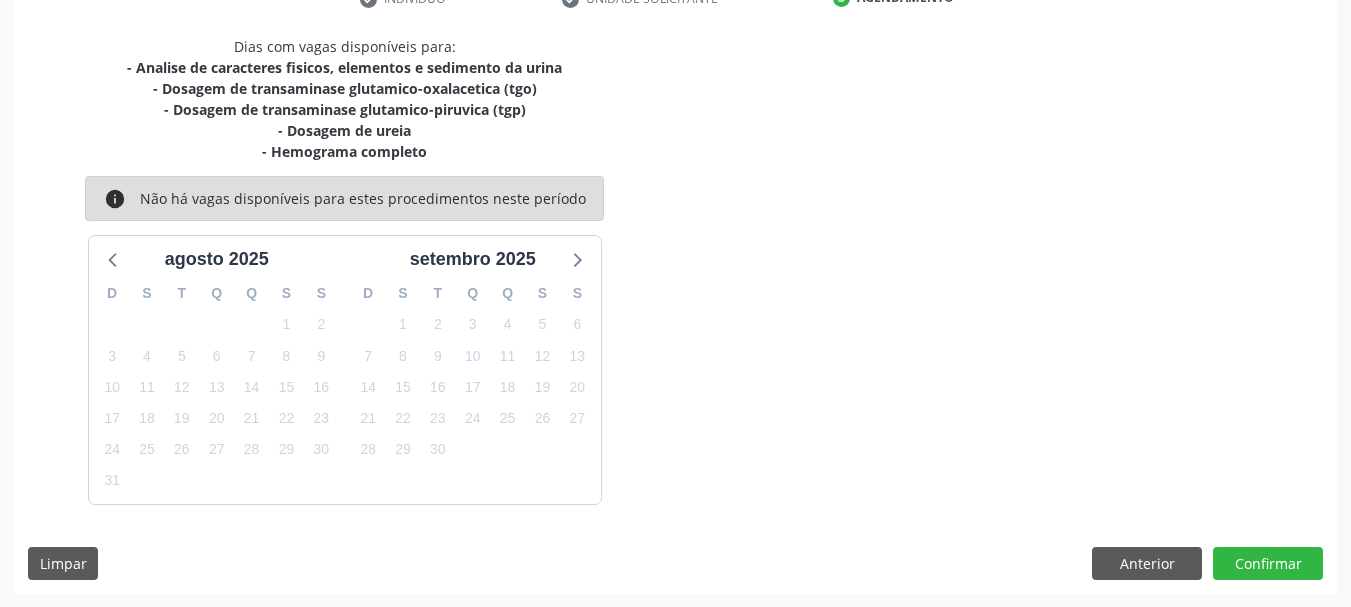 scroll, scrollTop: 406, scrollLeft: 0, axis: vertical 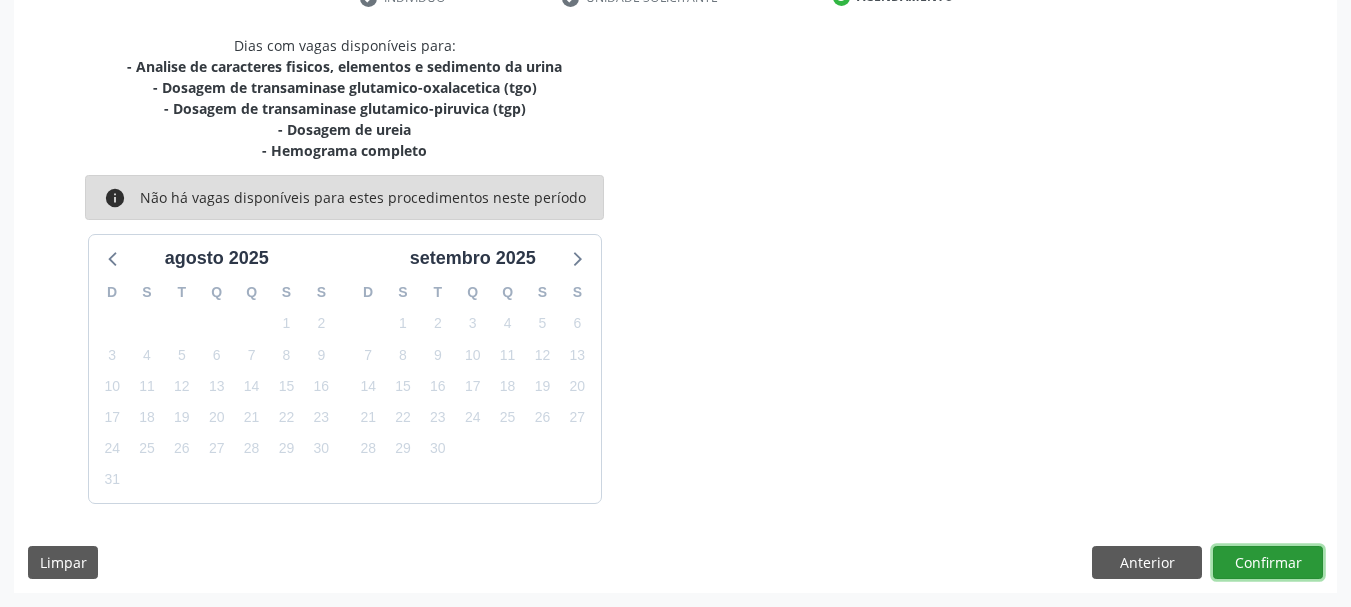 click on "Confirmar" at bounding box center [1268, 563] 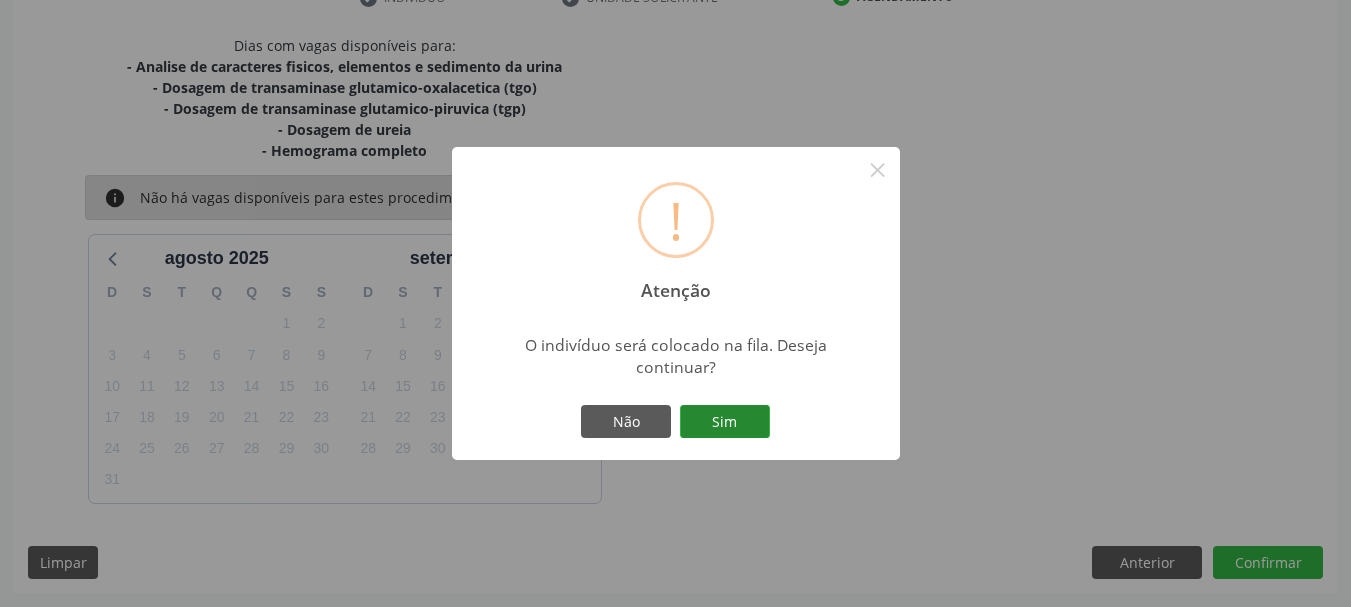 click on "Sim" at bounding box center [725, 422] 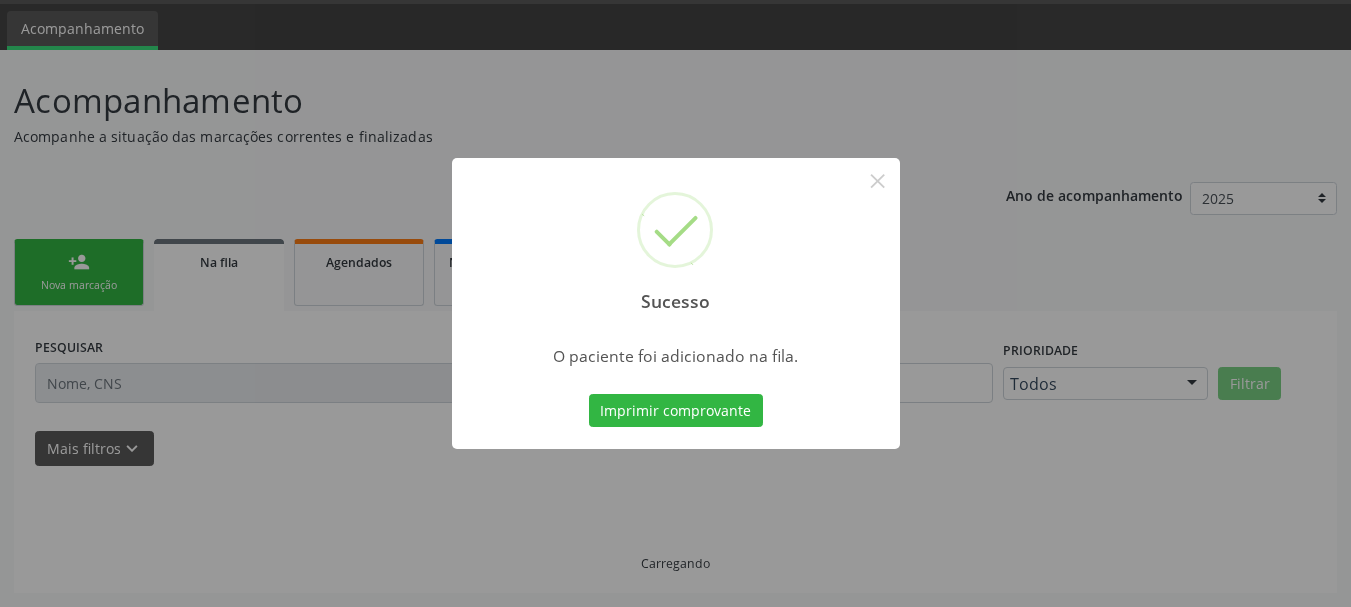 scroll, scrollTop: 60, scrollLeft: 0, axis: vertical 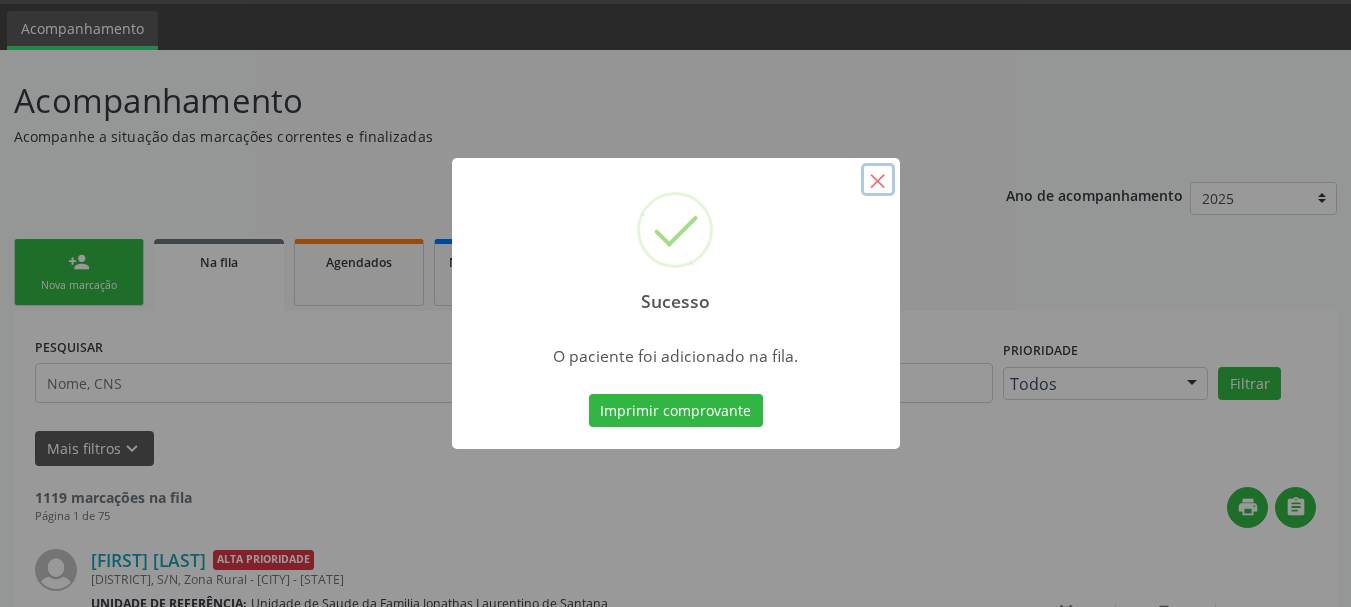 click on "×" at bounding box center [878, 180] 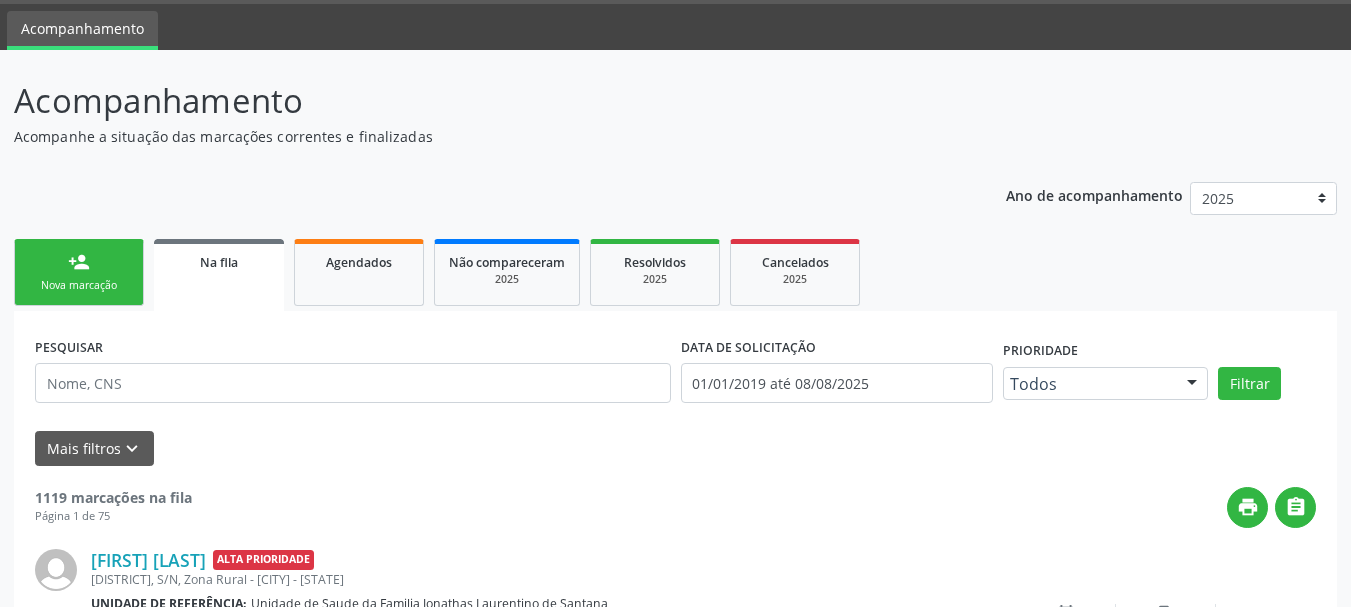 click on "person_add" at bounding box center (79, 262) 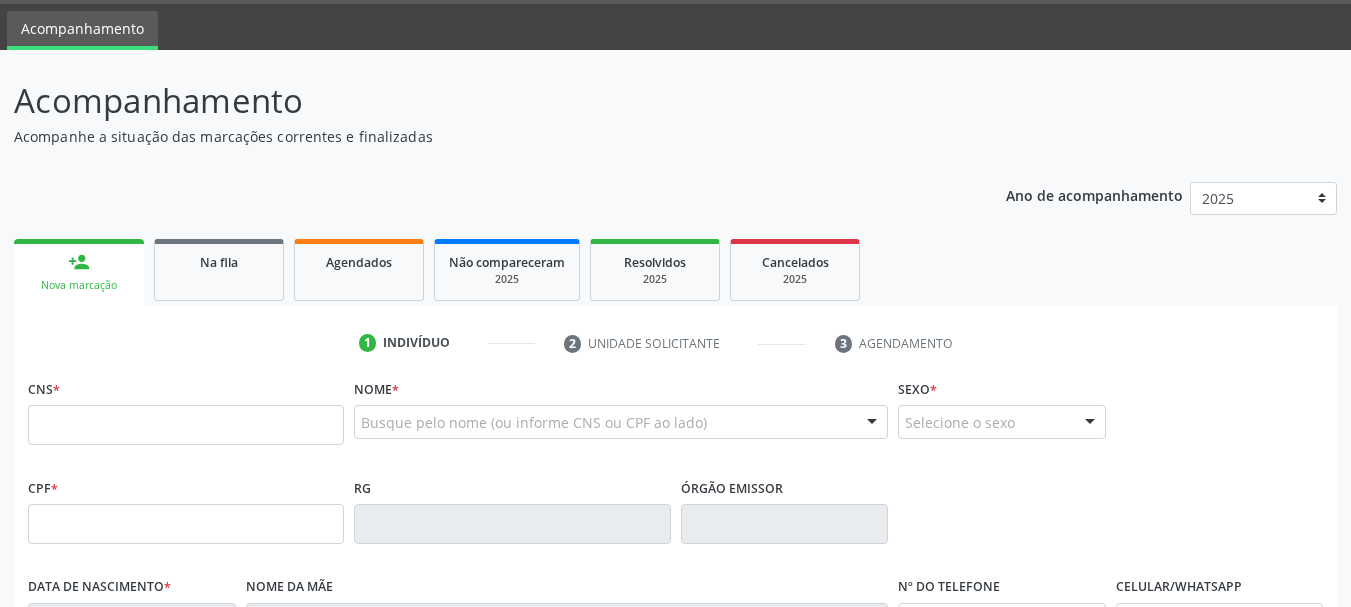 click on "Busque pelo nome (ou informe CNS ou CPF ao lado)" at bounding box center [621, 422] 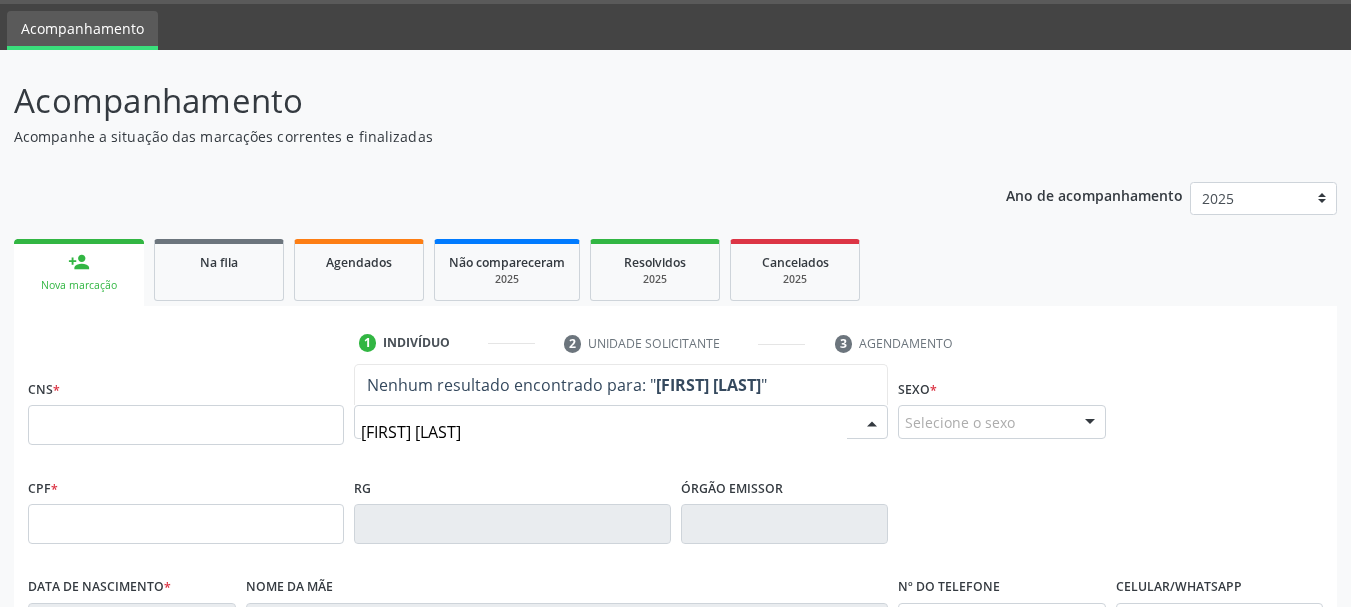 type on "[FIRST] [LAST]" 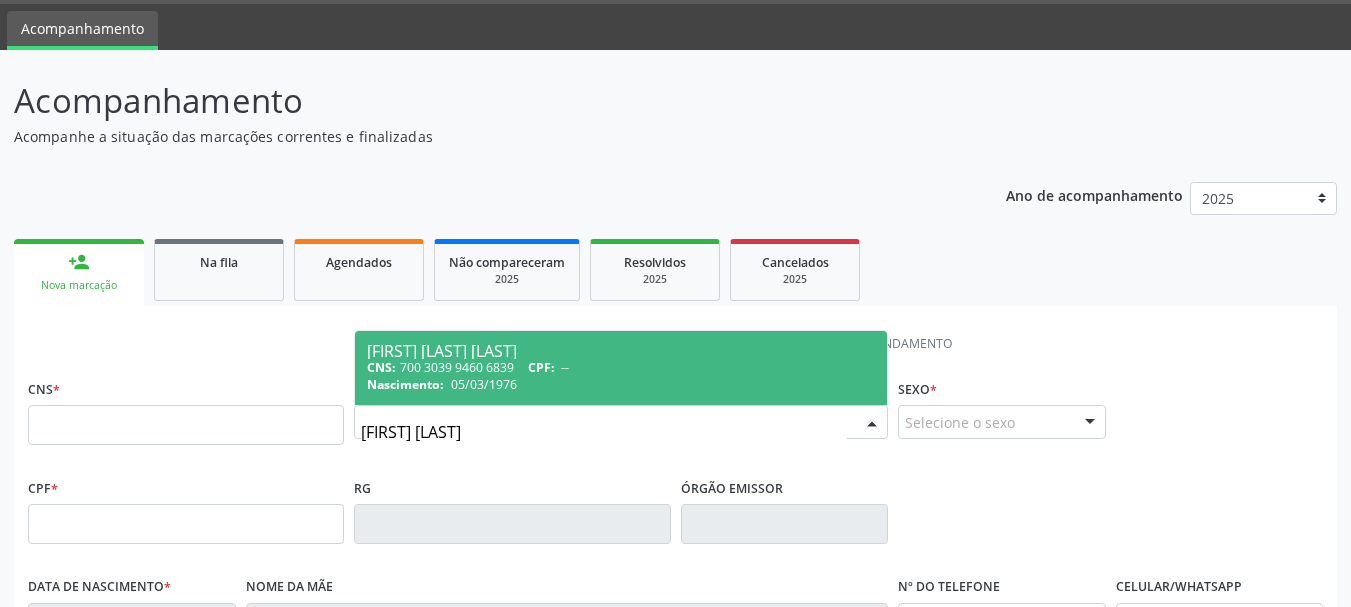 click on "CNS:
[NUMBER]
CPF:    --" at bounding box center (621, 367) 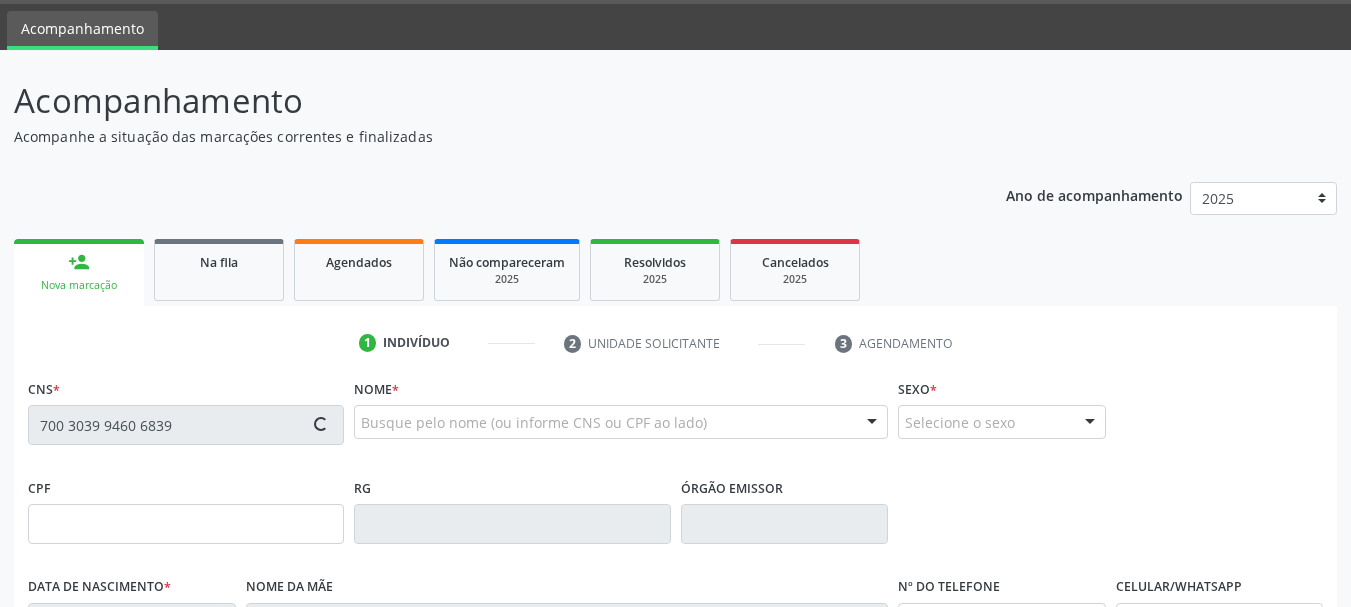 type on "05/03/1976" 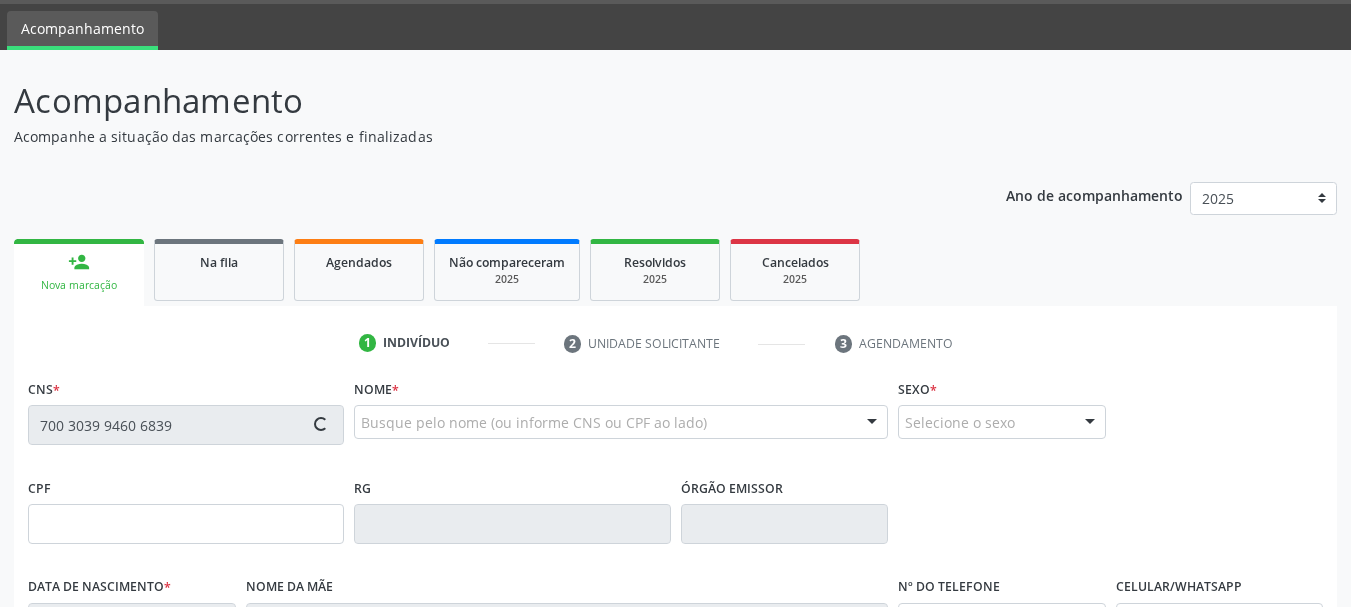 type on "[FIRST] de [LAST] [LAST] da [LAST]" 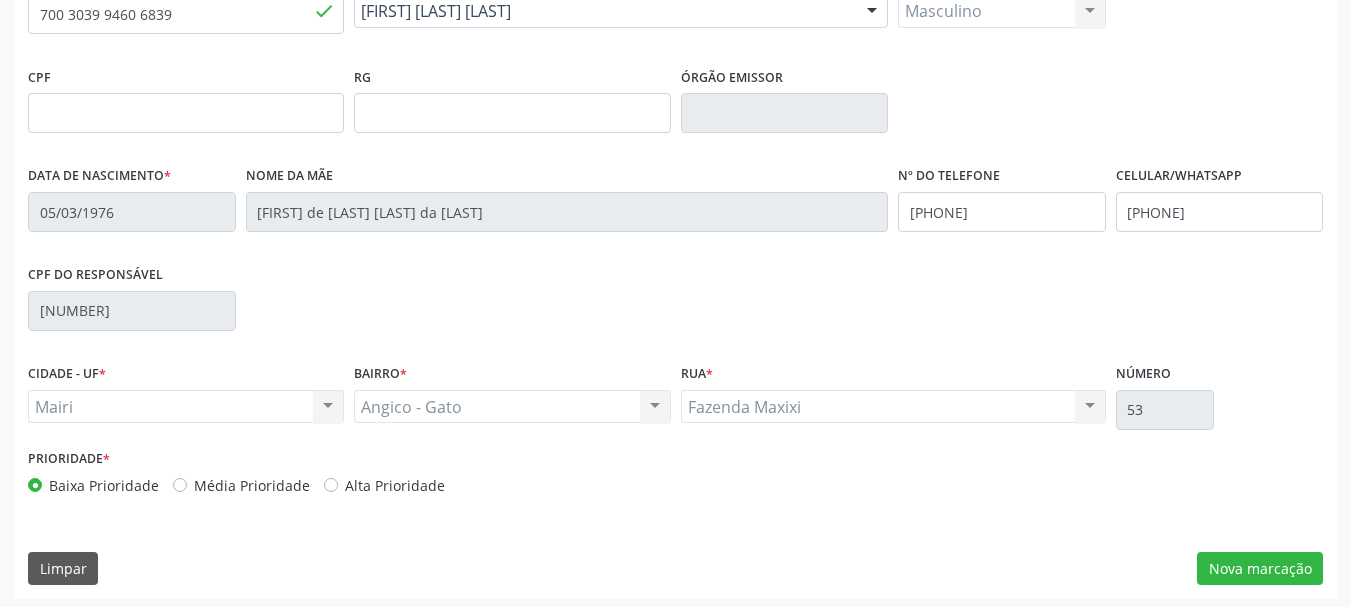 scroll, scrollTop: 477, scrollLeft: 0, axis: vertical 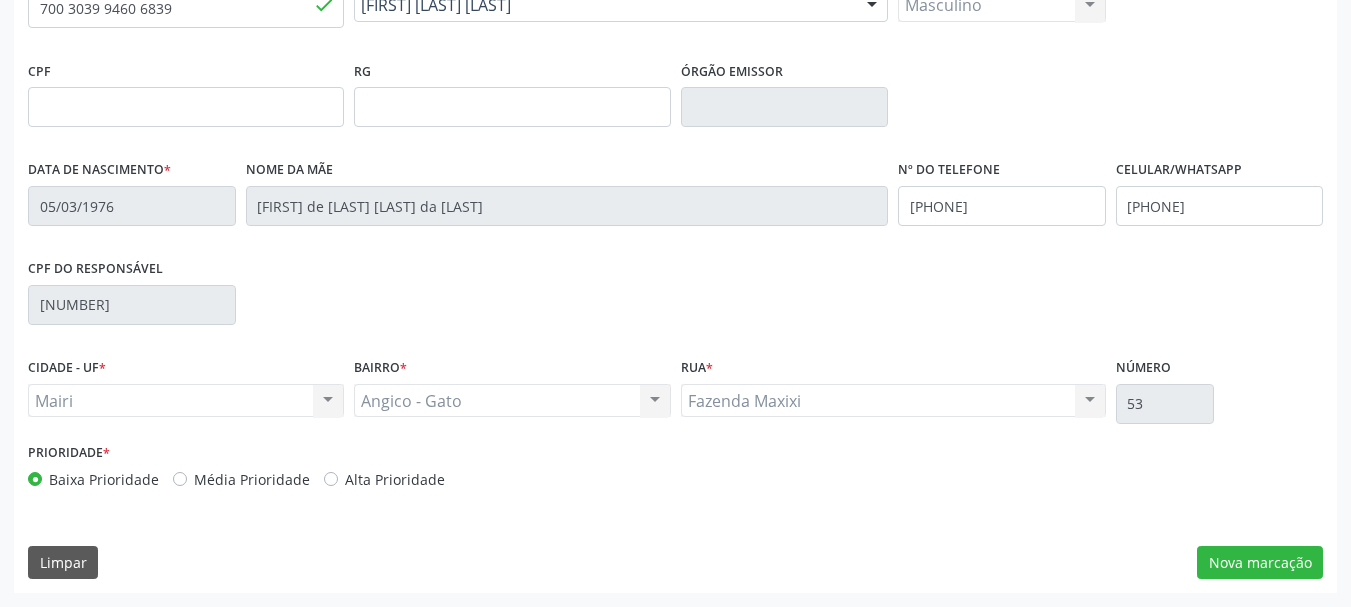 click on "Prioridade
*
Baixa Prioridade
Média Prioridade
Alta Prioridade" at bounding box center (675, 471) 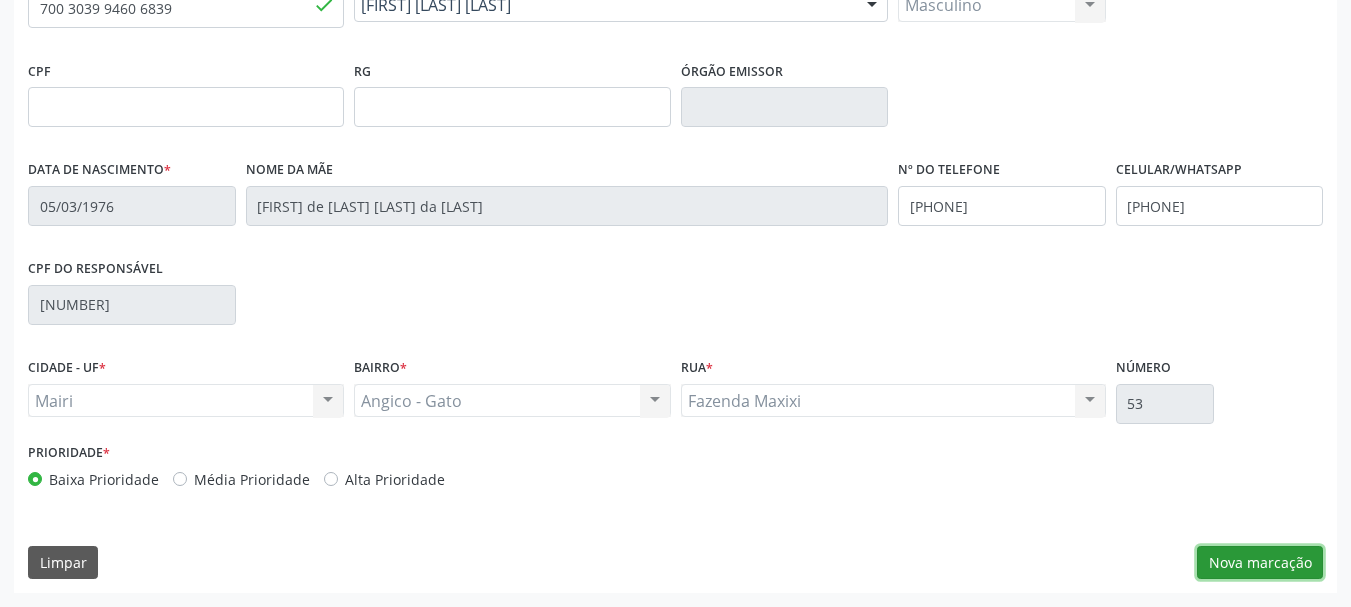 click on "Nova marcação" at bounding box center (1260, 563) 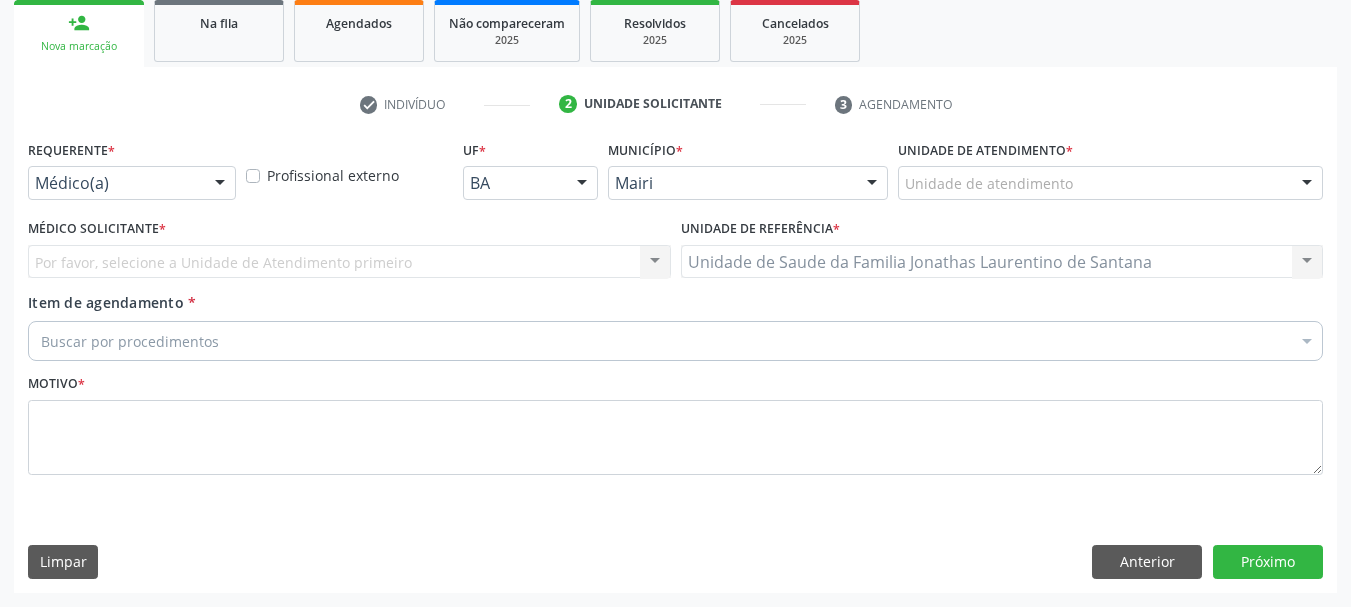 scroll, scrollTop: 299, scrollLeft: 0, axis: vertical 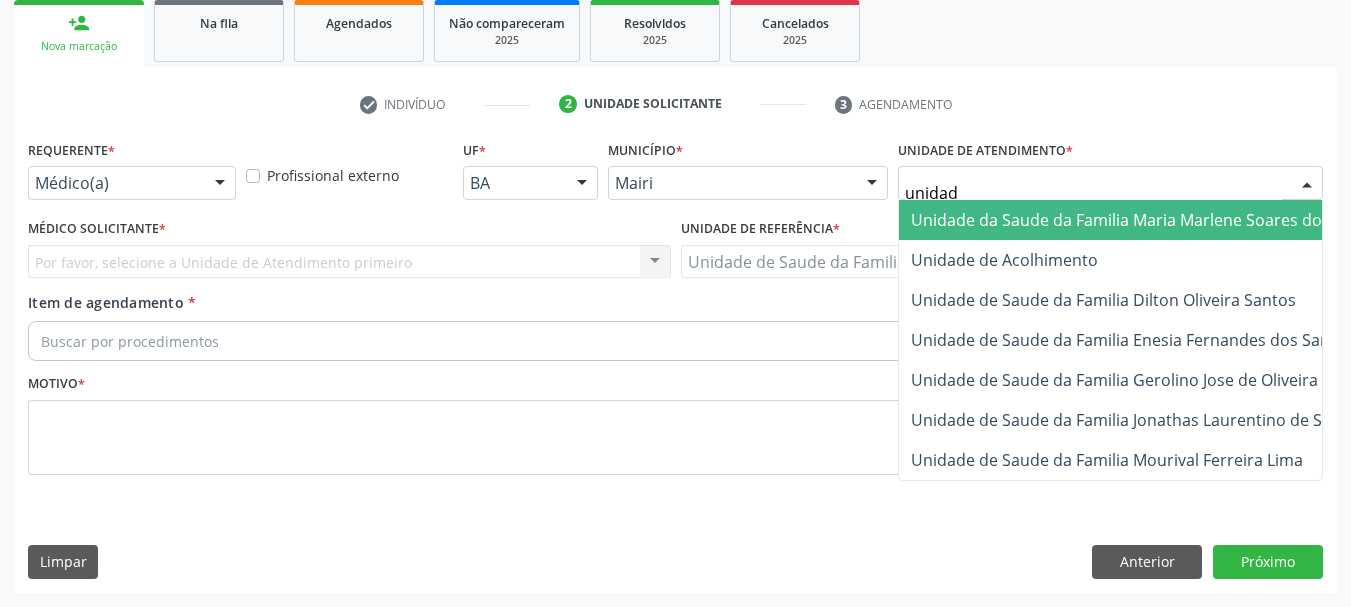 type on "unidade" 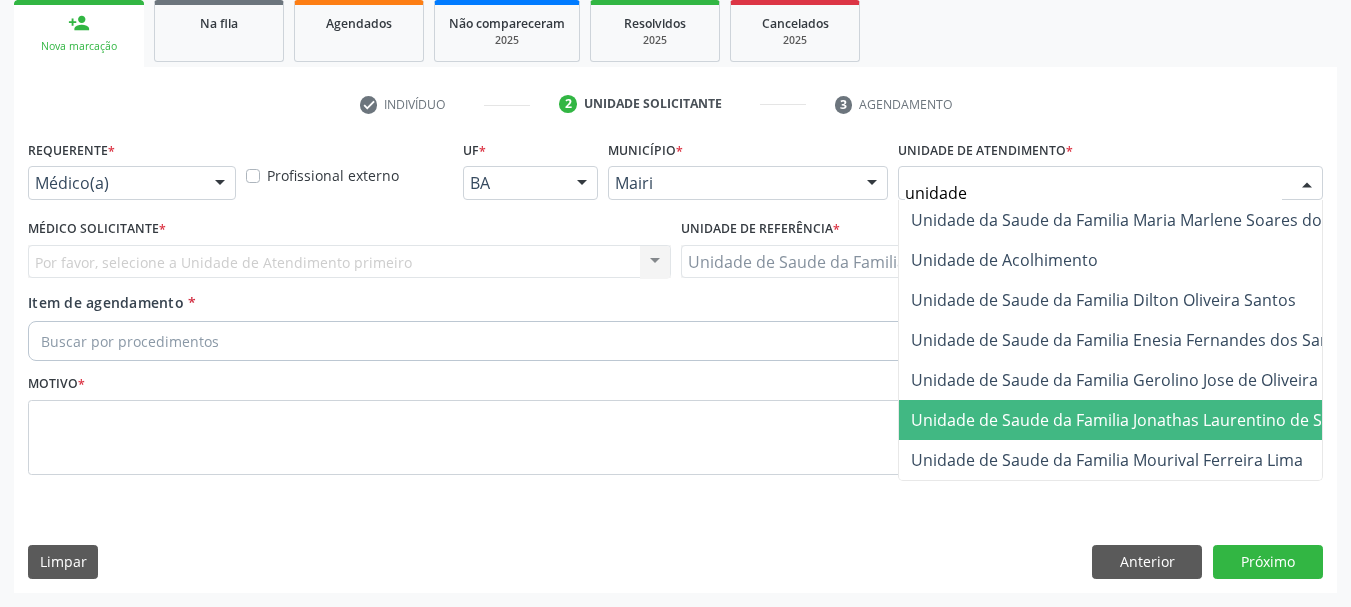 click on "Unidade de Saude da Familia Jonathas Laurentino de Santana" at bounding box center [1143, 420] 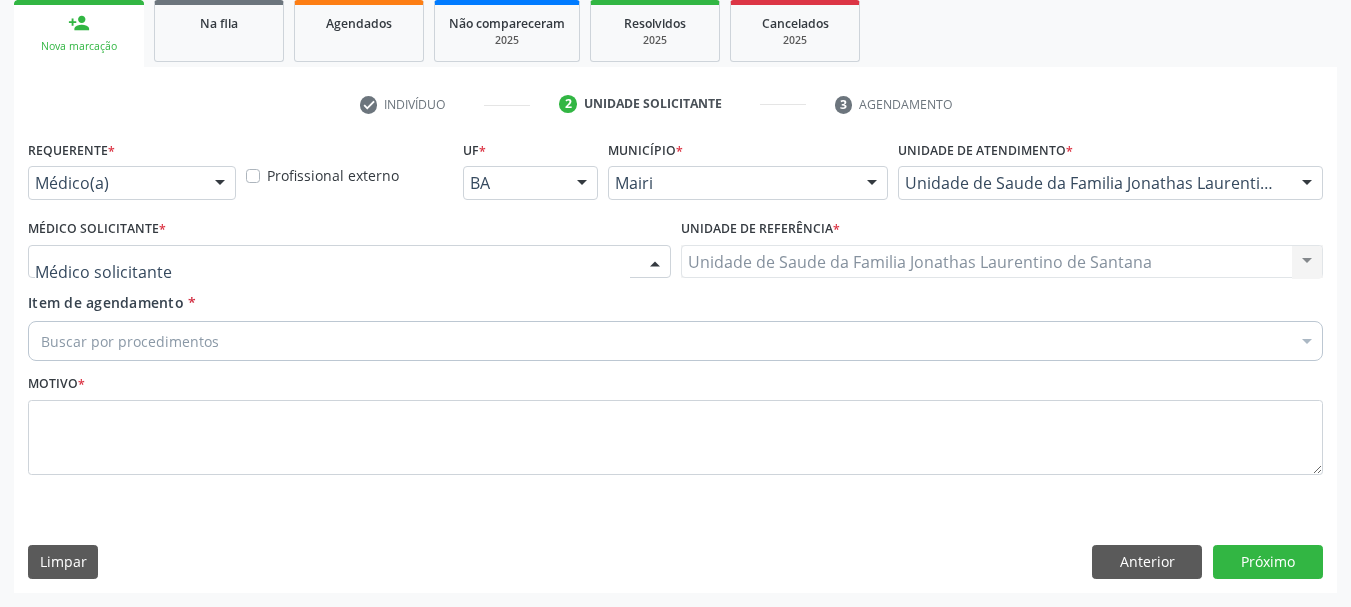 click at bounding box center [349, 262] 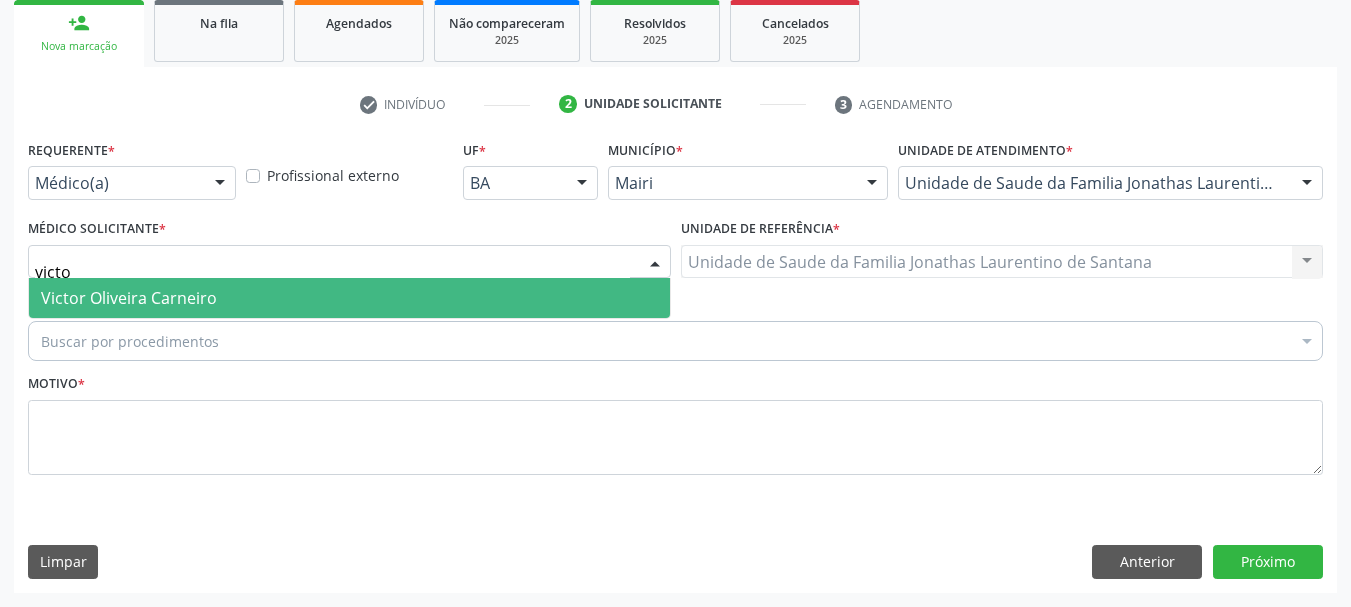 type on "victor" 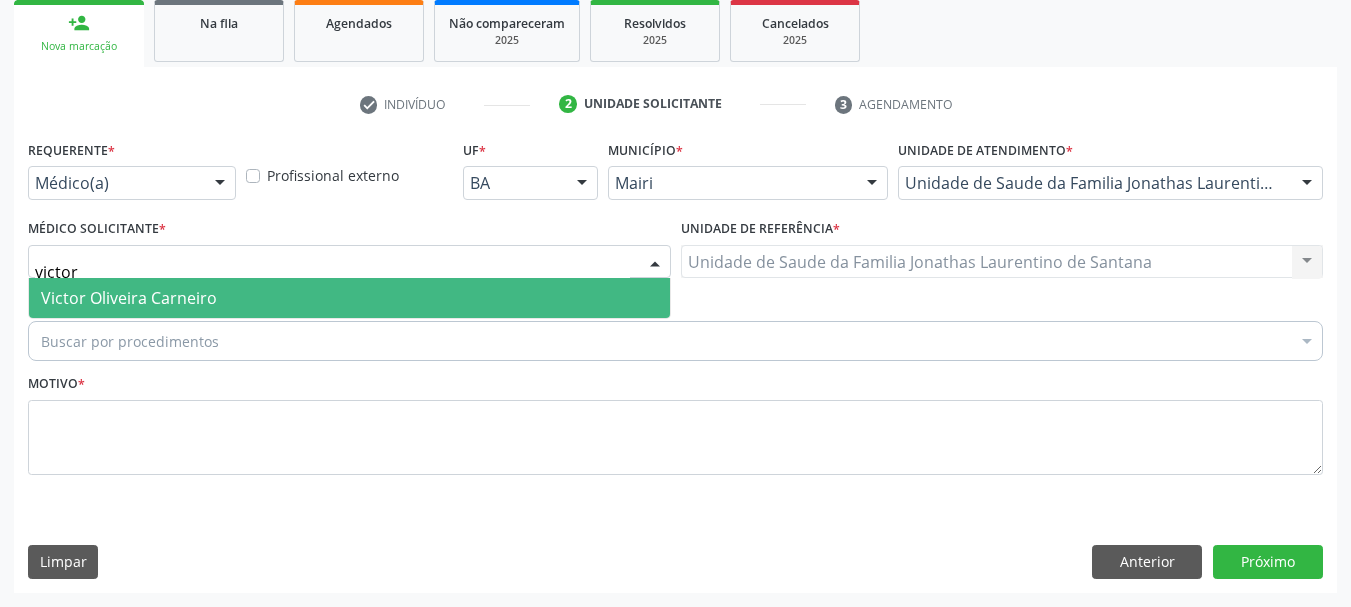 click on "Victor Oliveira Carneiro" at bounding box center [129, 298] 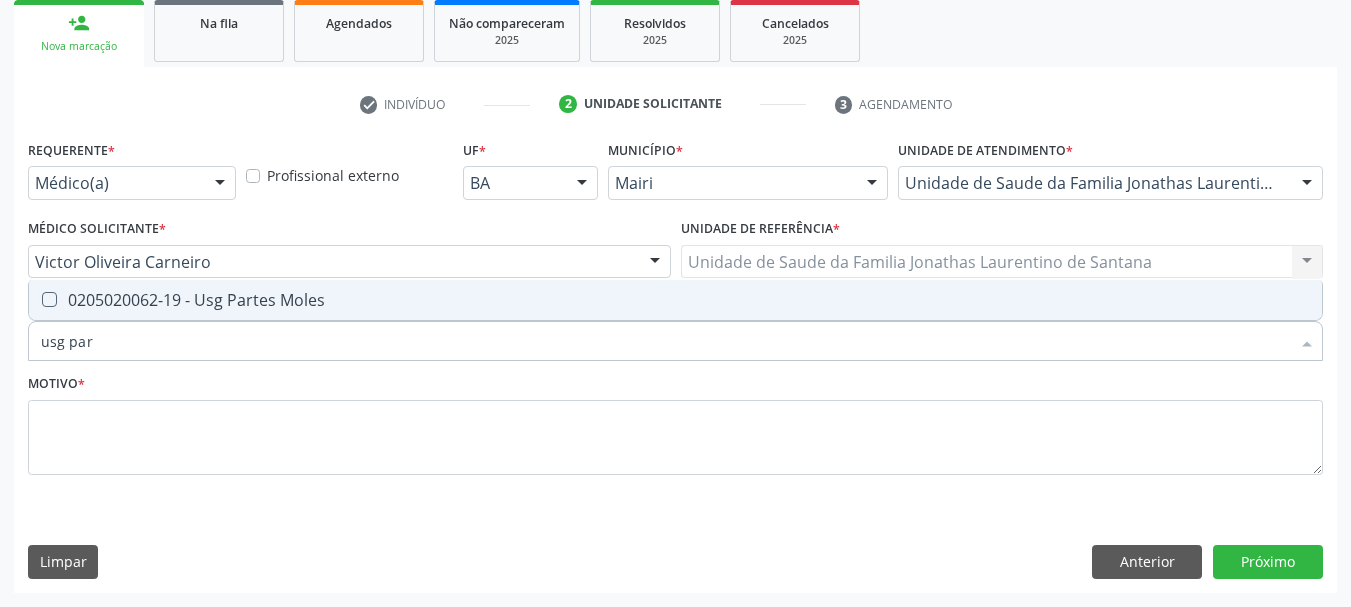 type on "usg part" 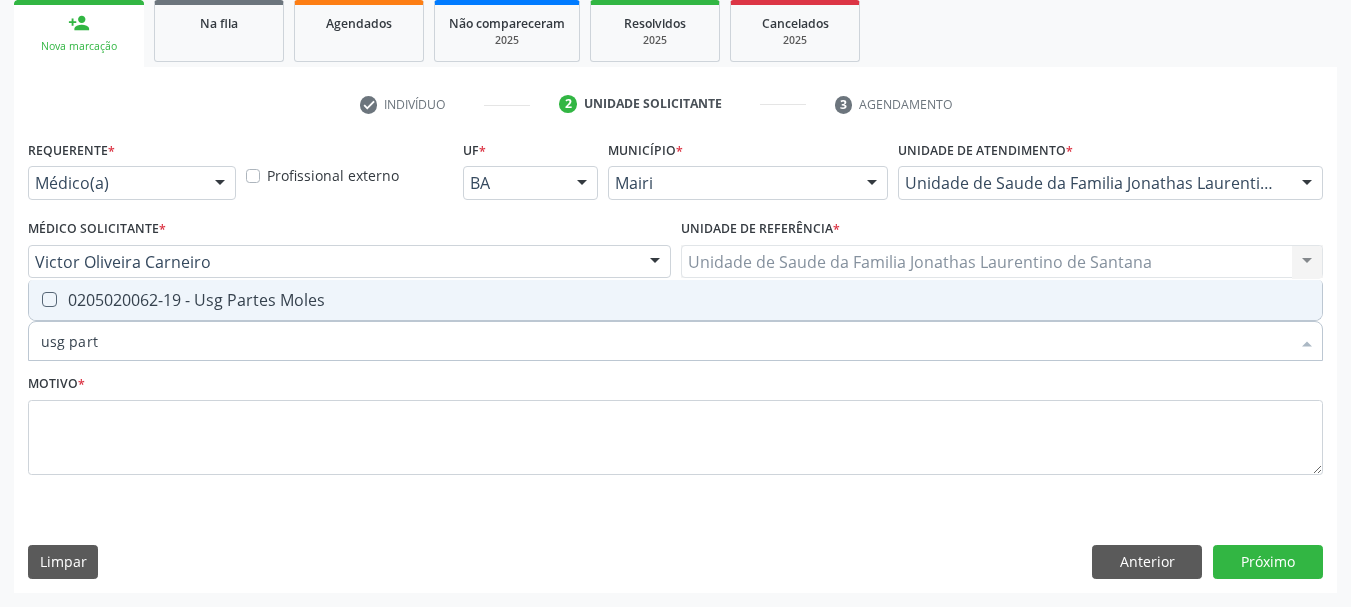 click on "0205020062-19 - Usg Partes Moles" at bounding box center [675, 300] 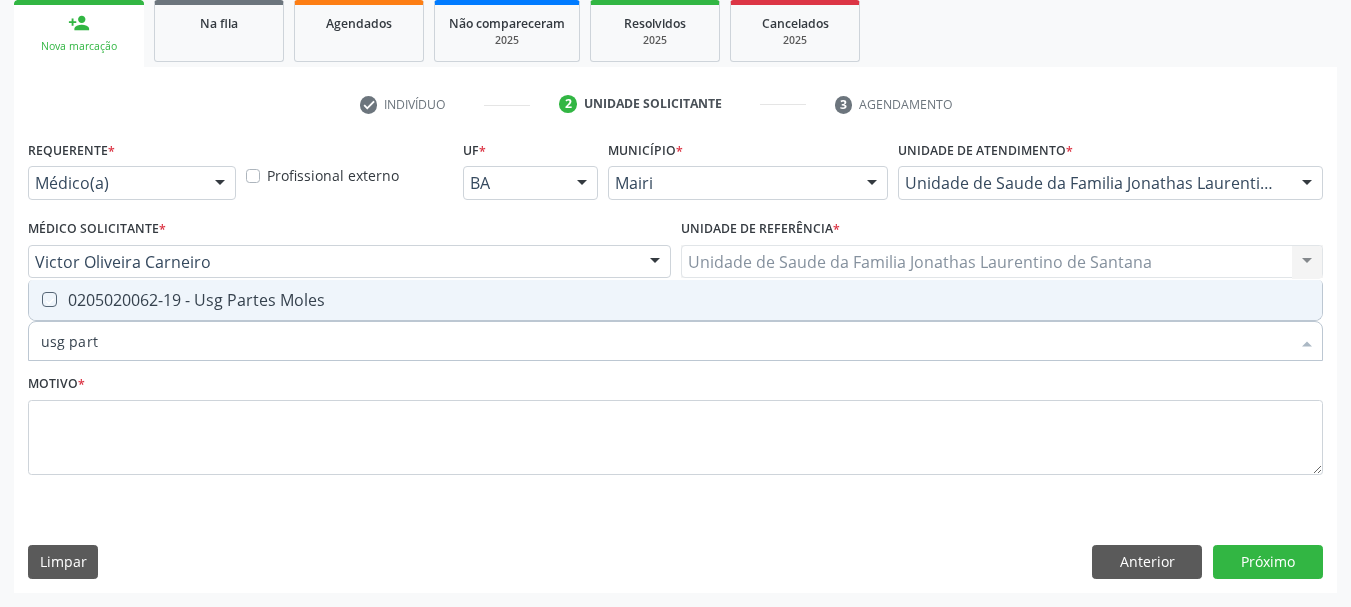 checkbox on "true" 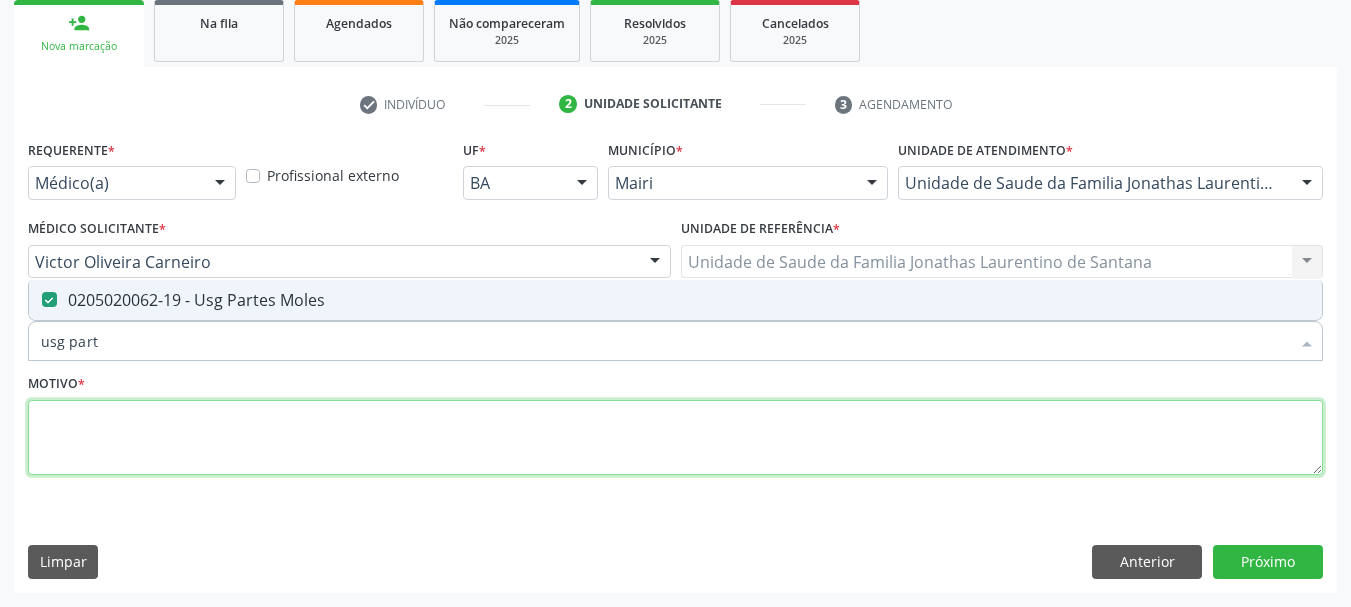click at bounding box center (675, 438) 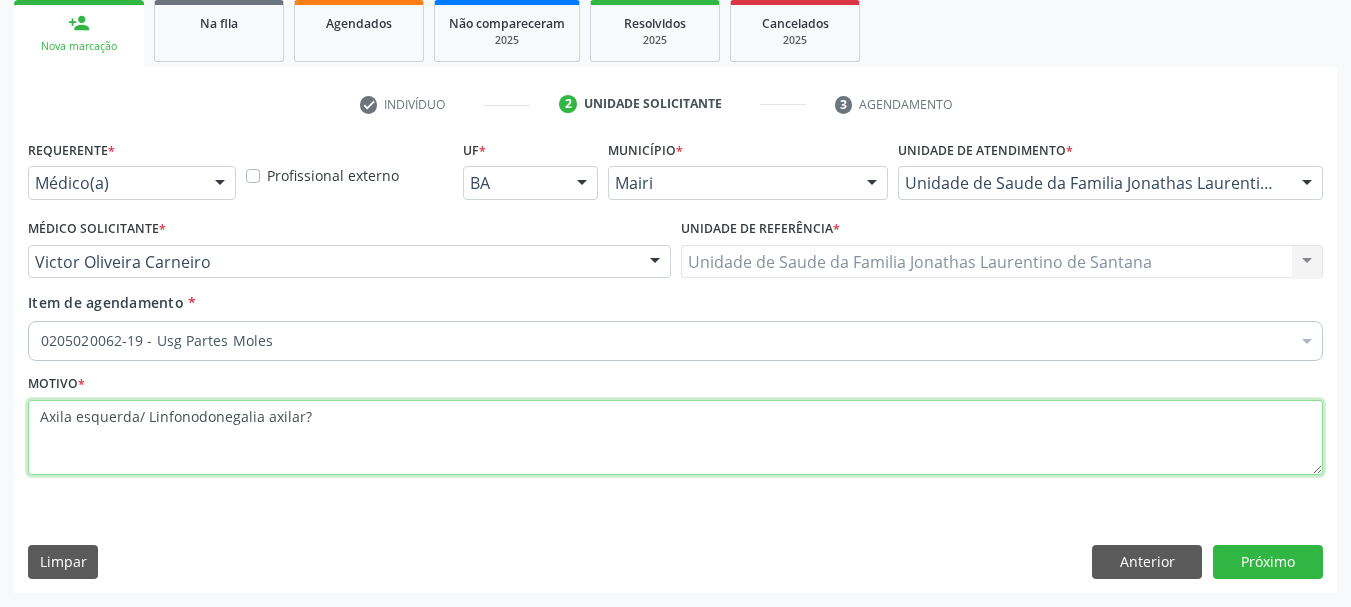 drag, startPoint x: 144, startPoint y: 418, endPoint x: 335, endPoint y: 419, distance: 191.00262 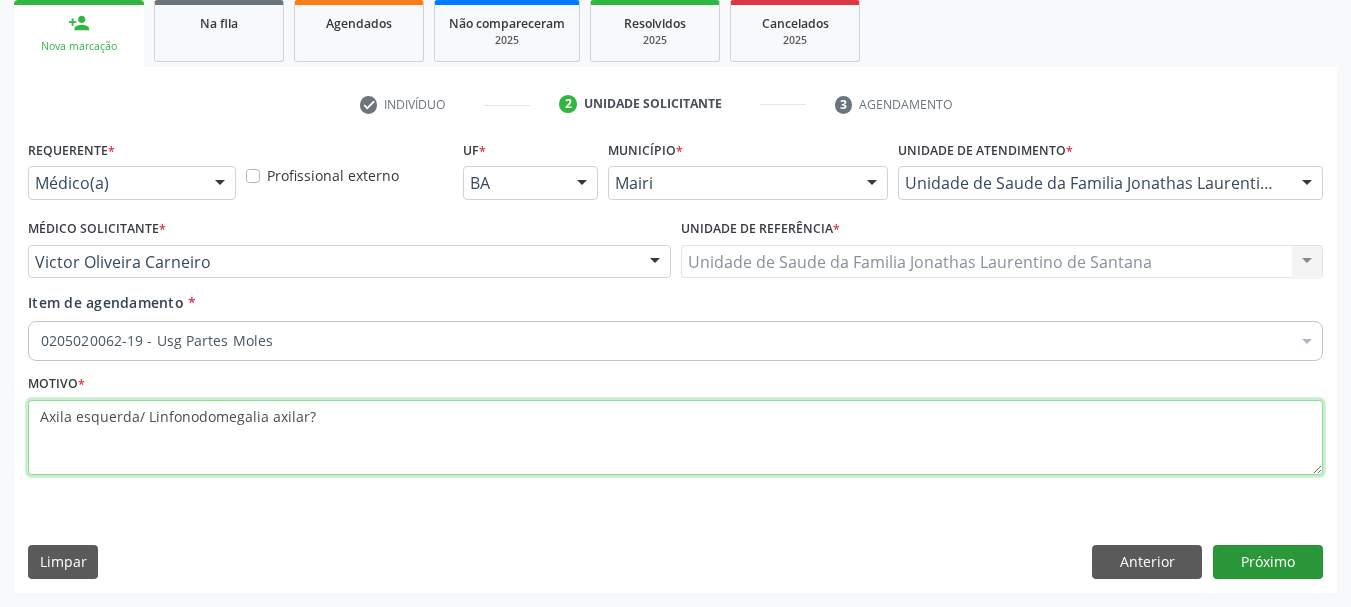 type on "Axila esquerda/ Linfonodomegalia axilar?" 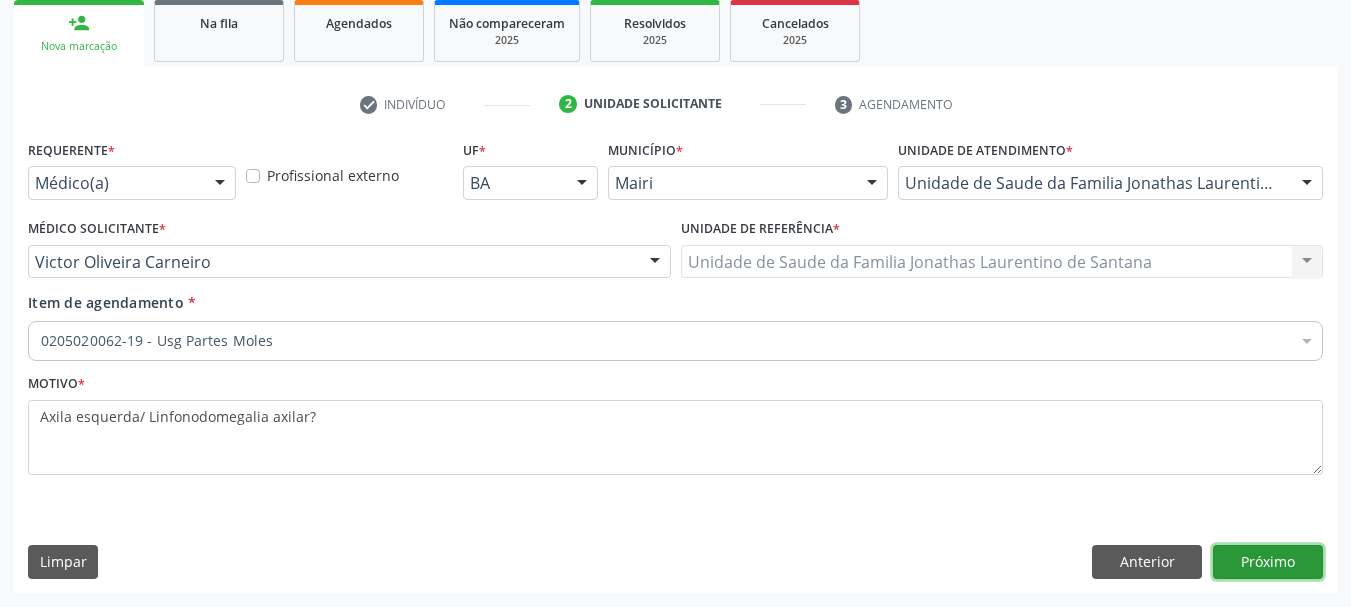click on "Próximo" at bounding box center [1268, 562] 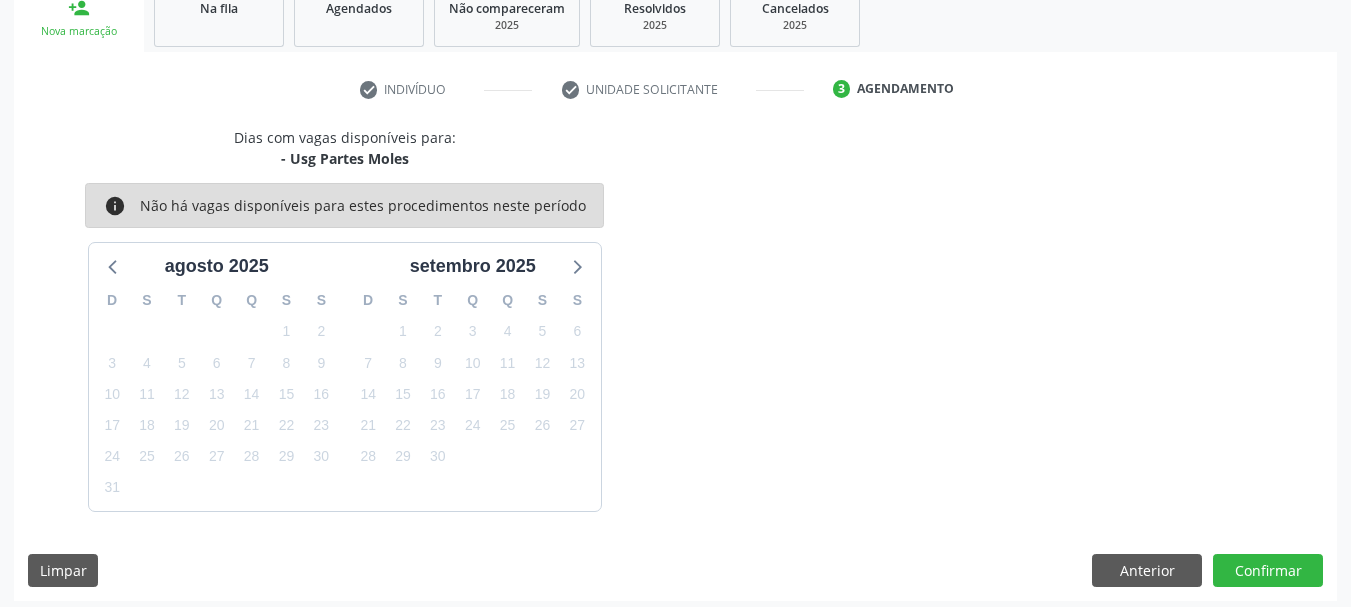 scroll, scrollTop: 322, scrollLeft: 0, axis: vertical 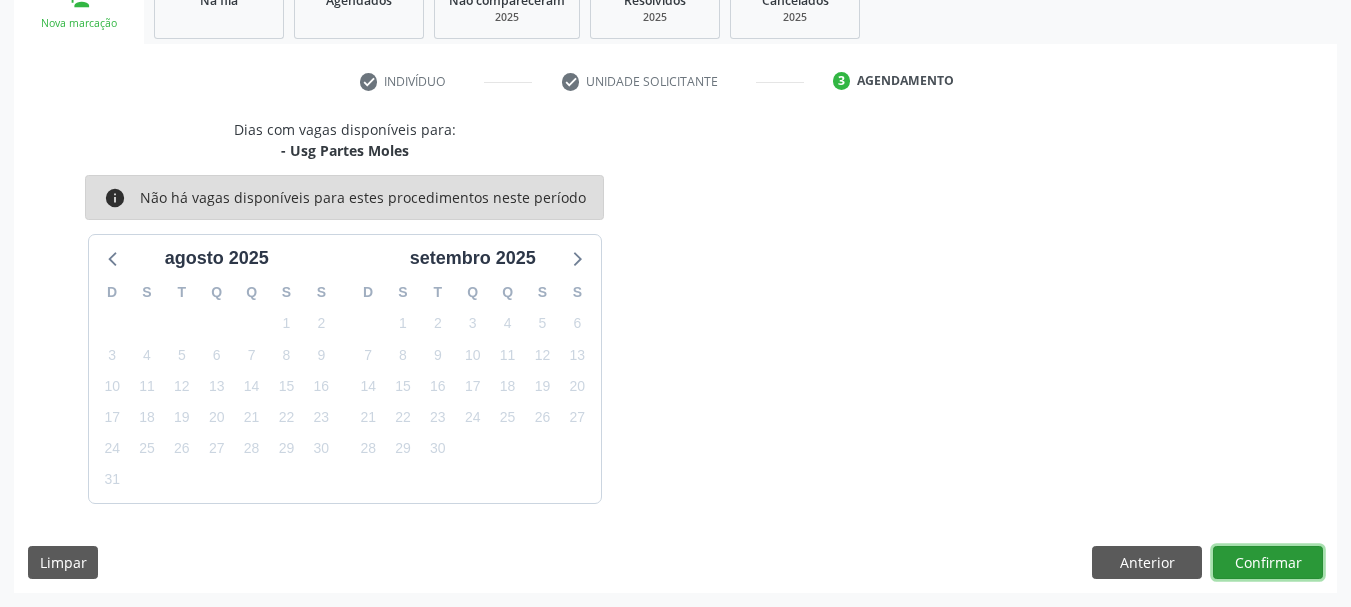 click on "Confirmar" at bounding box center (1268, 563) 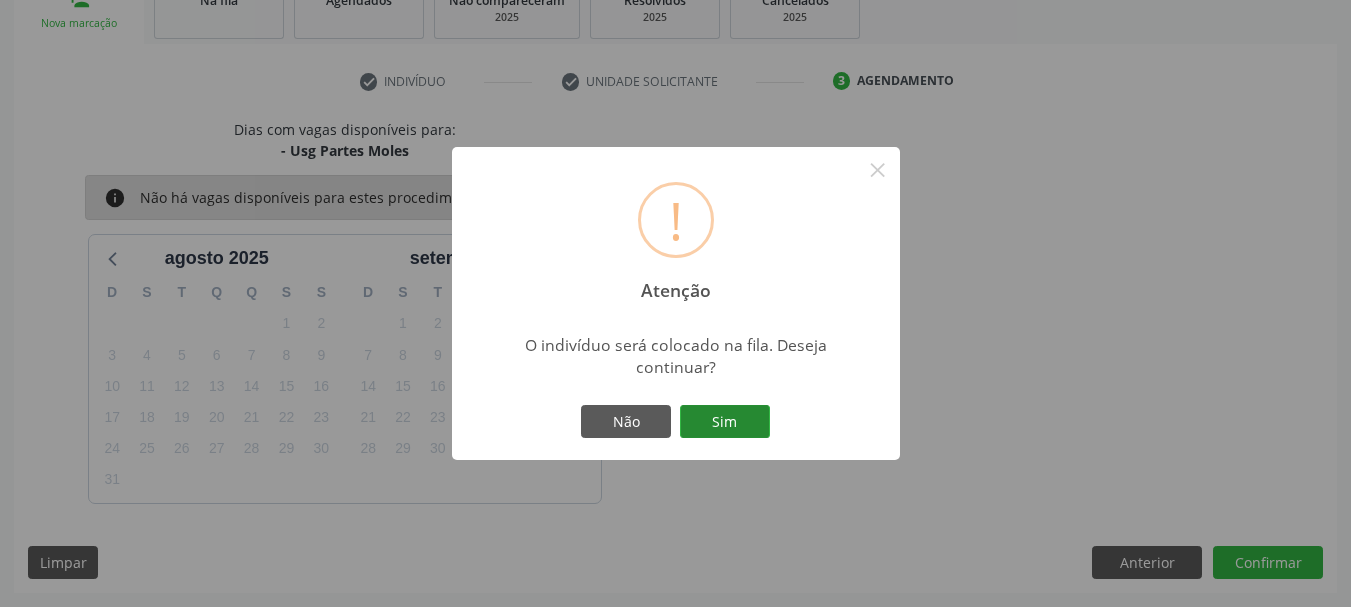 click on "Sim" at bounding box center (725, 422) 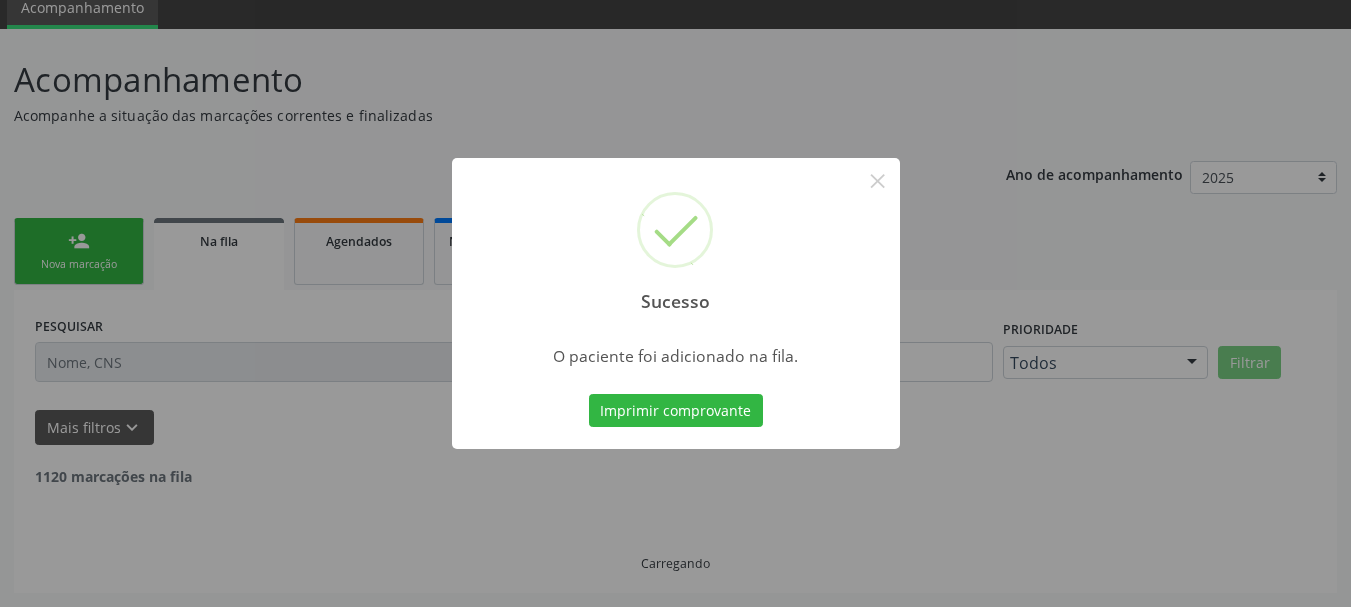 scroll, scrollTop: 60, scrollLeft: 0, axis: vertical 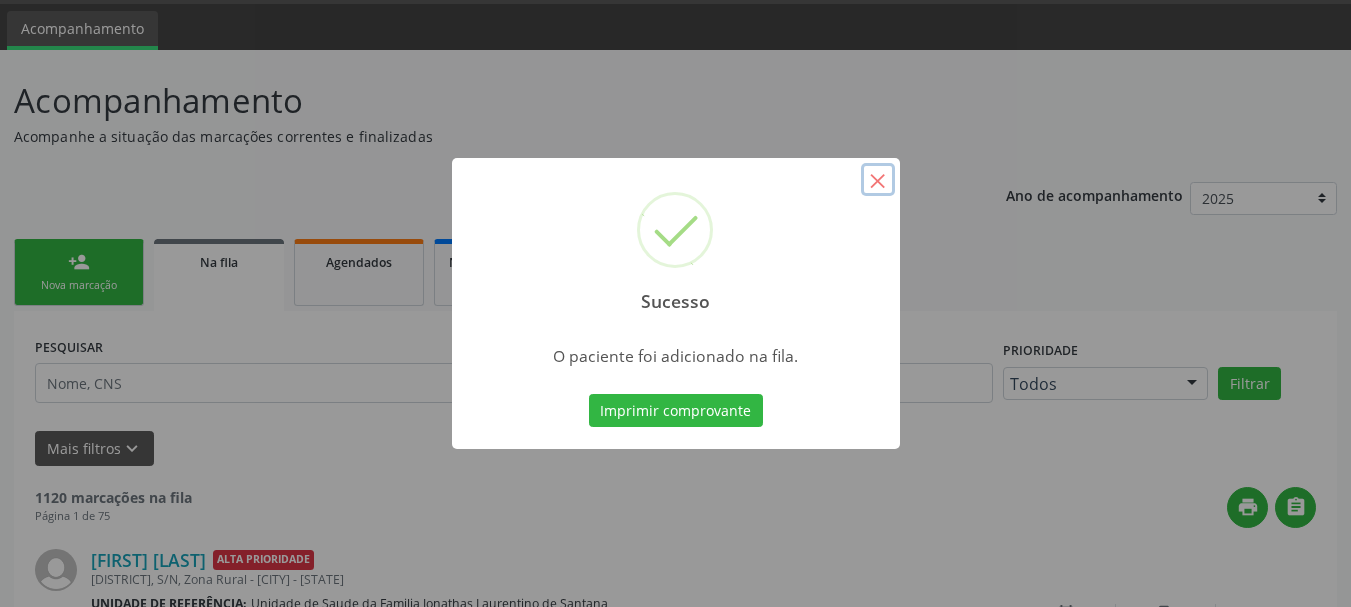 click on "×" at bounding box center (878, 180) 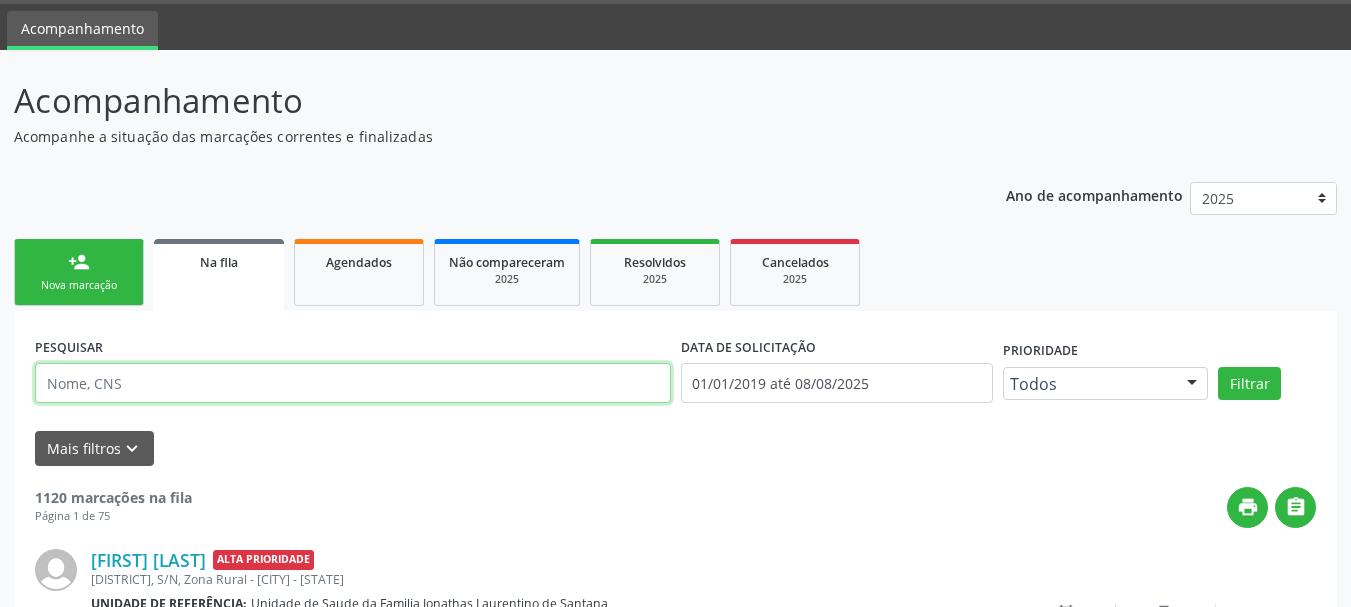 click at bounding box center [353, 383] 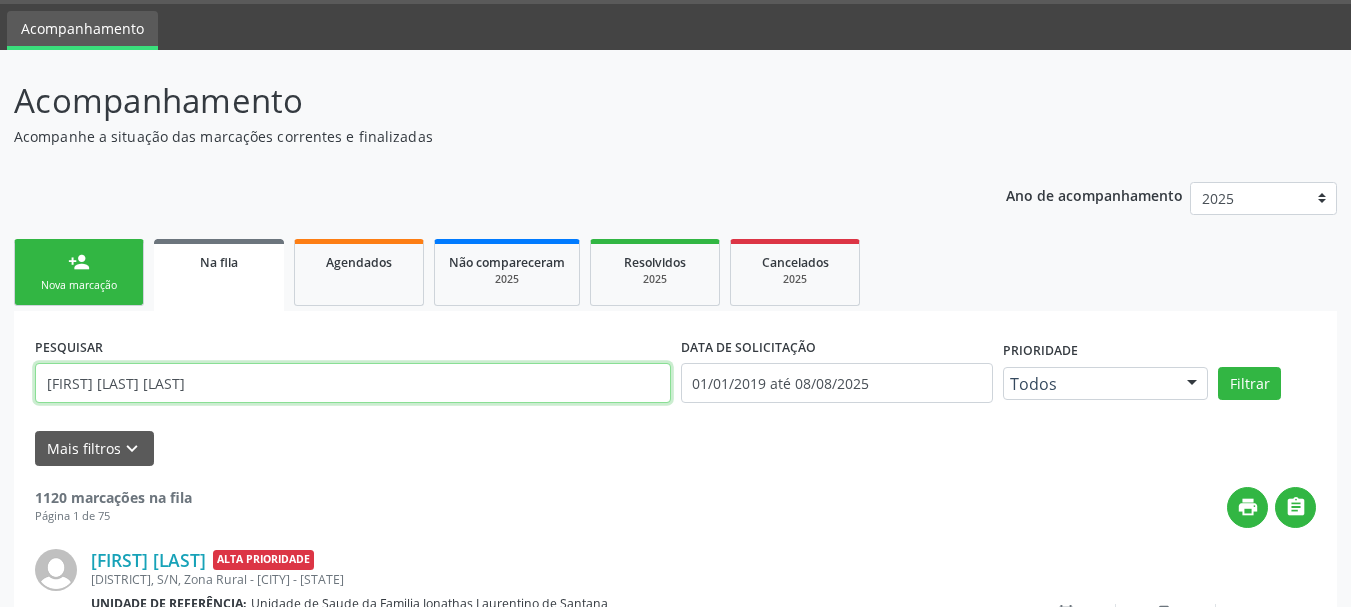 type on "[FIRST] [LAST] [LAST]" 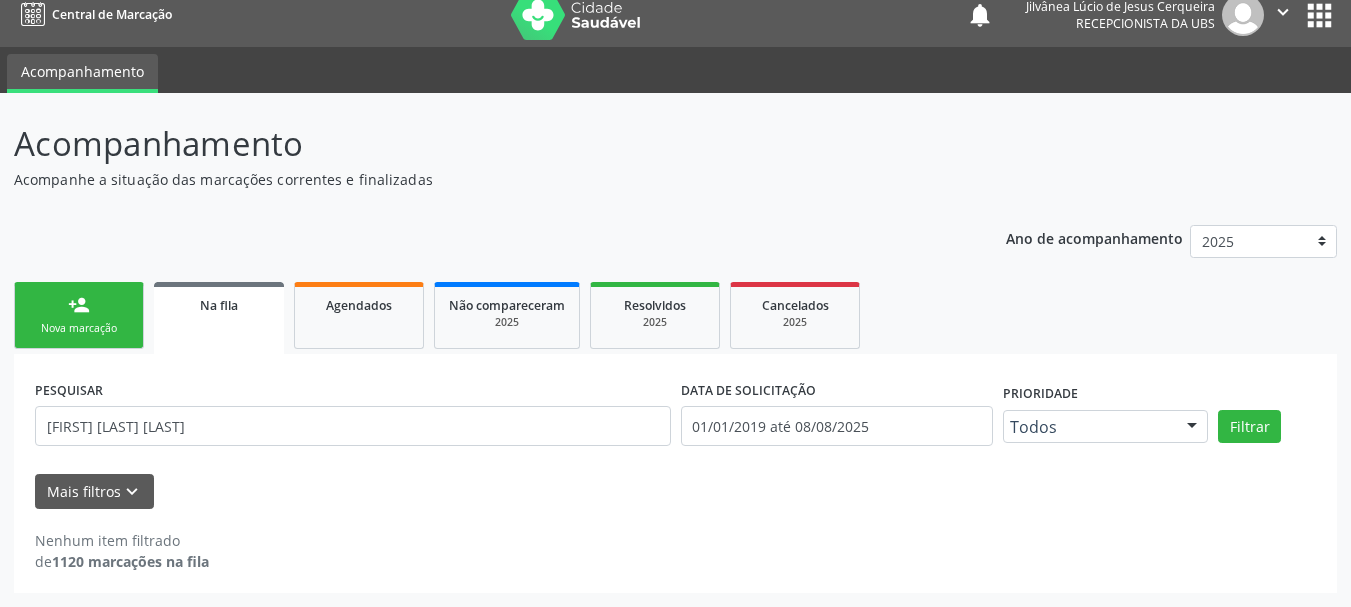 scroll, scrollTop: 17, scrollLeft: 0, axis: vertical 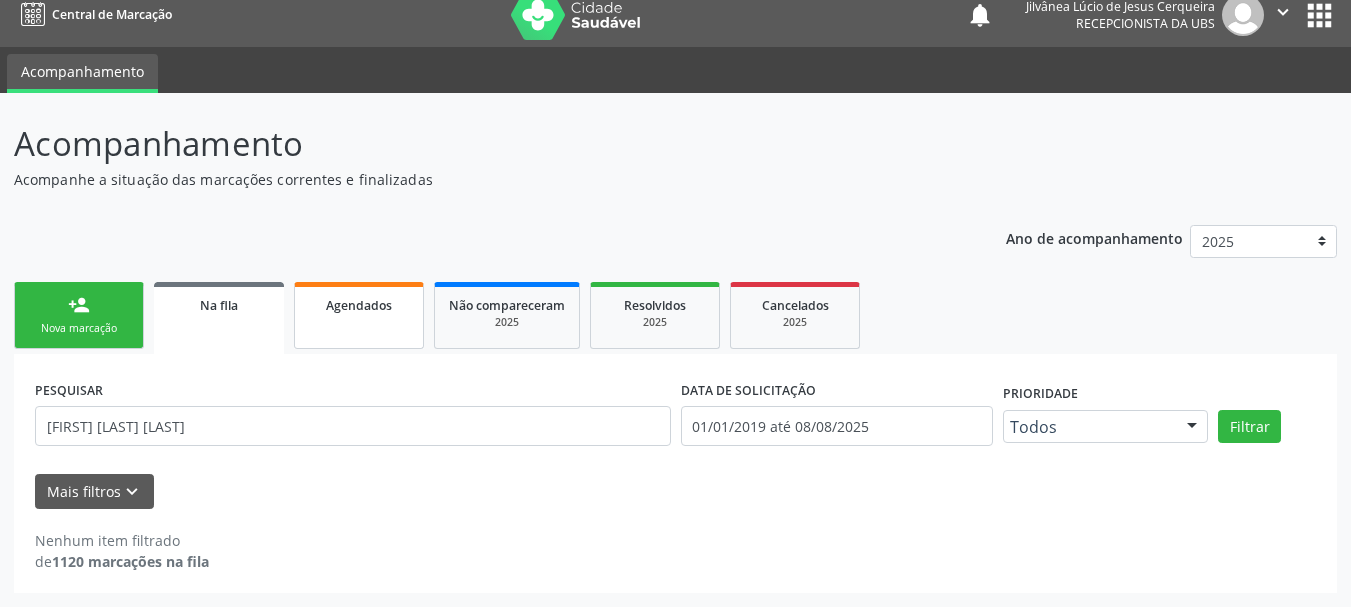 click on "Agendados" at bounding box center [359, 315] 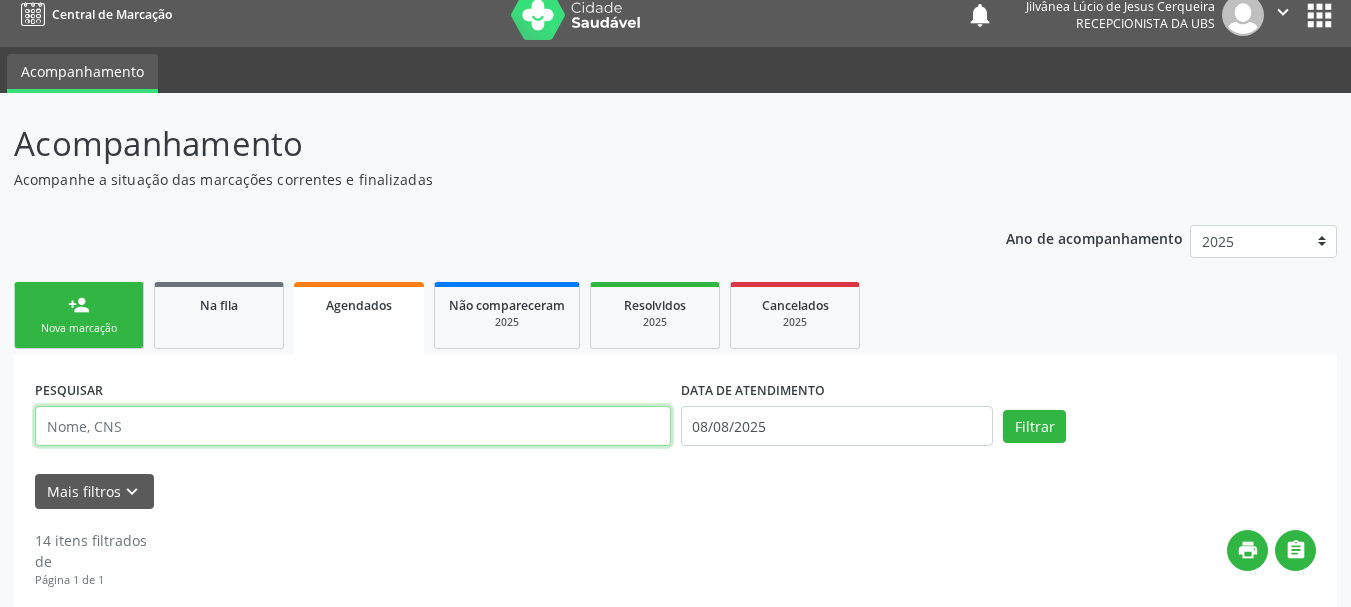 click at bounding box center (353, 426) 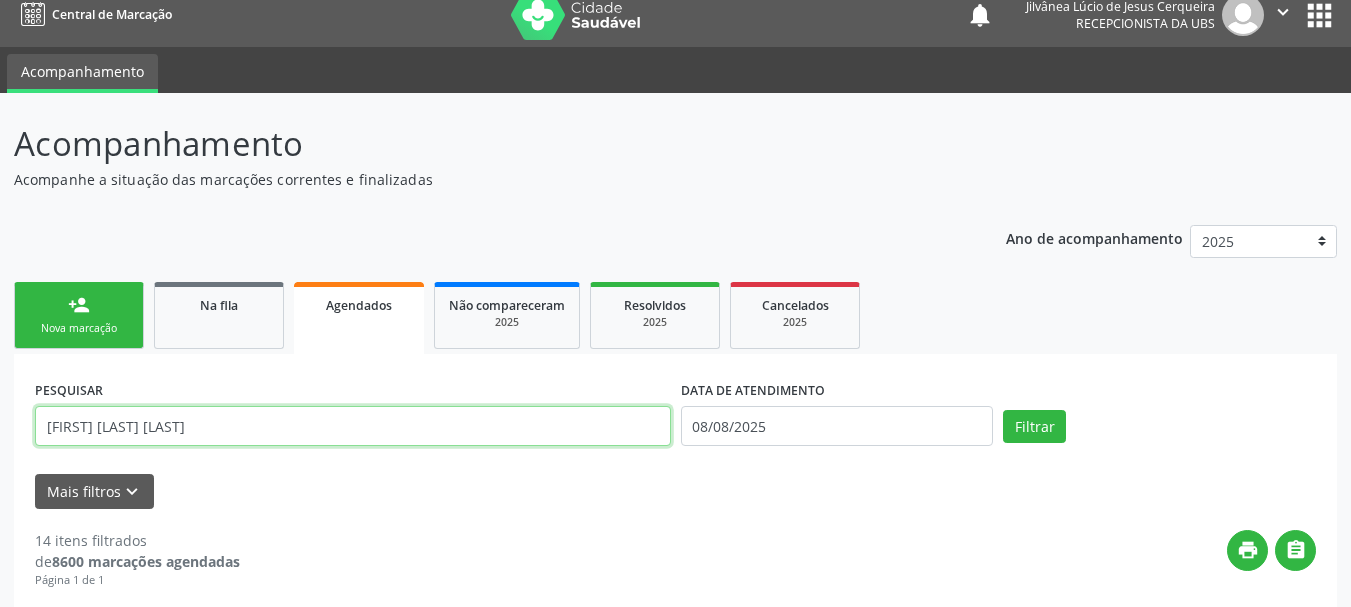type on "[FIRST] [LAST] [LAST]" 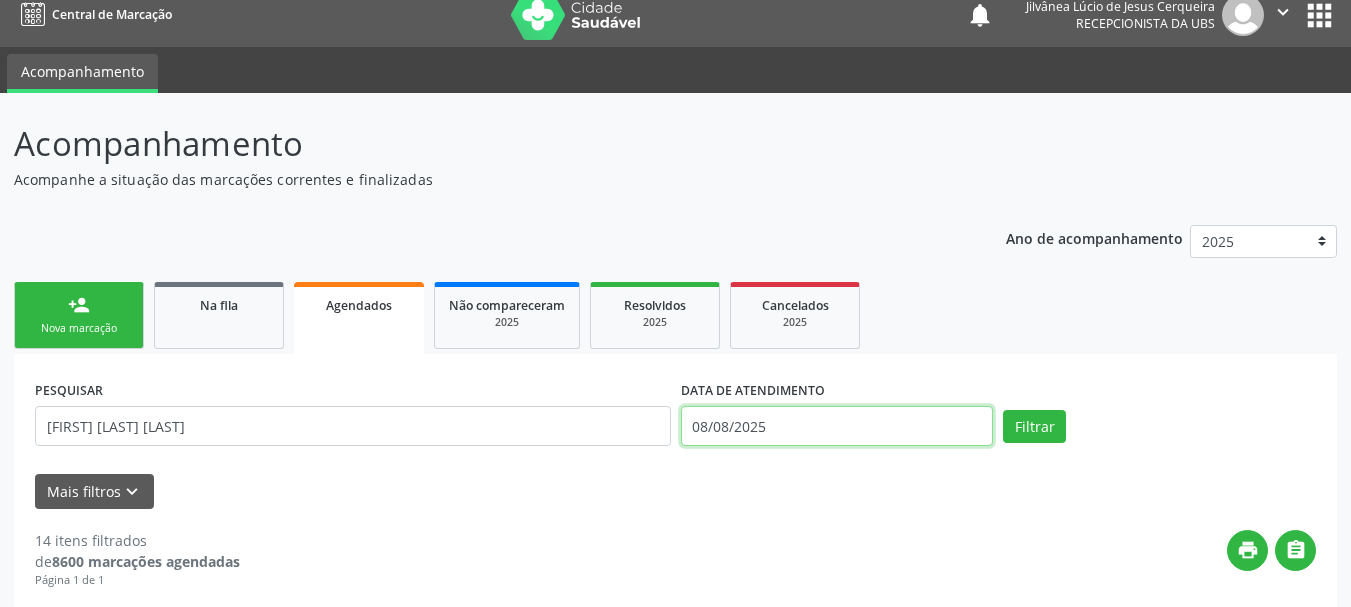 click on "08/08/2025" at bounding box center (837, 426) 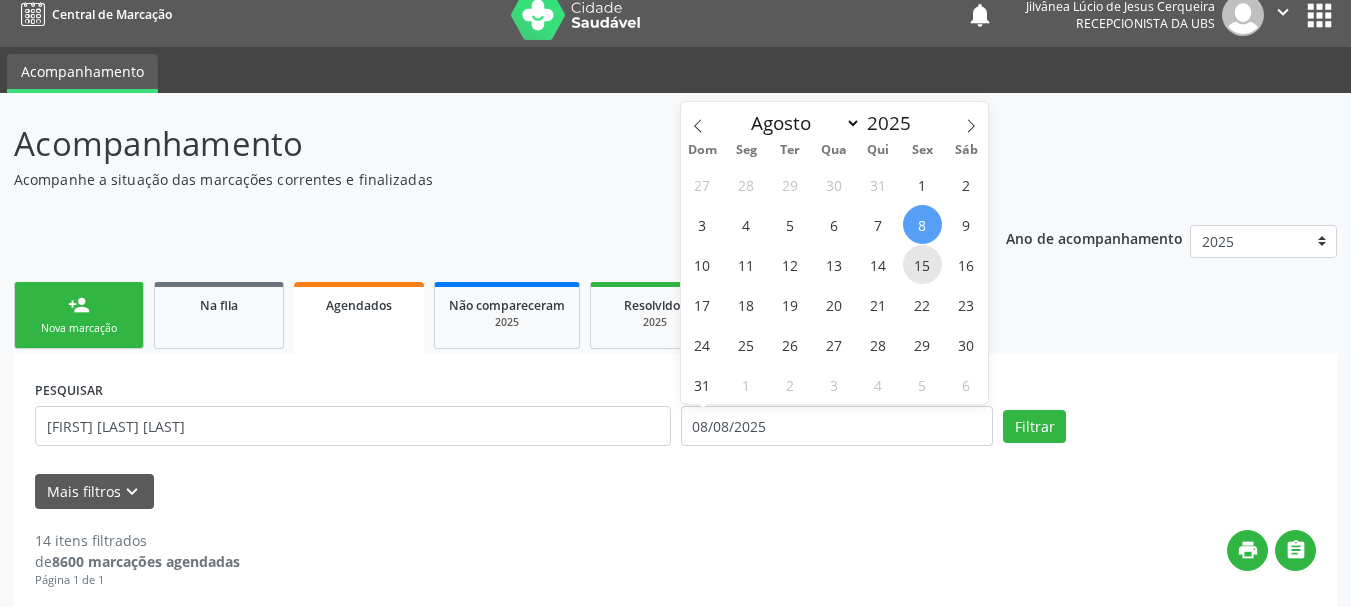 click on "15" at bounding box center [922, 264] 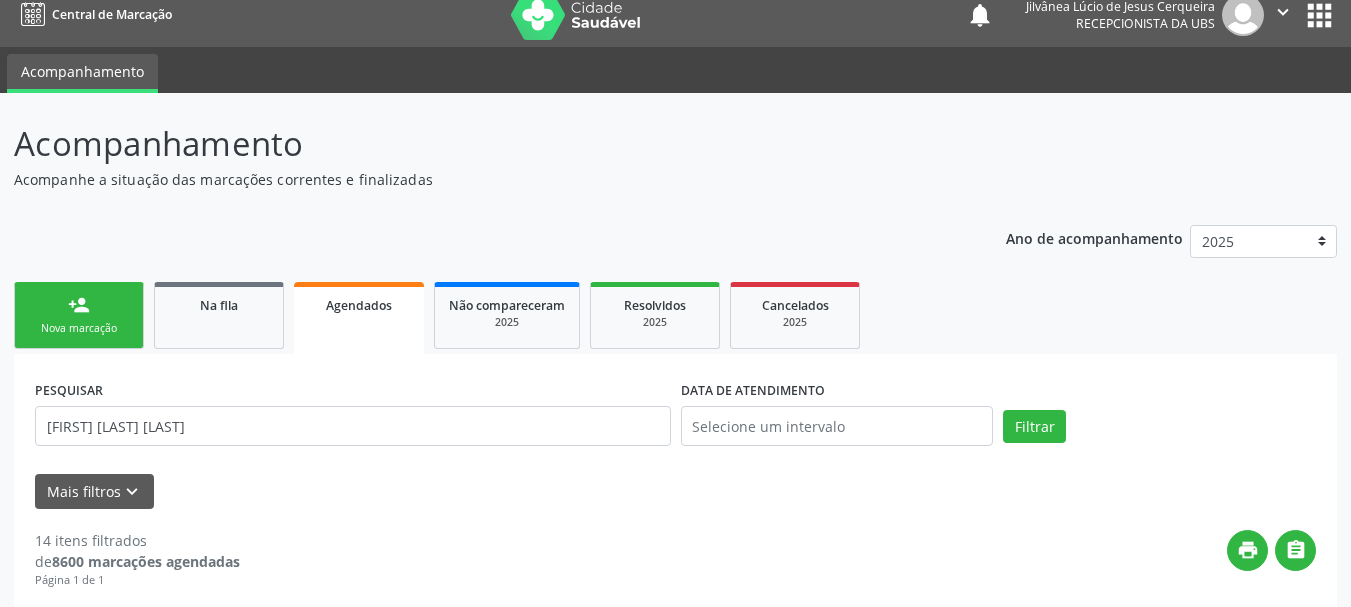 click on "person_add
Nova marcação
Na fila   Agendados   Não compareceram
2025
Resolvidos
2025
Cancelados
2025" at bounding box center (675, 315) 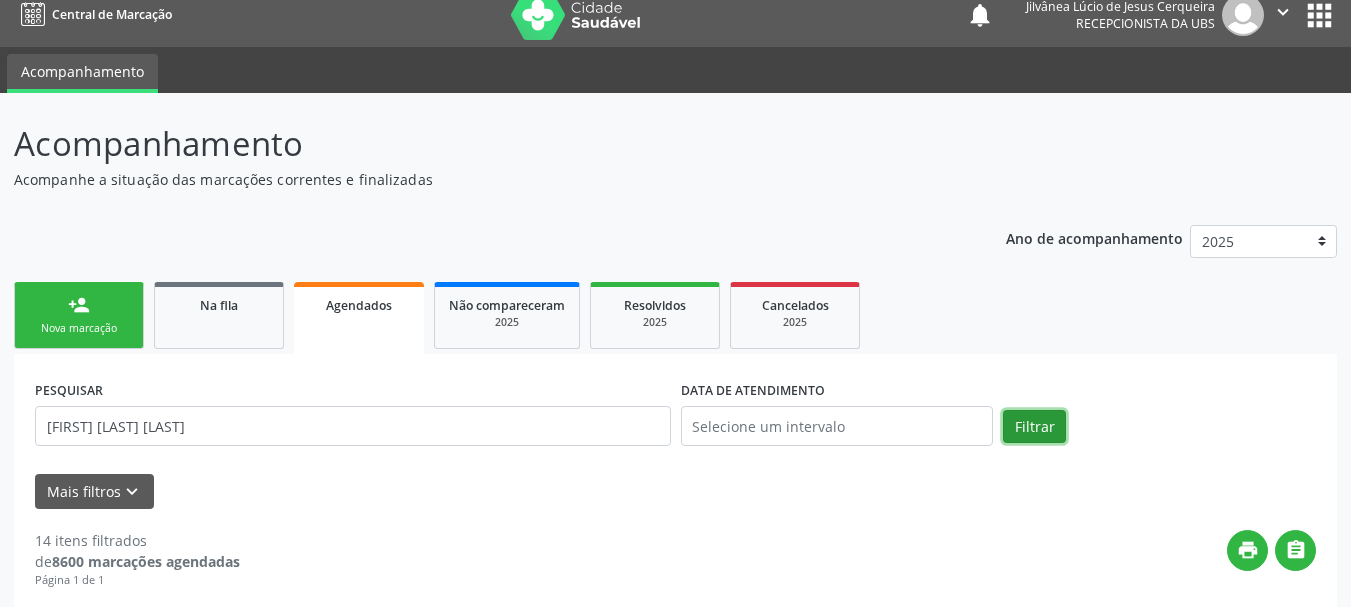click on "Filtrar" at bounding box center (1034, 427) 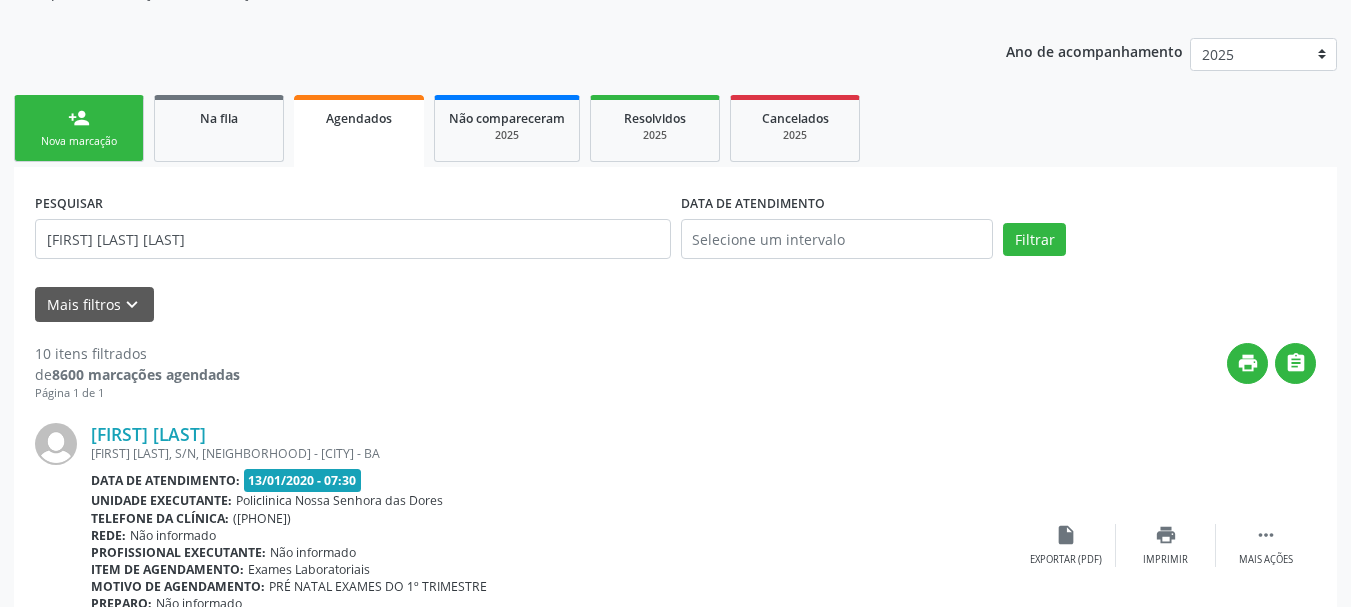 scroll, scrollTop: 217, scrollLeft: 0, axis: vertical 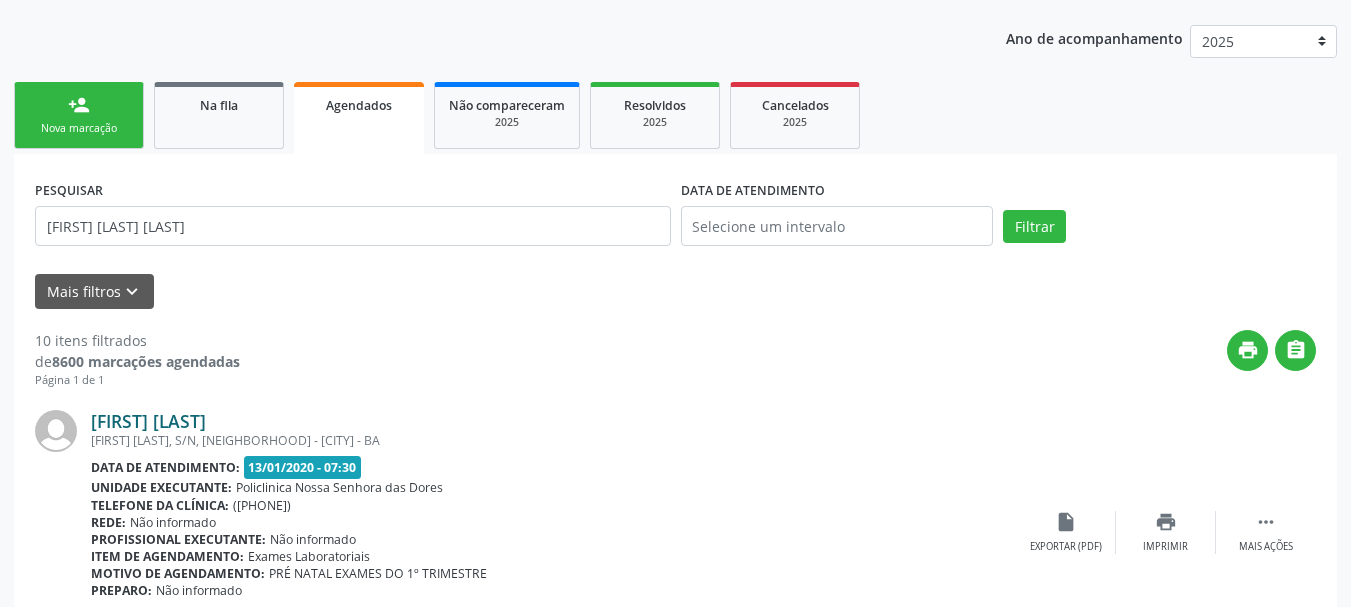 click on "[FIRST] [LAST]" at bounding box center [148, 421] 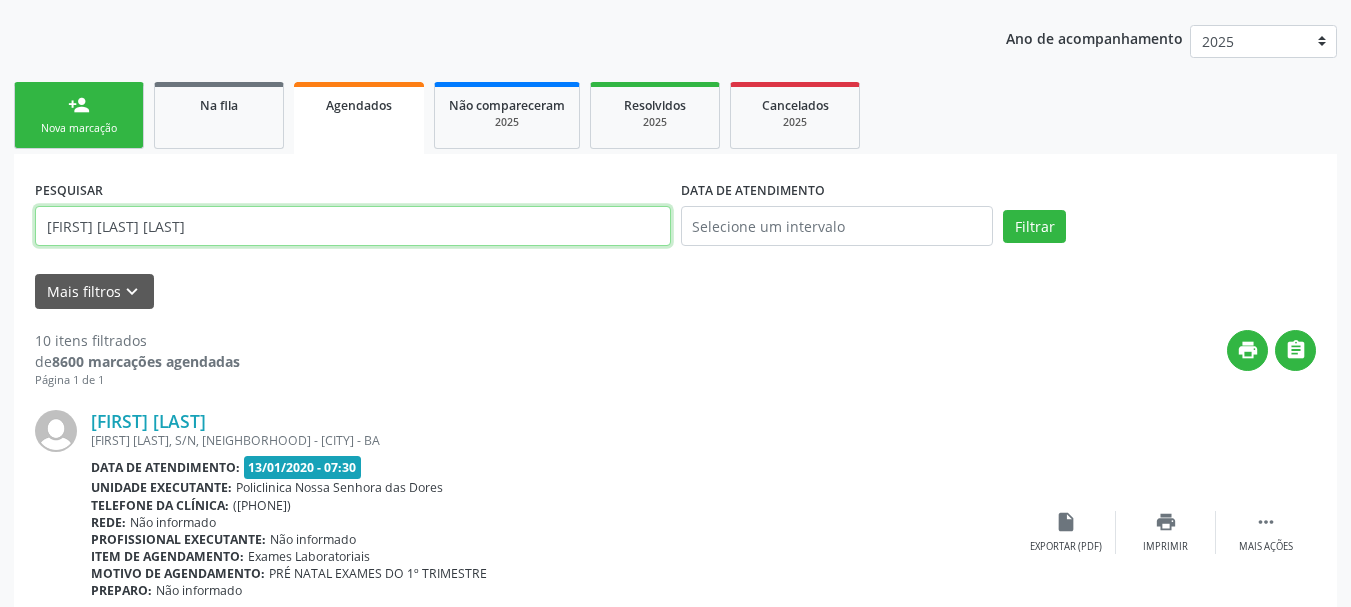 drag, startPoint x: 185, startPoint y: 233, endPoint x: 0, endPoint y: 217, distance: 185.6906 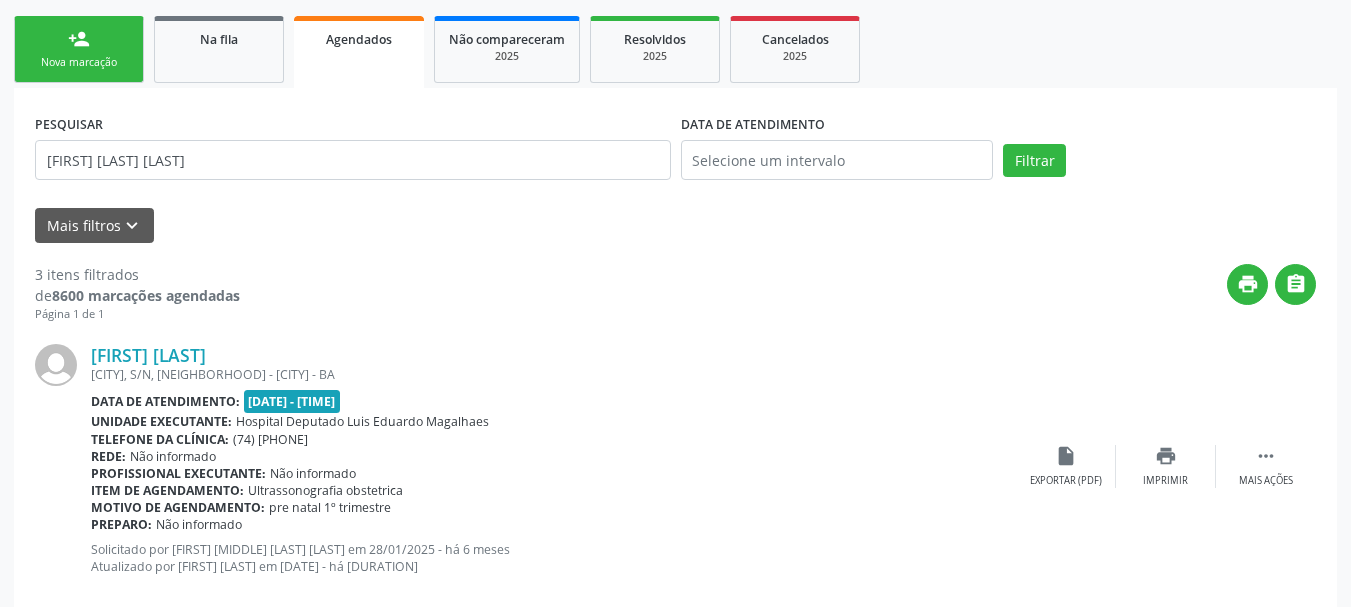 scroll, scrollTop: 317, scrollLeft: 0, axis: vertical 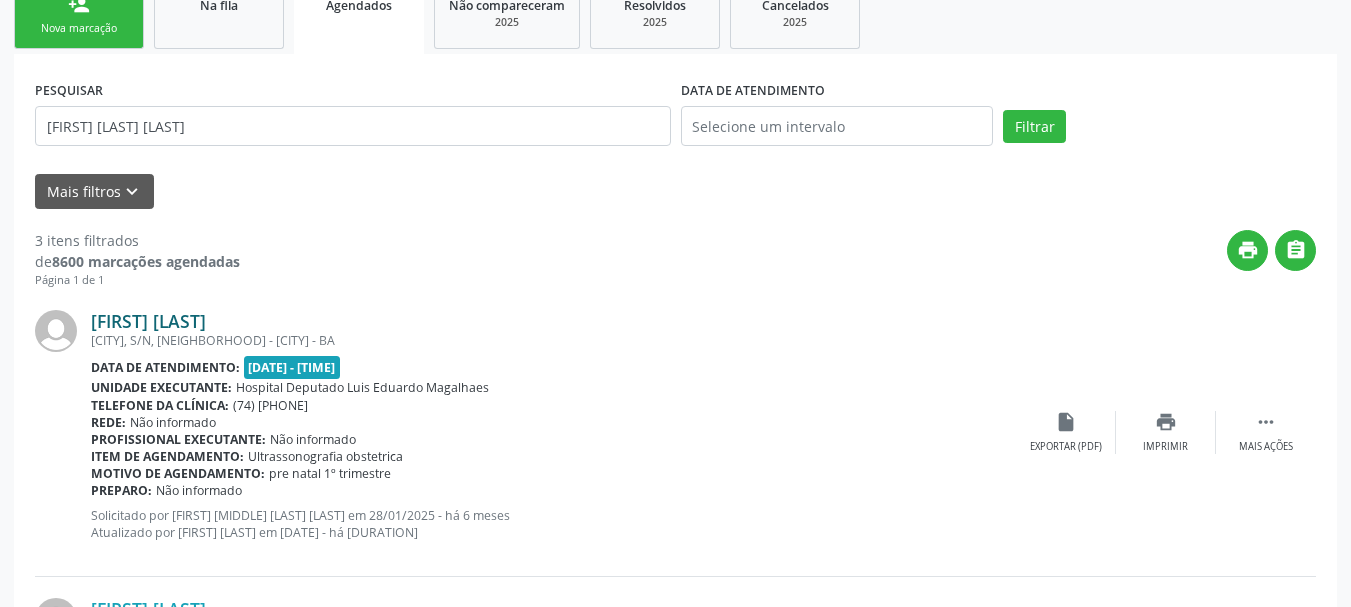 click on "[FIRST] [LAST]" at bounding box center (148, 321) 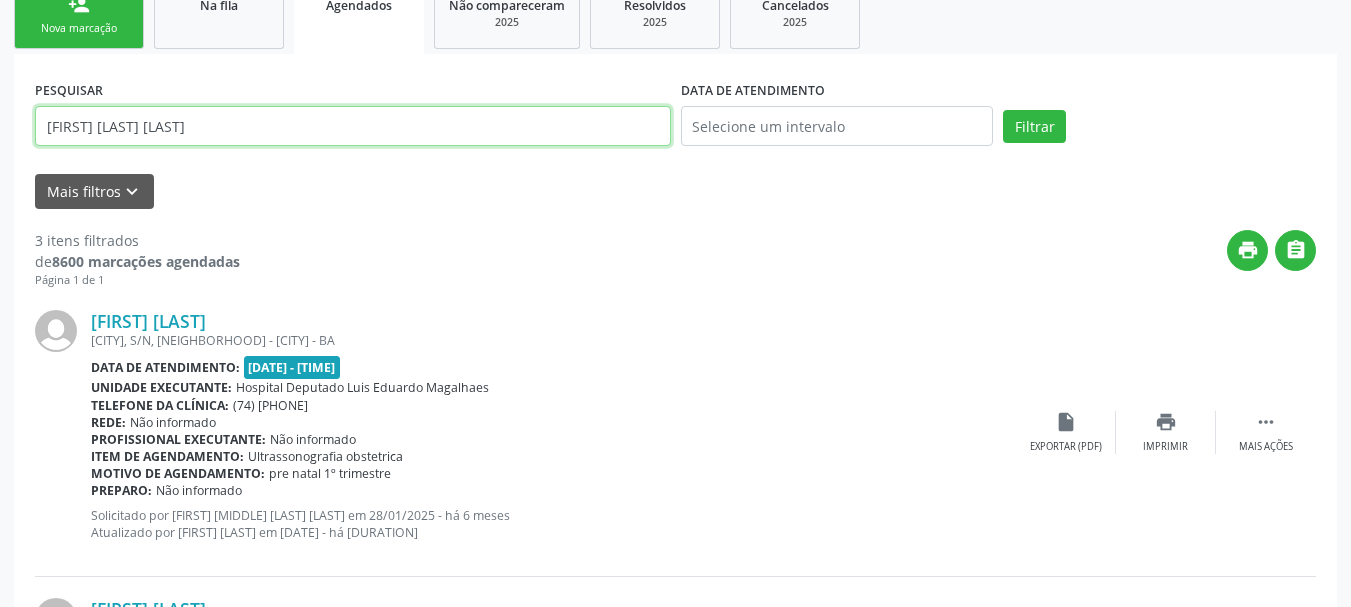 drag, startPoint x: 253, startPoint y: 115, endPoint x: 0, endPoint y: 95, distance: 253.78928 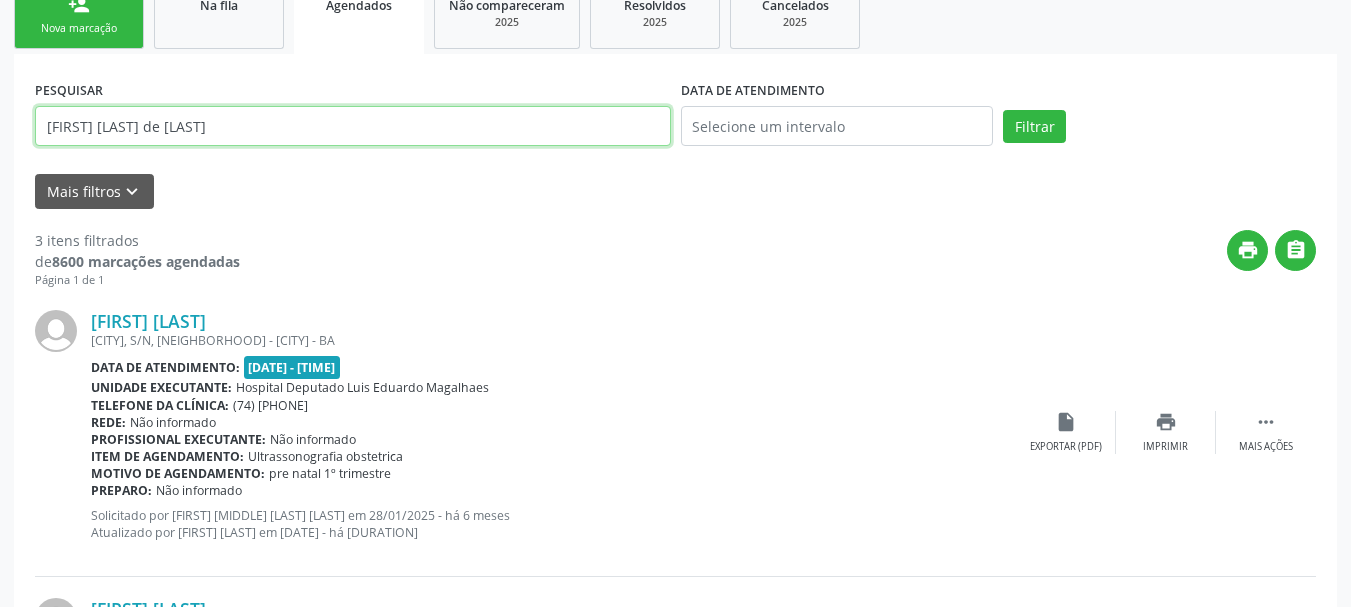 click on "Filtrar" at bounding box center [1034, 127] 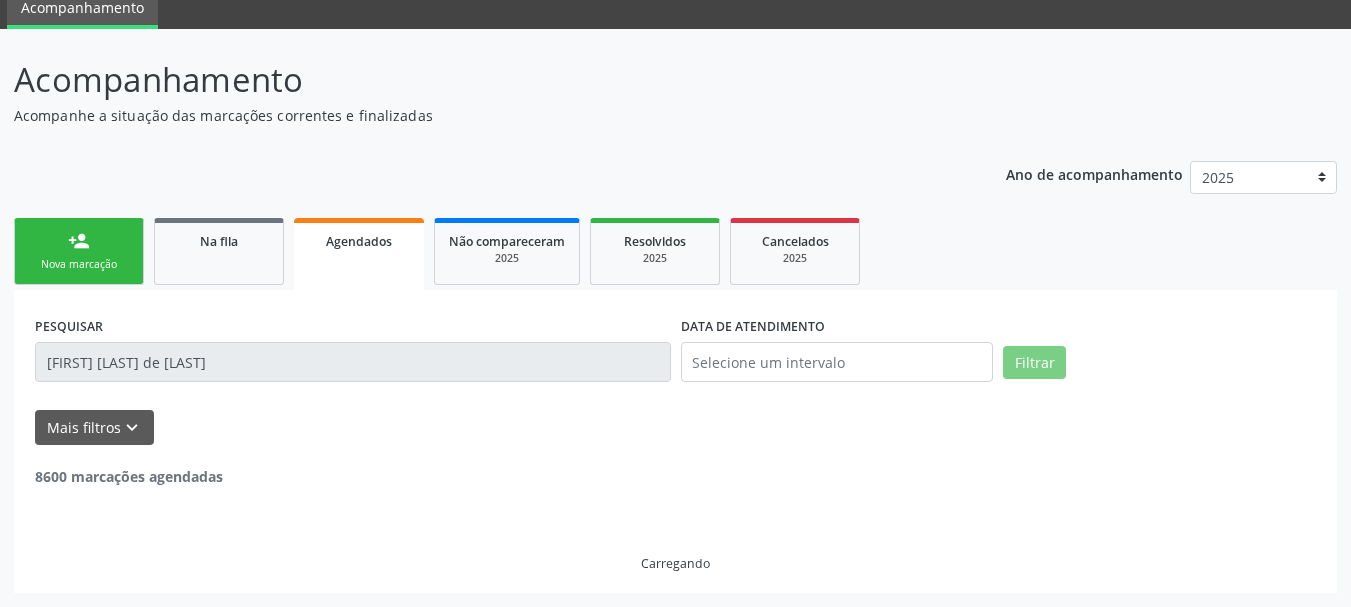 scroll, scrollTop: 317, scrollLeft: 0, axis: vertical 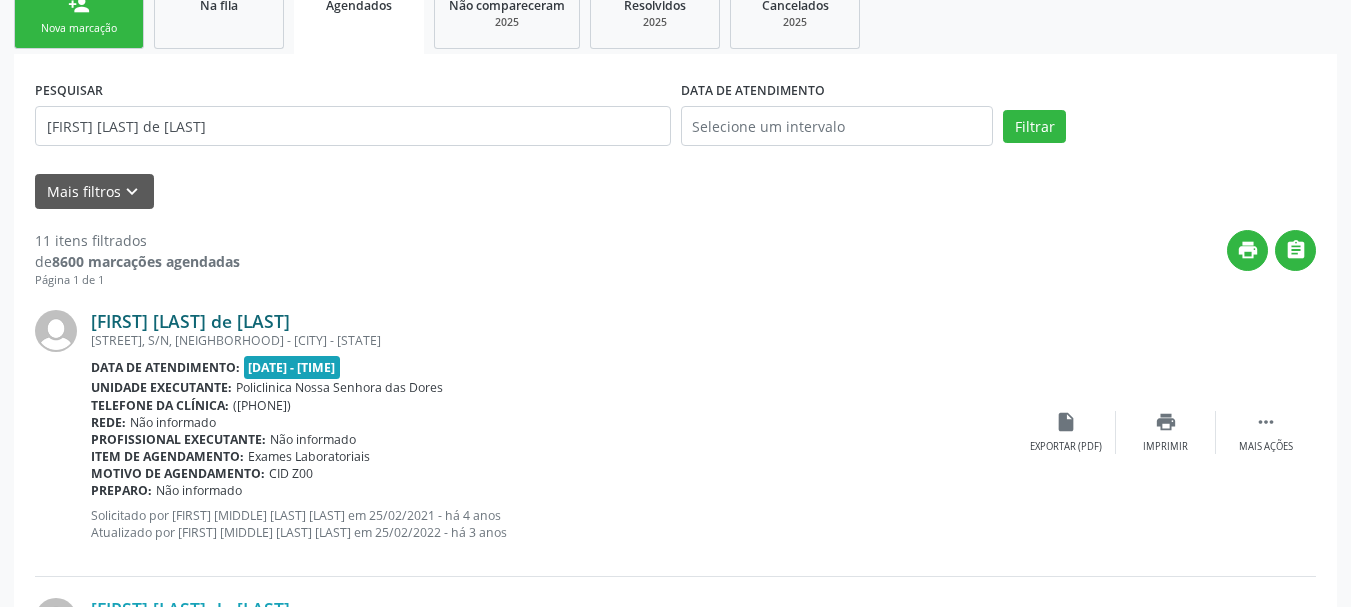click on "[FIRST] [LAST] de [LAST]" at bounding box center [190, 321] 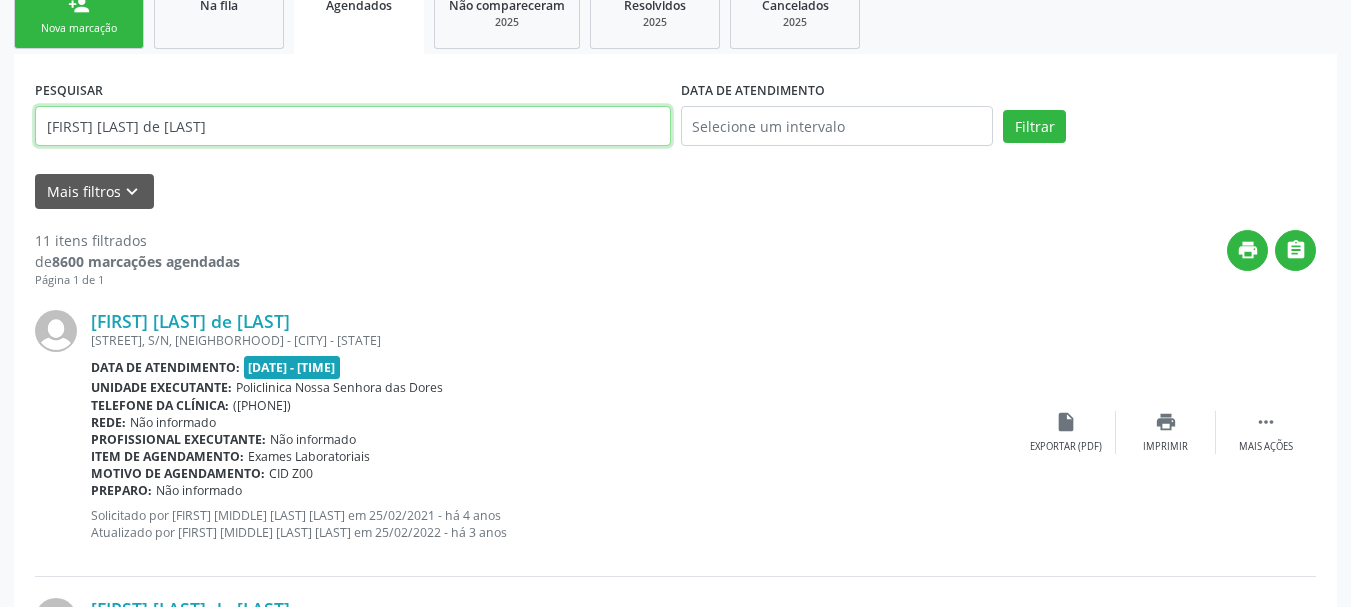 drag, startPoint x: 326, startPoint y: 124, endPoint x: 0, endPoint y: 134, distance: 326.15335 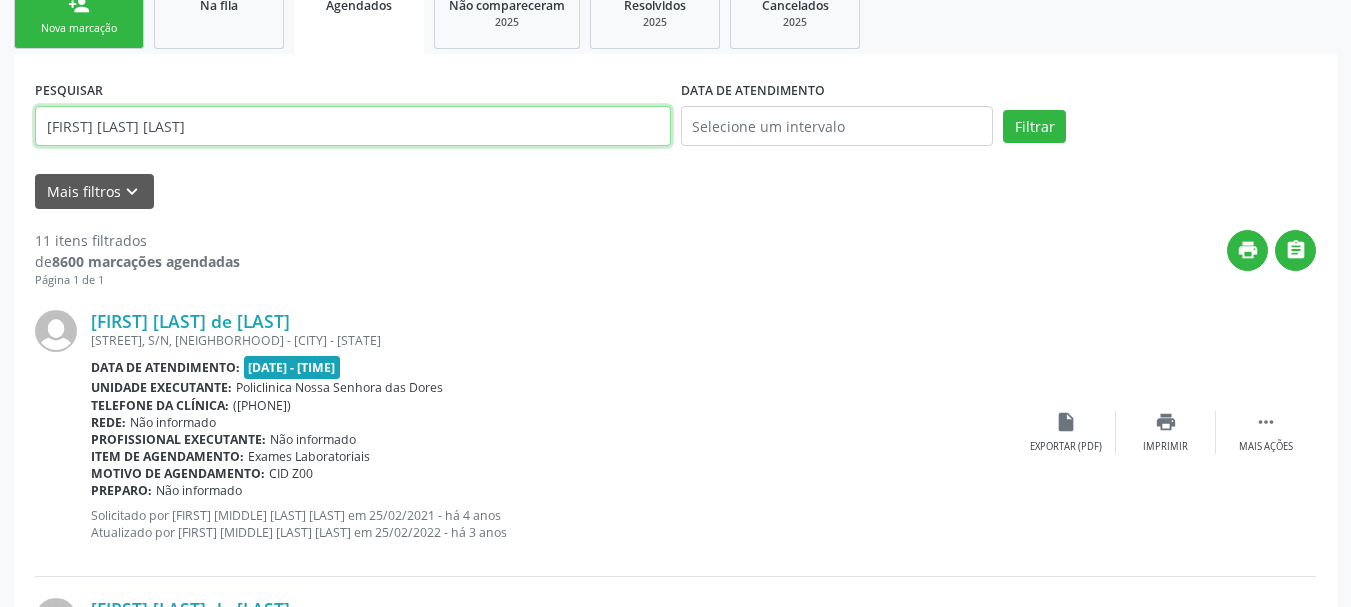 click on "Filtrar" at bounding box center (1034, 127) 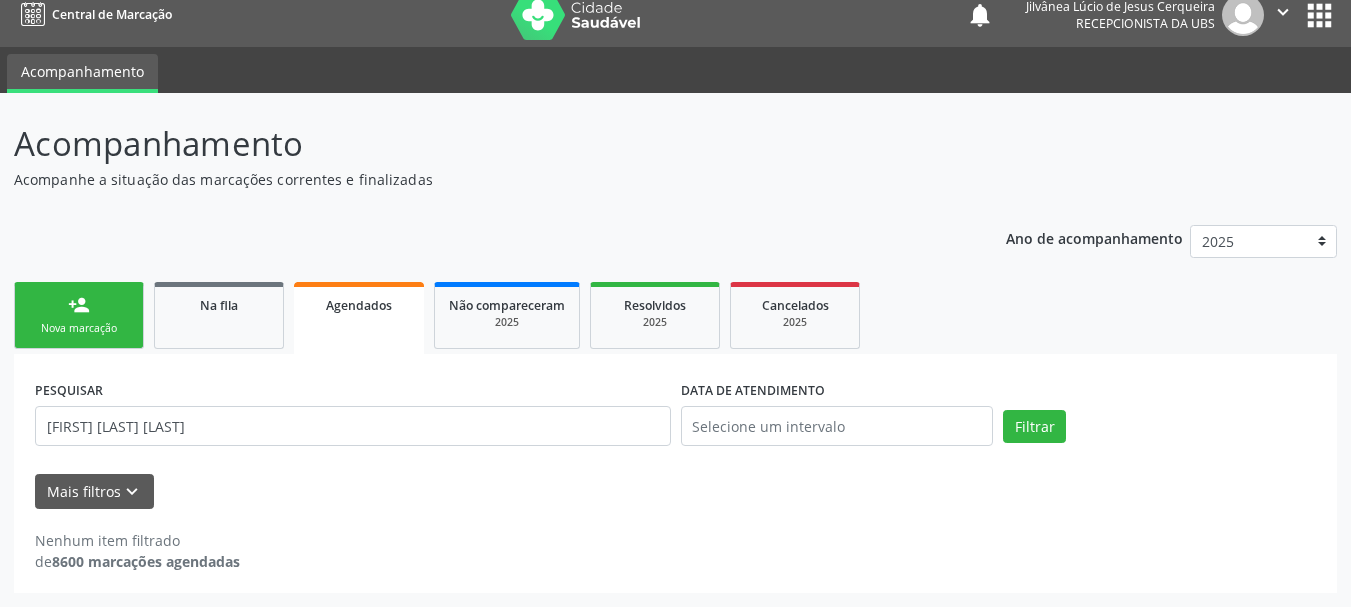 scroll, scrollTop: 17, scrollLeft: 0, axis: vertical 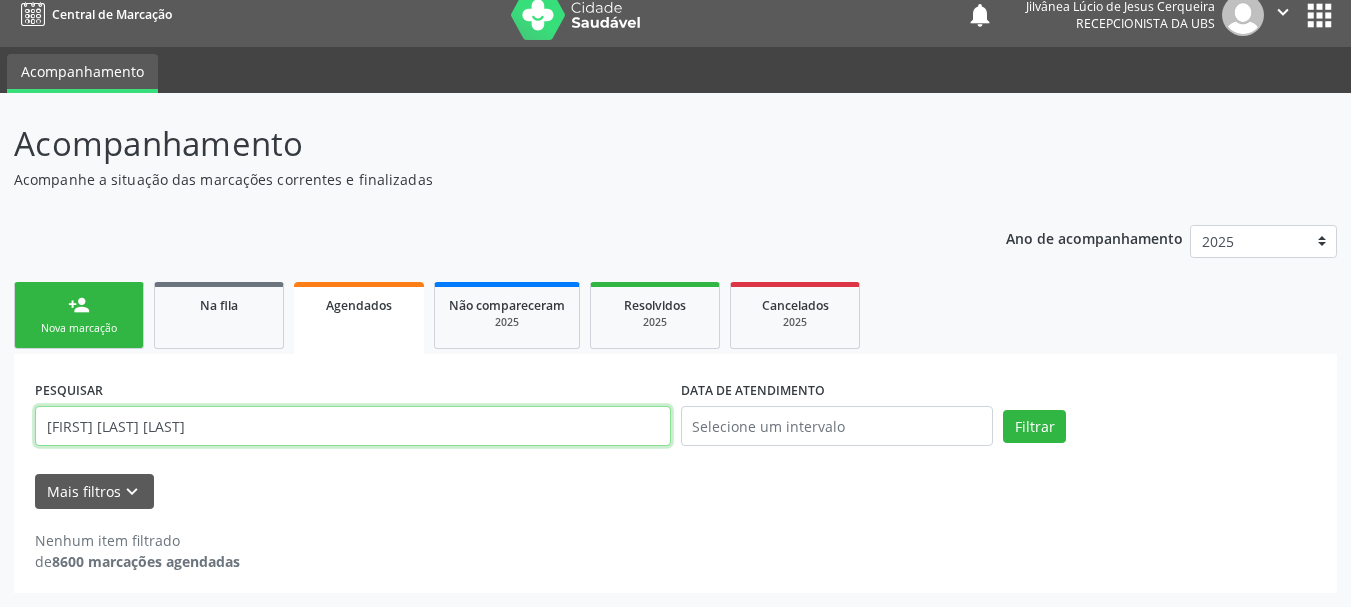 drag, startPoint x: 247, startPoint y: 428, endPoint x: 170, endPoint y: 417, distance: 77.781746 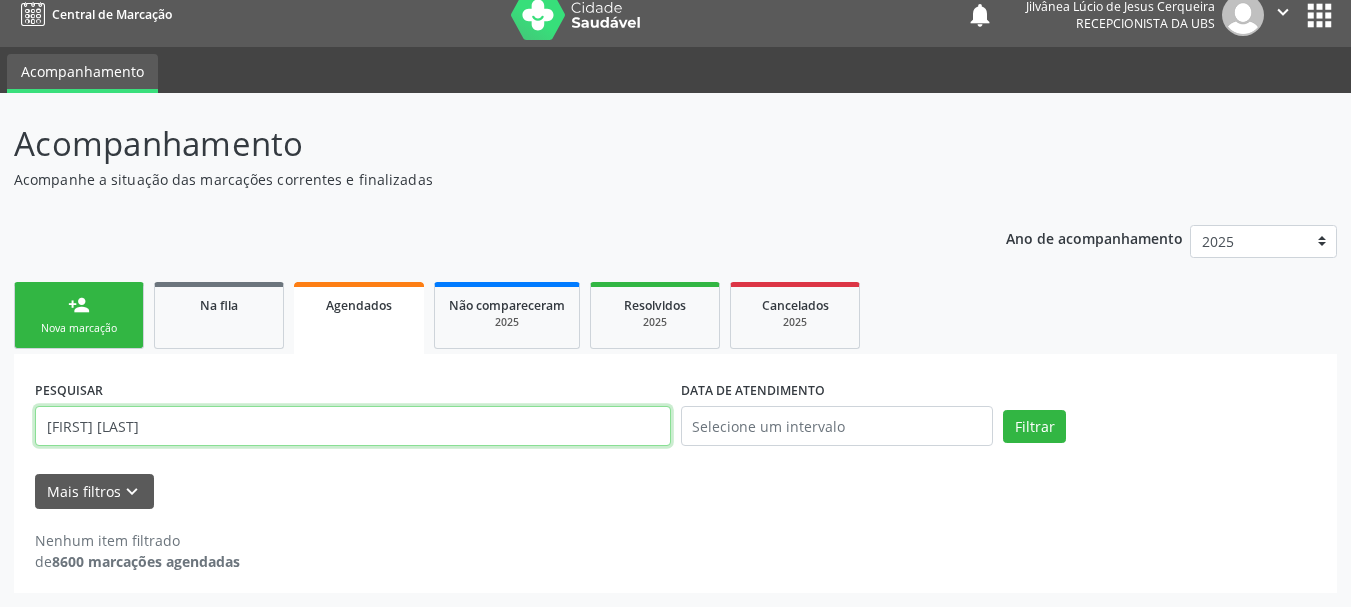 click on "Filtrar" at bounding box center (1034, 427) 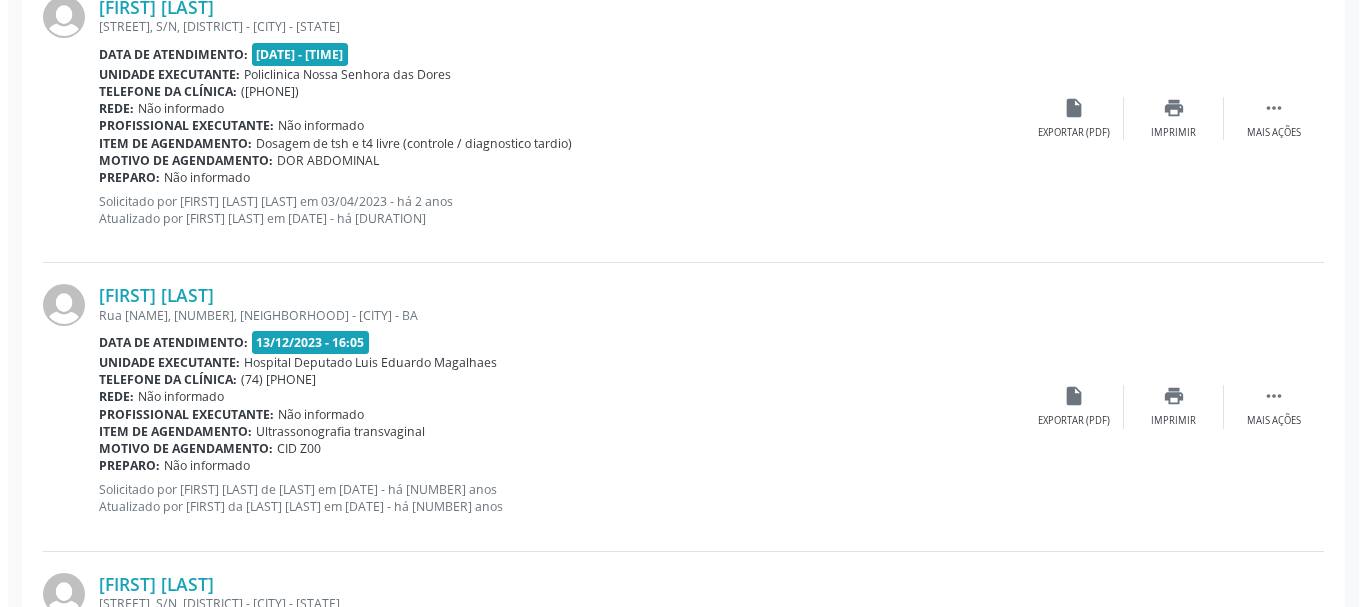 scroll, scrollTop: 1217, scrollLeft: 0, axis: vertical 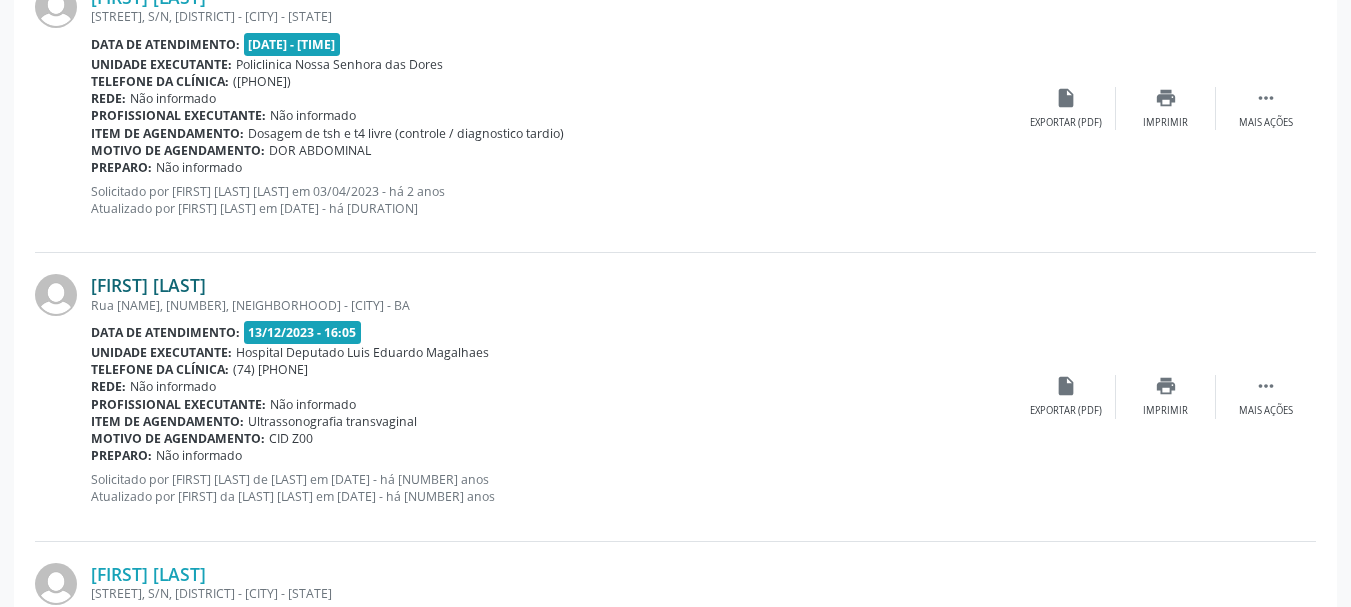 click on "[FIRST] [LAST]" at bounding box center [148, 285] 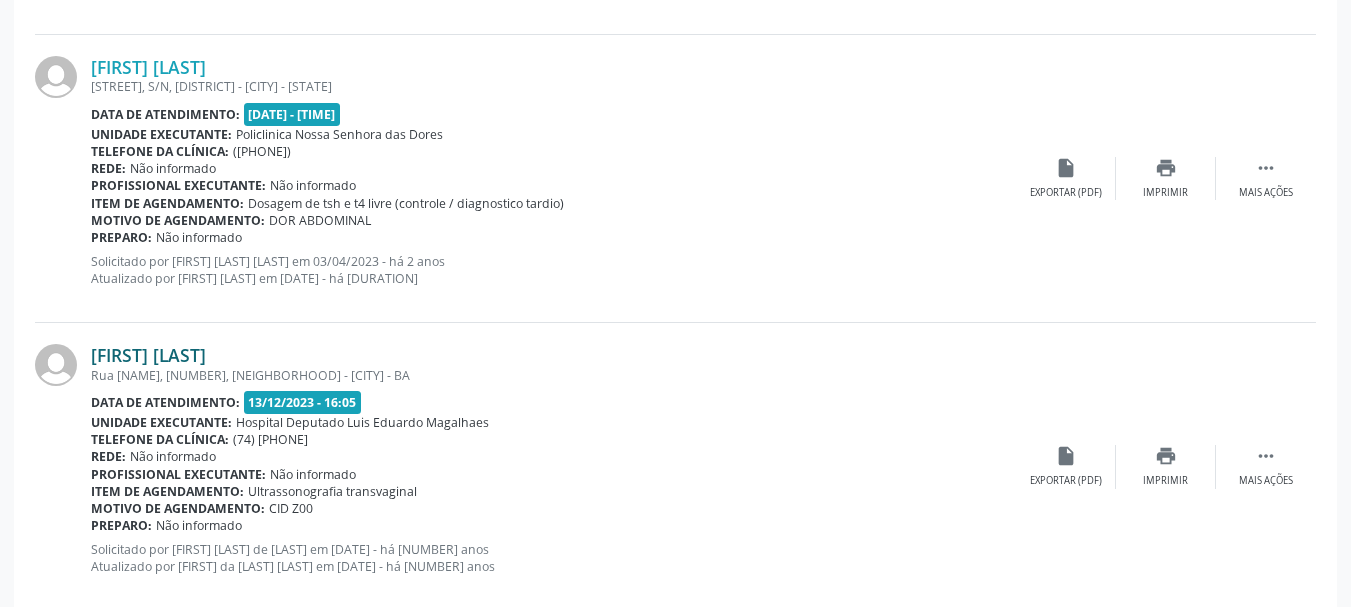scroll, scrollTop: 1117, scrollLeft: 0, axis: vertical 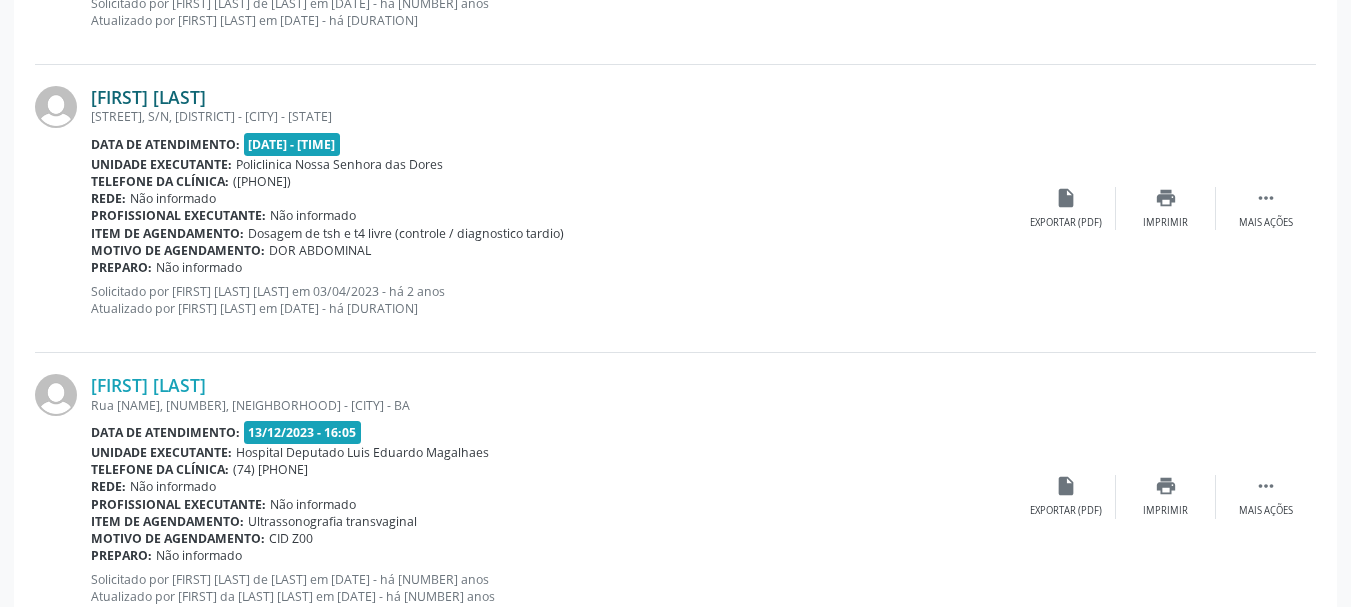 click on "[FIRST] [LAST]" at bounding box center [148, 97] 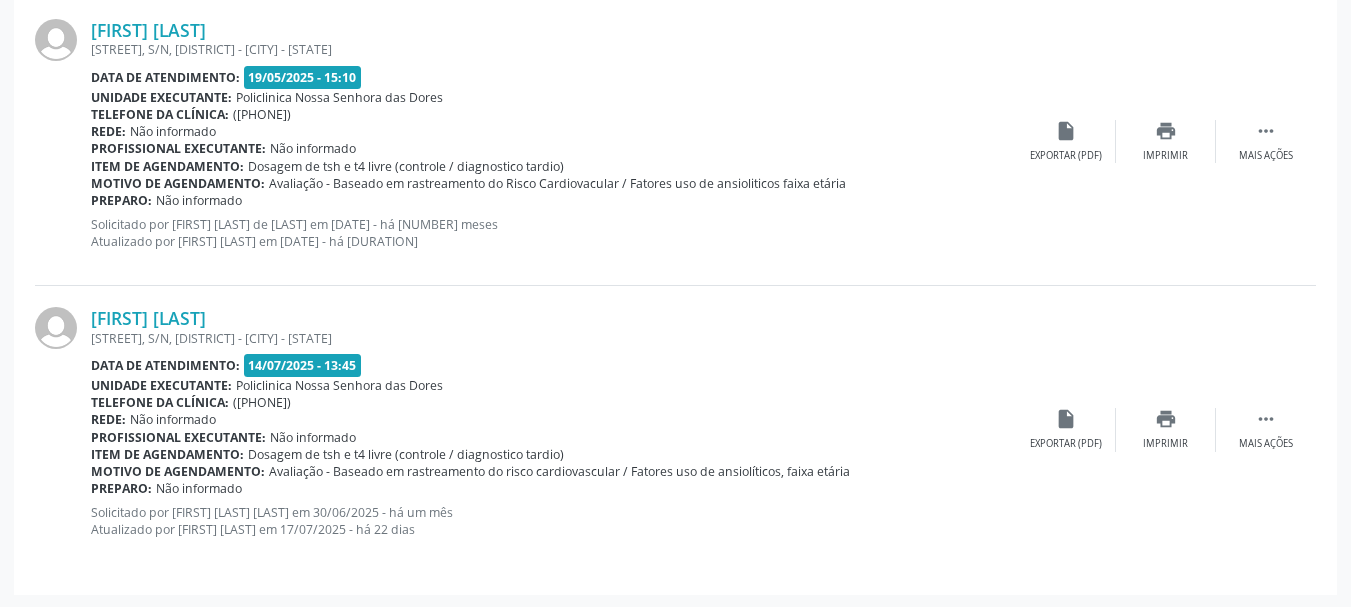 scroll, scrollTop: 2339, scrollLeft: 0, axis: vertical 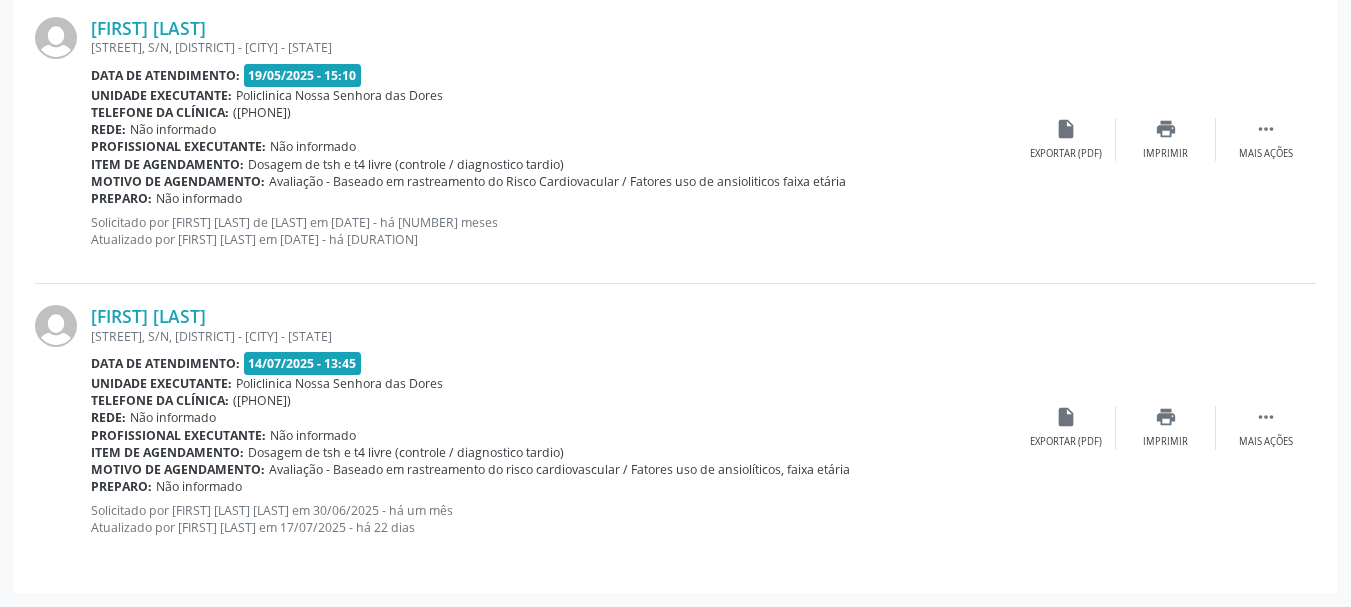 click on "Avaliação - Baseado em rastreamento do risco cardiovascular / Fatores uso de ansiolíticos, faixa etária
Preparo:
Não informado
Solicitado por [FIRST] [MIDDLE] [LAST] [LAST] em 30/06/2025 - há um mês
Atualizado por [FIRST] [LAST] em 17/07/2025 - há 22 dias

Mais ações
print
Imprimir
insert_drive_file
Exportar (PDF)" at bounding box center (675, 427) 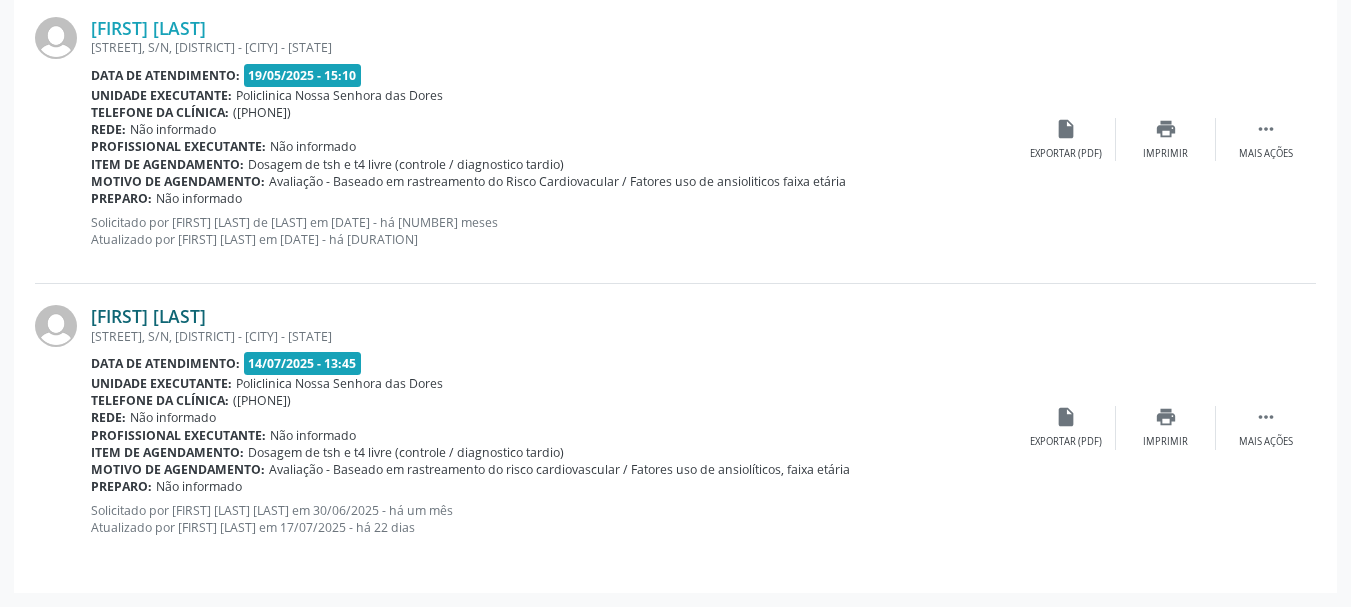 click on "[FIRST] [LAST]" at bounding box center (148, 316) 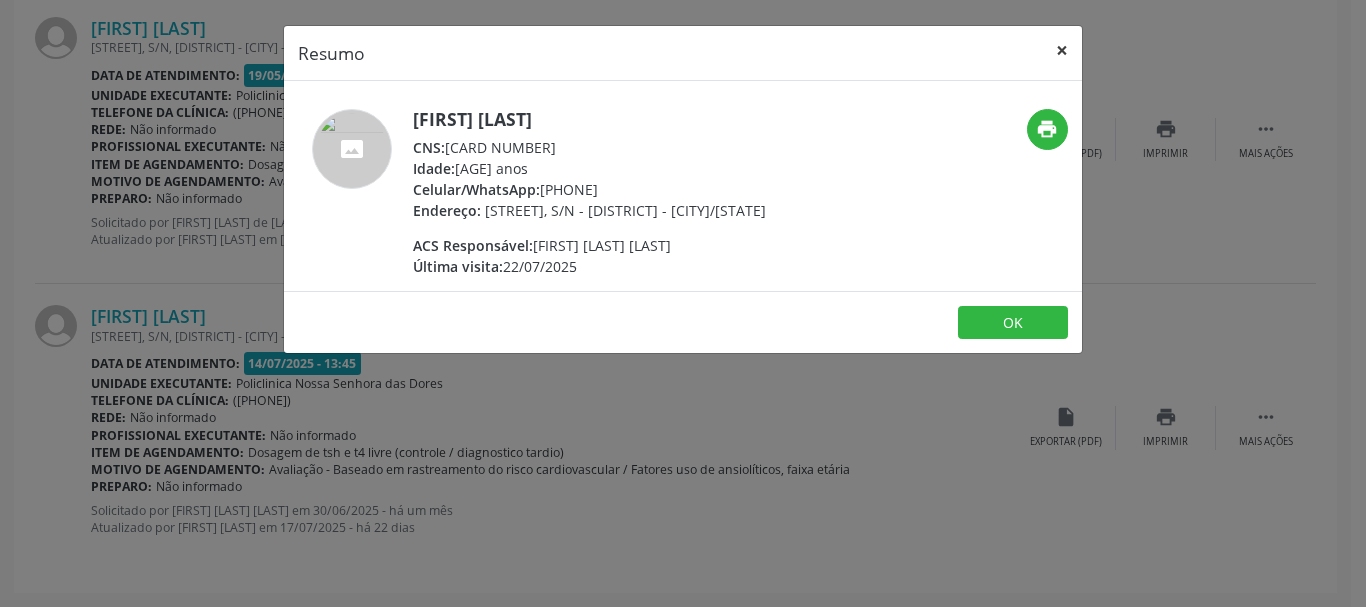 click on "×" at bounding box center [1062, 50] 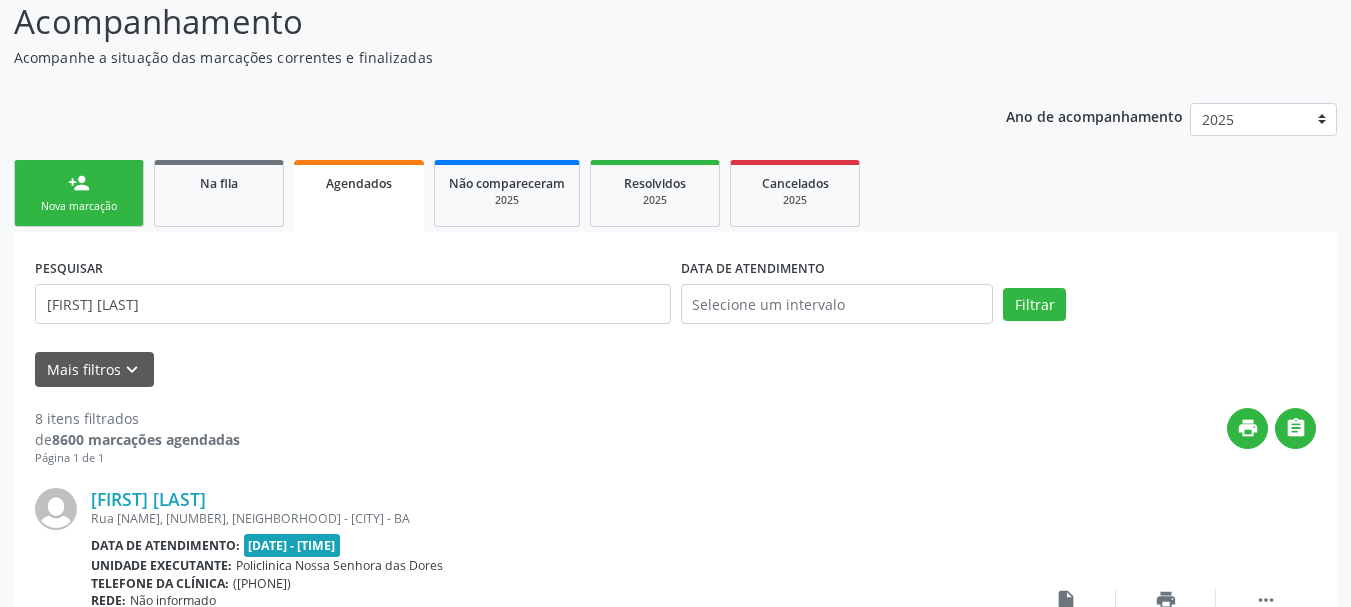 scroll, scrollTop: 0, scrollLeft: 0, axis: both 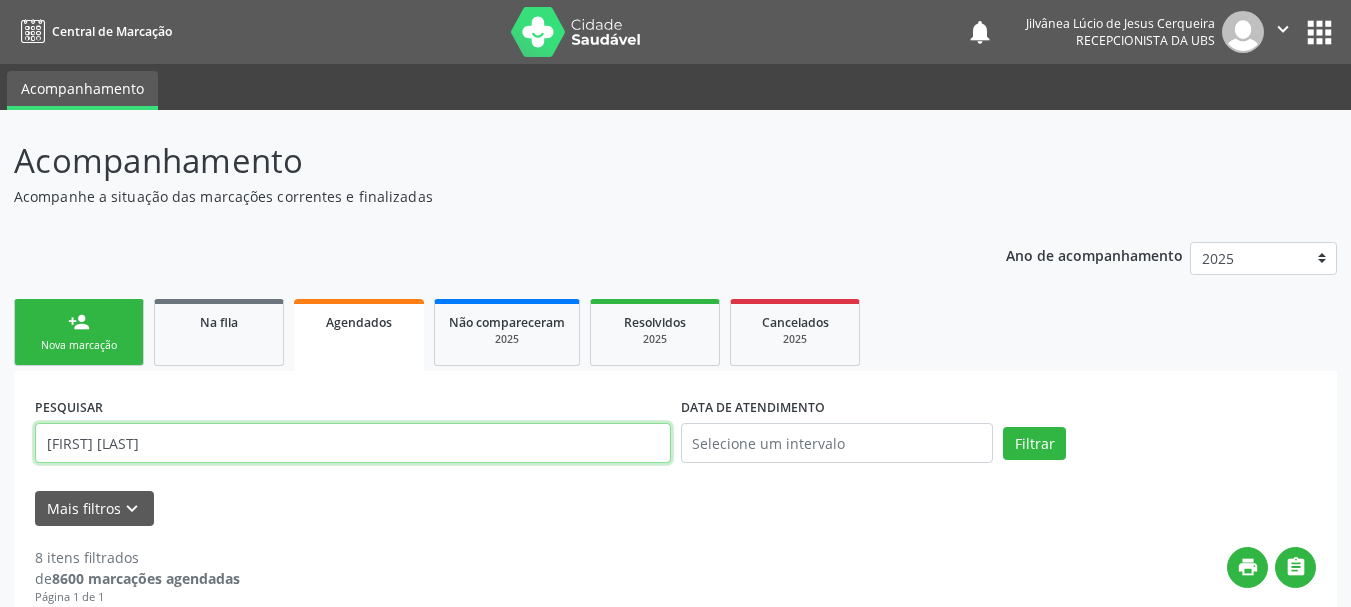 drag, startPoint x: 195, startPoint y: 446, endPoint x: 0, endPoint y: 457, distance: 195.31001 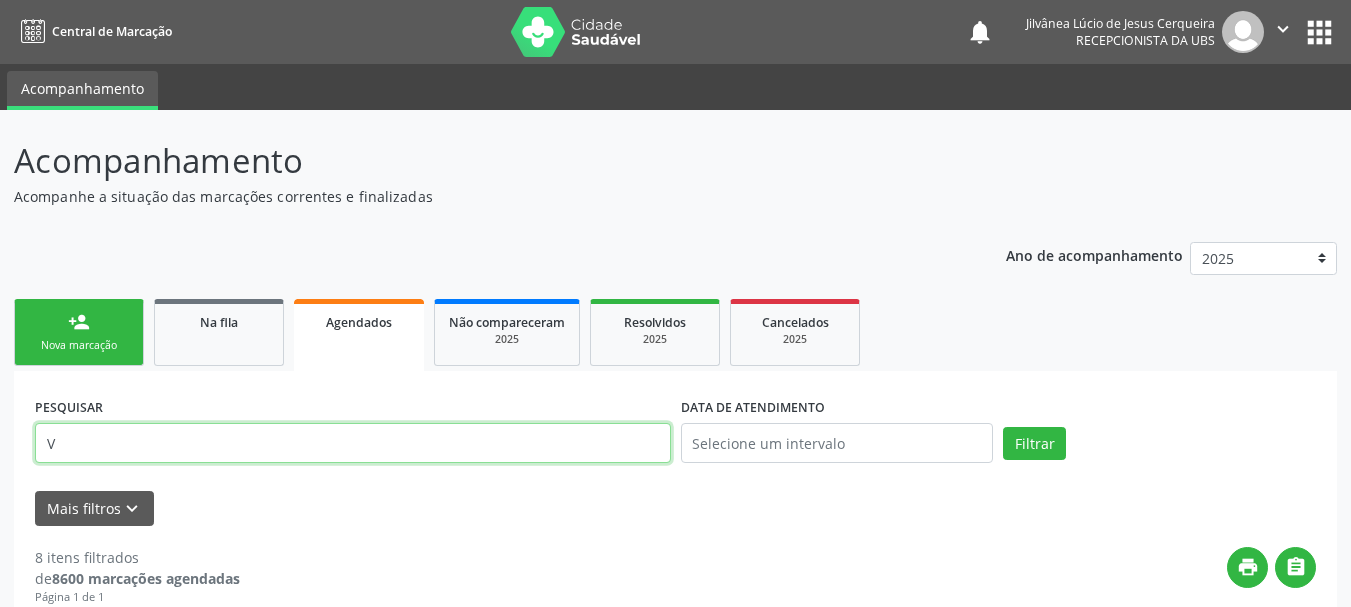 type on "V" 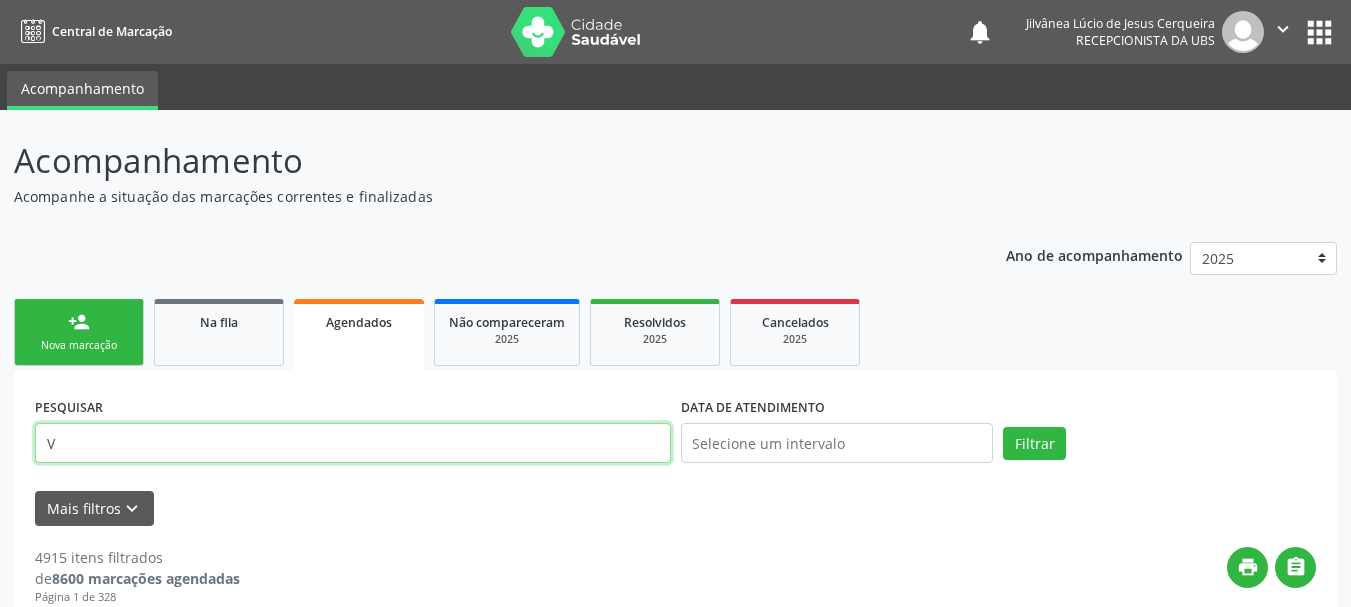 click on "V" at bounding box center (353, 443) 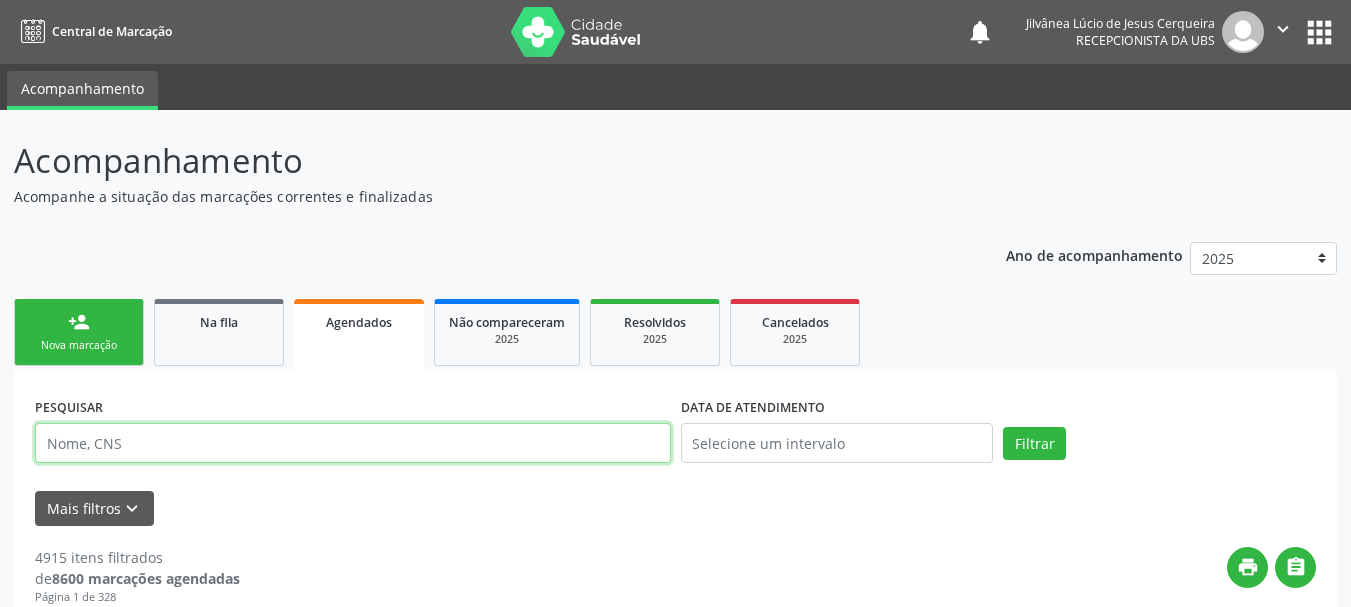 paste on "[FIRST] [LAST] [LAST]" 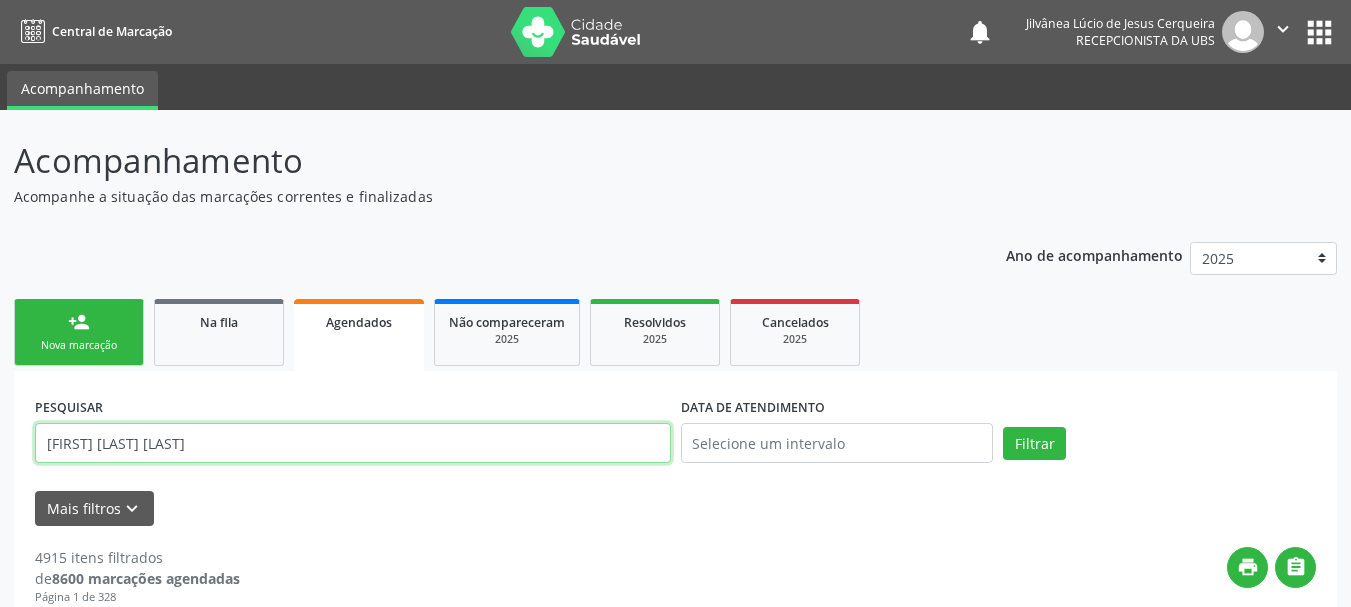 click on "Filtrar" at bounding box center [1034, 444] 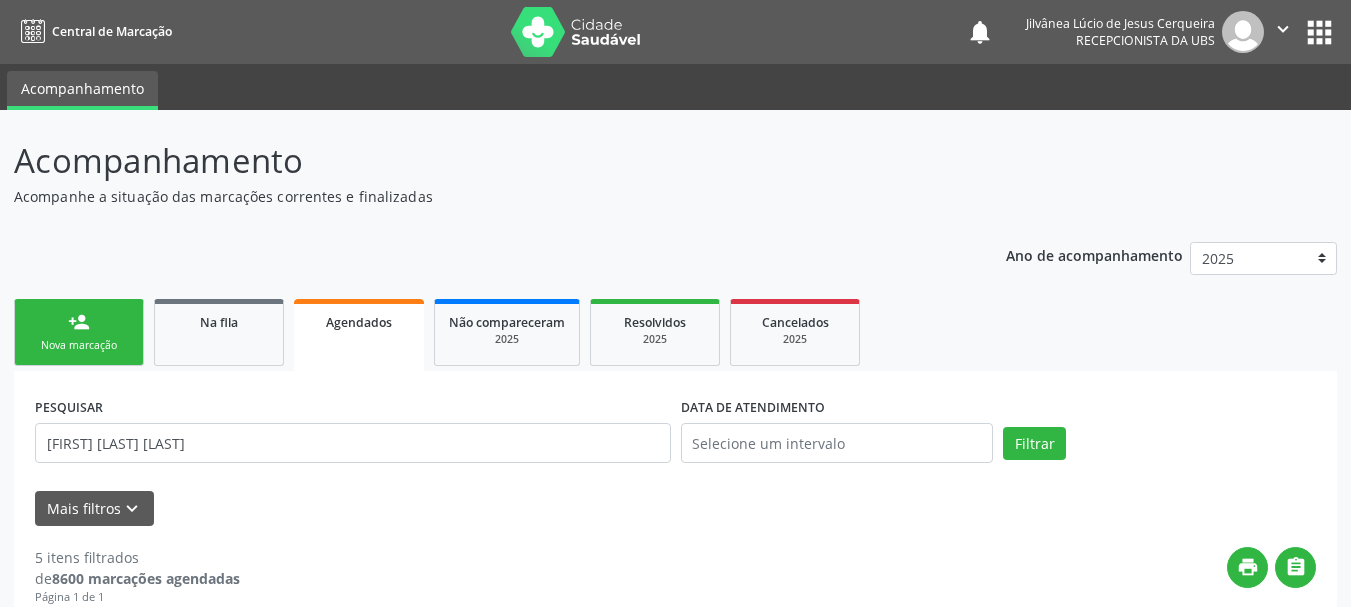 scroll, scrollTop: 300, scrollLeft: 0, axis: vertical 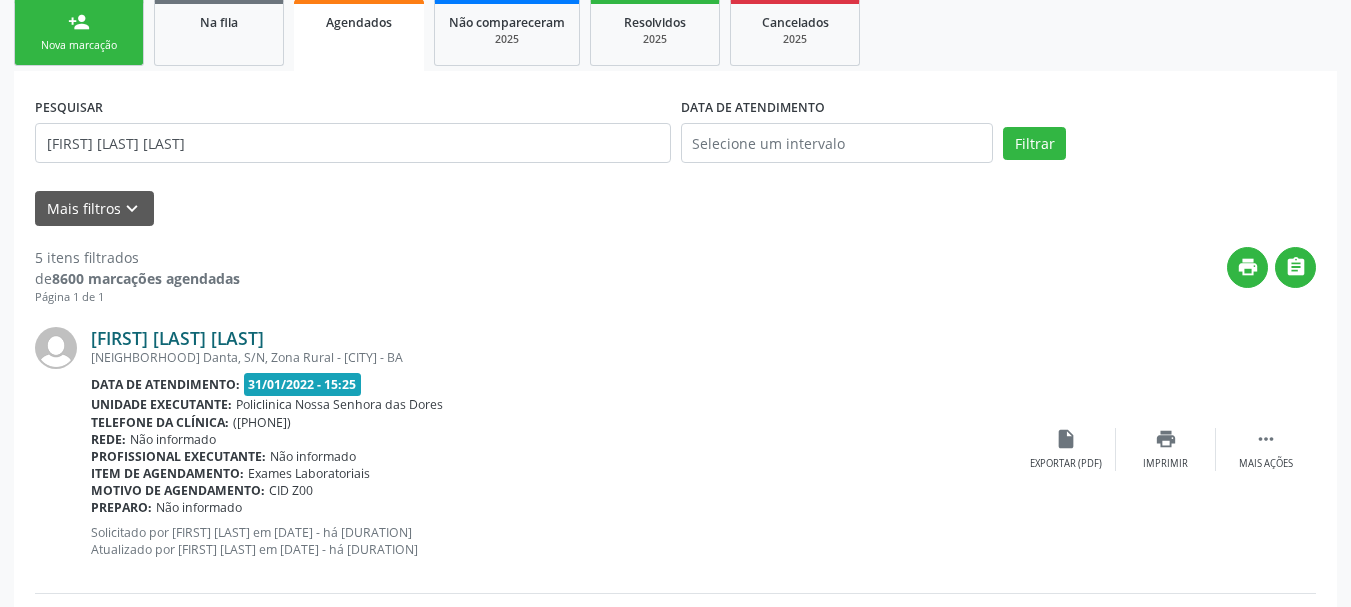 click on "[FIRST] [LAST] [LAST]" at bounding box center (177, 338) 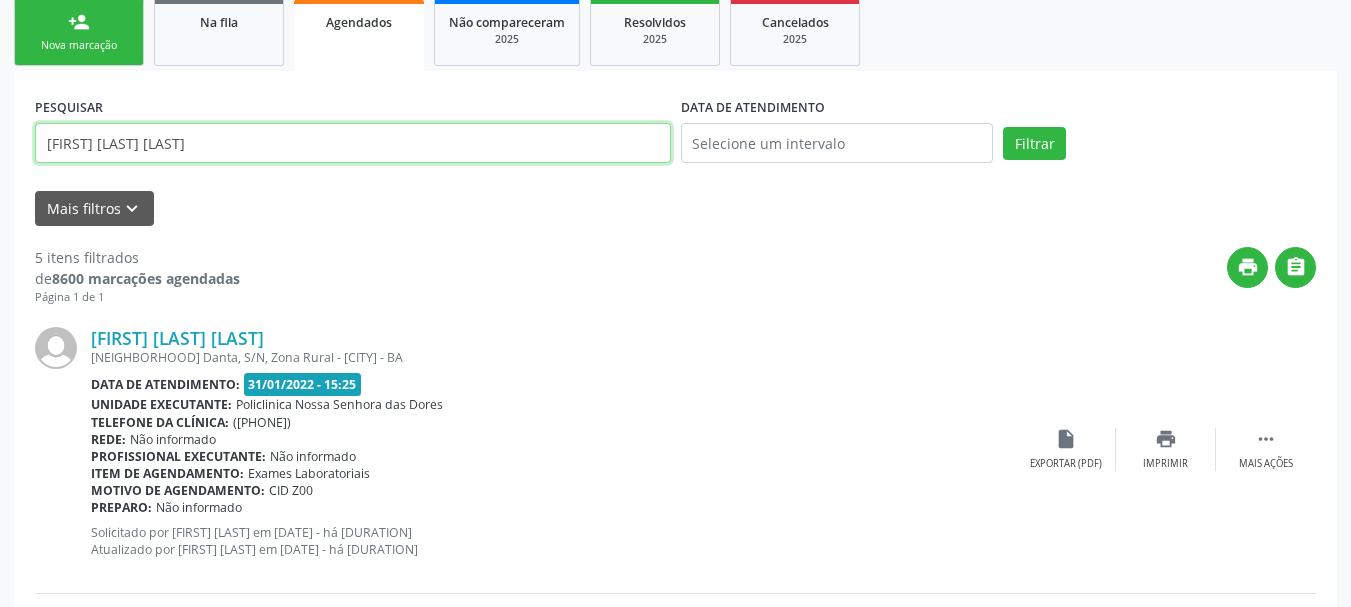 drag, startPoint x: 246, startPoint y: 132, endPoint x: 0, endPoint y: 151, distance: 246.73265 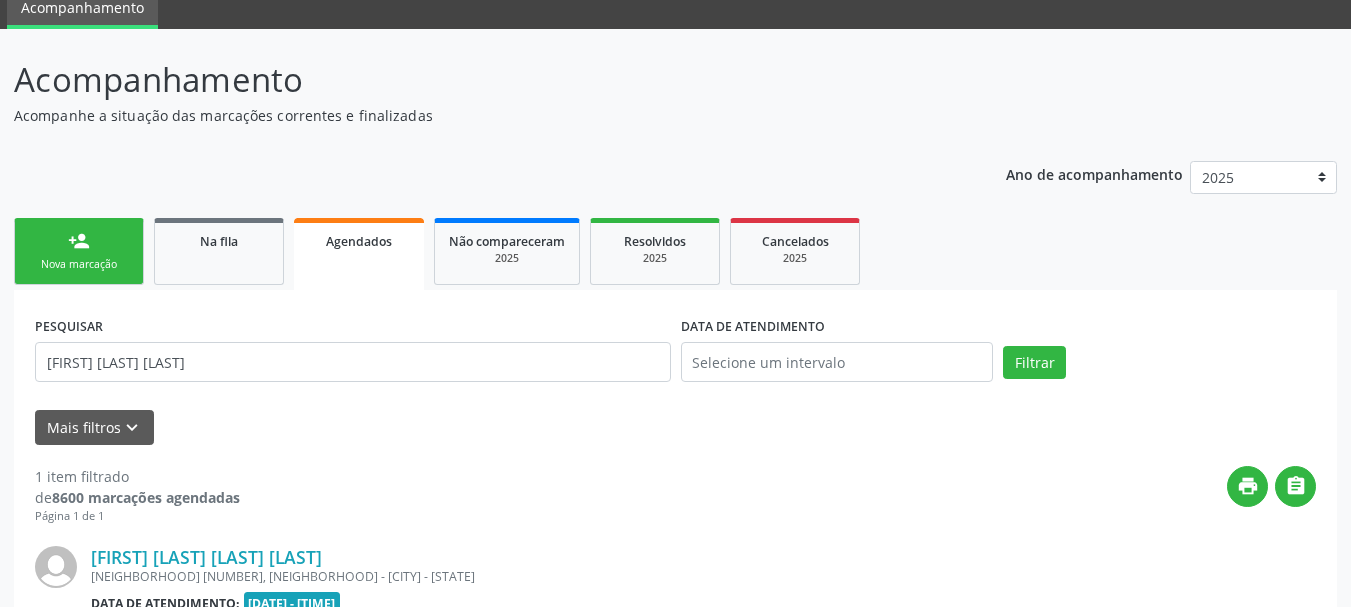 scroll, scrollTop: 300, scrollLeft: 0, axis: vertical 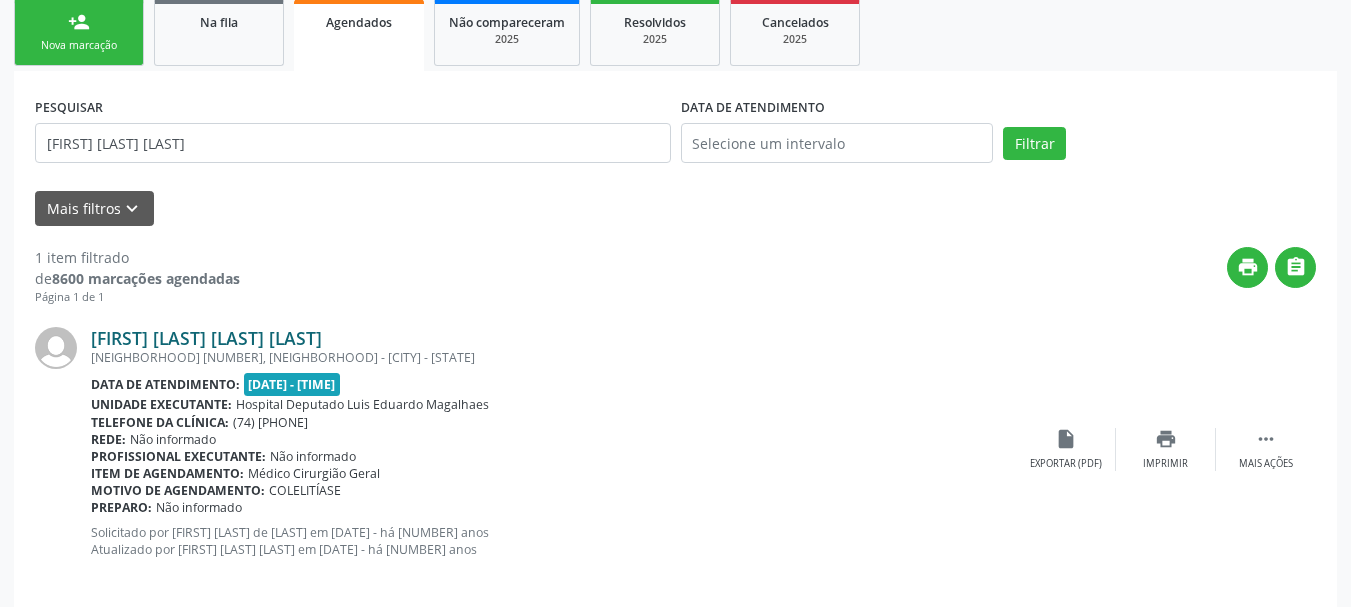 click on "[FIRST] [LAST] [LAST] [LAST]" at bounding box center [206, 338] 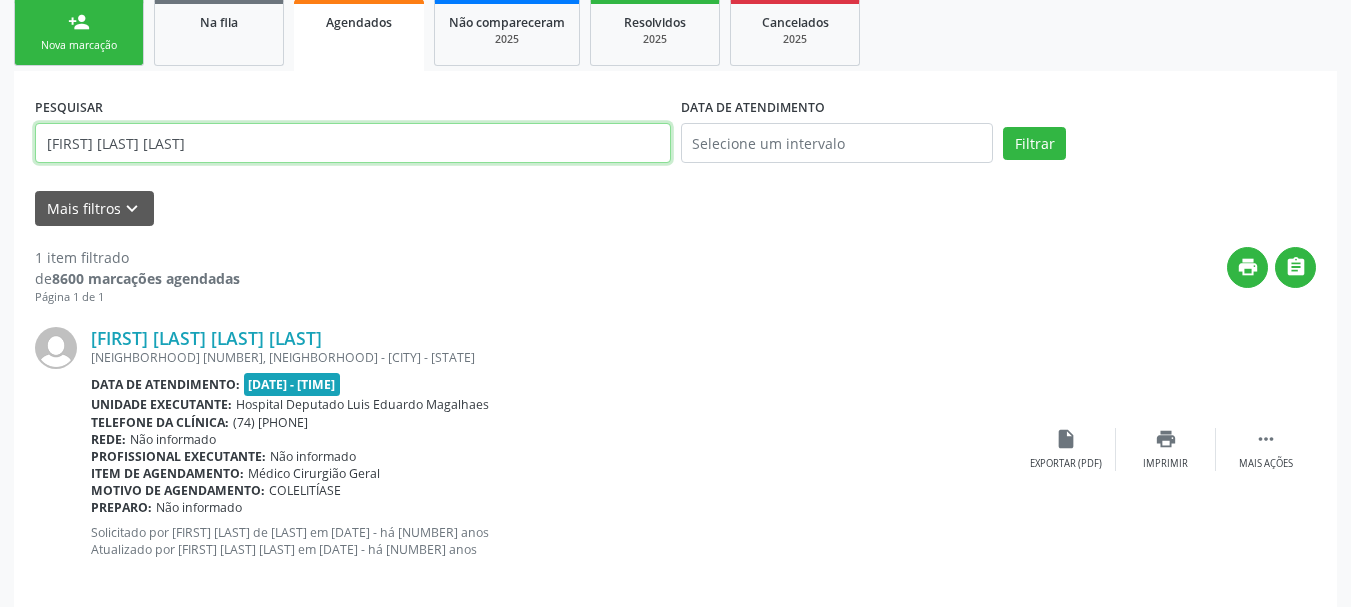 drag, startPoint x: 298, startPoint y: 137, endPoint x: 0, endPoint y: 168, distance: 299.60806 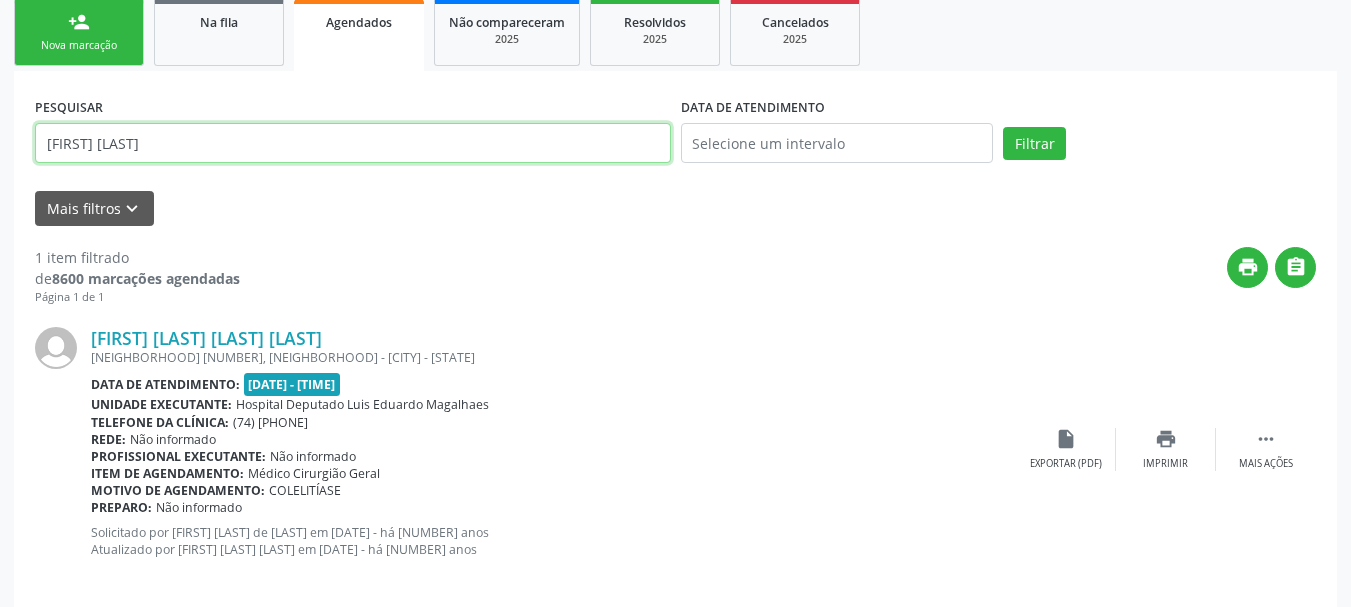 click on "Filtrar" at bounding box center [1034, 144] 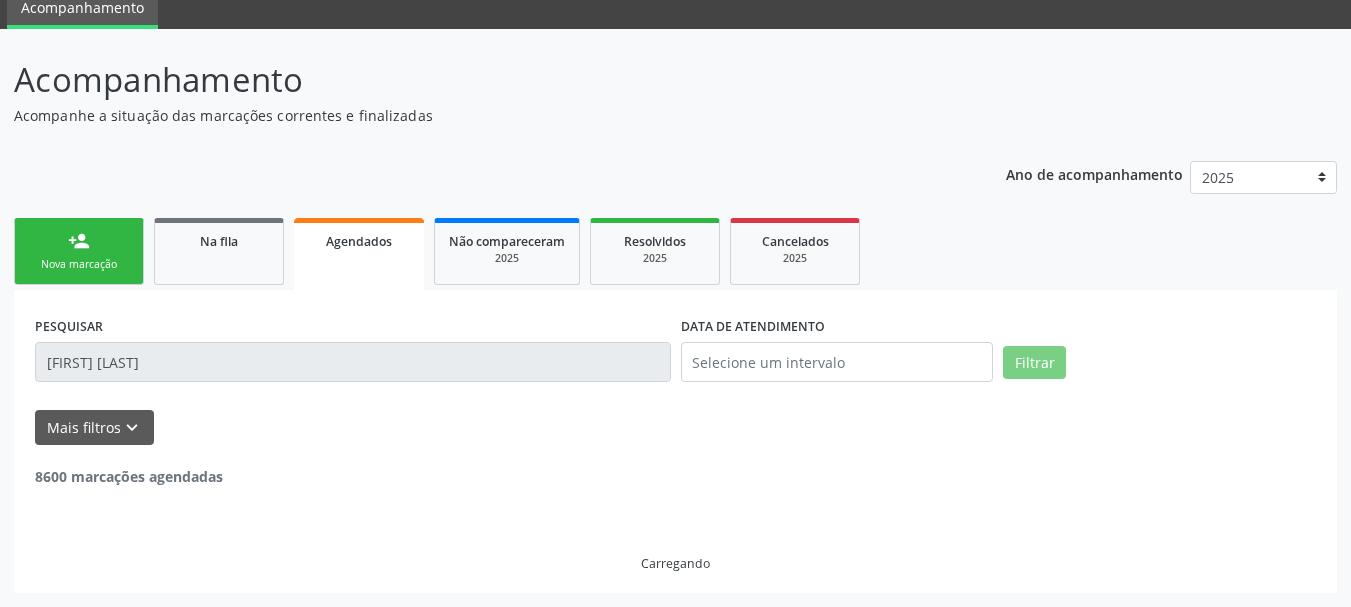 scroll, scrollTop: 300, scrollLeft: 0, axis: vertical 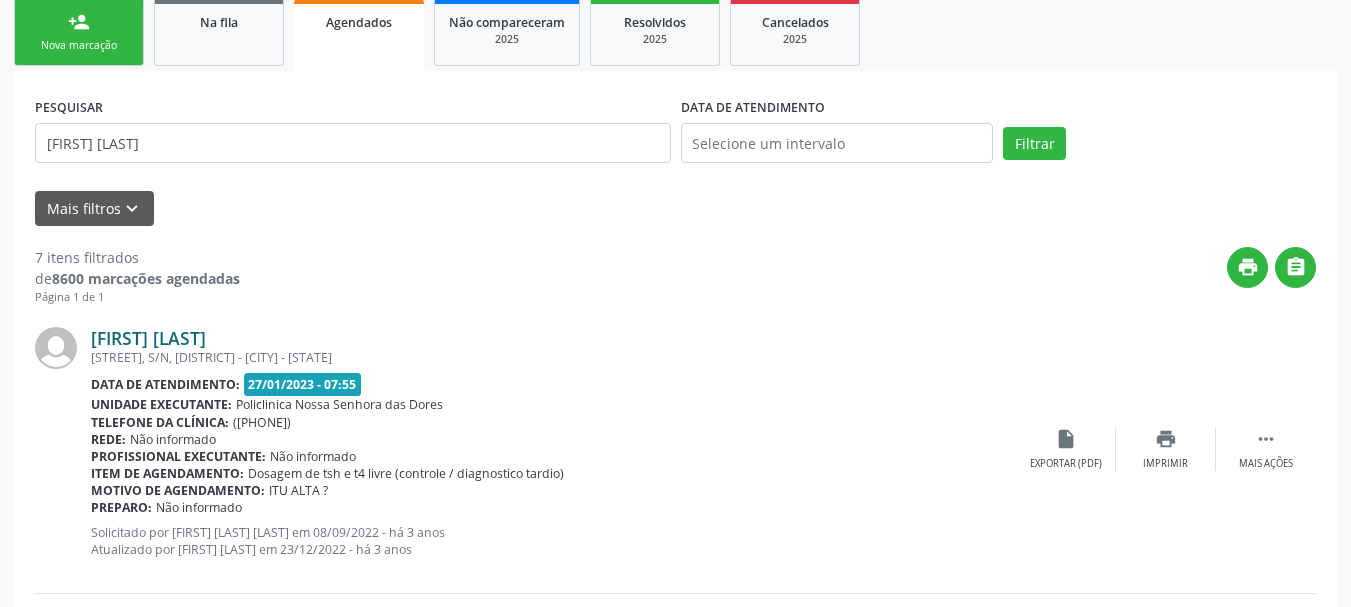 click on "[FIRST] [LAST]" at bounding box center [148, 338] 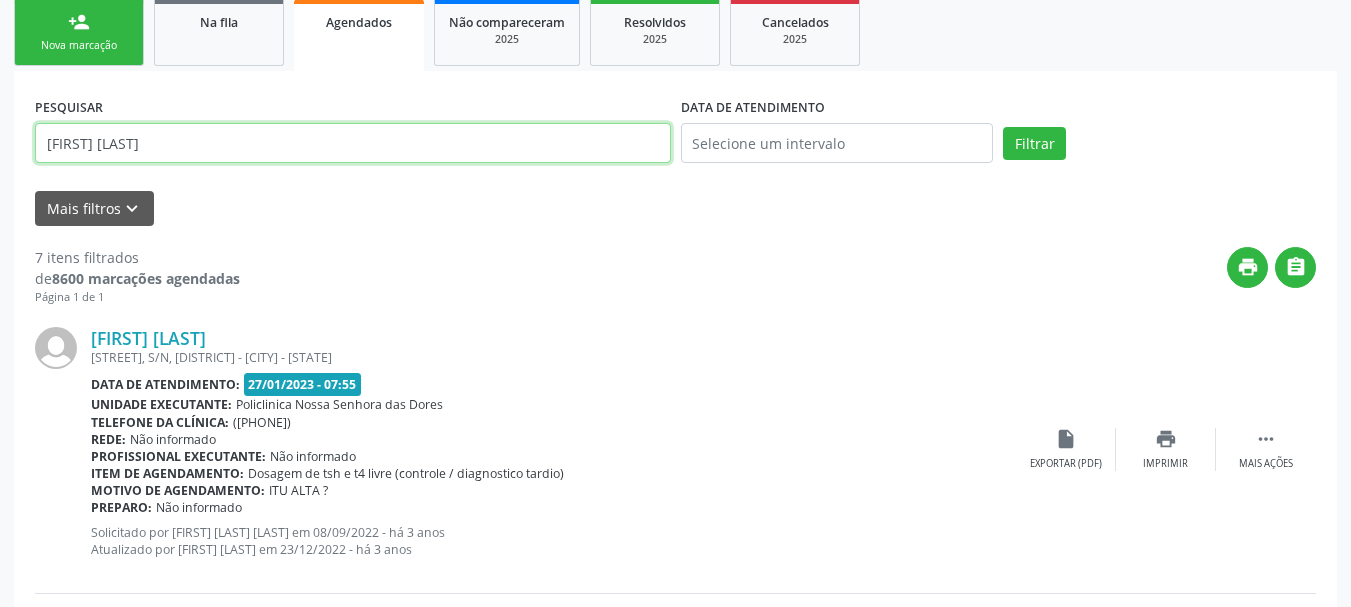 drag, startPoint x: 249, startPoint y: 148, endPoint x: 0, endPoint y: 181, distance: 251.17723 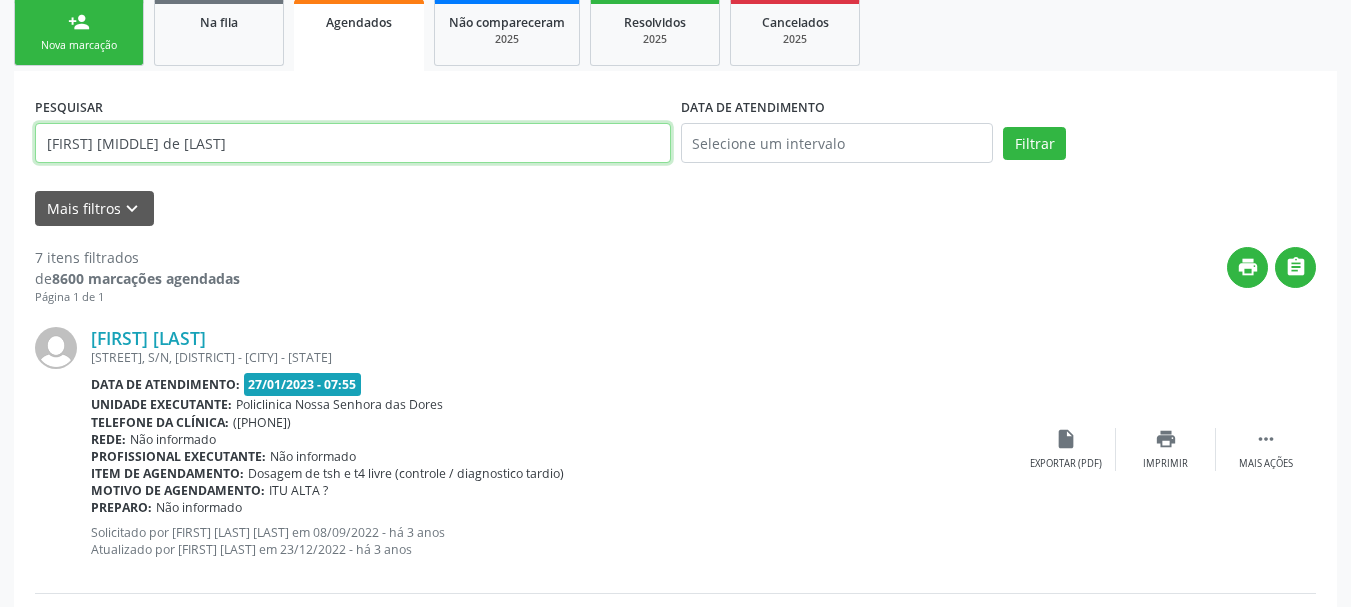 click on "Filtrar" at bounding box center [1034, 144] 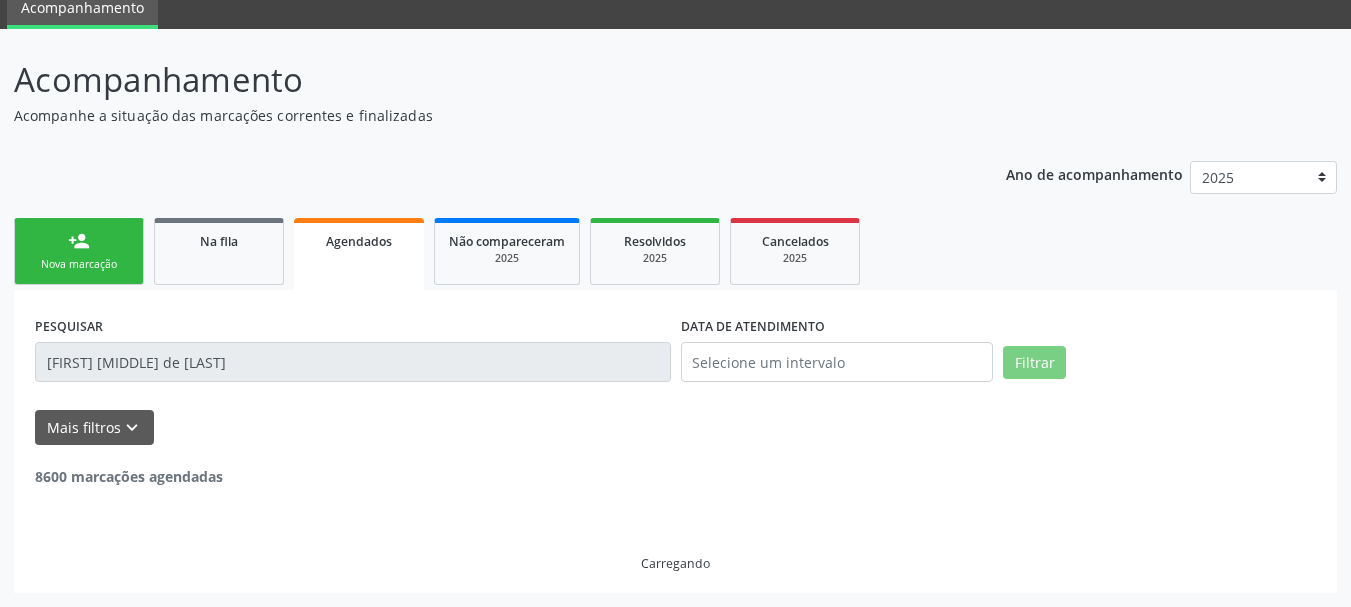 scroll, scrollTop: 300, scrollLeft: 0, axis: vertical 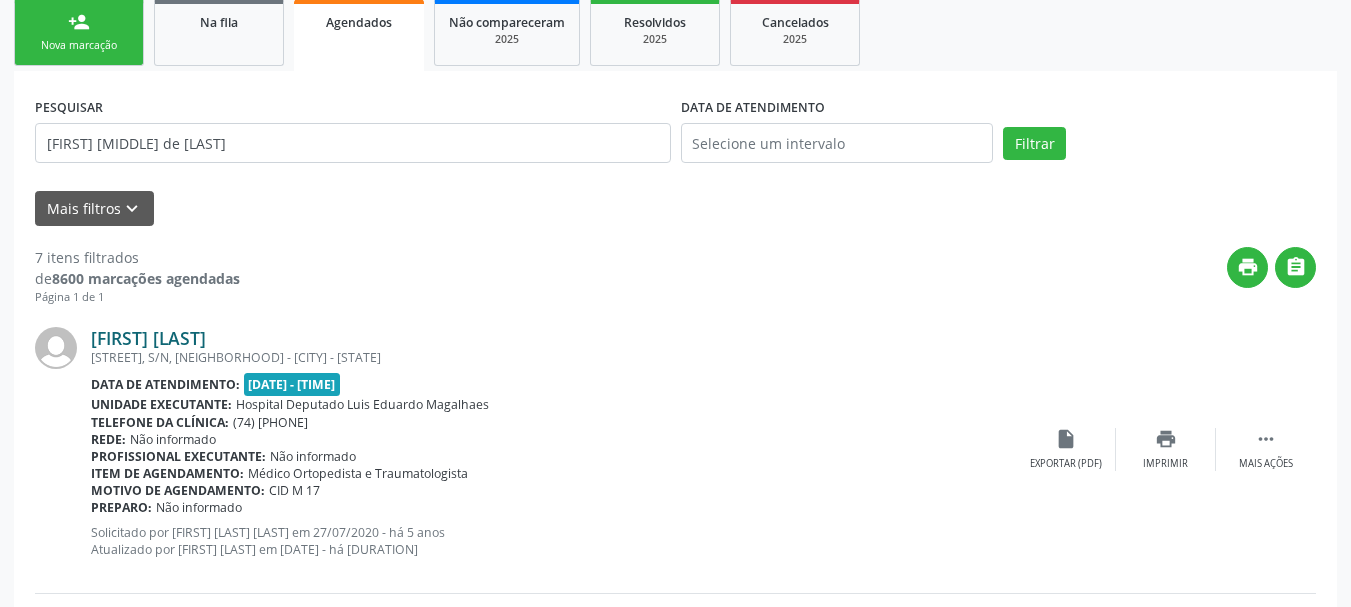 click on "[FIRST] [LAST]" at bounding box center (148, 338) 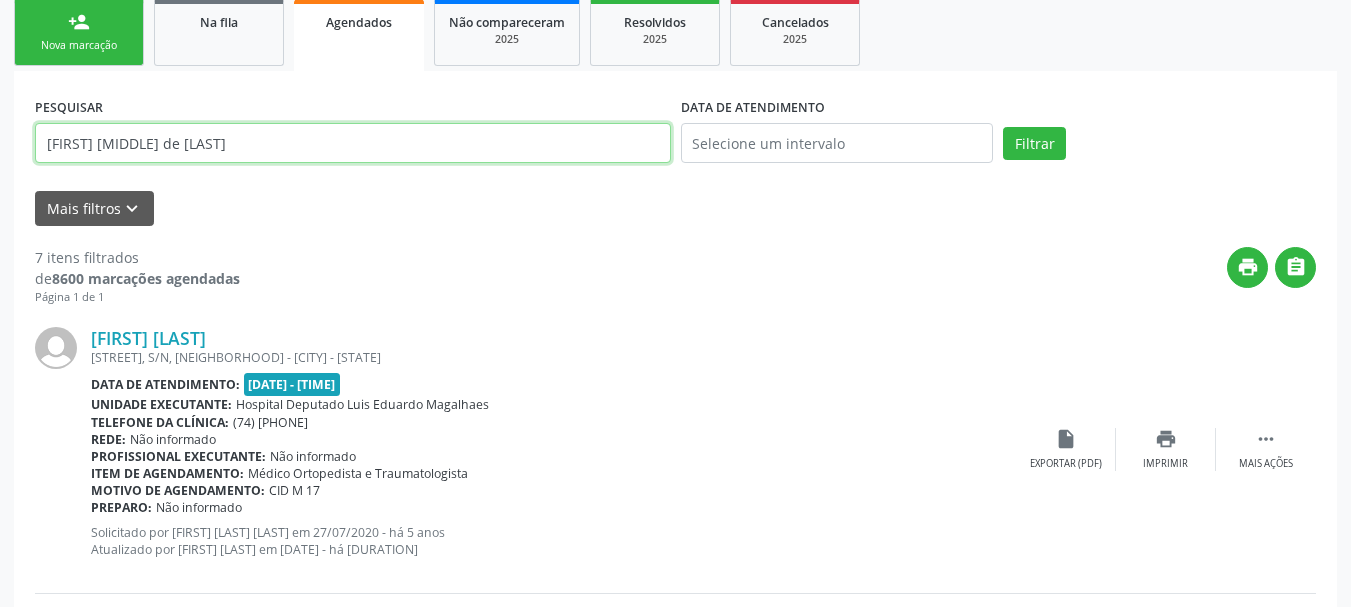 drag, startPoint x: 270, startPoint y: 145, endPoint x: 42, endPoint y: 146, distance: 228.0022 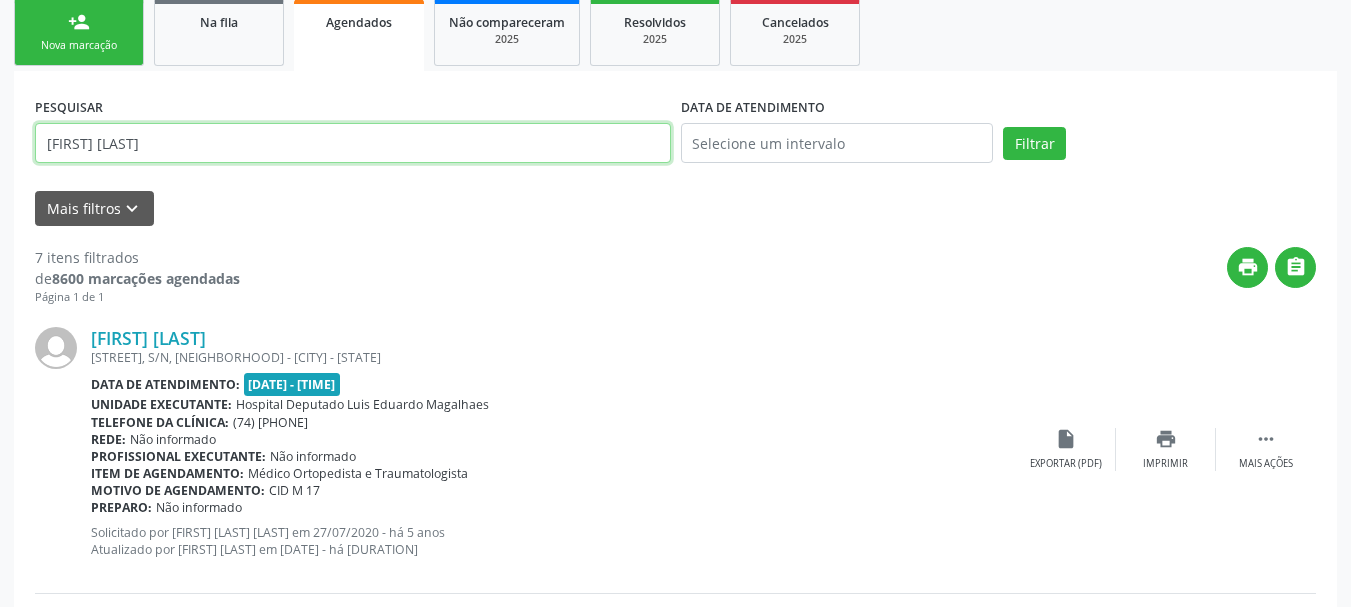 click on "Filtrar" at bounding box center [1034, 144] 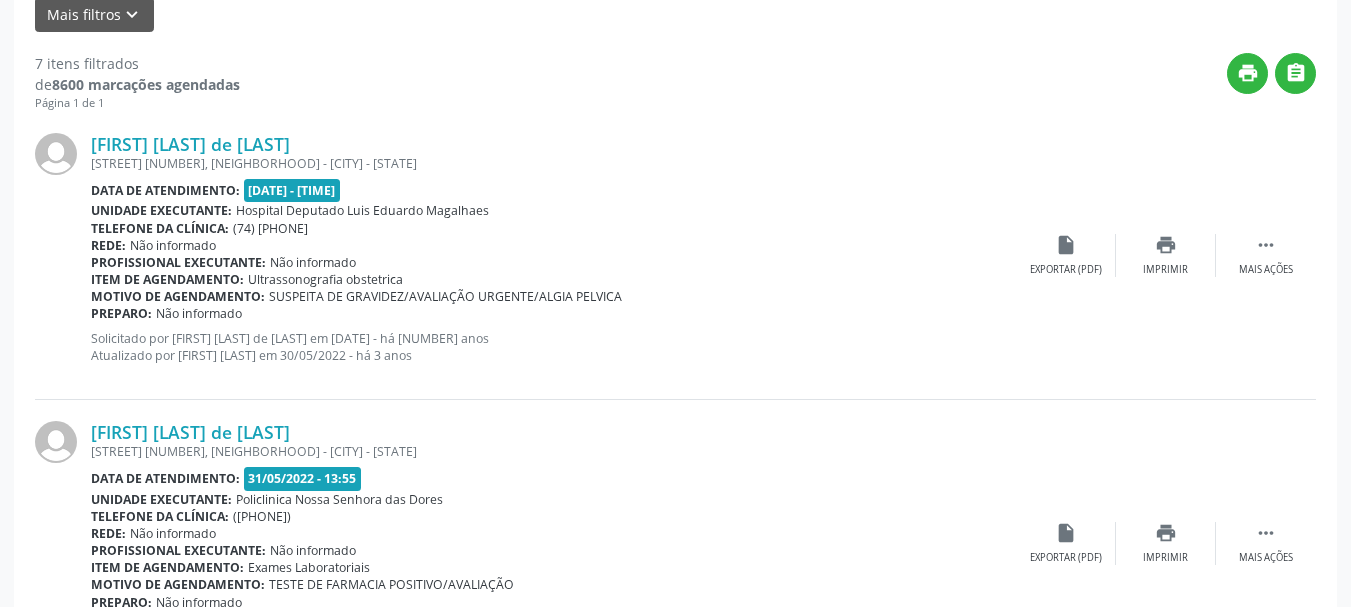 scroll, scrollTop: 500, scrollLeft: 0, axis: vertical 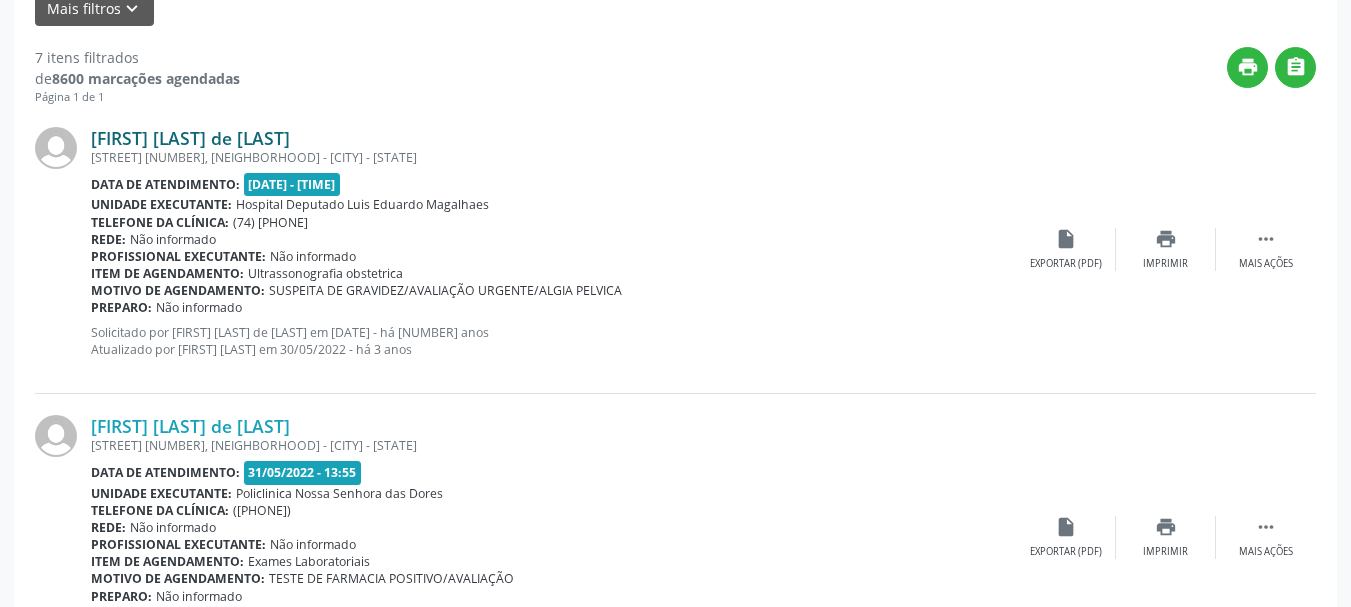 click on "[FIRST] [LAST] de [LAST]" at bounding box center (190, 138) 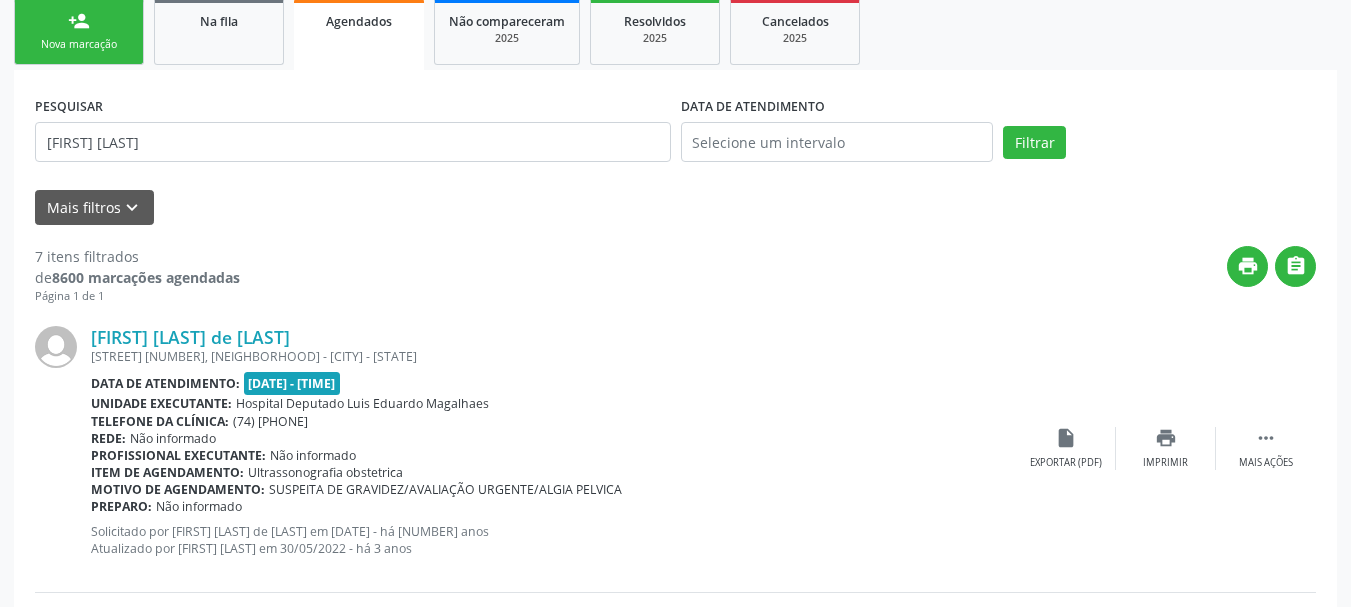 scroll, scrollTop: 300, scrollLeft: 0, axis: vertical 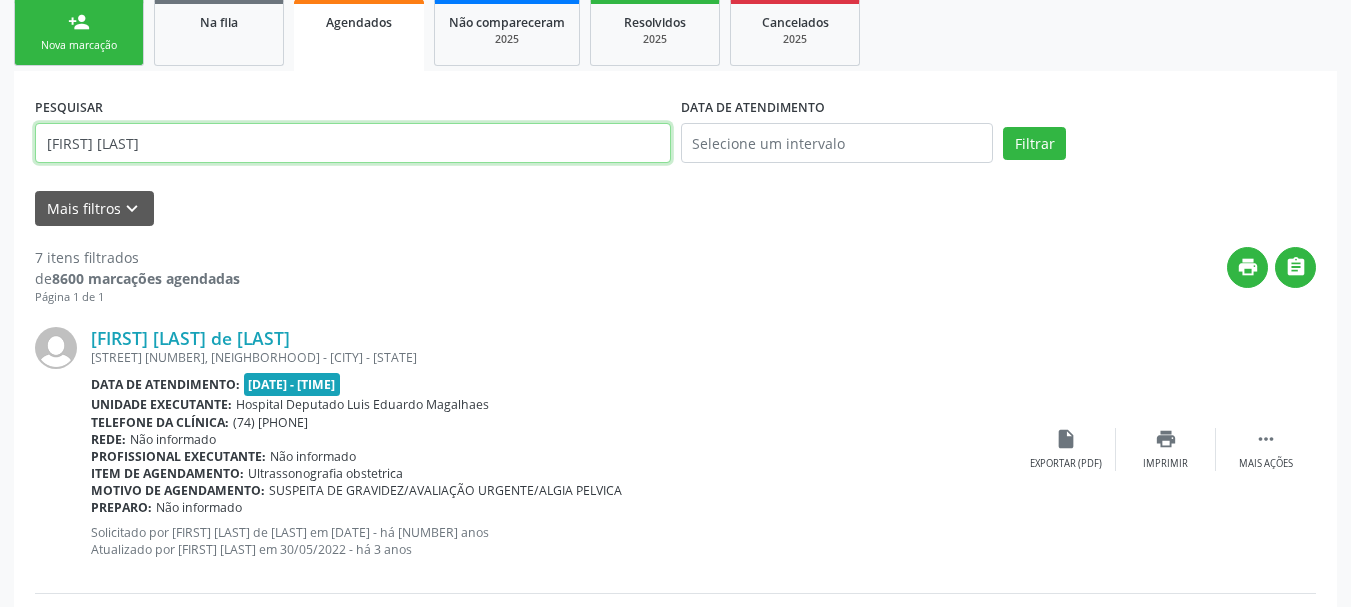 drag, startPoint x: 194, startPoint y: 158, endPoint x: 42, endPoint y: 171, distance: 152.5549 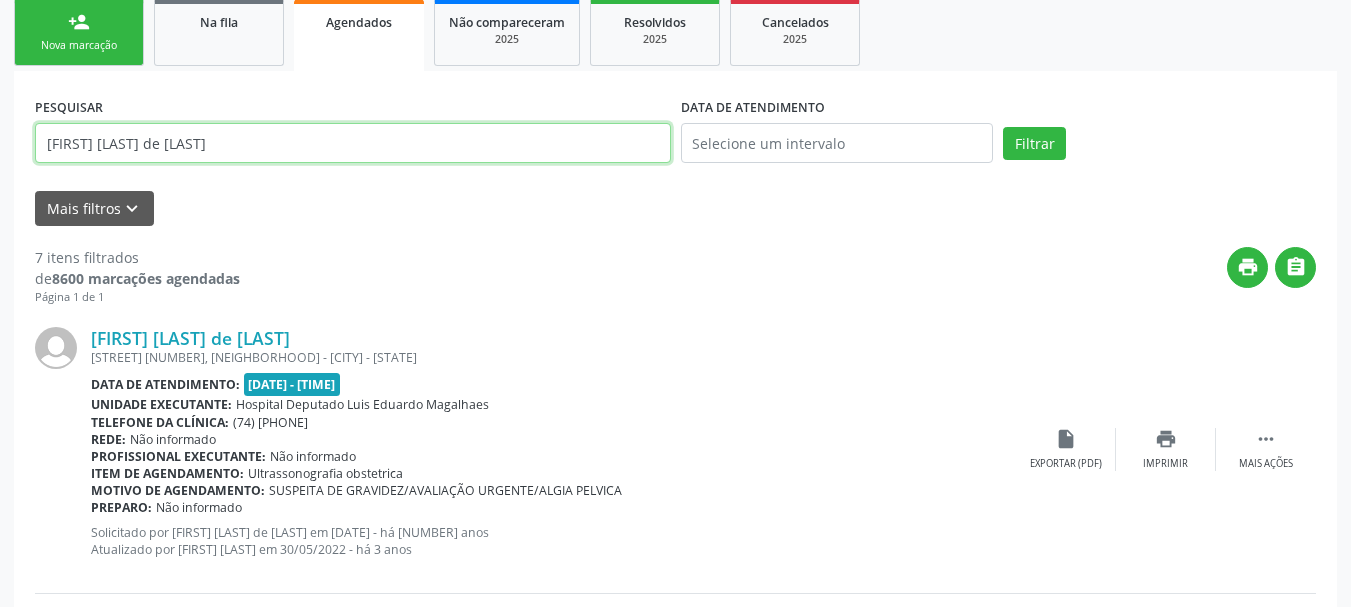type on "[FIRST] [LAST] de [LAST]" 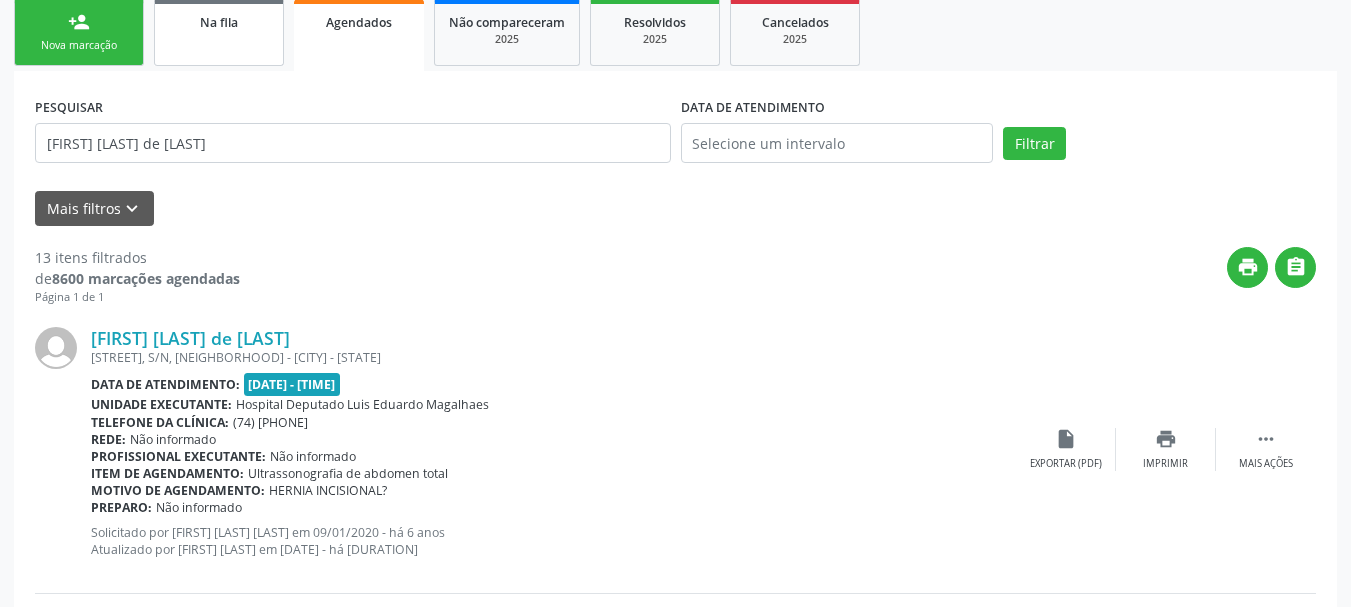 scroll, scrollTop: 400, scrollLeft: 0, axis: vertical 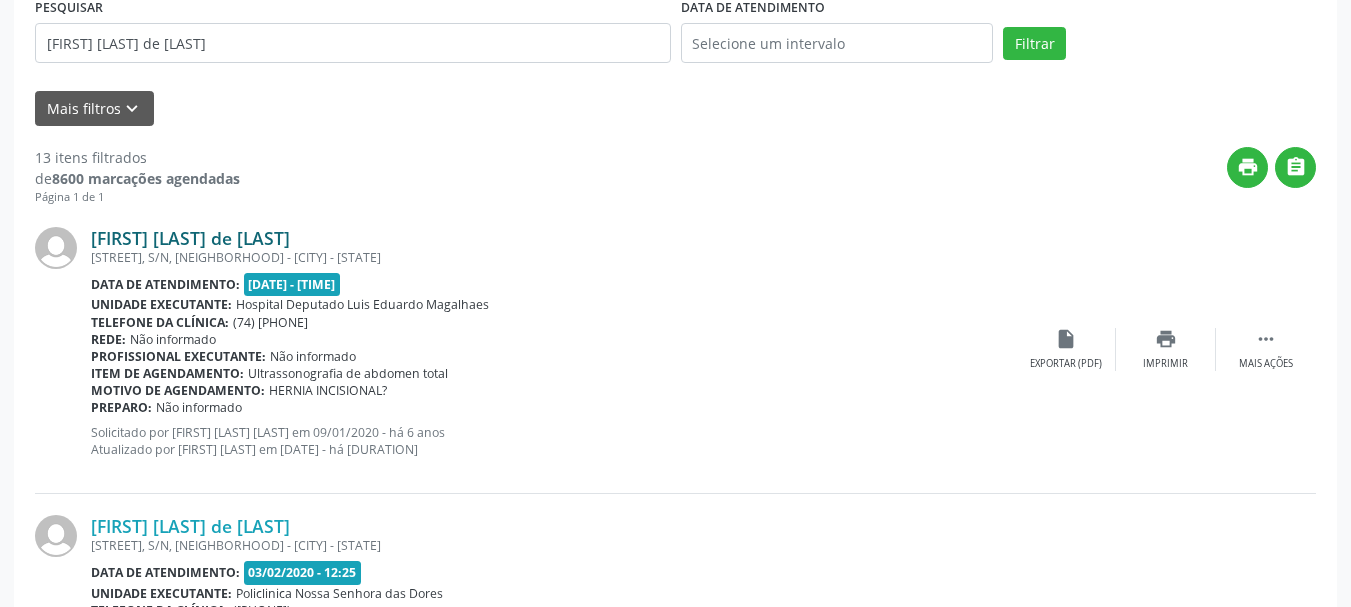 click on "[FIRST] [LAST] de [LAST]" at bounding box center [190, 238] 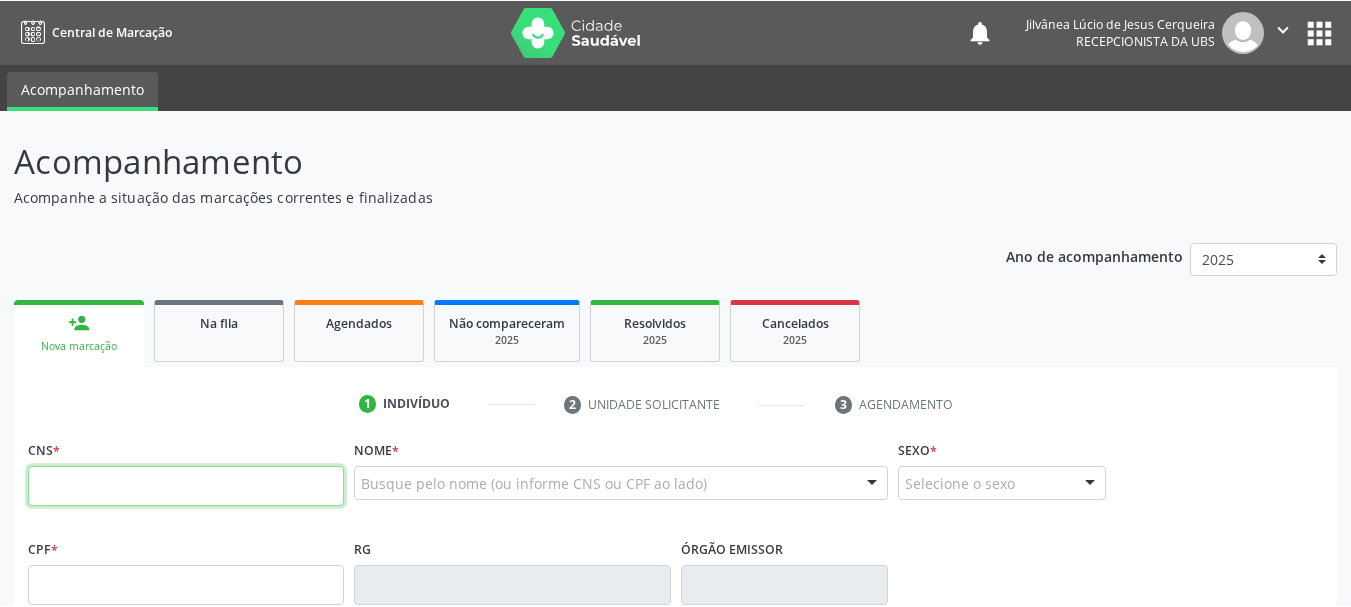 scroll, scrollTop: 0, scrollLeft: 0, axis: both 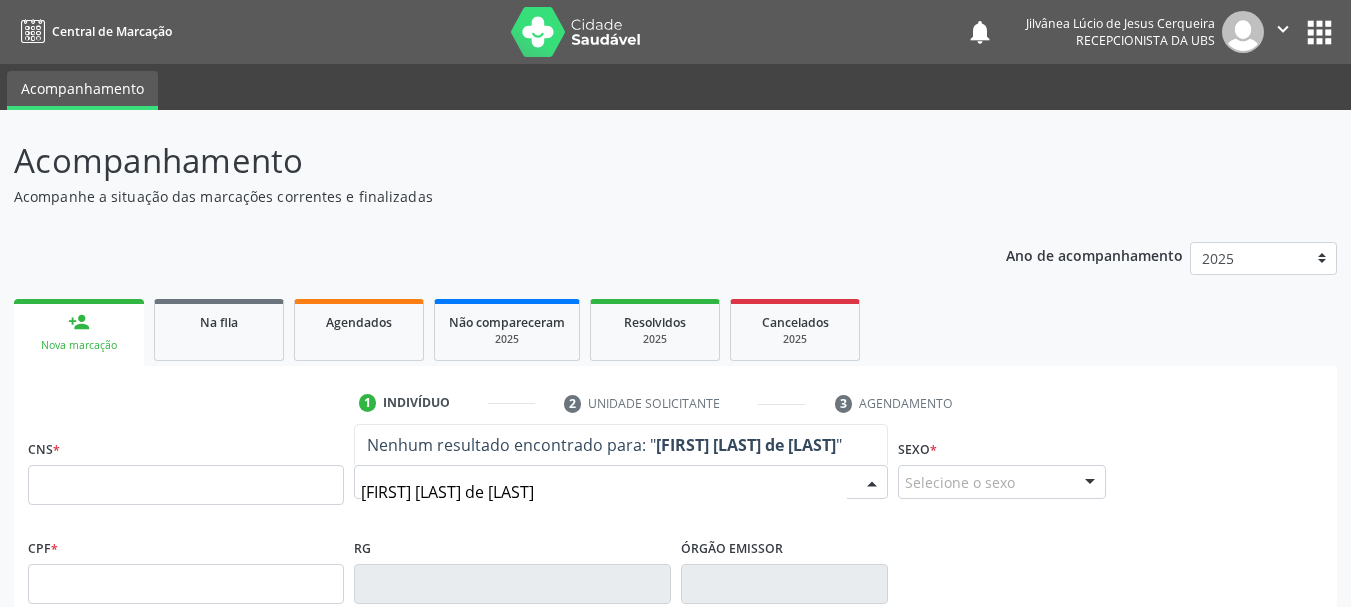 type on "[FIRST] [LAST] de [LAST]" 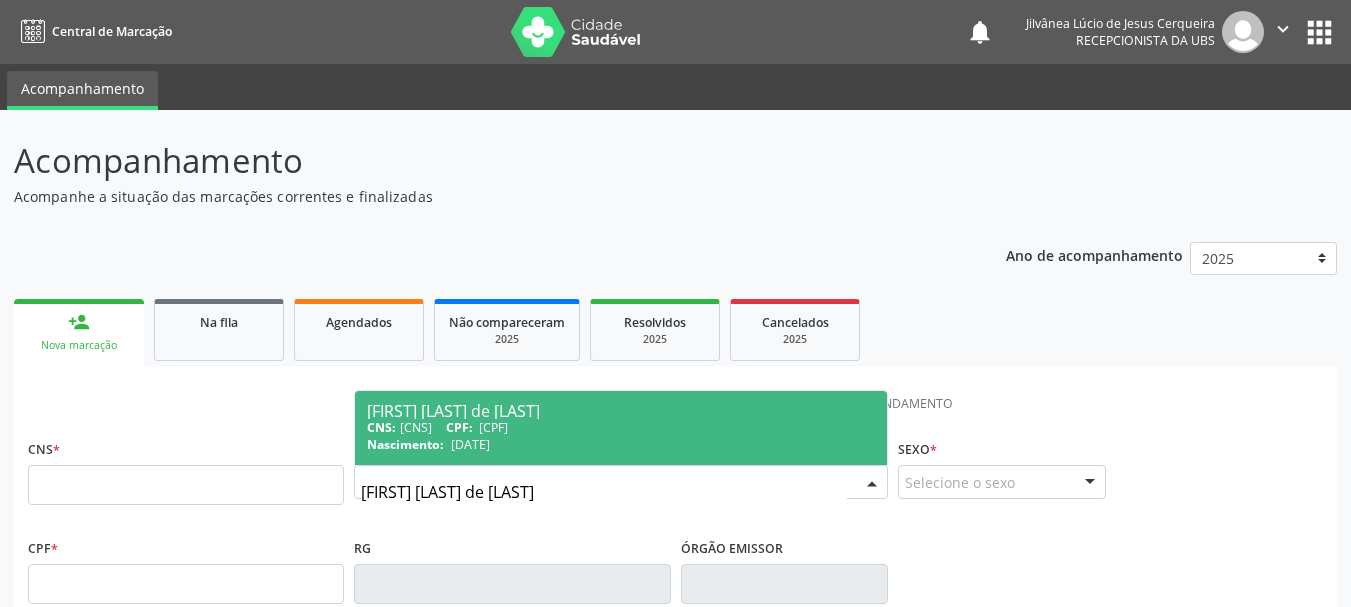 click on "CPF:" at bounding box center [459, 427] 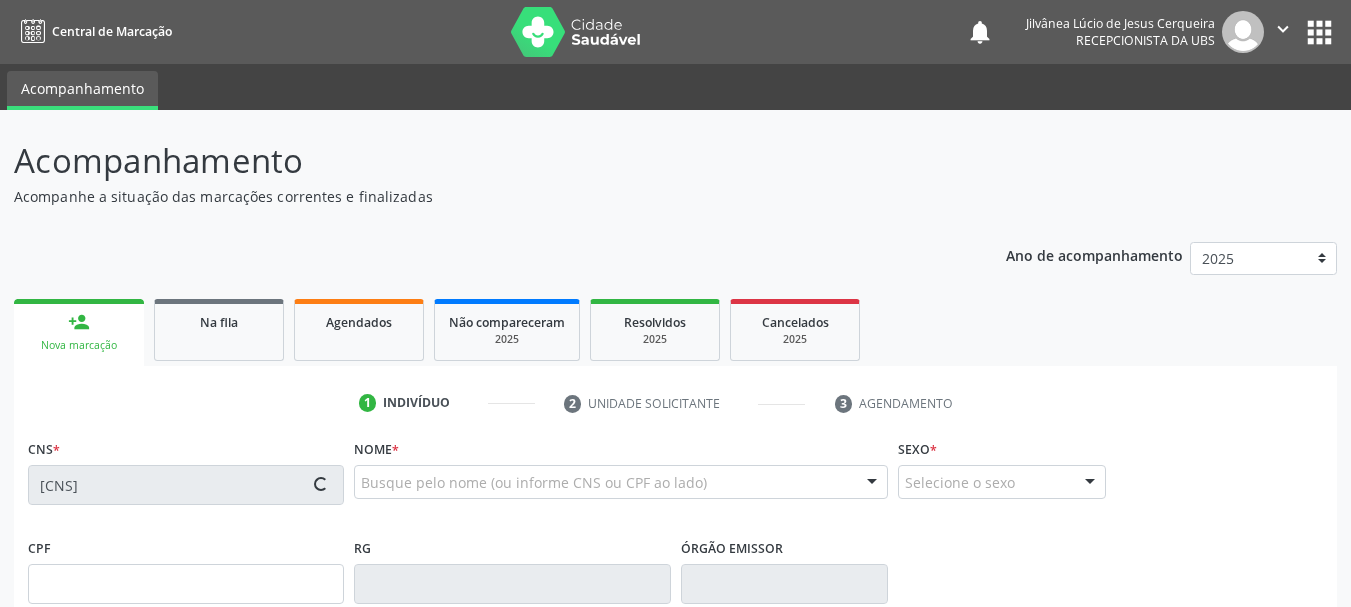 type on "044.621.075-78" 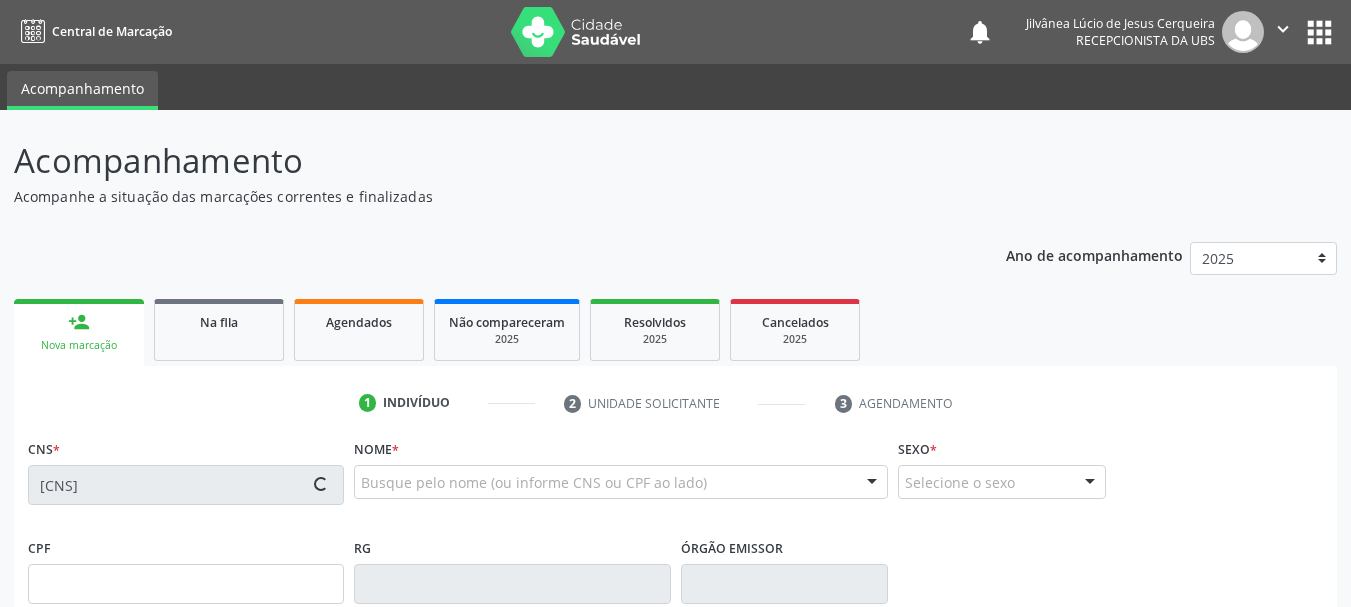 type on "11/04/1990" 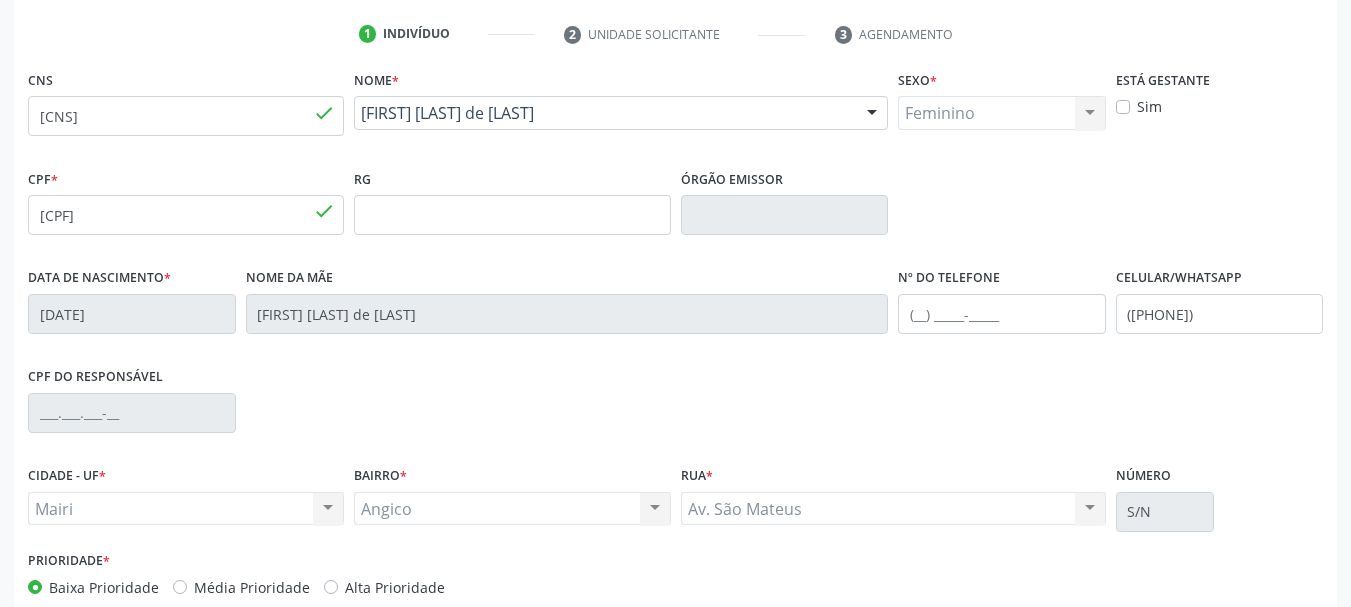 scroll, scrollTop: 477, scrollLeft: 0, axis: vertical 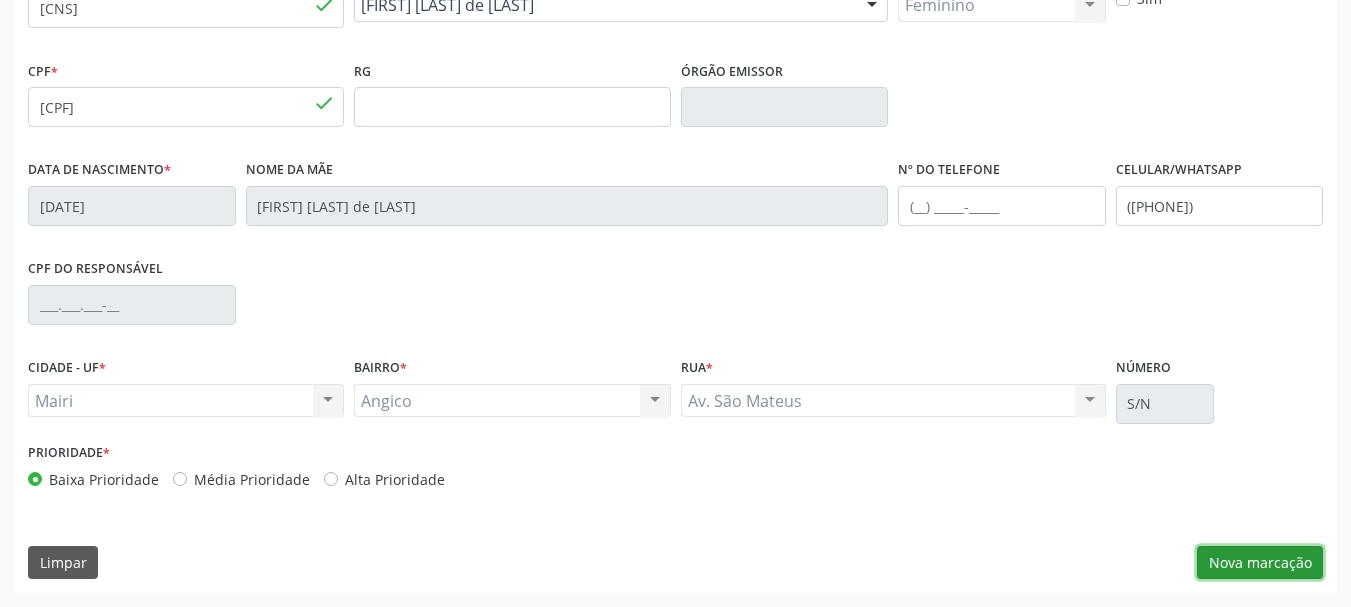 click on "Nova marcação" at bounding box center [1260, 563] 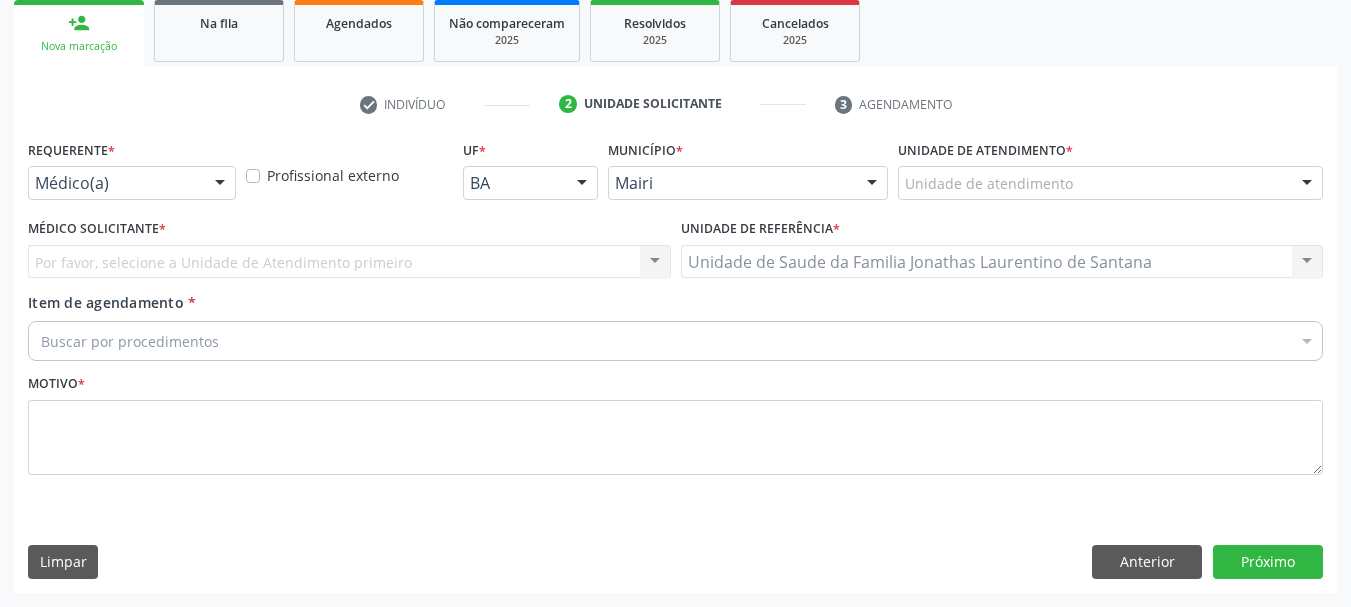 scroll, scrollTop: 299, scrollLeft: 0, axis: vertical 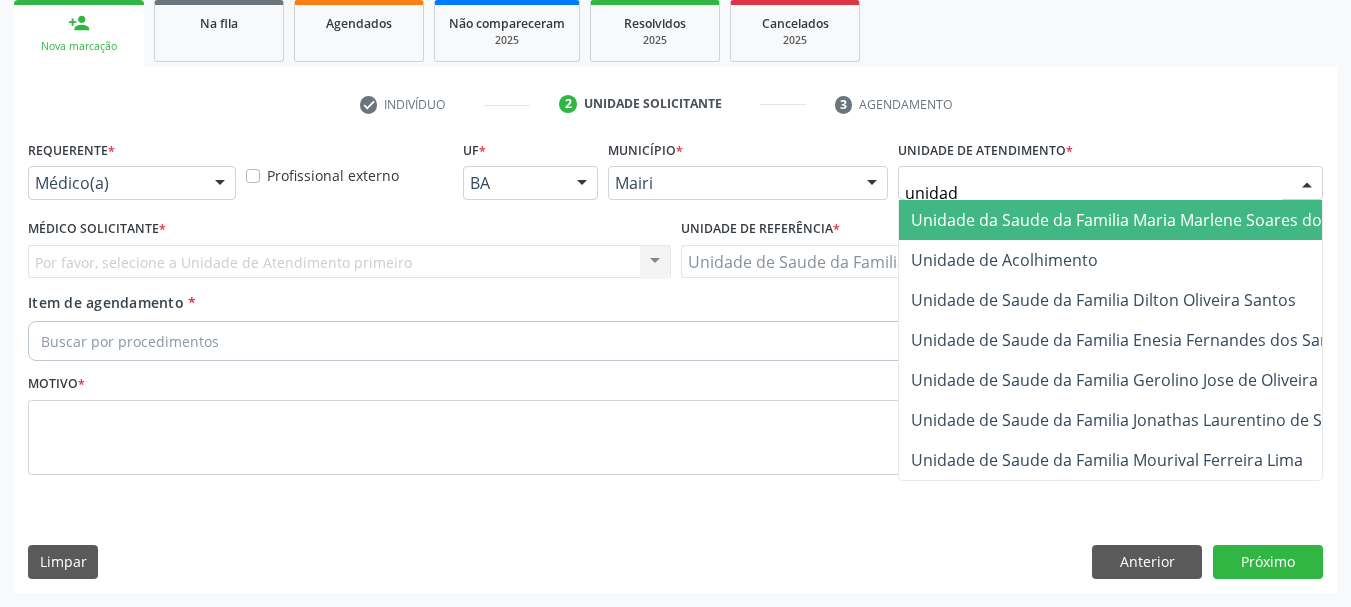 type on "unidade" 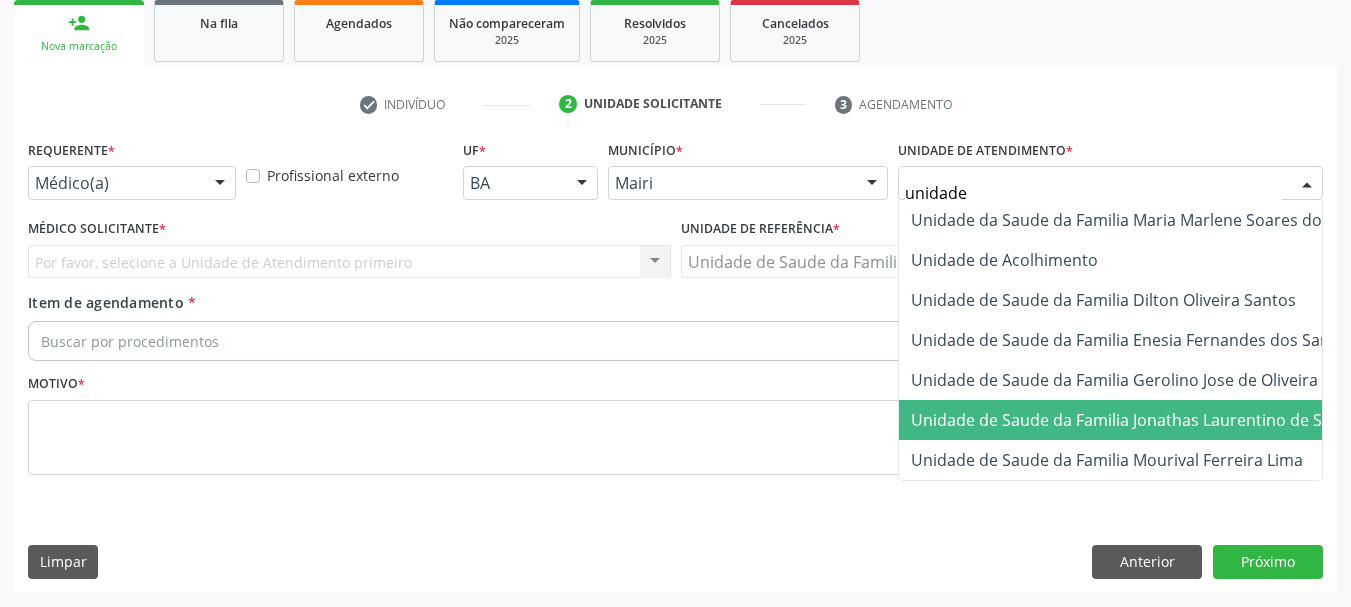 click on "Unidade de Saude da Familia Jonathas Laurentino de Santana" at bounding box center [1143, 420] 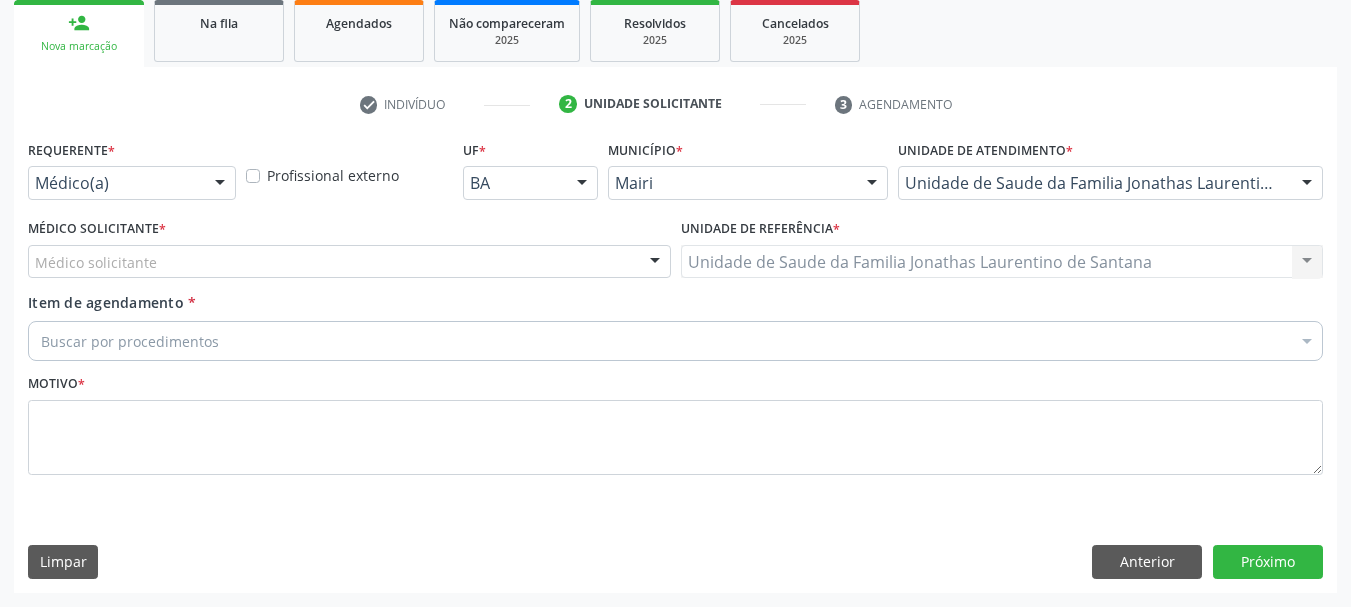 click on "Médico solicitante" at bounding box center (349, 262) 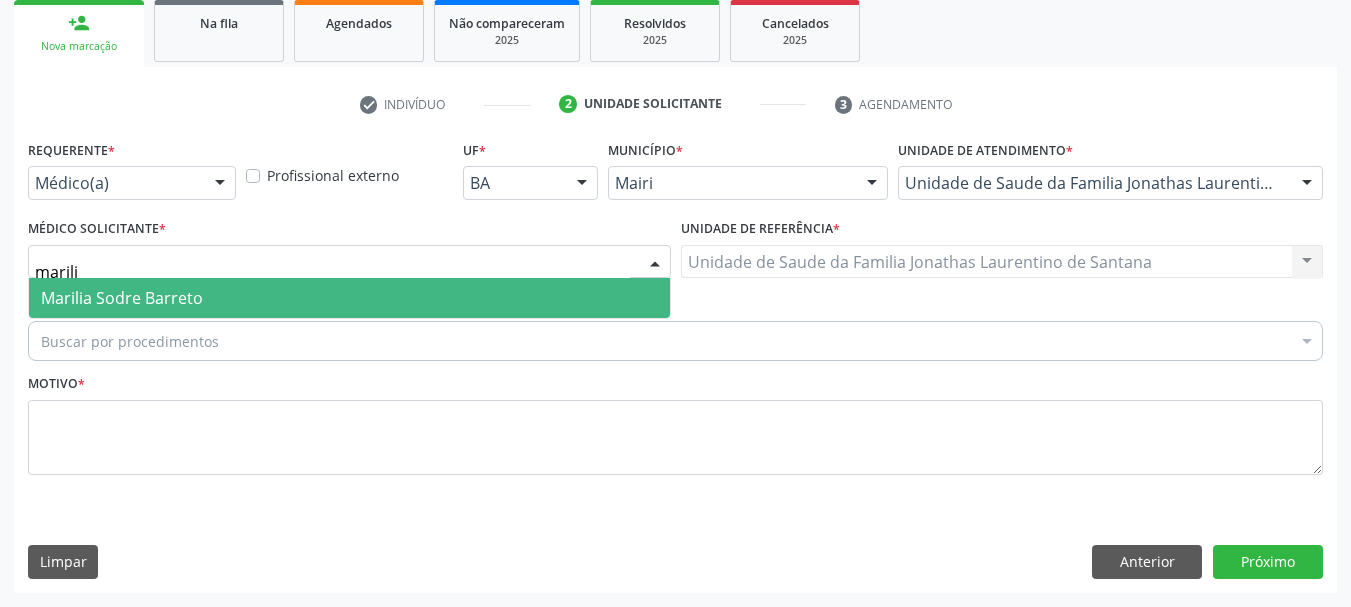 type on "marilia" 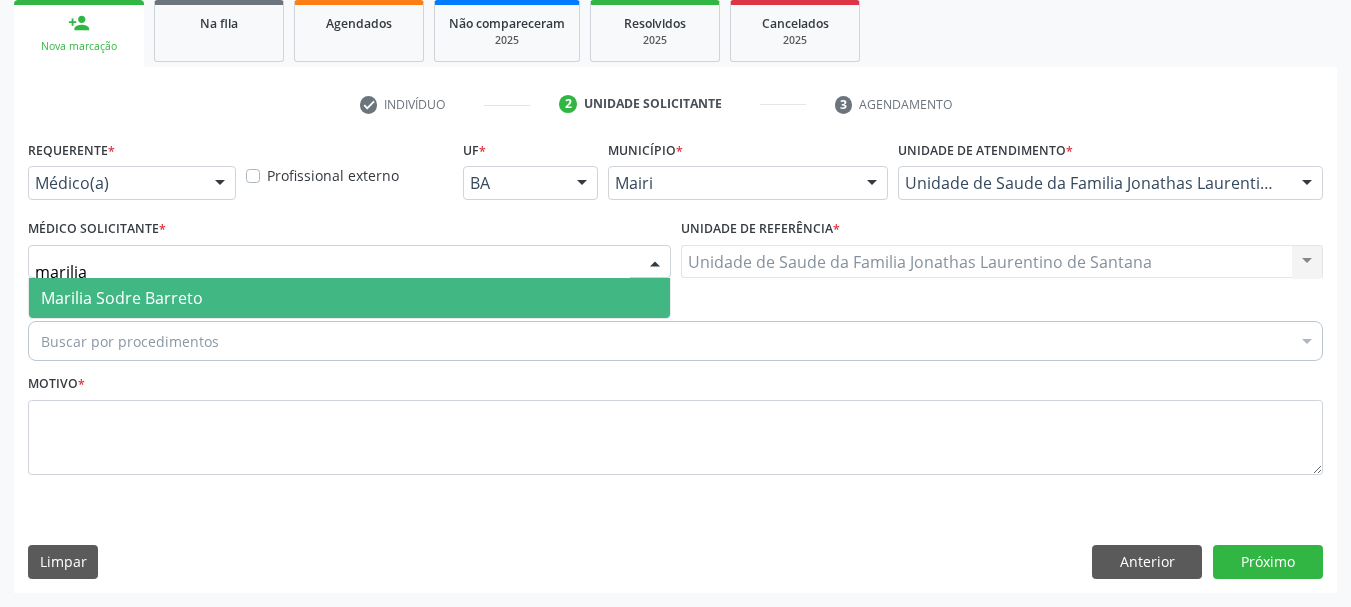 click on "Marilia Sodre Barreto" at bounding box center (122, 298) 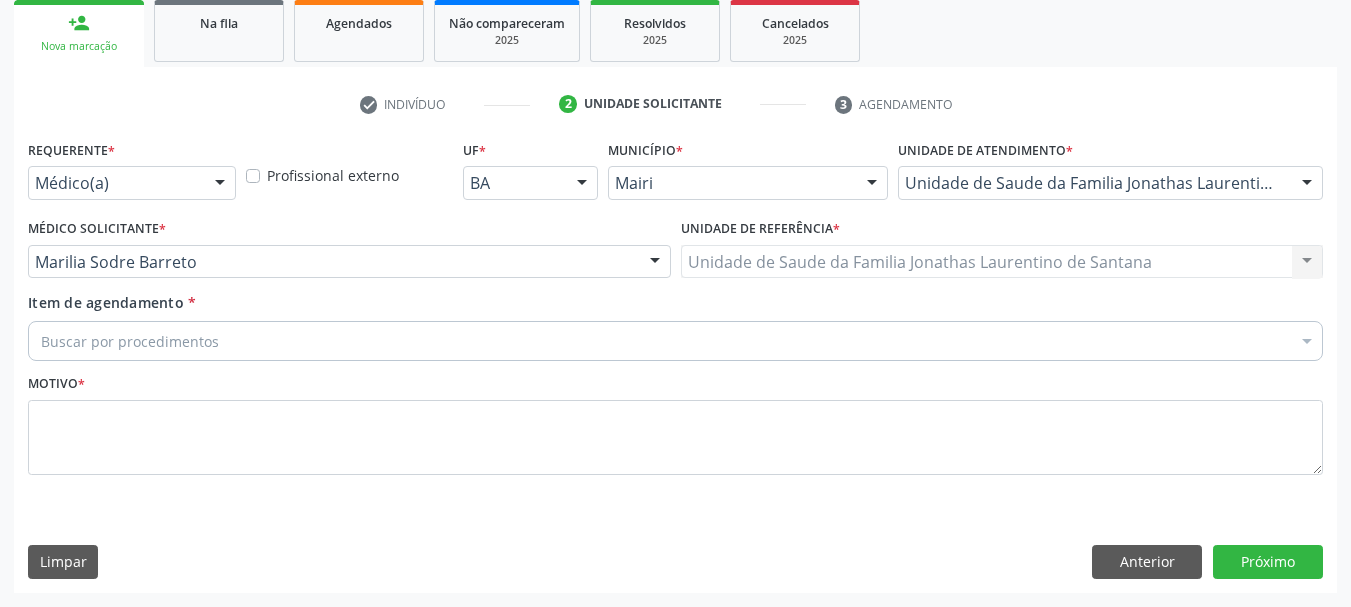 click on "Buscar por procedimentos" at bounding box center (675, 341) 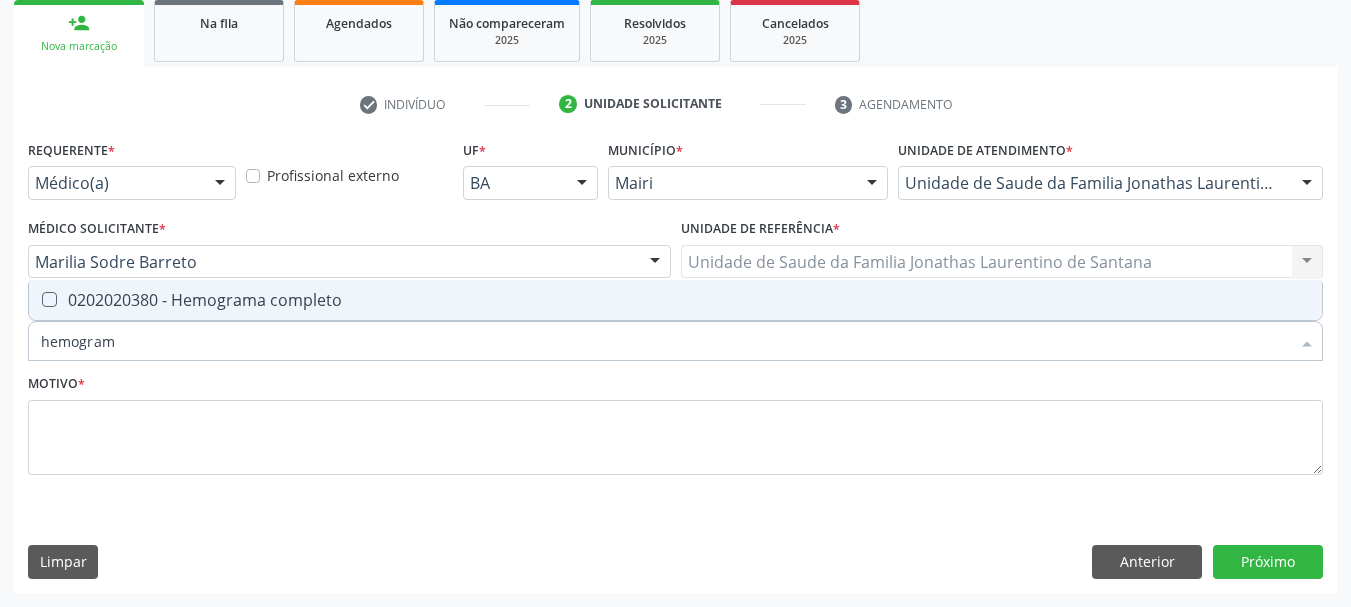 type on "hemograma" 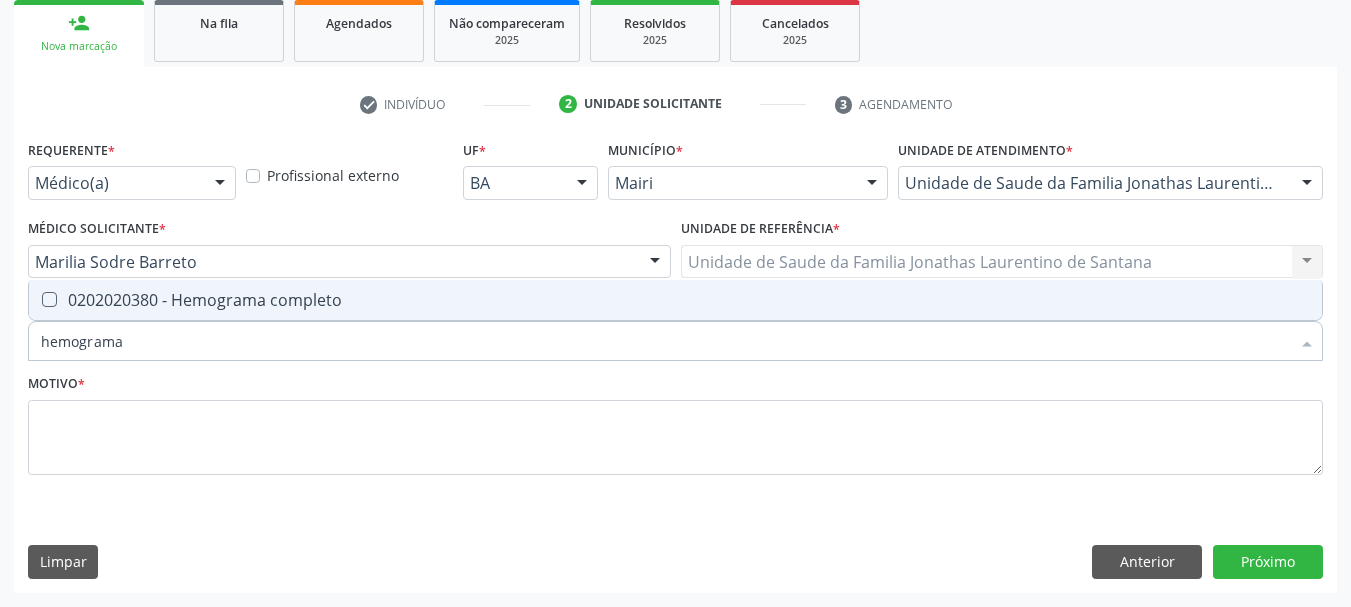 click on "0202020380 - Hemograma completo" at bounding box center (675, 300) 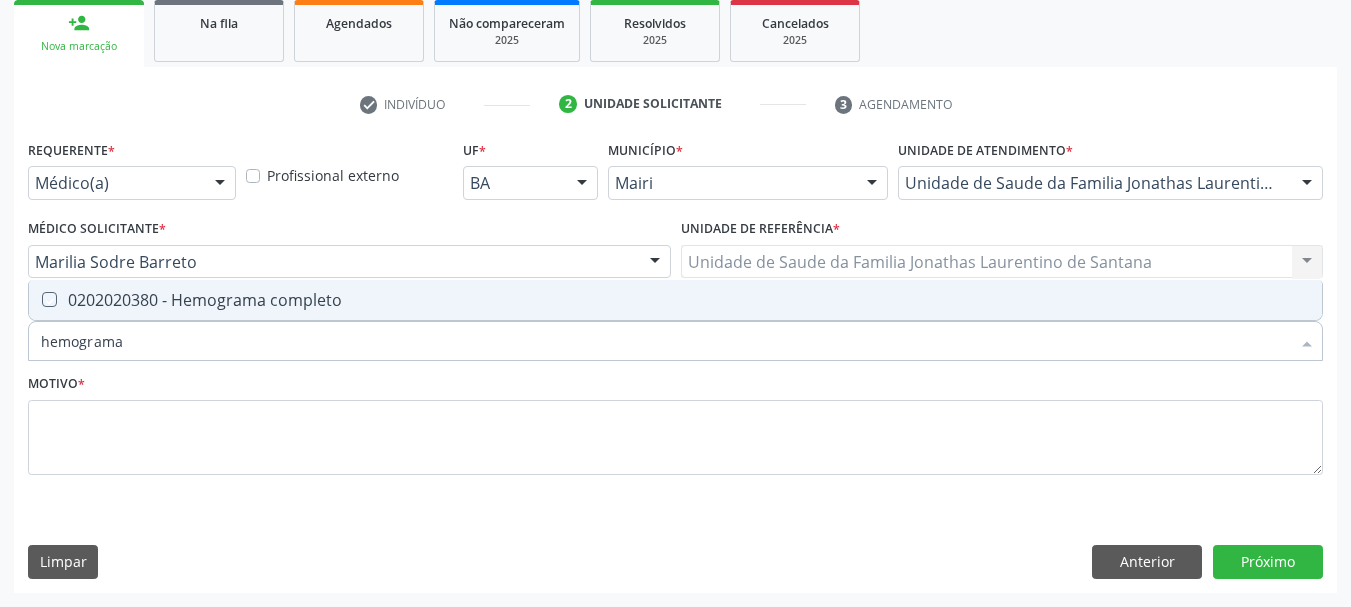 checkbox on "true" 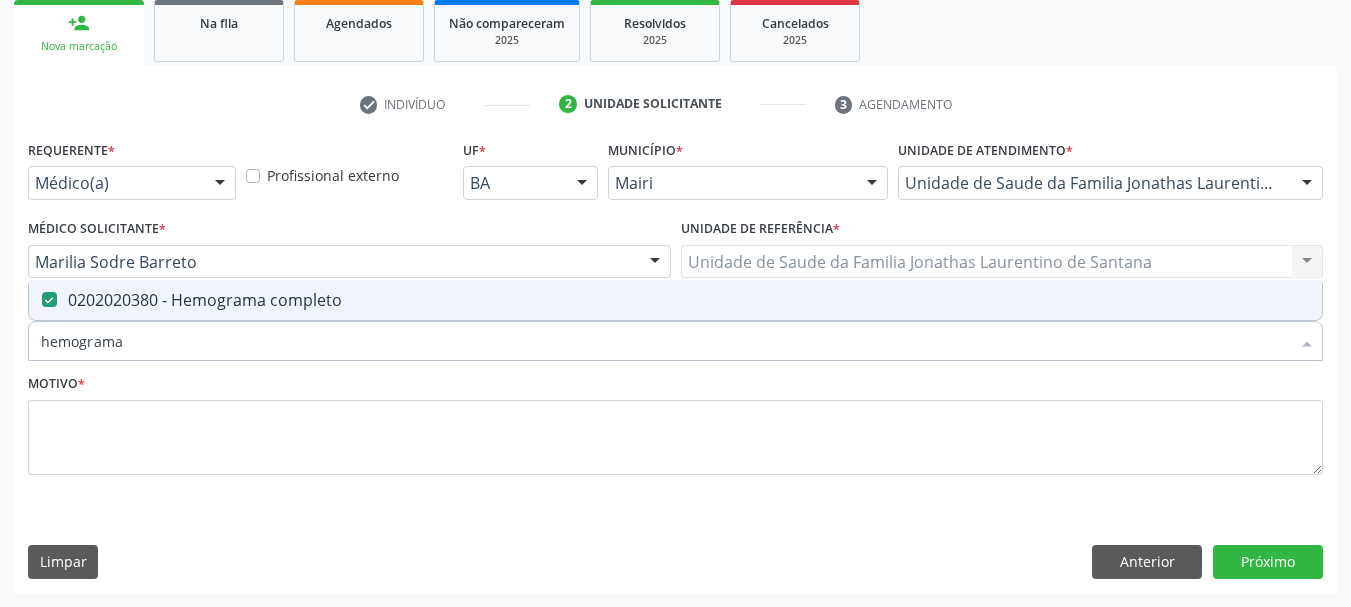drag, startPoint x: 155, startPoint y: 340, endPoint x: 40, endPoint y: 326, distance: 115.84904 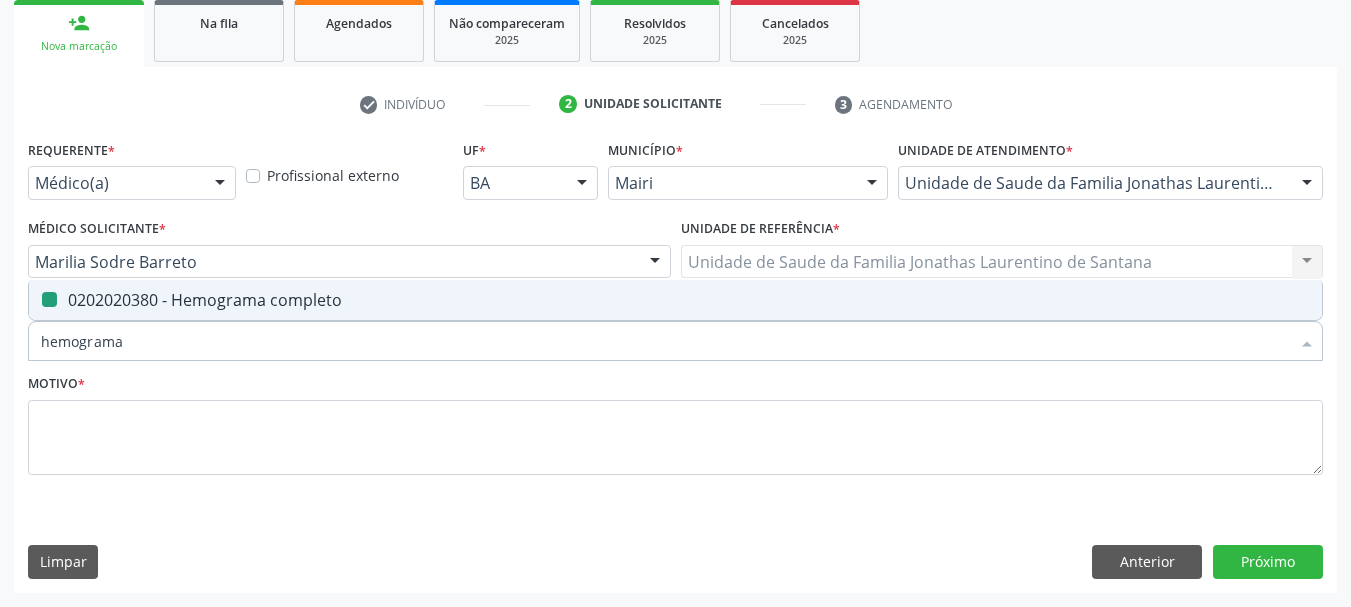 type 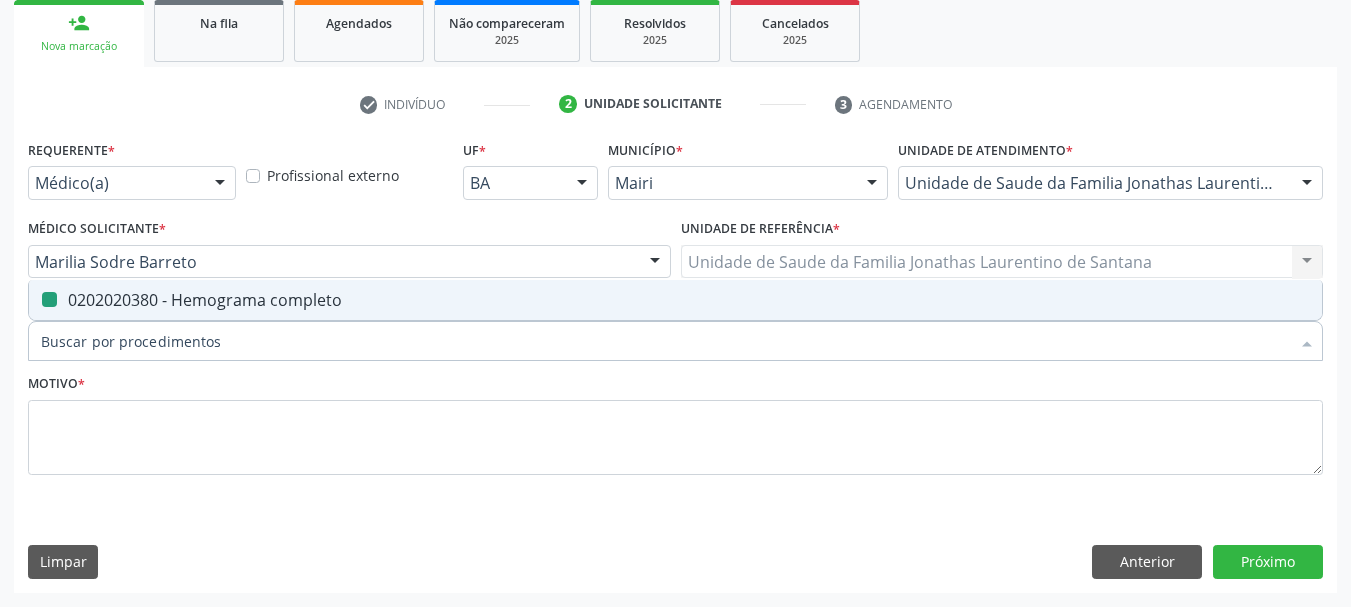 checkbox on "false" 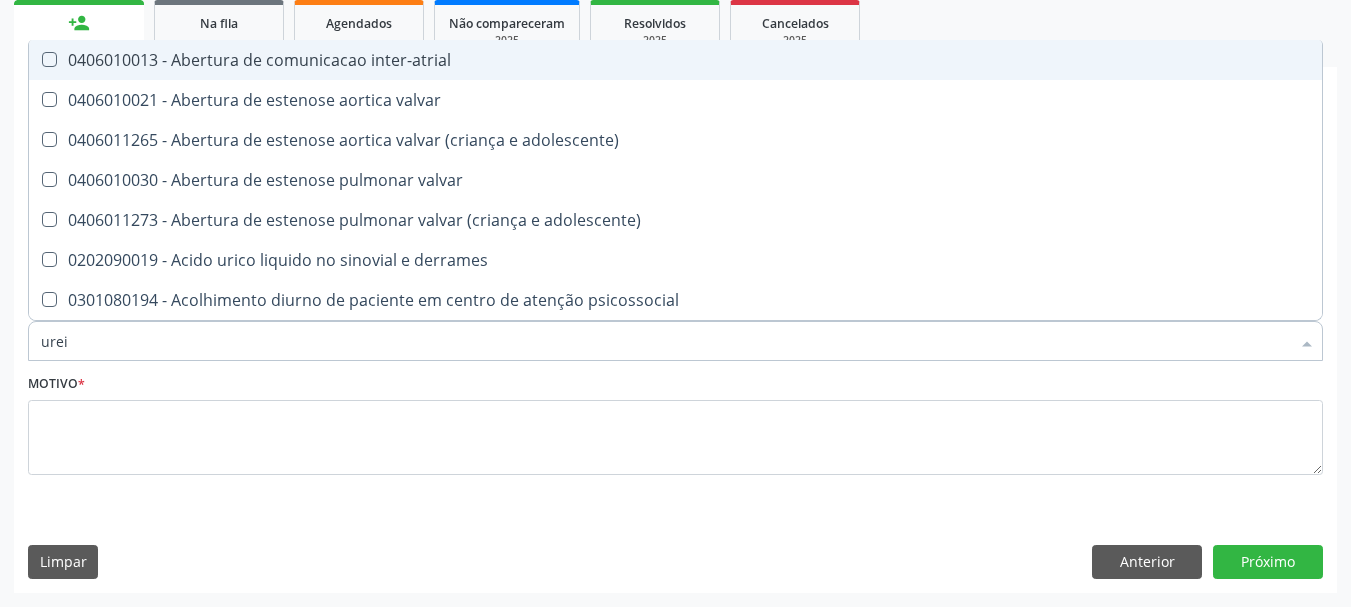 type on "ureia" 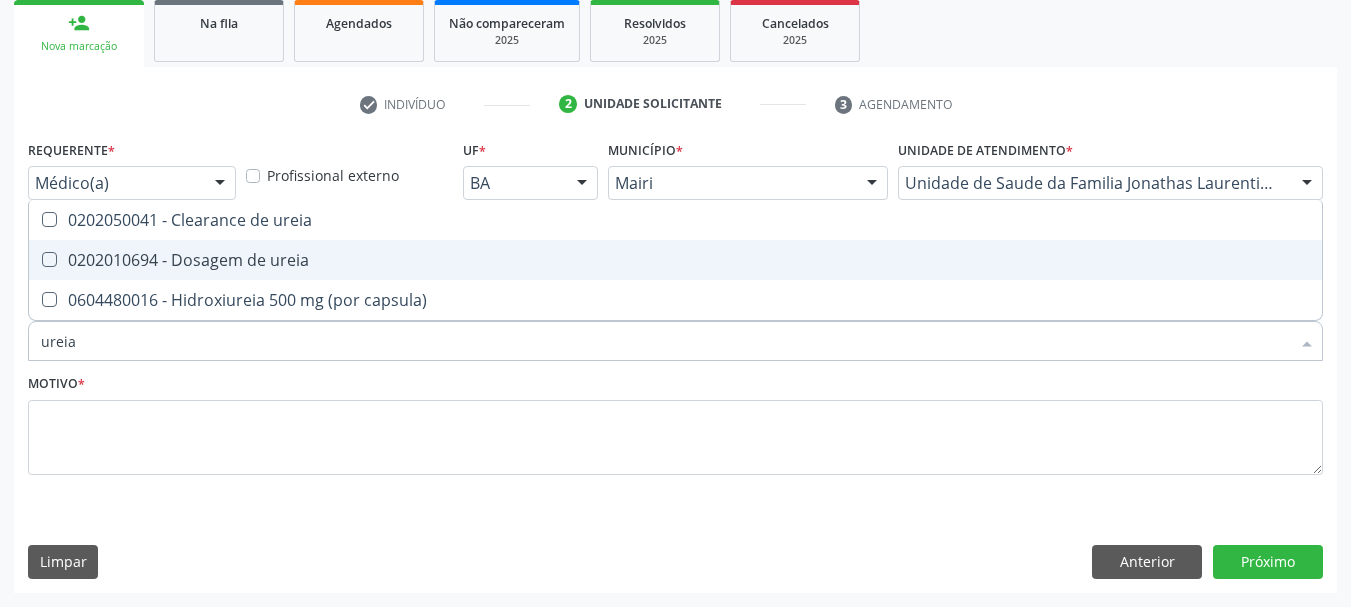 click on "0202010694 - Dosagem de ureia" at bounding box center [675, 260] 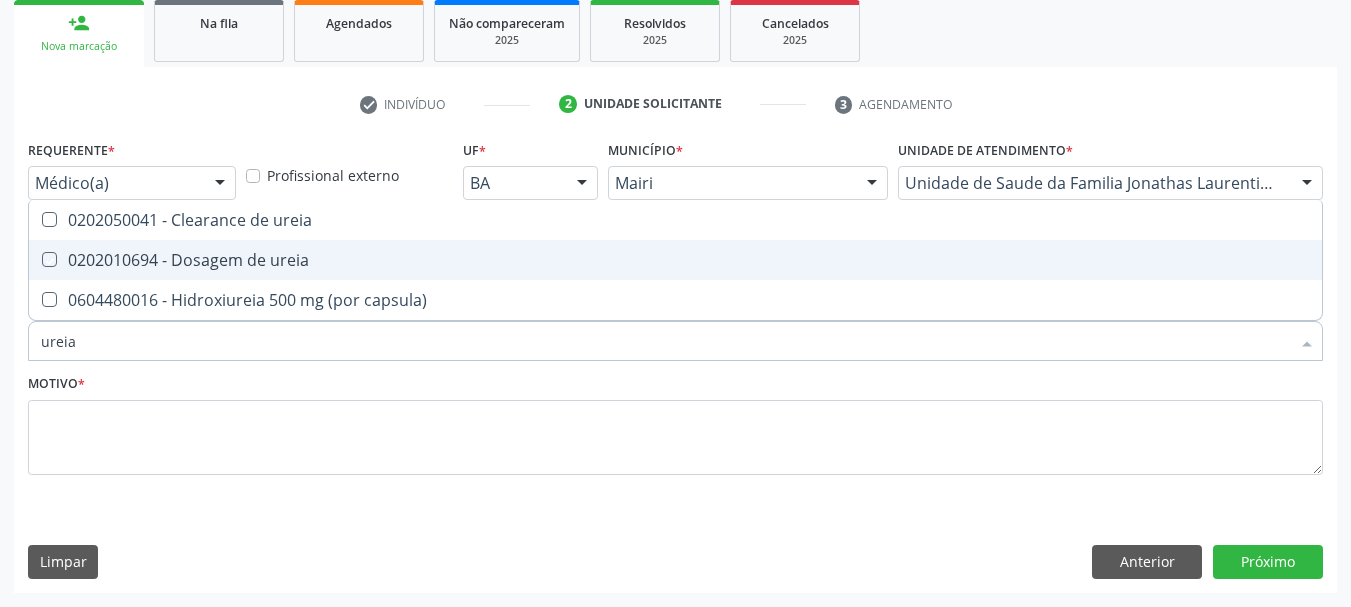 checkbox on "true" 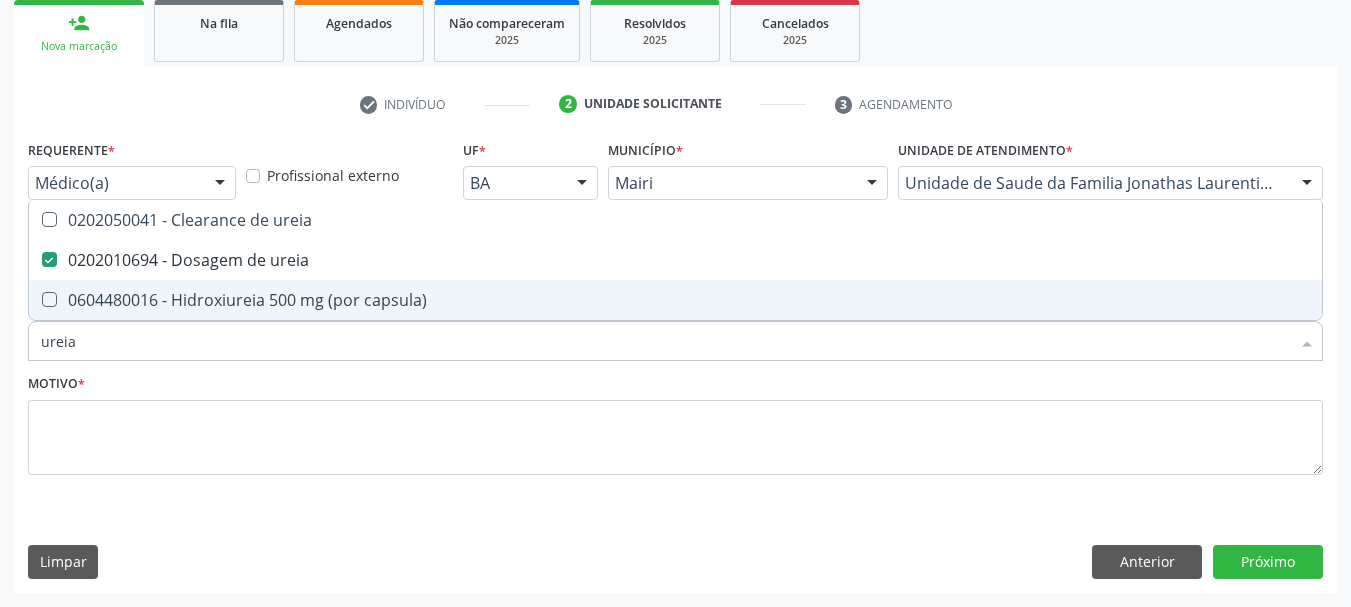 drag, startPoint x: 154, startPoint y: 332, endPoint x: 0, endPoint y: 353, distance: 155.42522 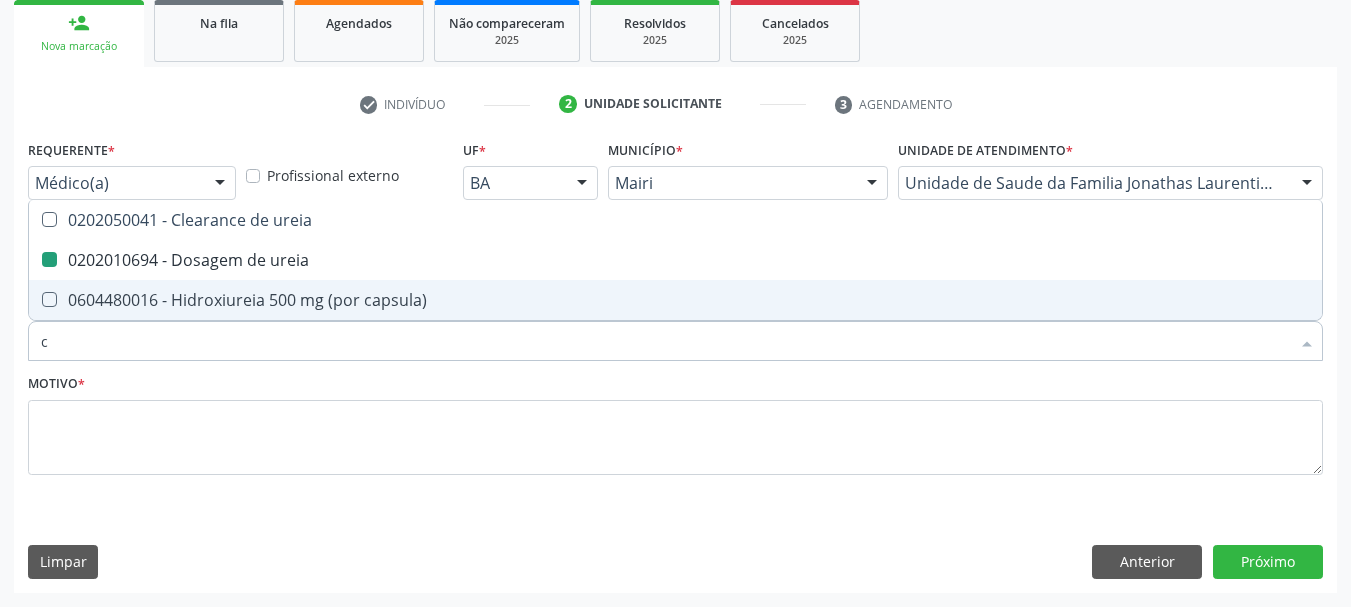 type on "cr" 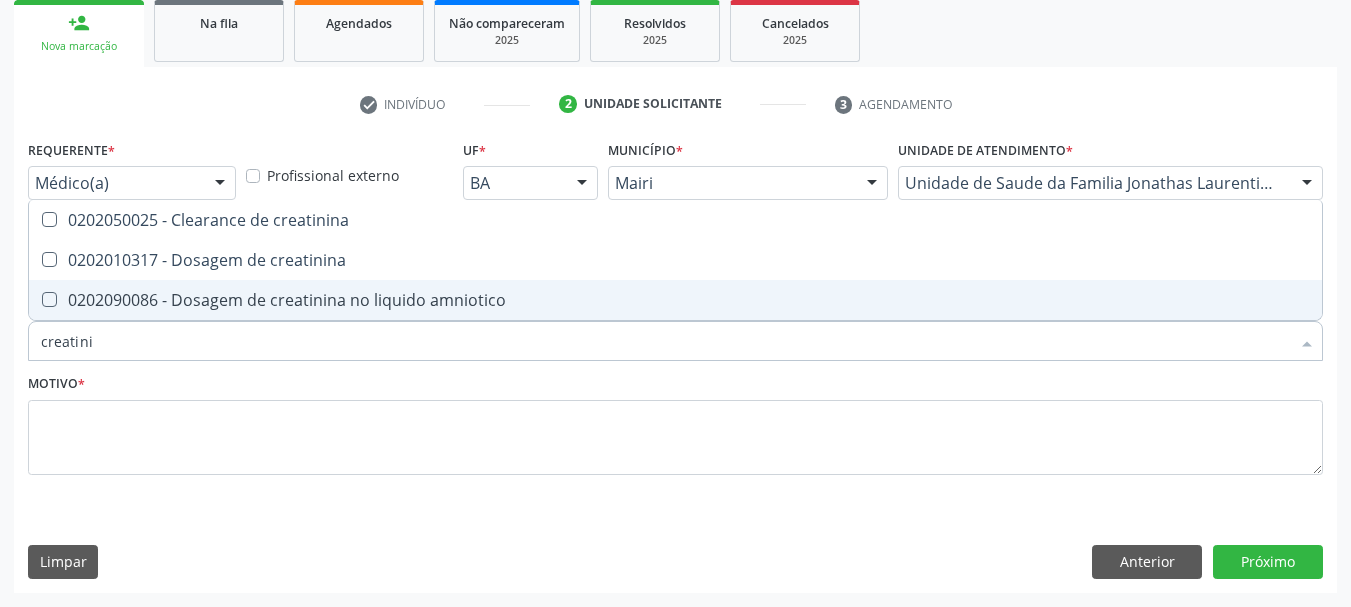 type on "creatinin" 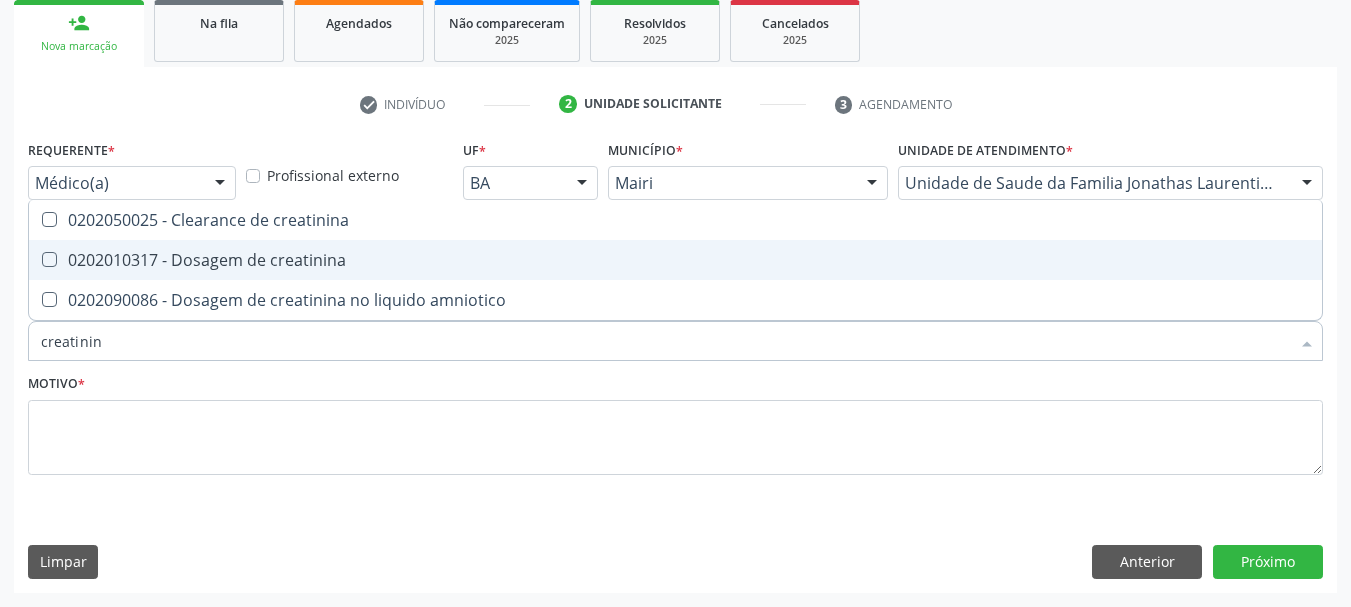 click on "0202010317 - Dosagem de creatinina" at bounding box center [675, 260] 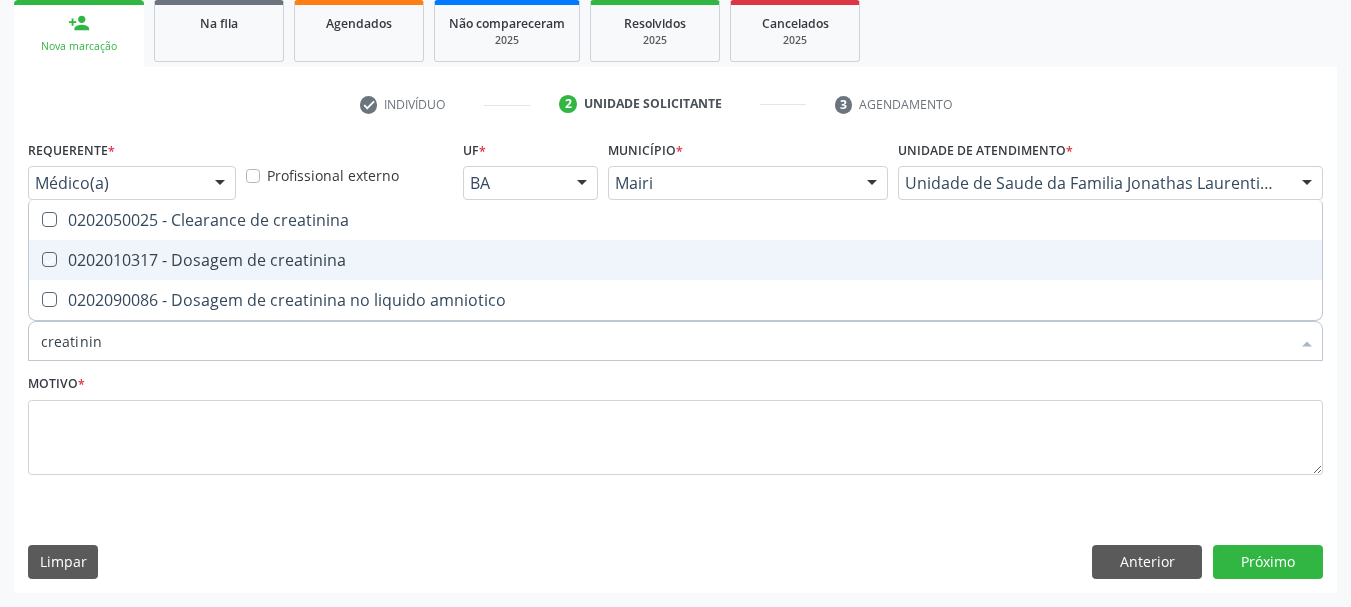 checkbox on "true" 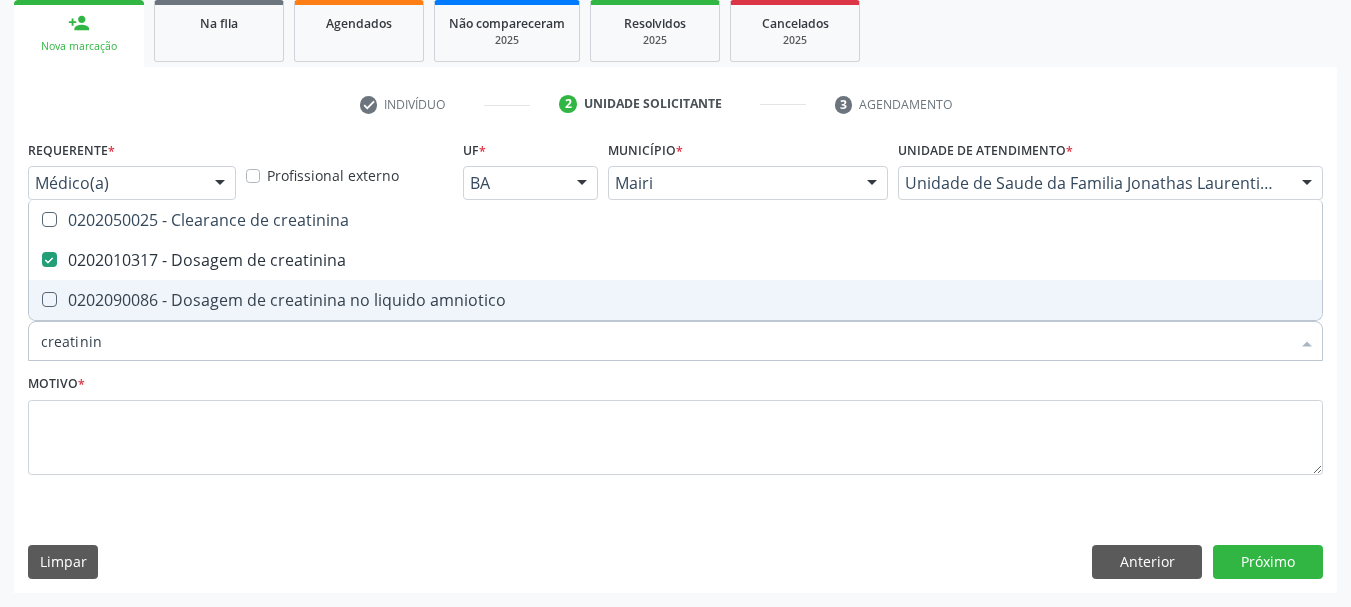 drag, startPoint x: 110, startPoint y: 341, endPoint x: 0, endPoint y: 344, distance: 110.0409 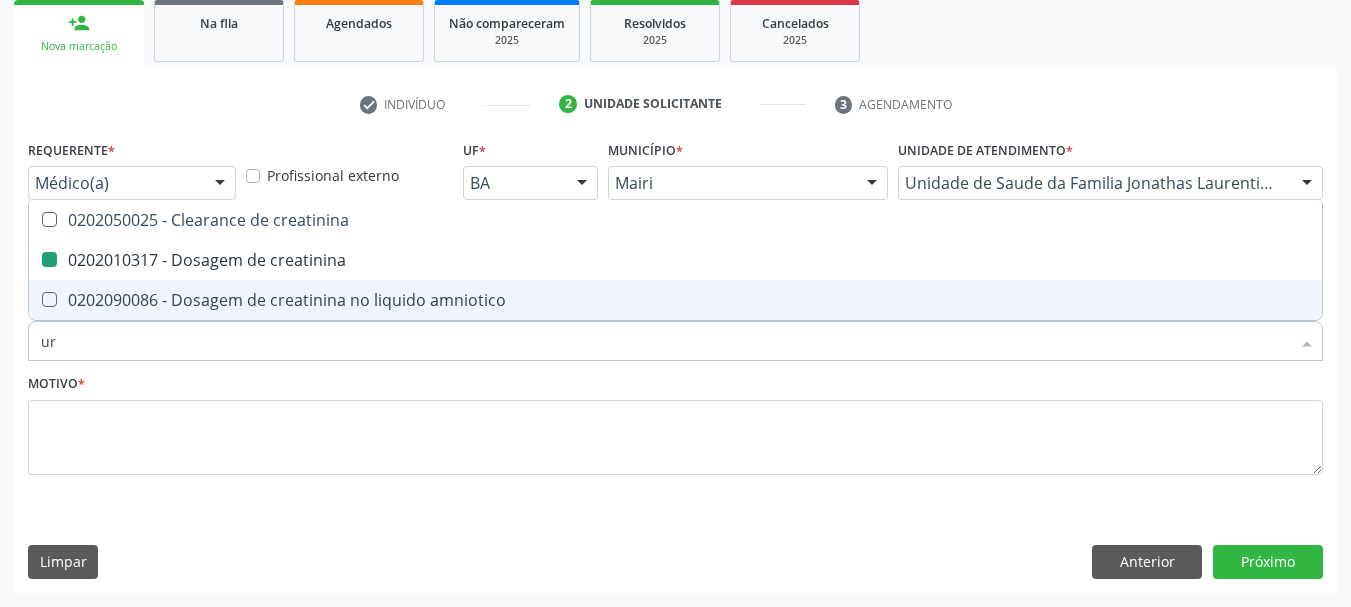 type on "uri" 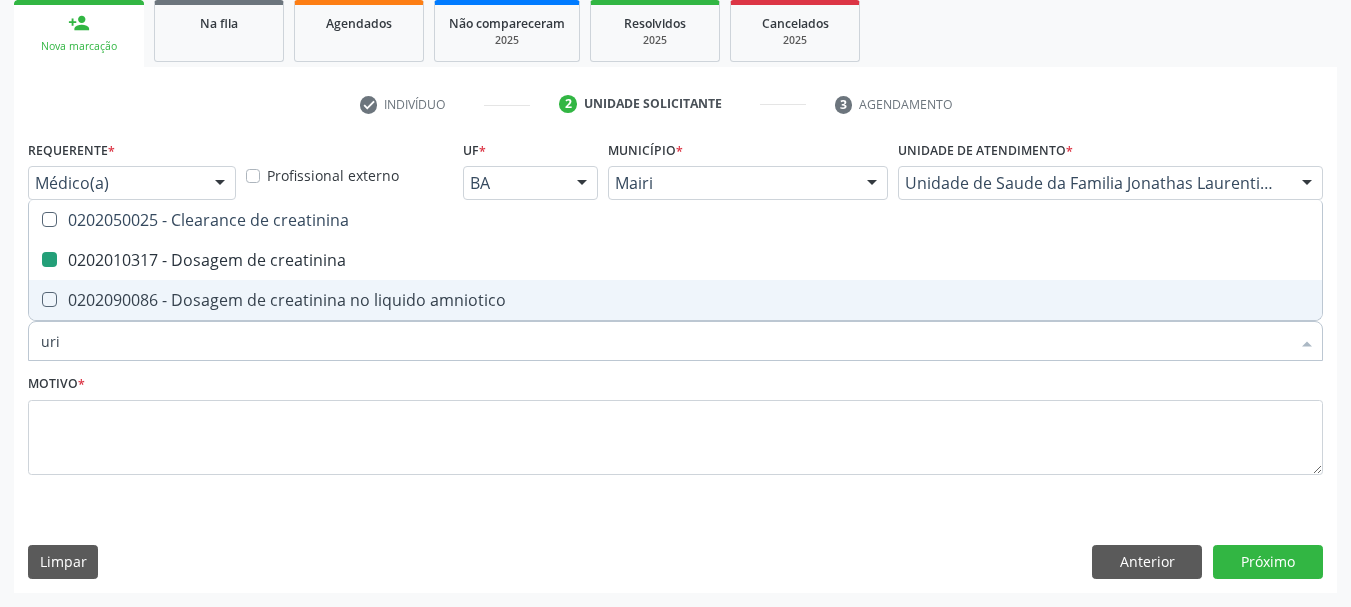 checkbox on "false" 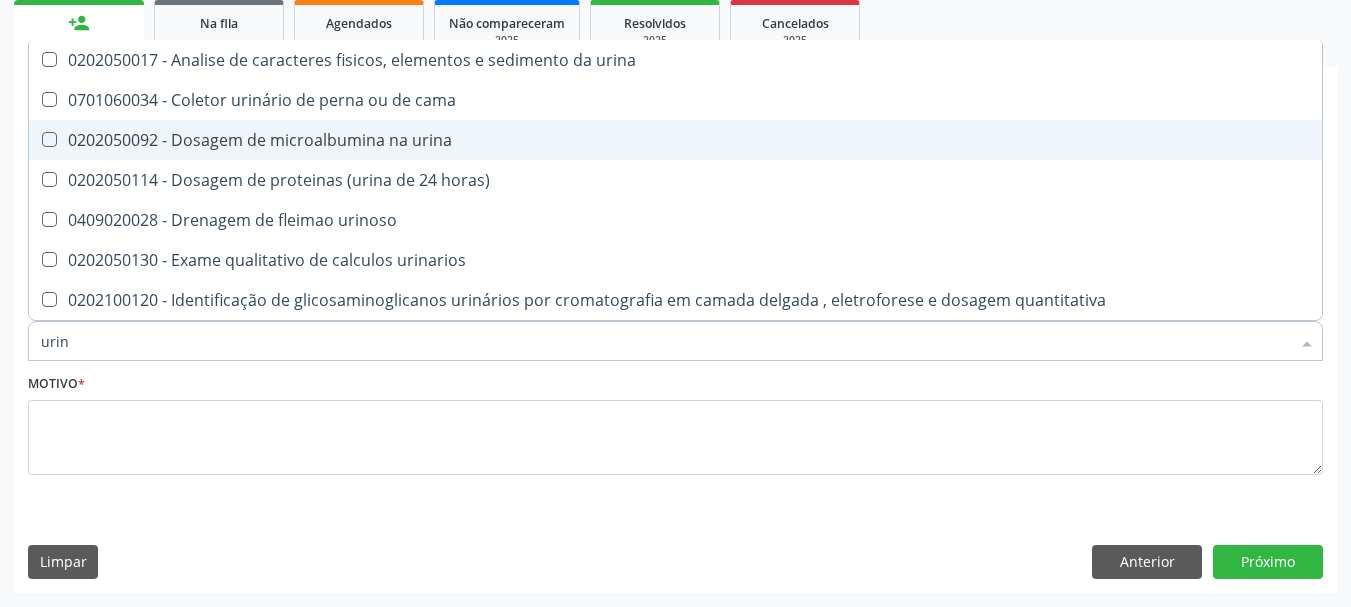 type on "urina" 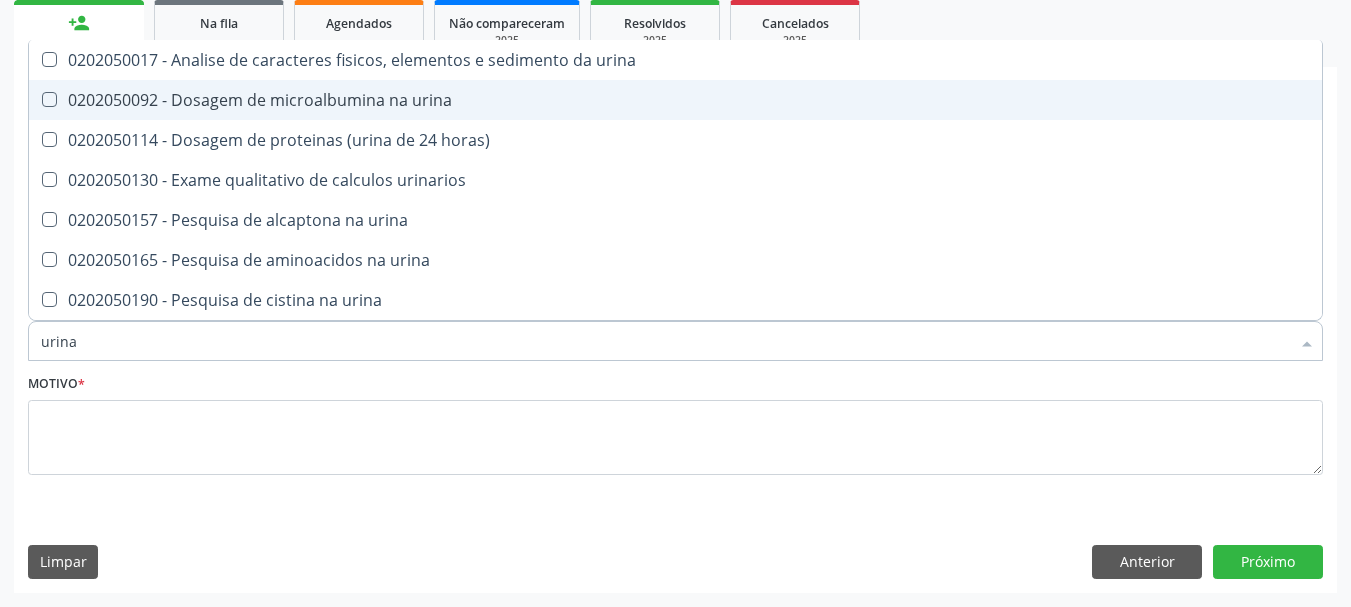 click on "0202050092 - Dosagem de microalbumina na urina" at bounding box center (675, 100) 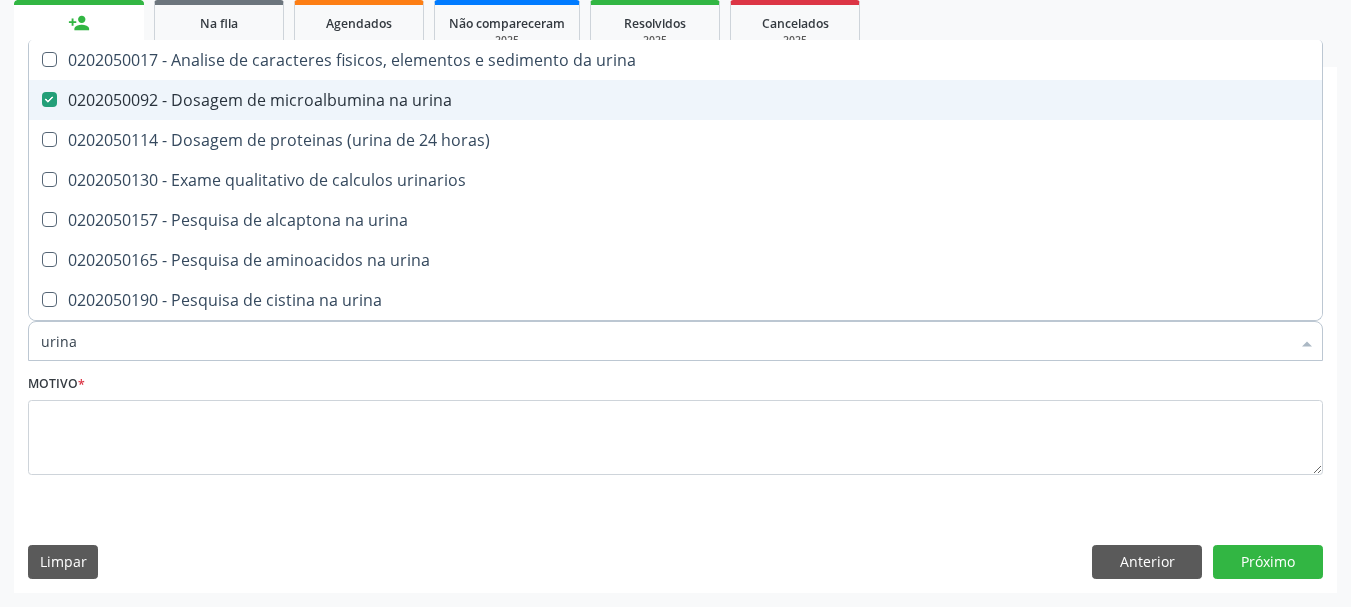 click on "0202050092 - Dosagem de microalbumina na urina" at bounding box center (675, 100) 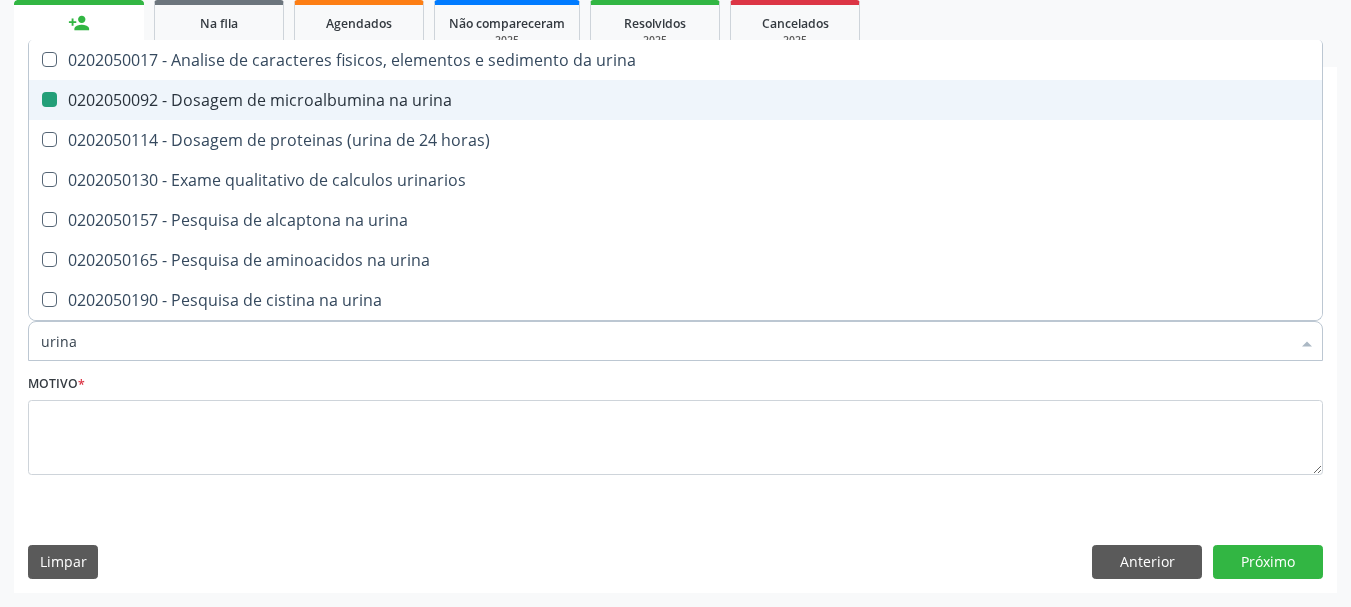checkbox on "false" 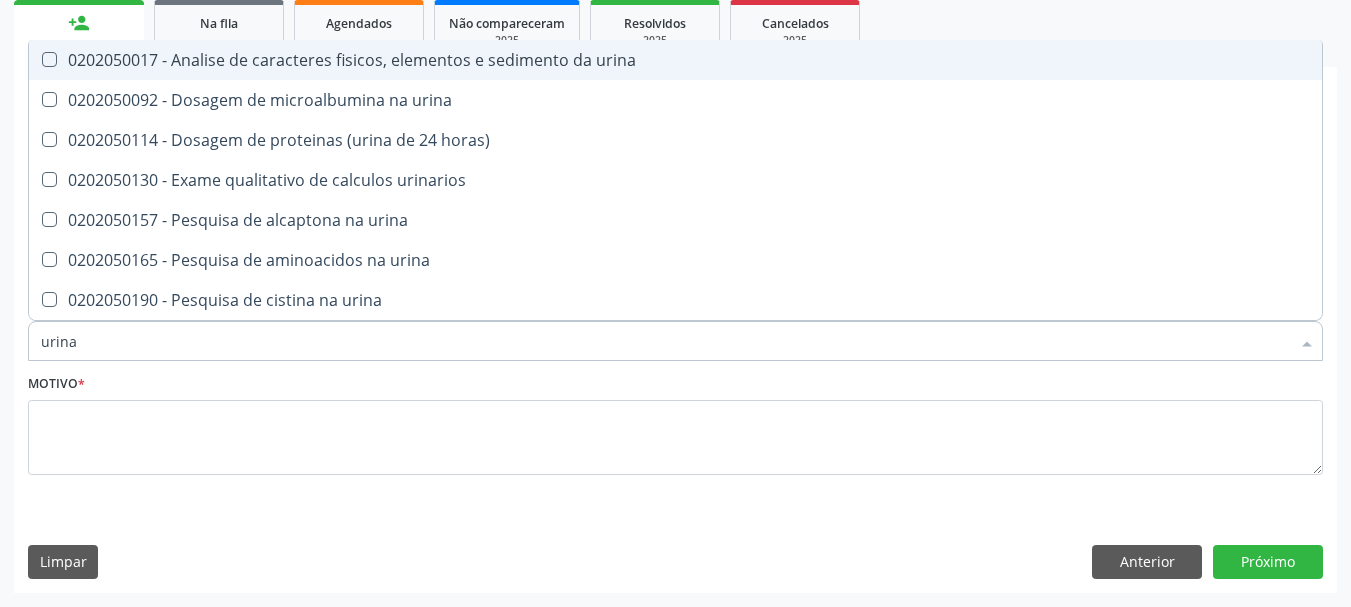 click on "0202050017 - Analise de caracteres fisicos, elementos e sedimento da urina" at bounding box center (675, 60) 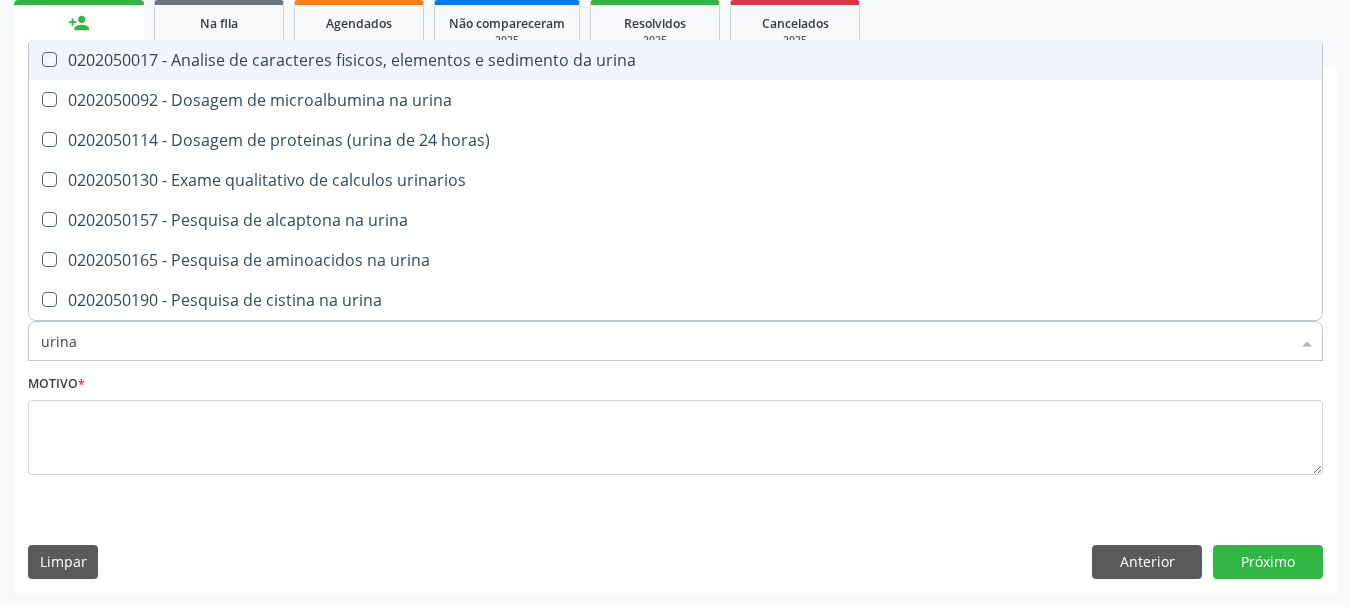 checkbox on "true" 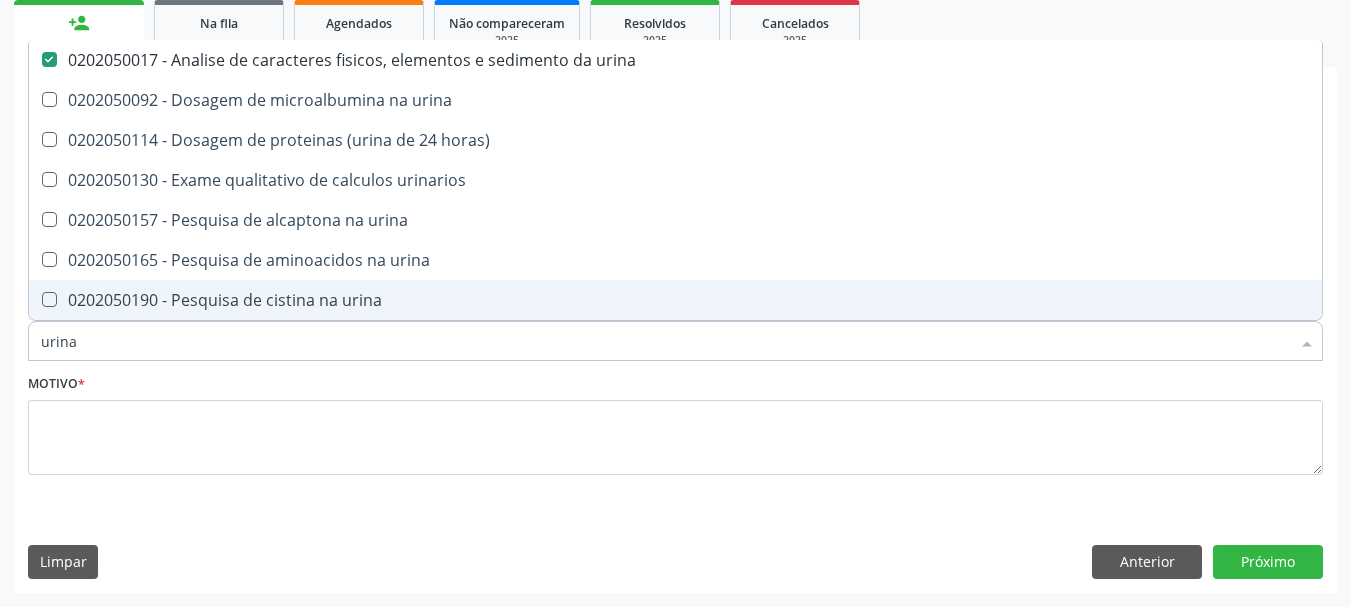 drag, startPoint x: 78, startPoint y: 349, endPoint x: 0, endPoint y: 354, distance: 78.160095 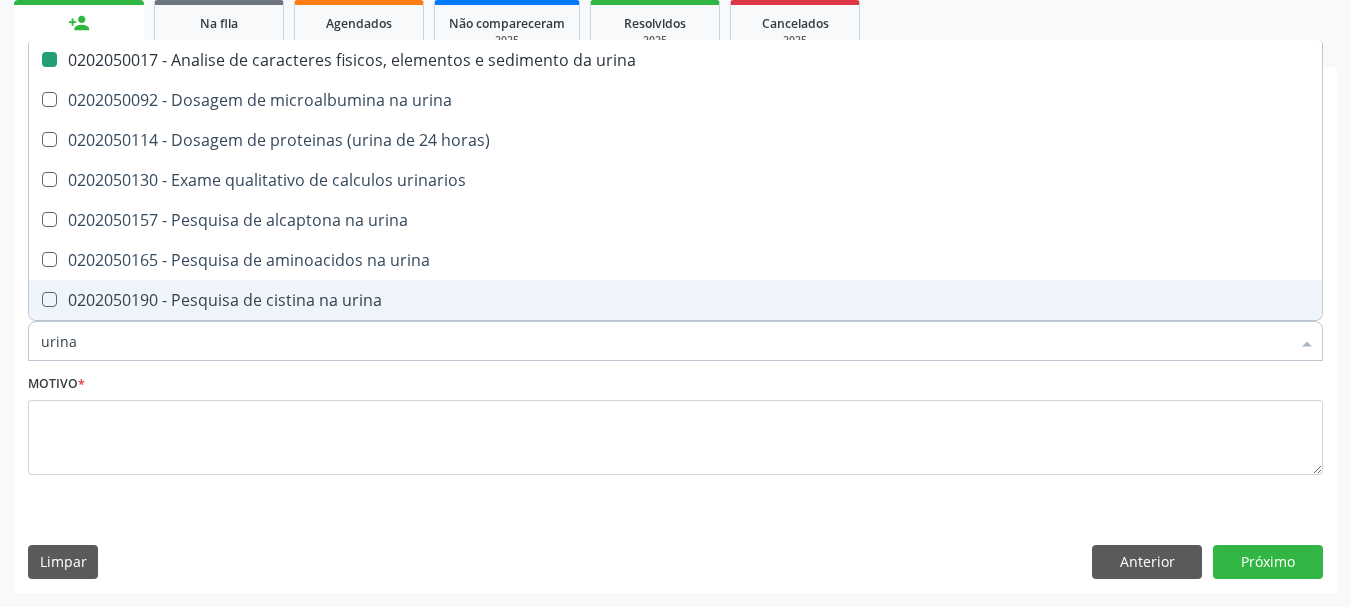type on "c" 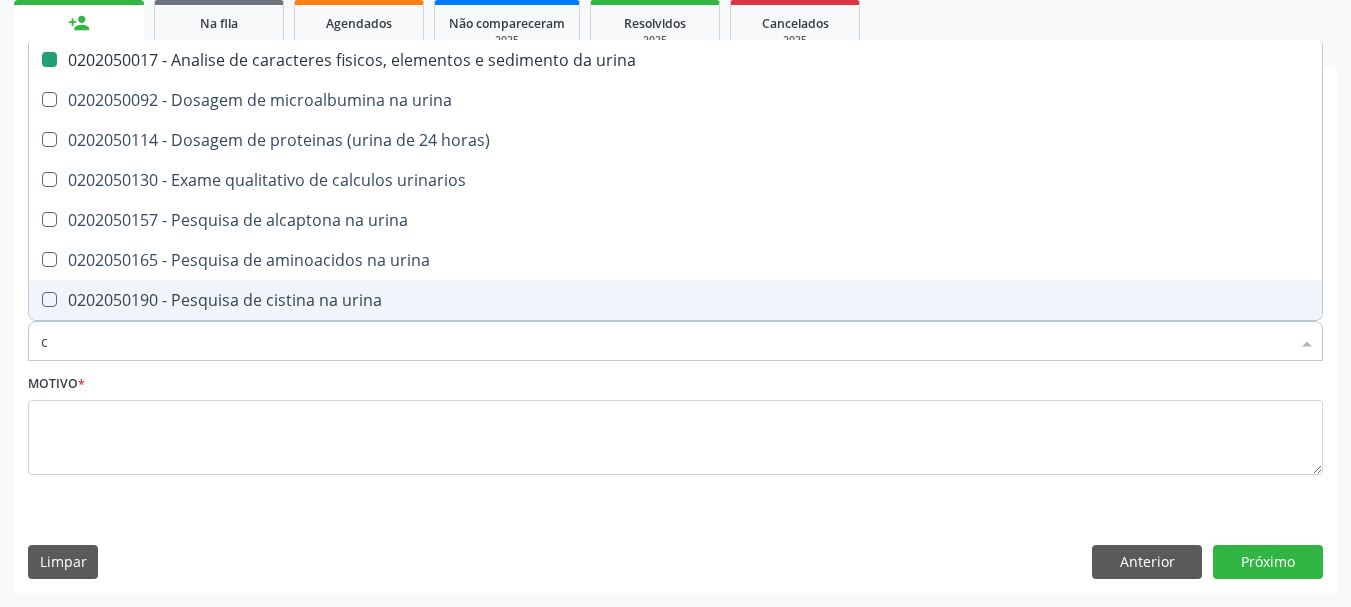 checkbox on "false" 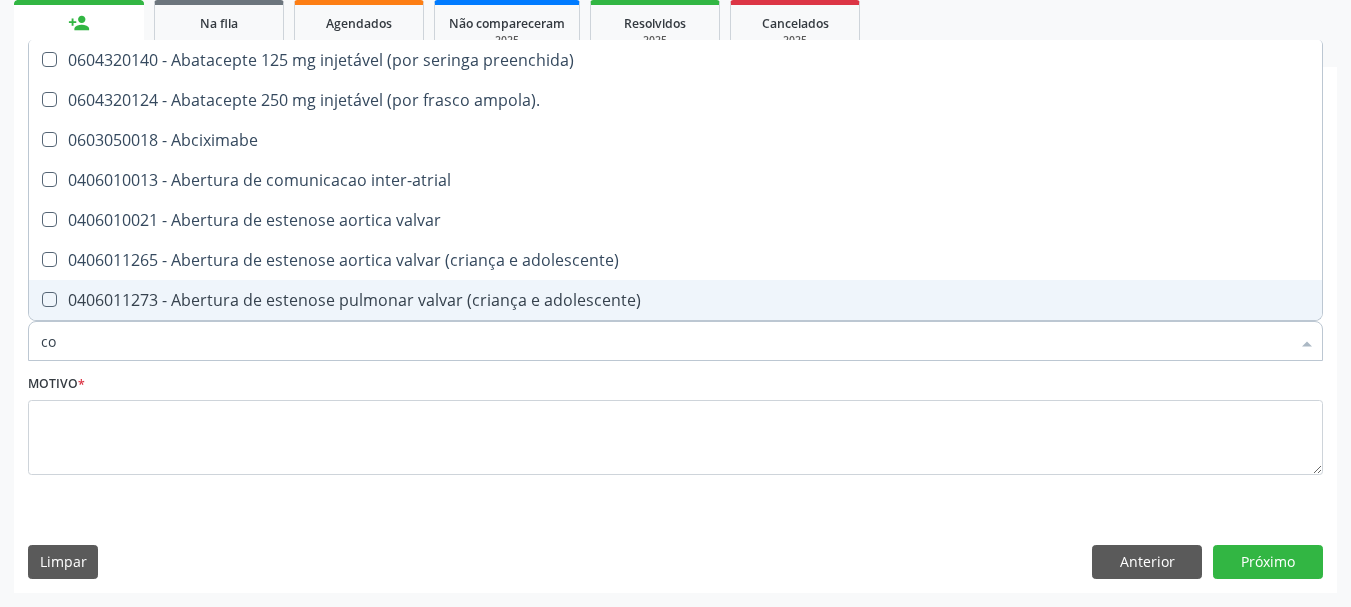 type on "col" 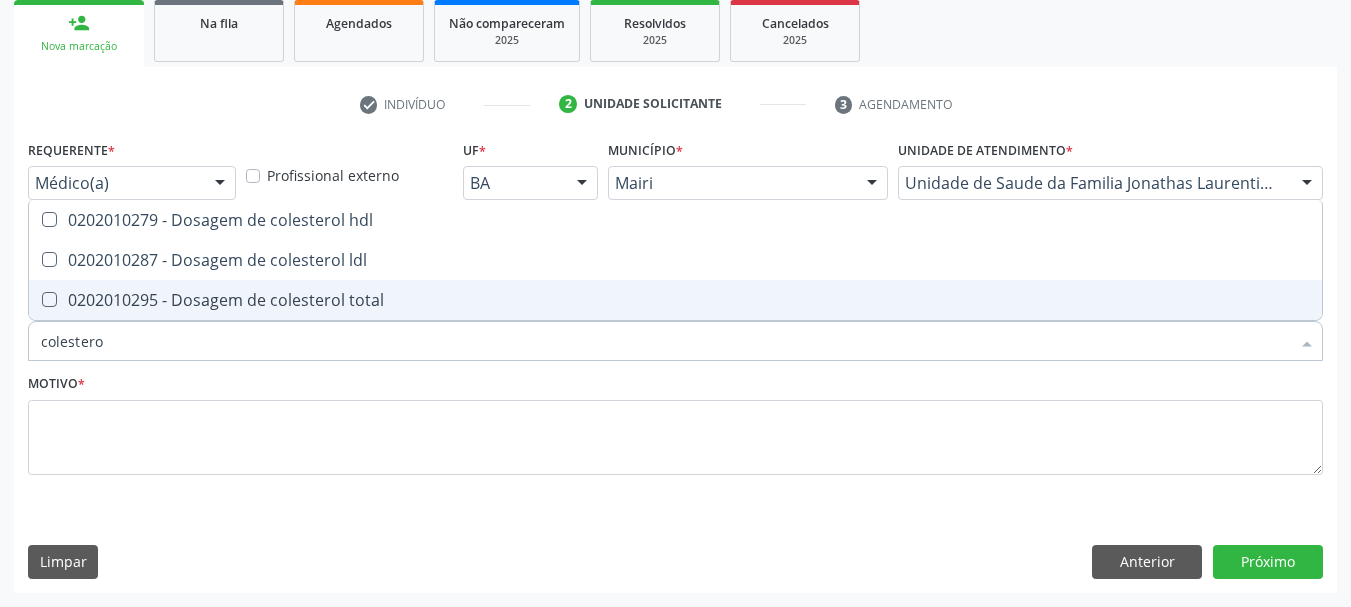 type on "colesterol" 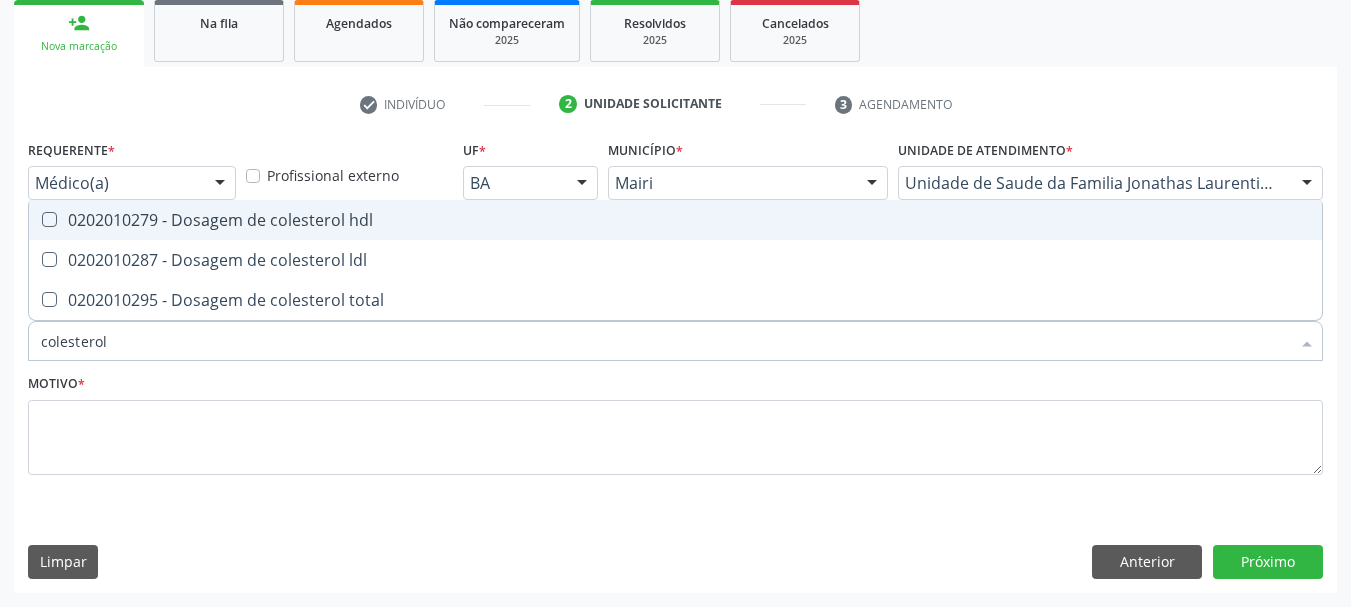 click on "0202010279 - Dosagem de colesterol hdl" at bounding box center (675, 220) 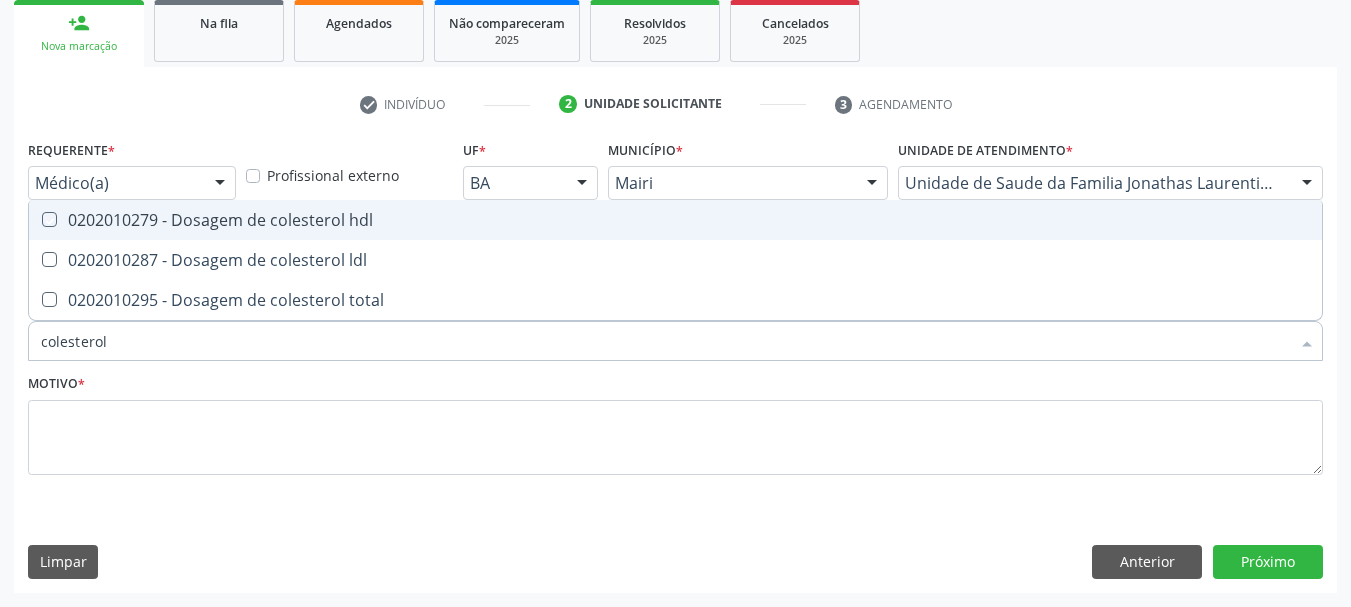 checkbox on "true" 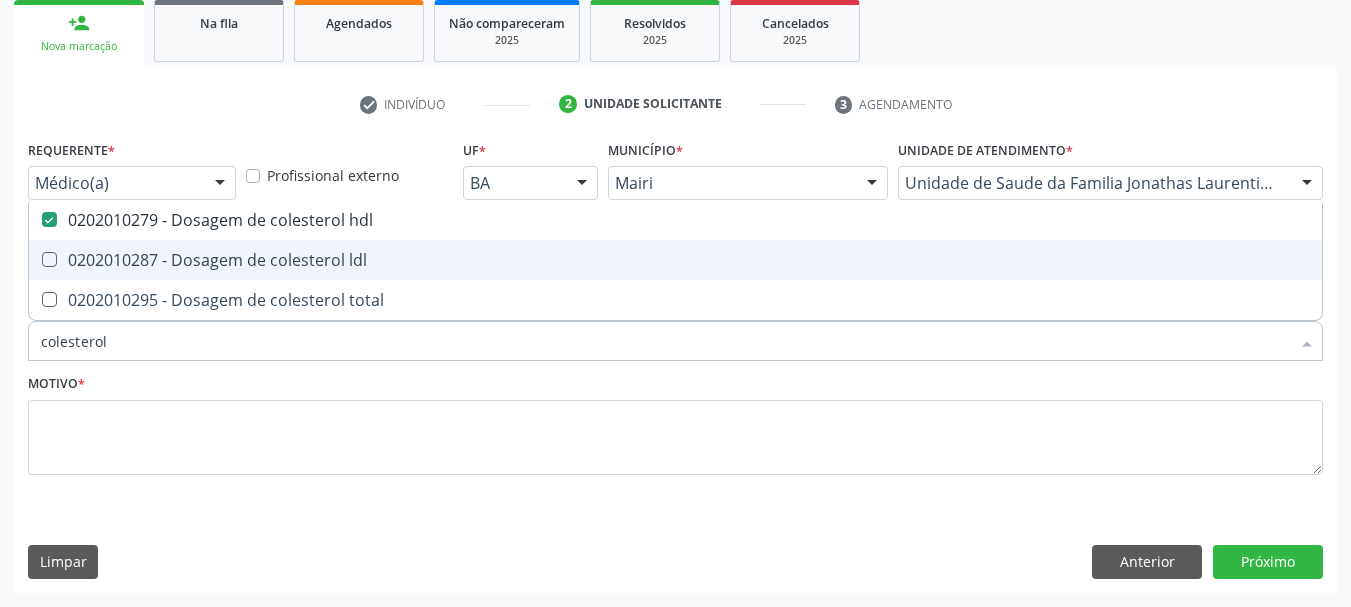click on "0202010287 - Dosagem de colesterol ldl" at bounding box center (675, 260) 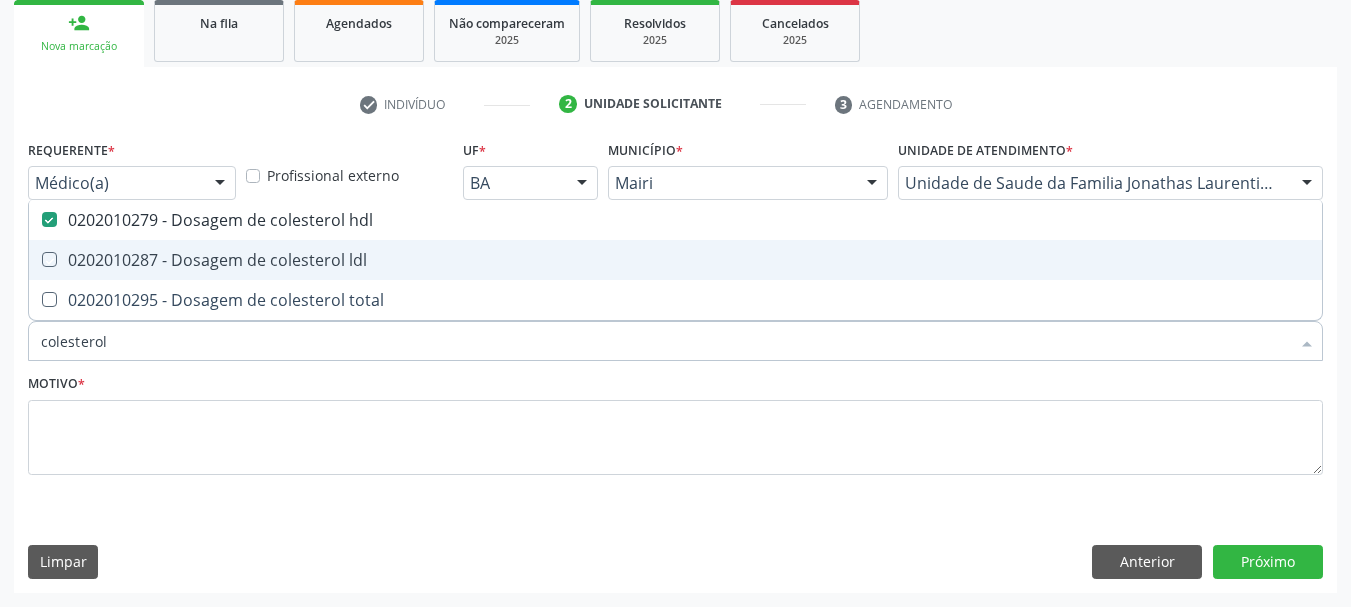checkbox on "true" 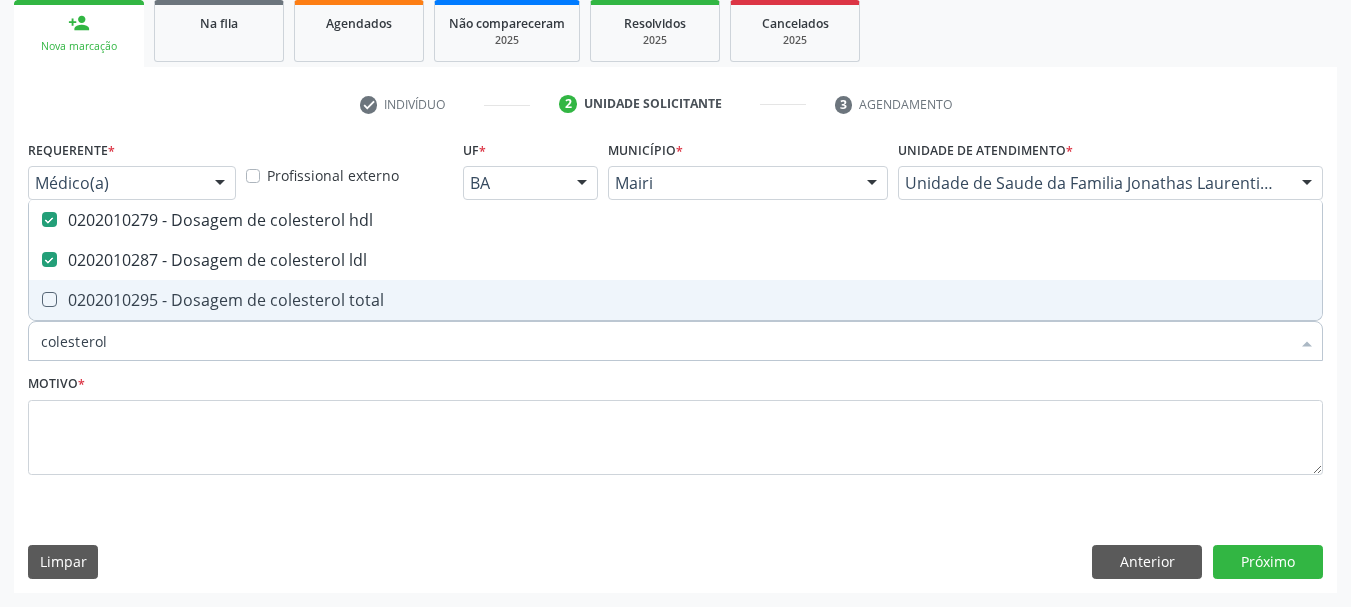 click on "0202010295 - Dosagem de colesterol total" at bounding box center (675, 300) 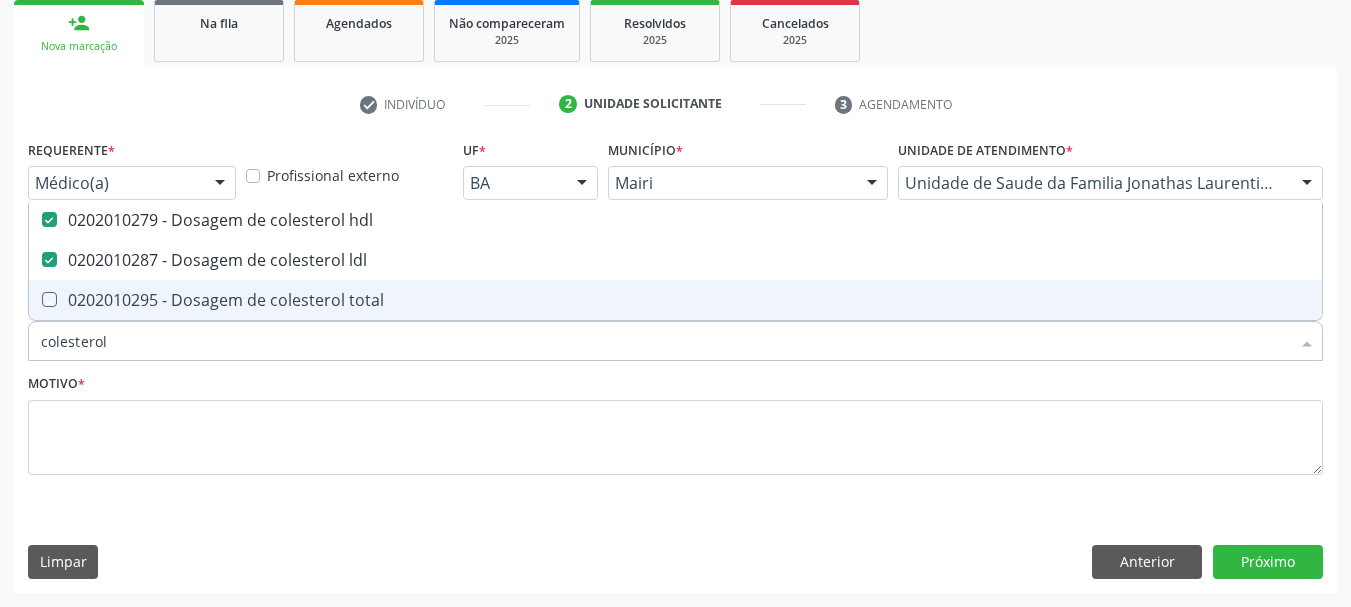 checkbox on "true" 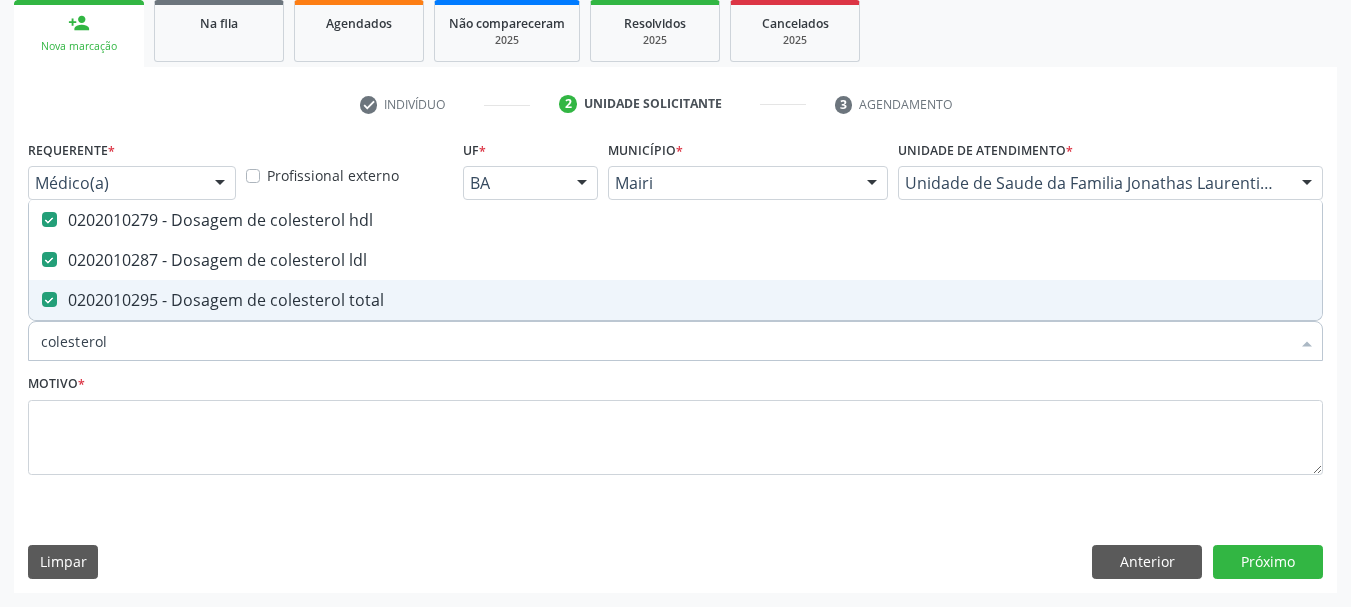 drag, startPoint x: 131, startPoint y: 342, endPoint x: 0, endPoint y: 333, distance: 131.30879 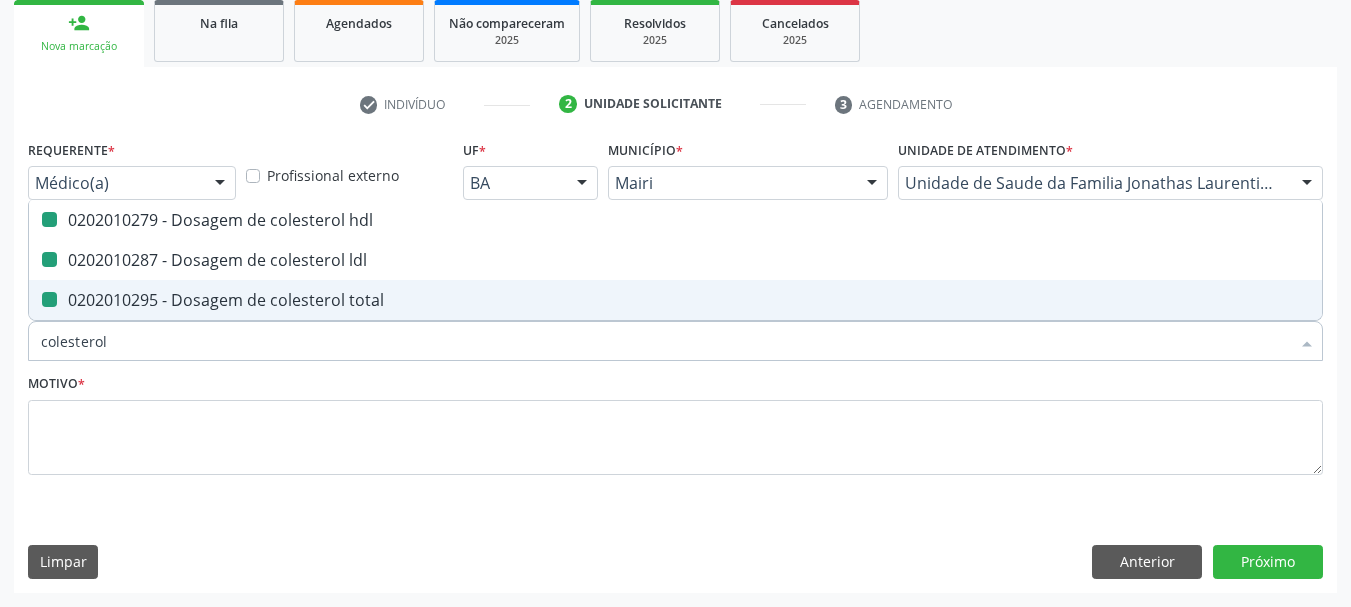 type 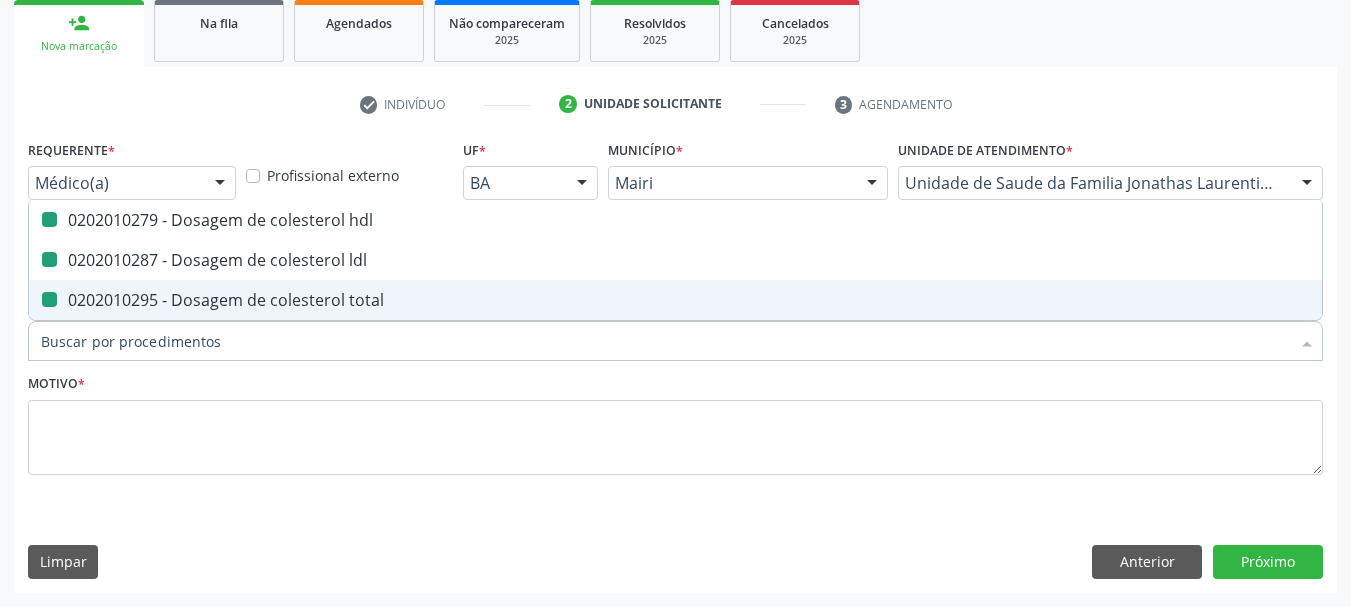 checkbox on "false" 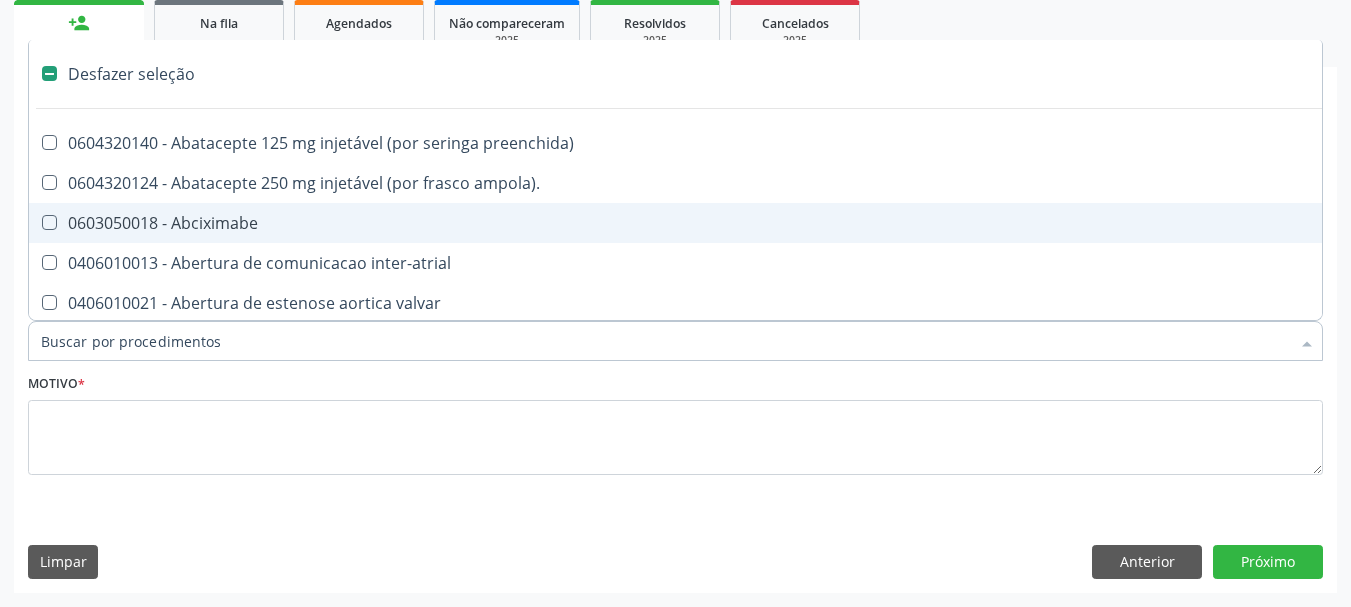 type on "t" 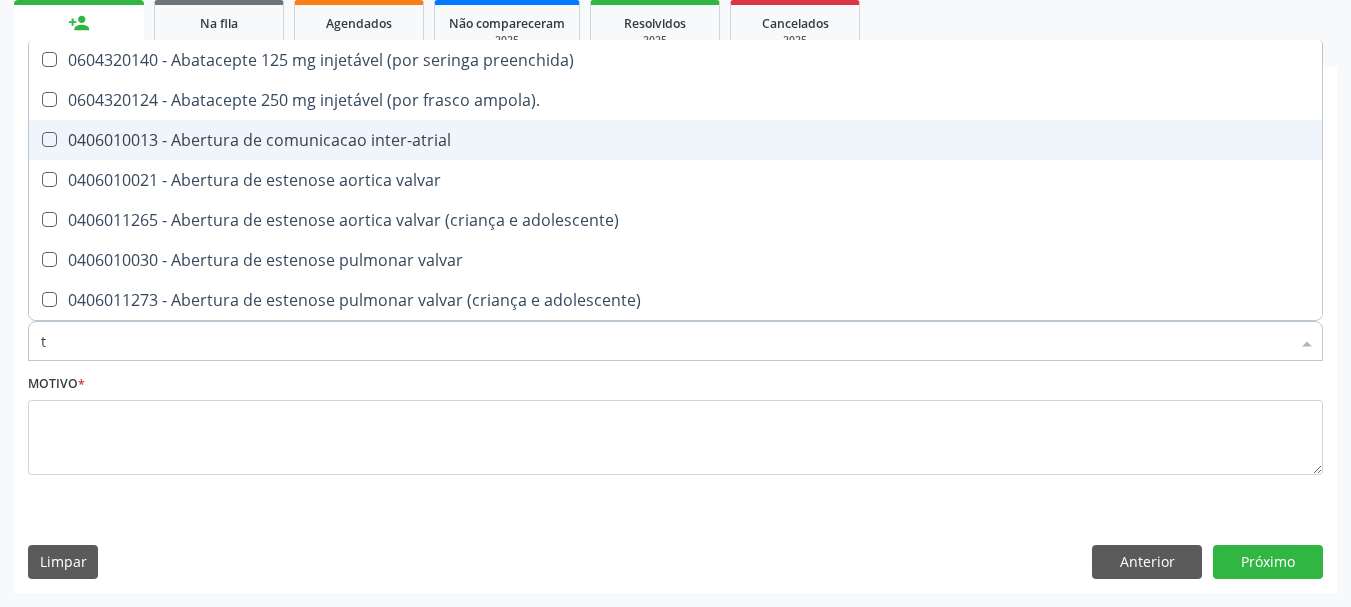 checkbox on "true" 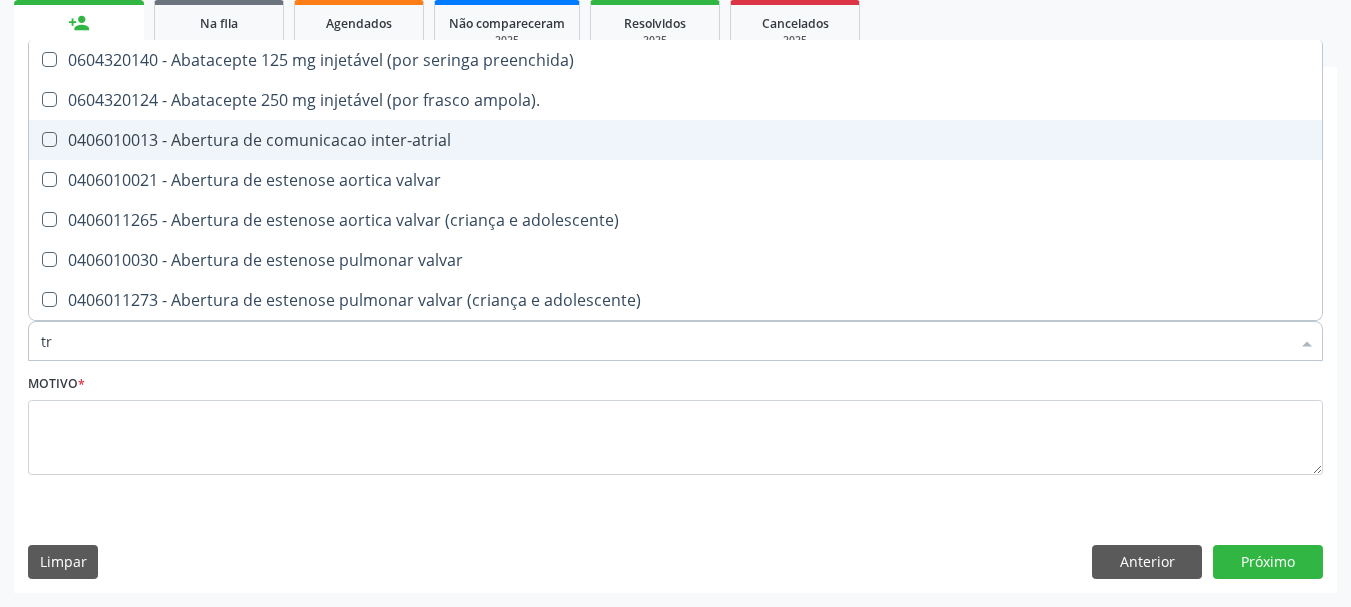 checkbox on "false" 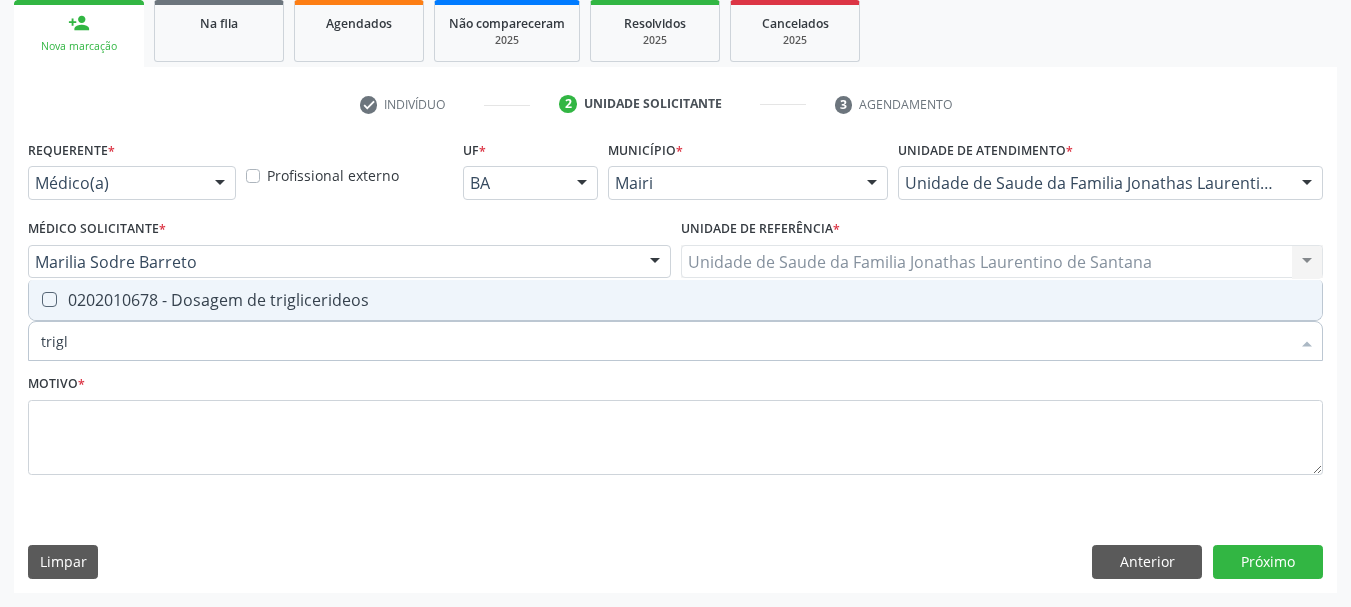 type on "trigli" 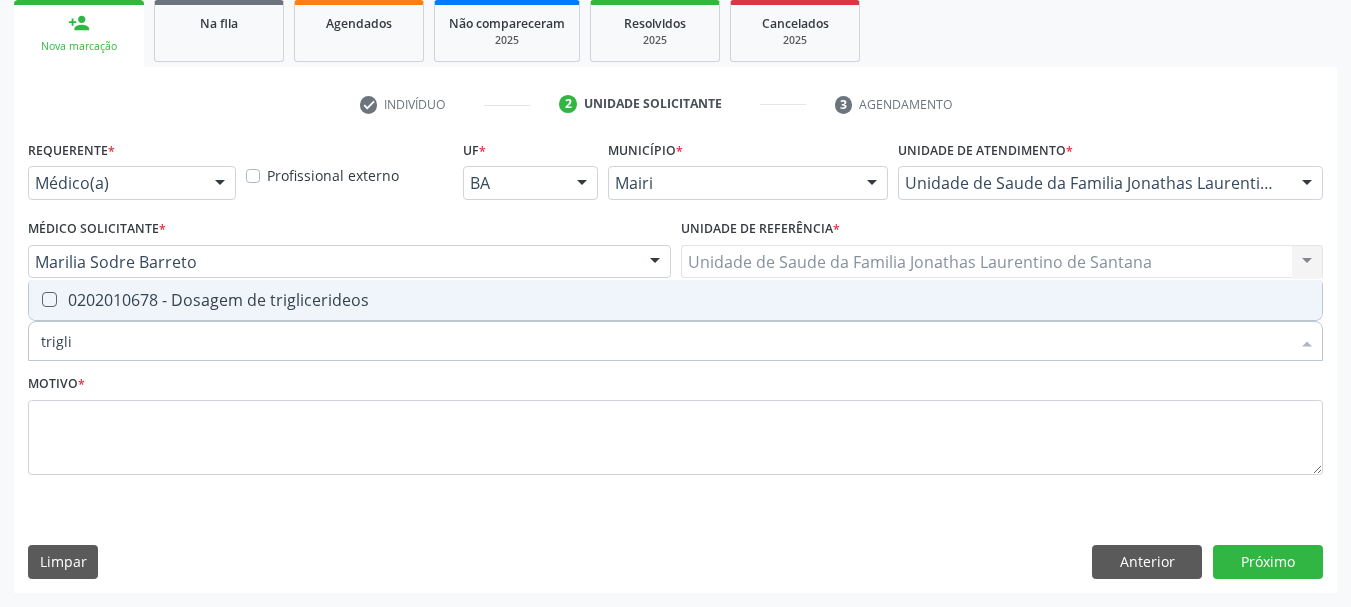 click on "0202010678 - Dosagem de triglicerideos" at bounding box center (675, 300) 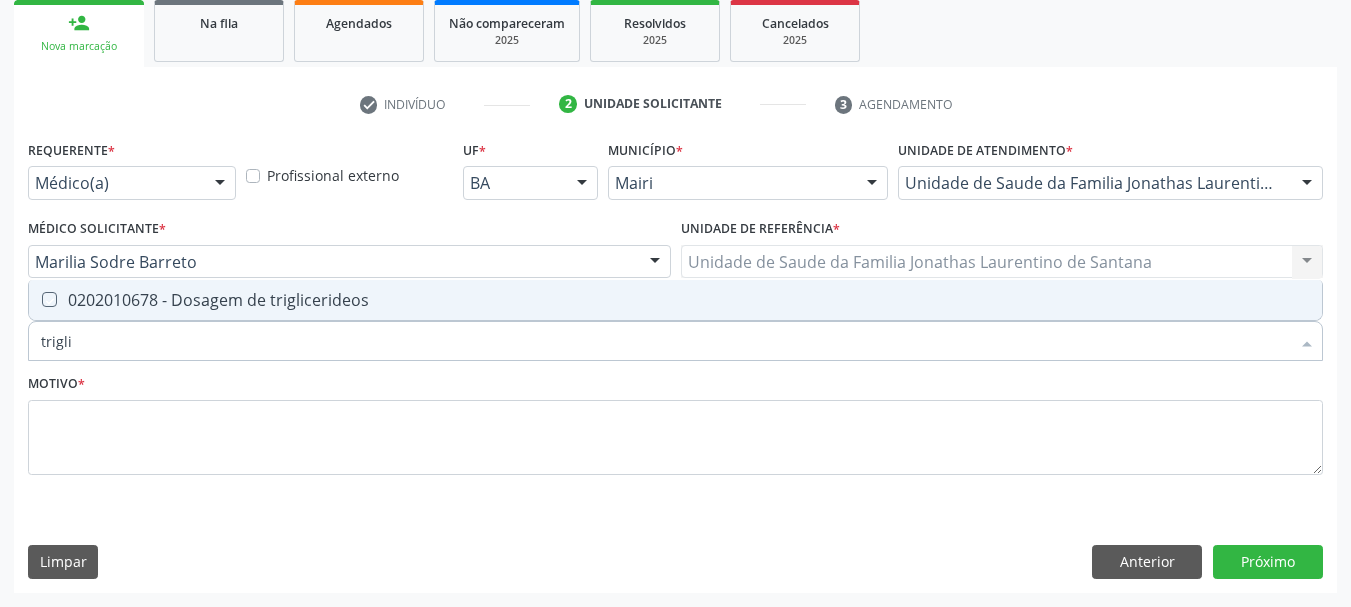 checkbox on "true" 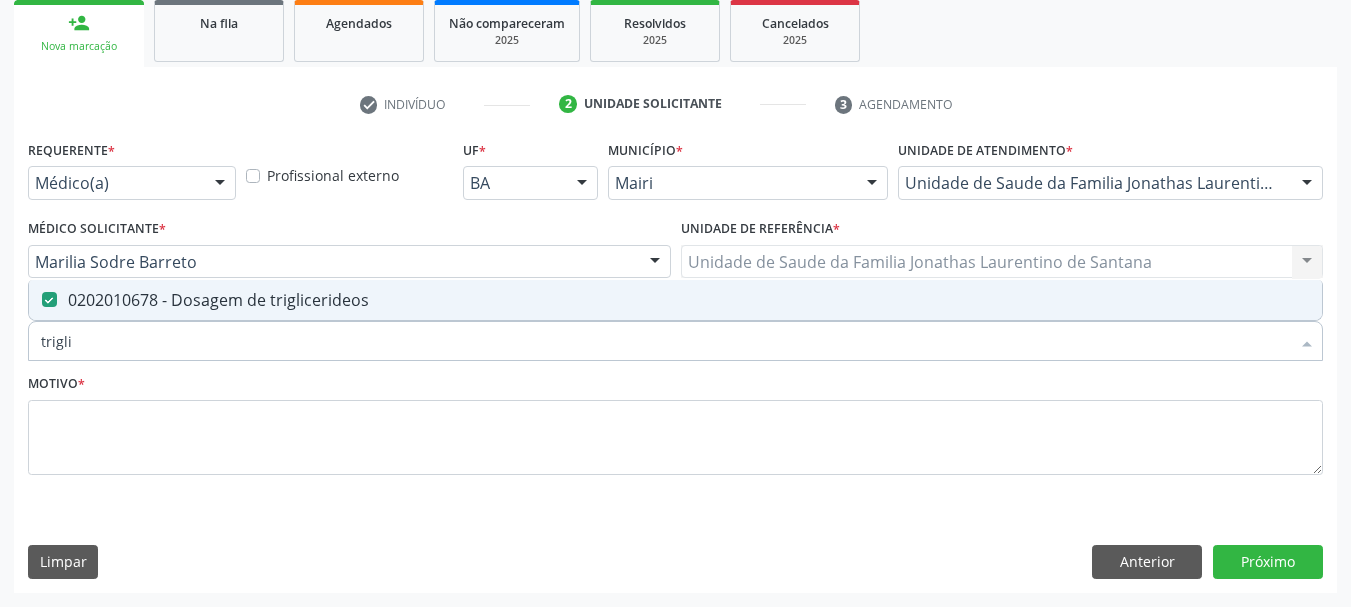 drag, startPoint x: 42, startPoint y: 351, endPoint x: 0, endPoint y: 353, distance: 42.047592 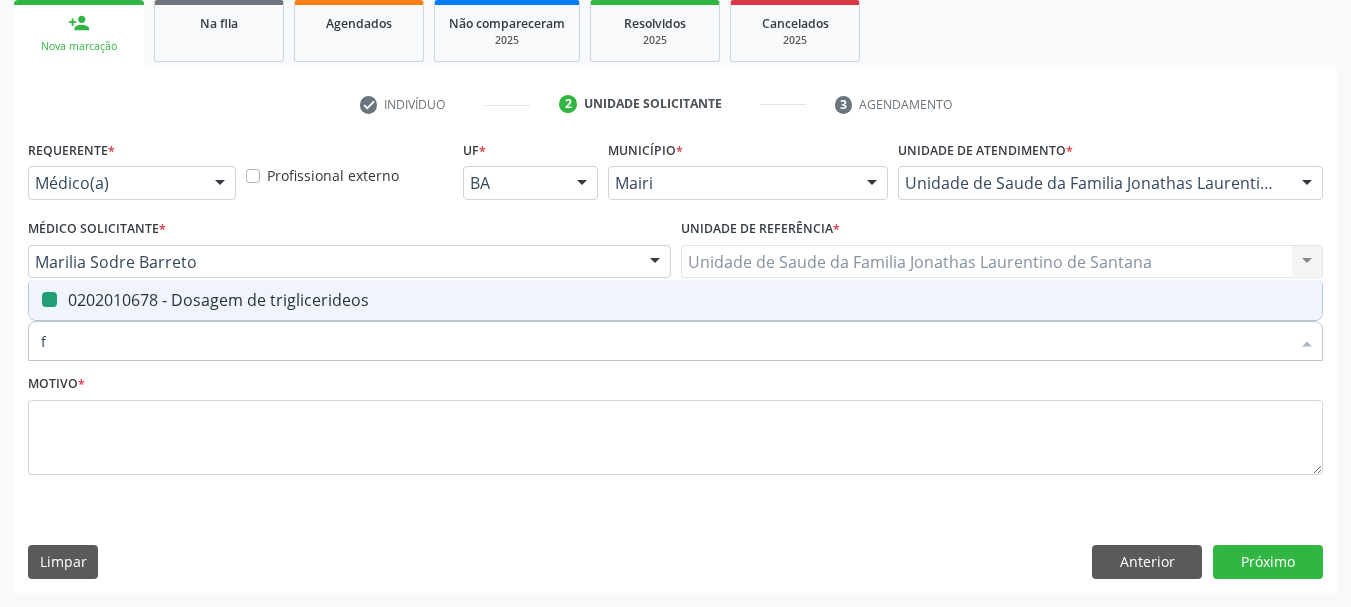 type on "fe" 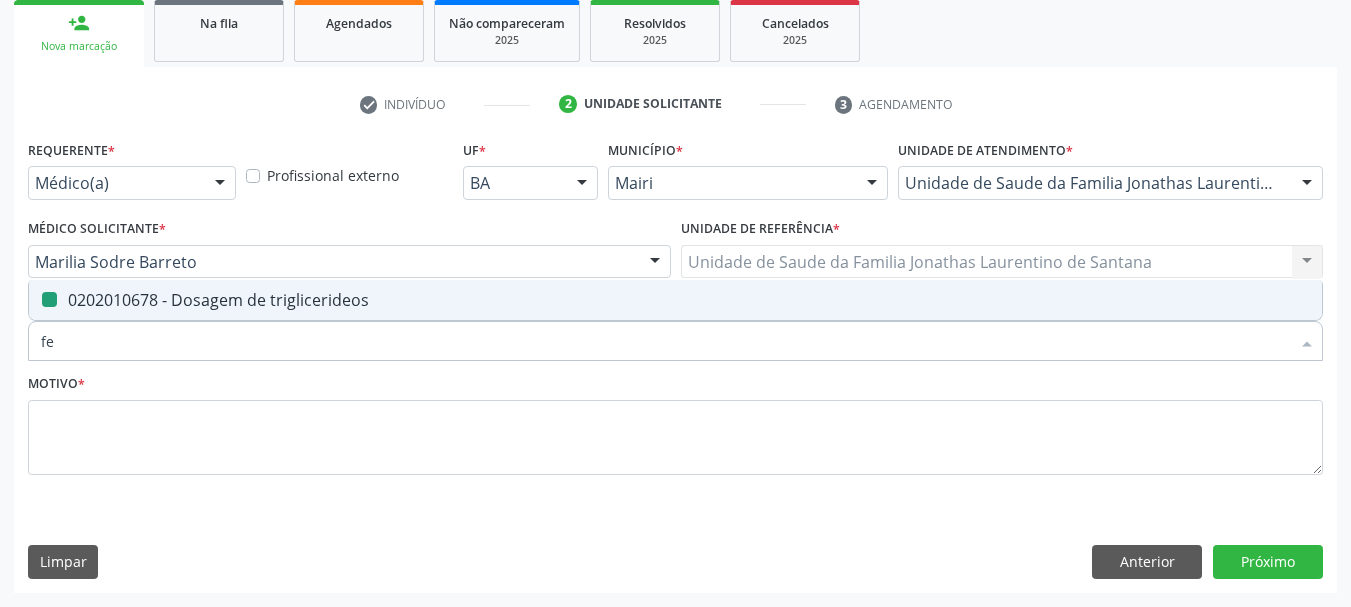 checkbox on "false" 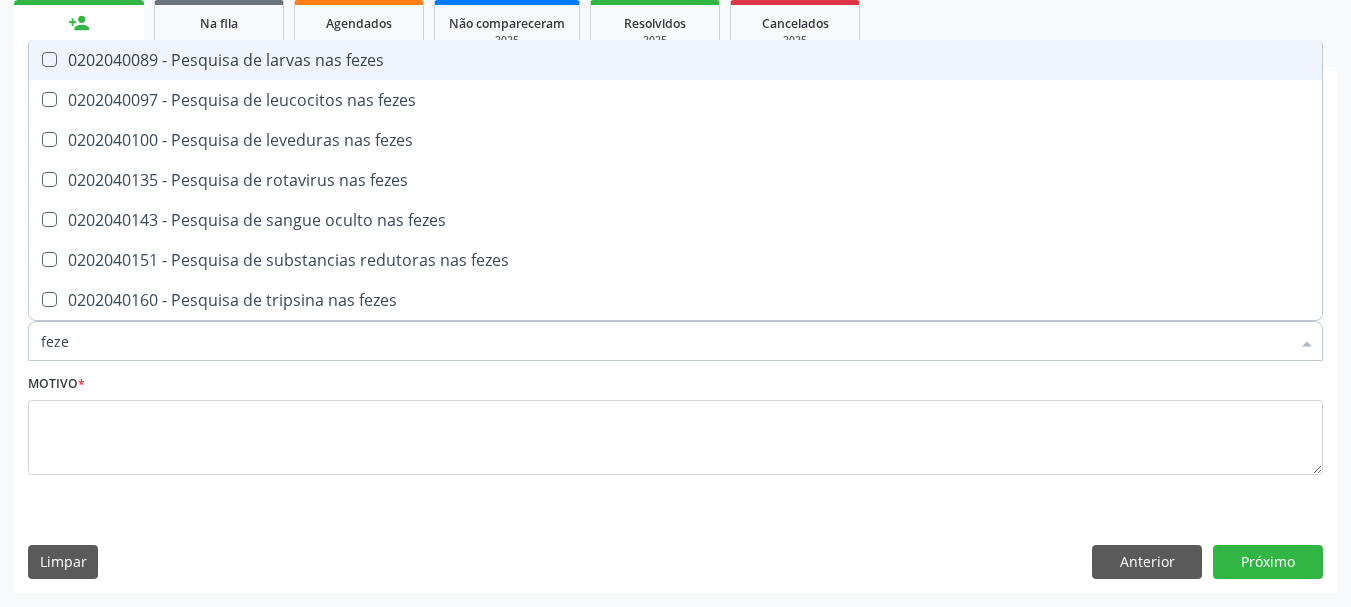 type on "fezes" 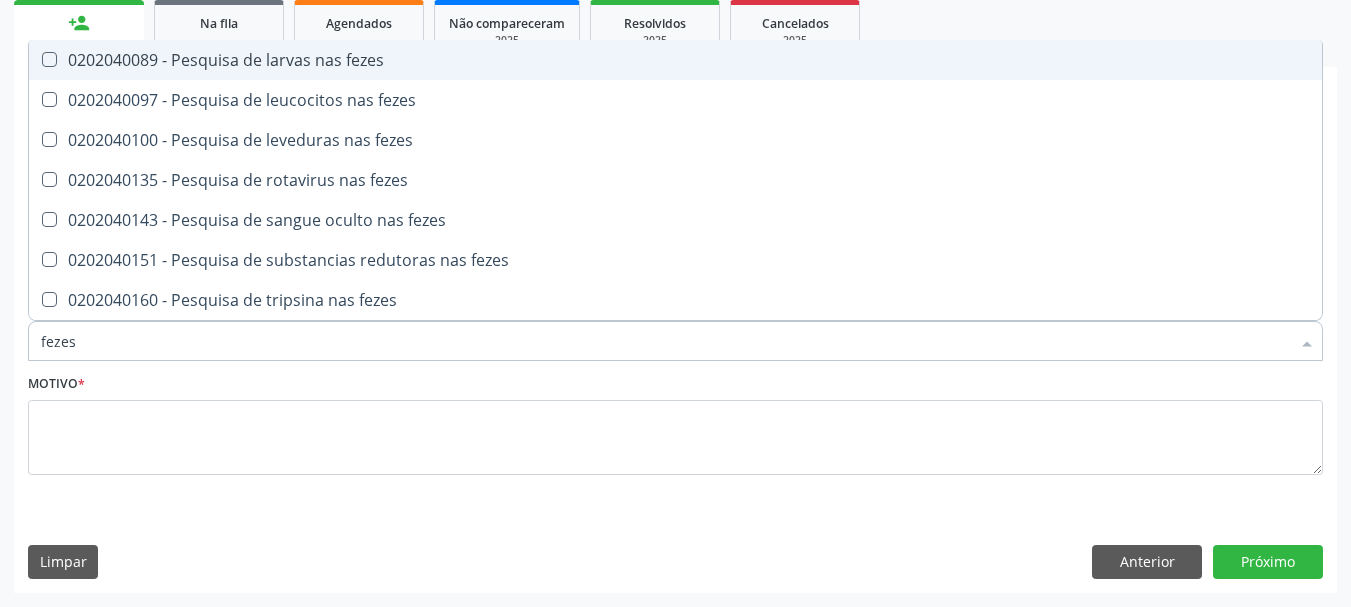click on "0202040089 - Pesquisa de larvas nas fezes" at bounding box center (675, 60) 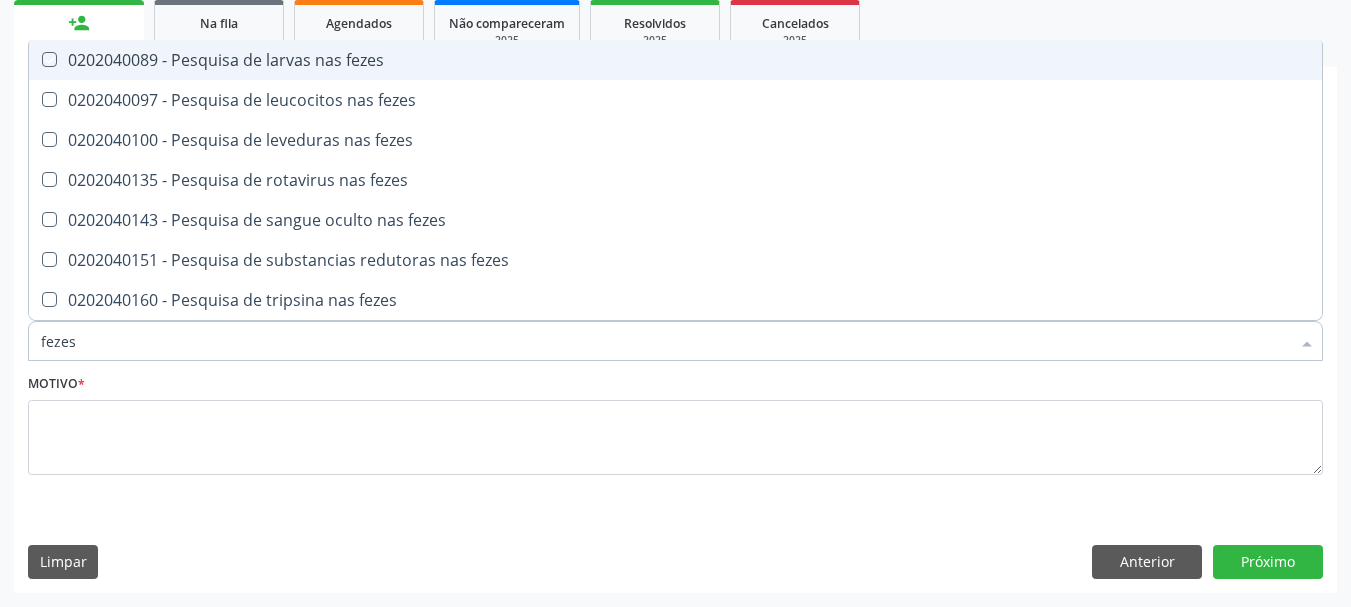 checkbox on "true" 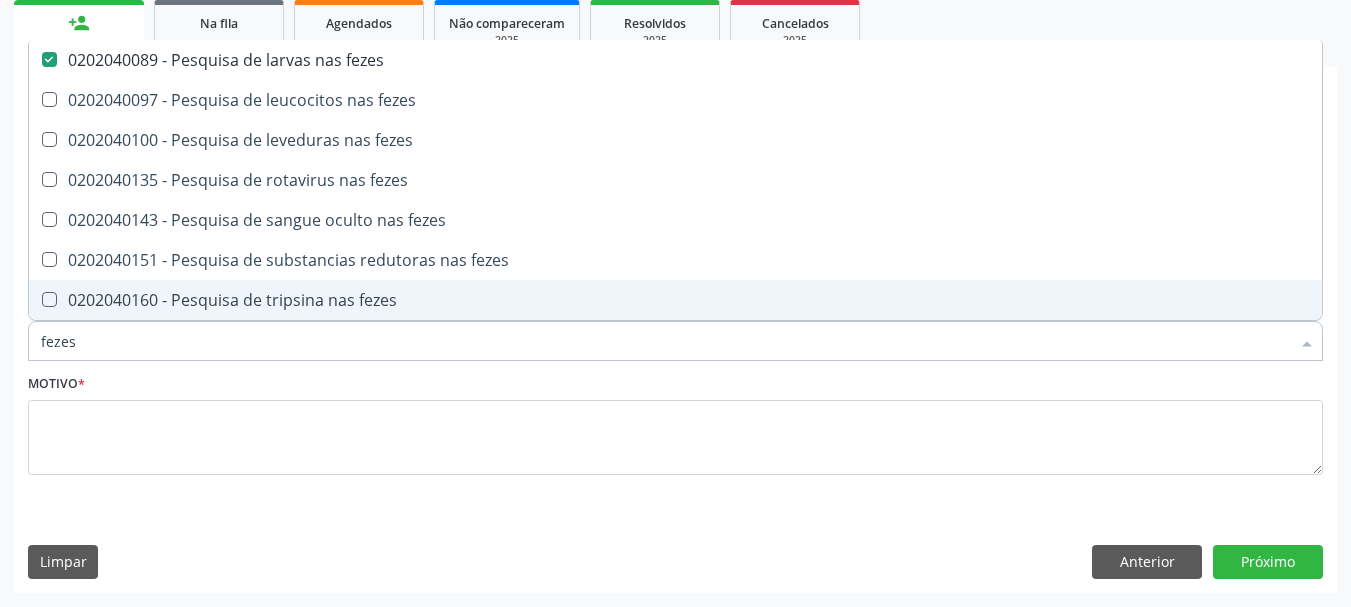 drag, startPoint x: 110, startPoint y: 347, endPoint x: 0, endPoint y: 359, distance: 110.65261 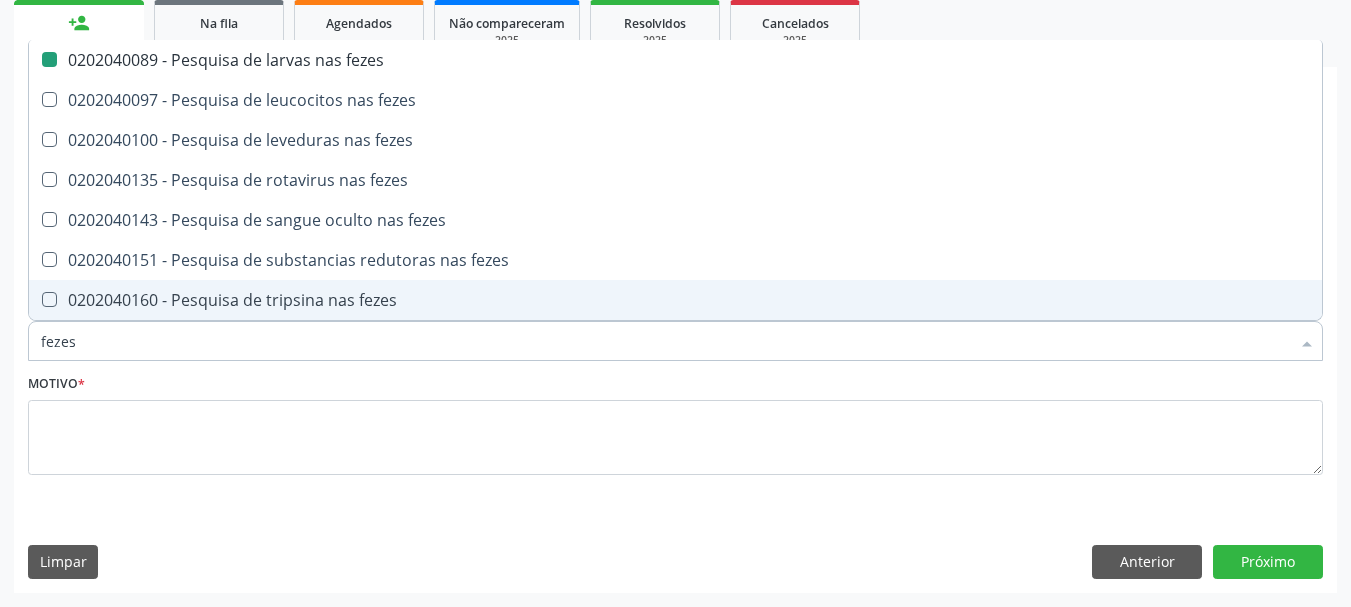type 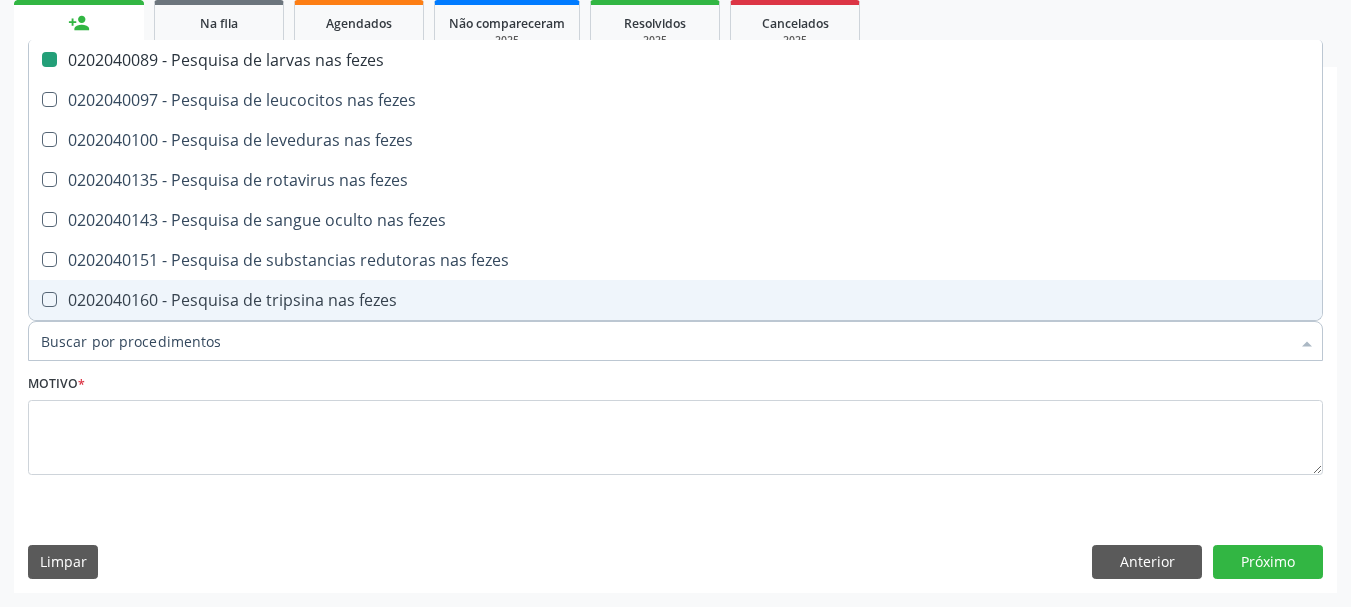 checkbox on "false" 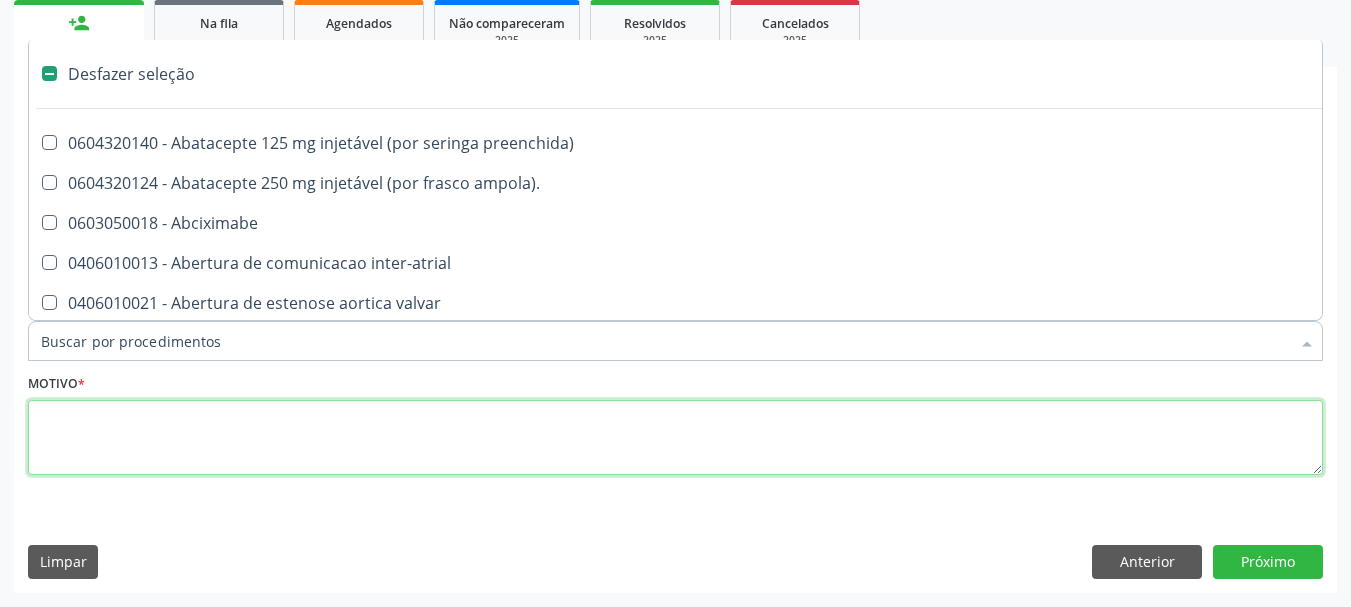 click at bounding box center [675, 438] 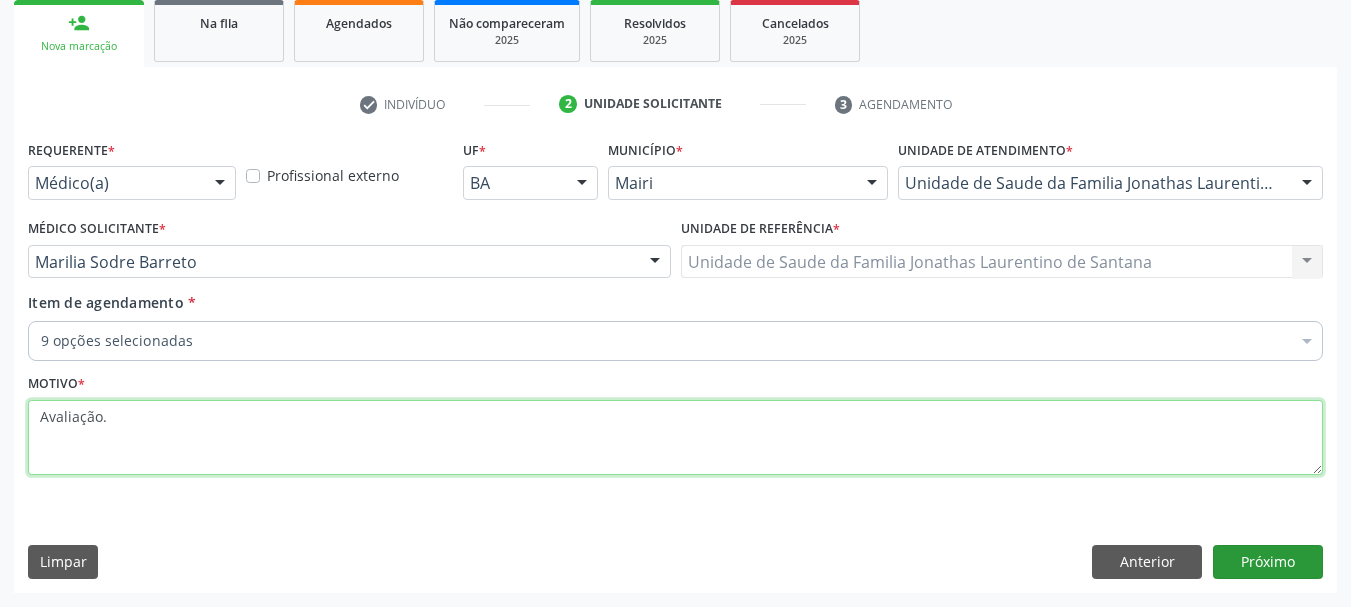 type on "Avaliação." 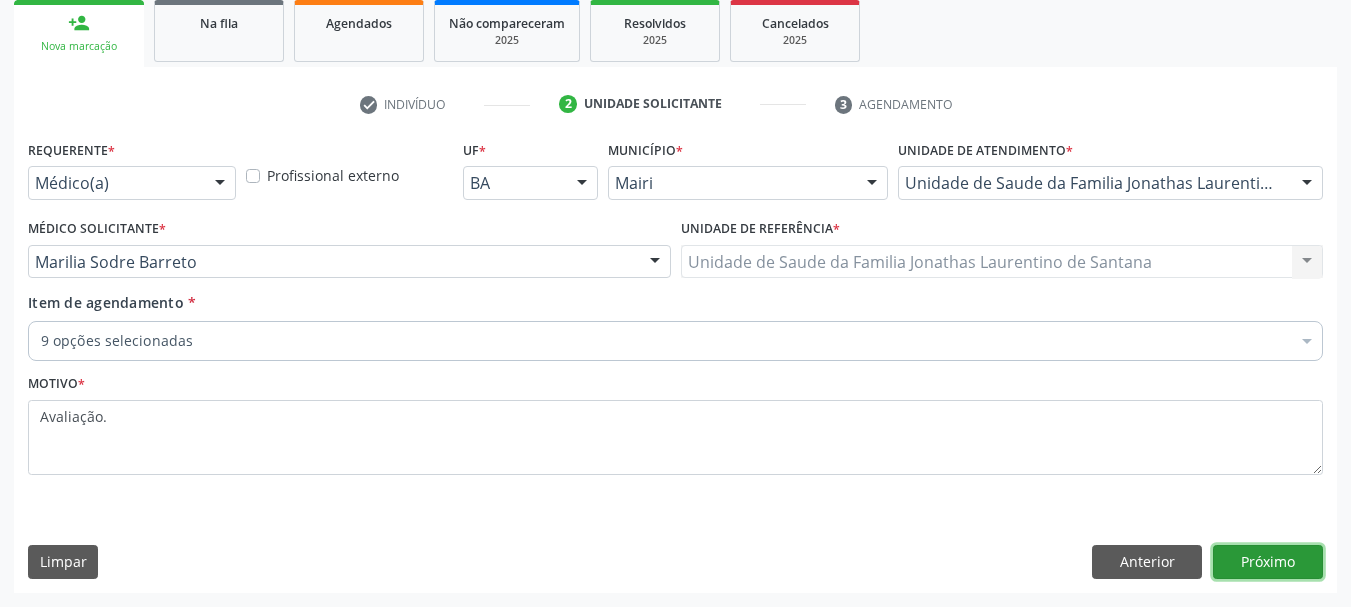click on "Próximo" at bounding box center (1268, 562) 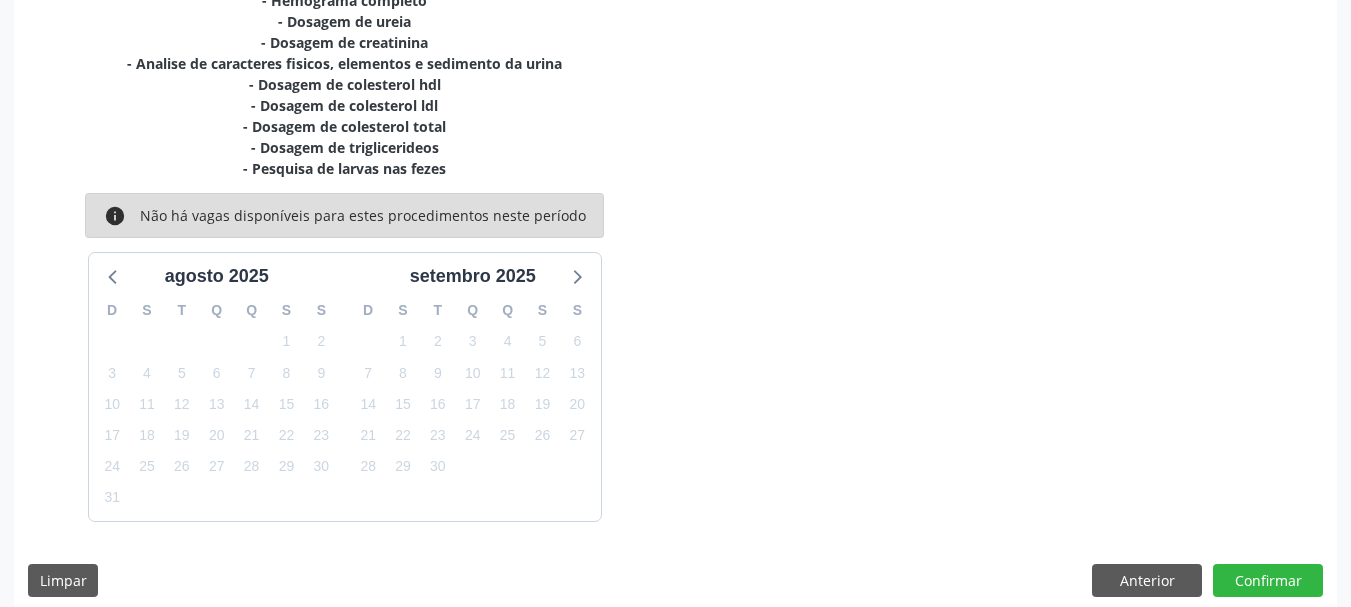 scroll, scrollTop: 490, scrollLeft: 0, axis: vertical 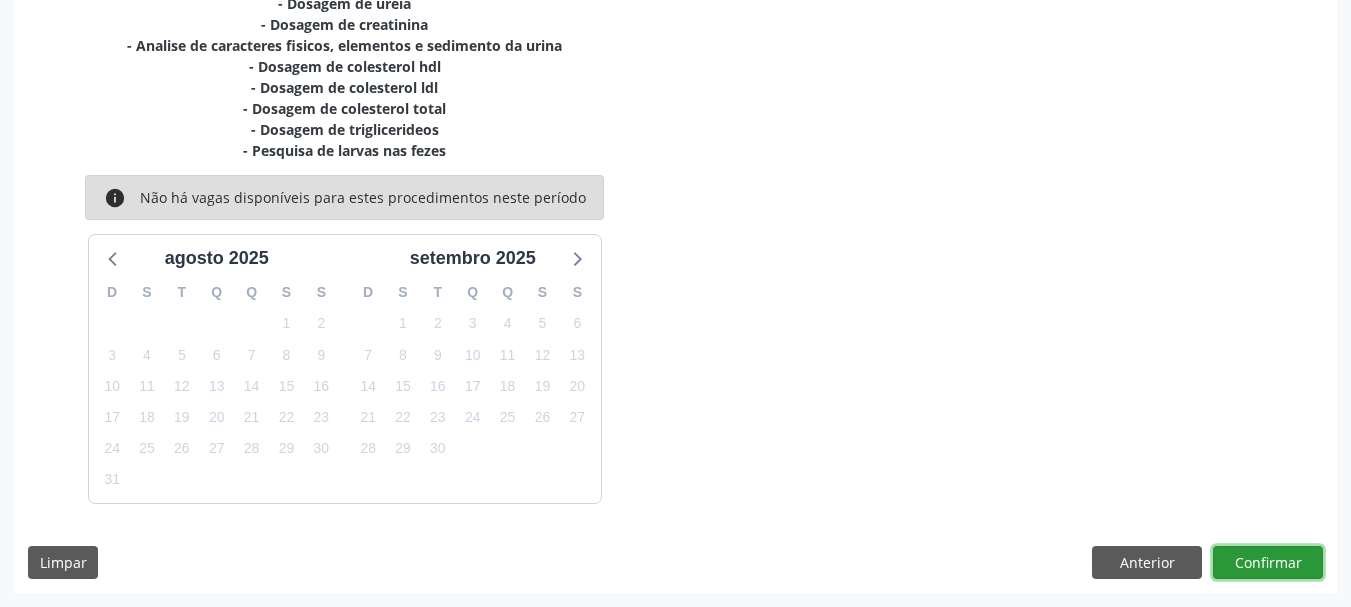 click on "Confirmar" at bounding box center [1268, 563] 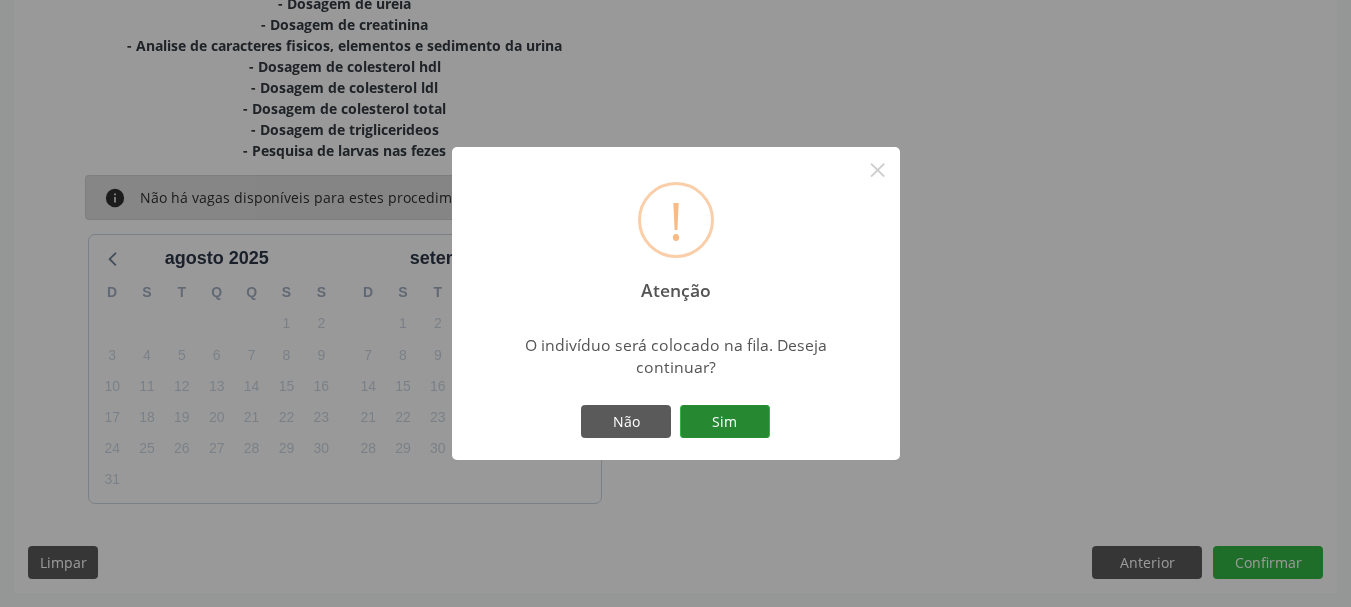 click on "Sim" at bounding box center [725, 422] 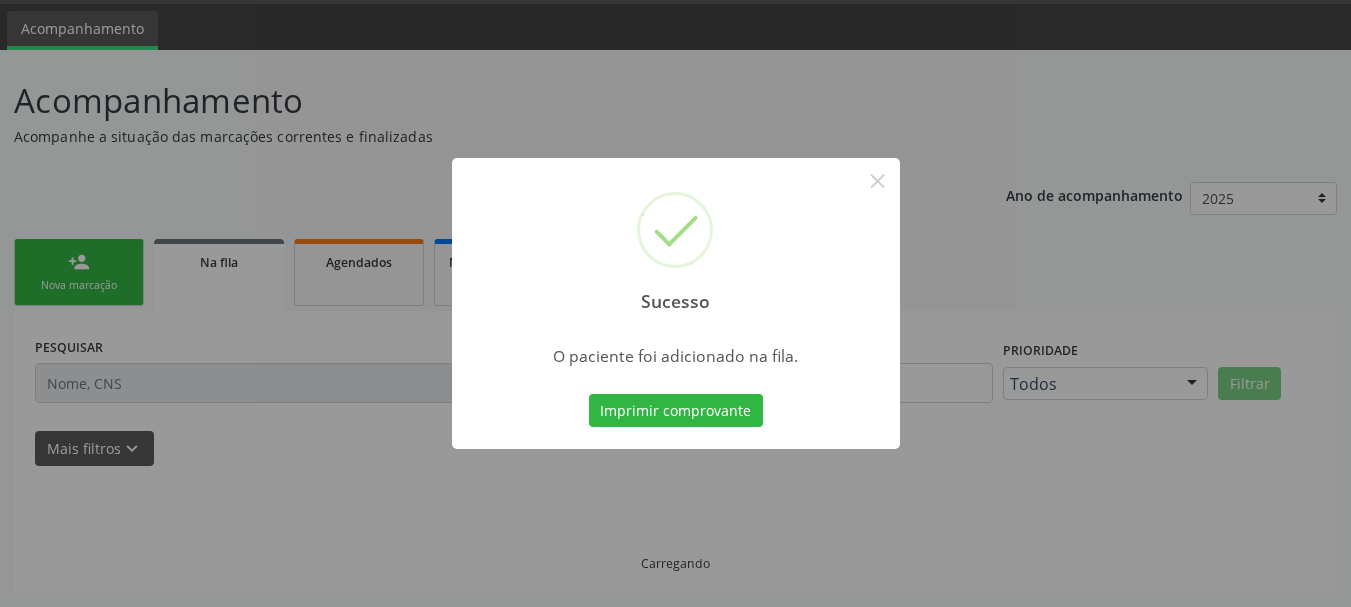 scroll, scrollTop: 60, scrollLeft: 0, axis: vertical 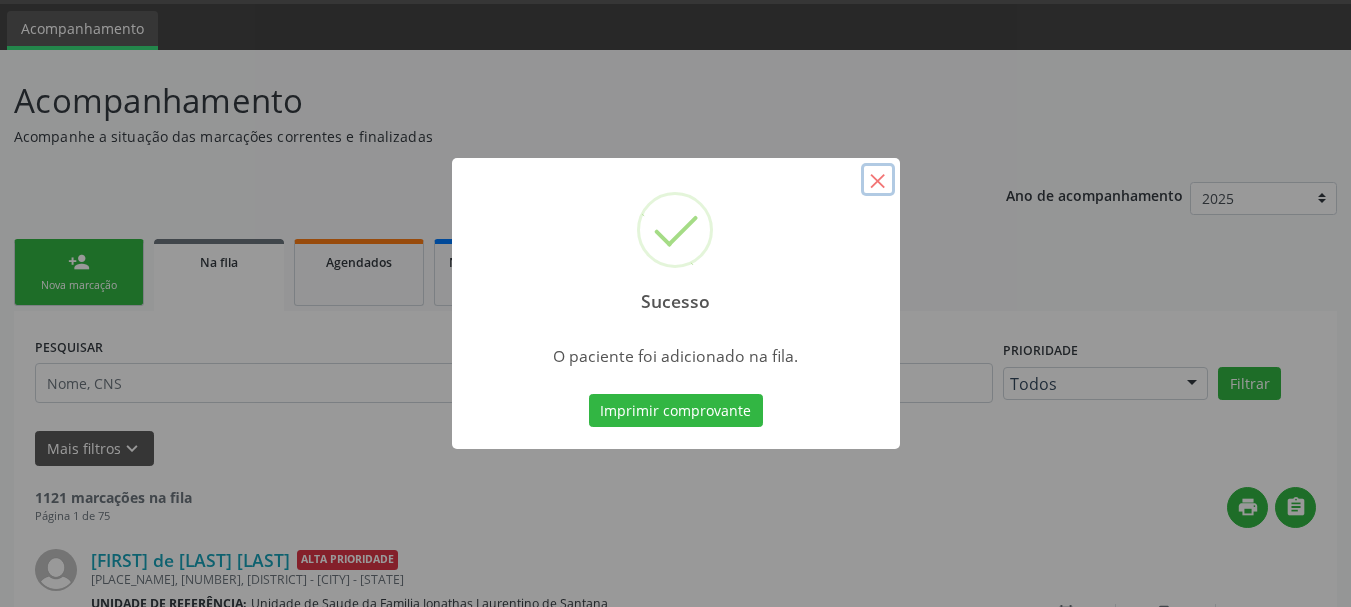 click on "×" at bounding box center [878, 180] 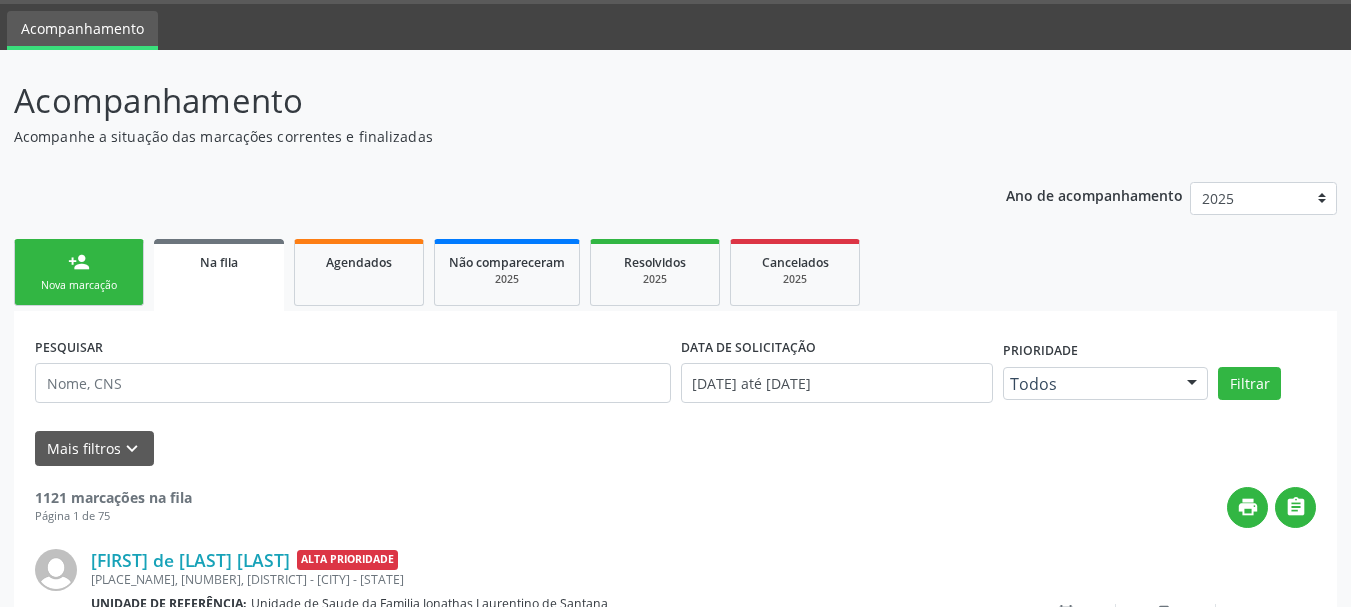 click on "Nova marcação" at bounding box center [79, 285] 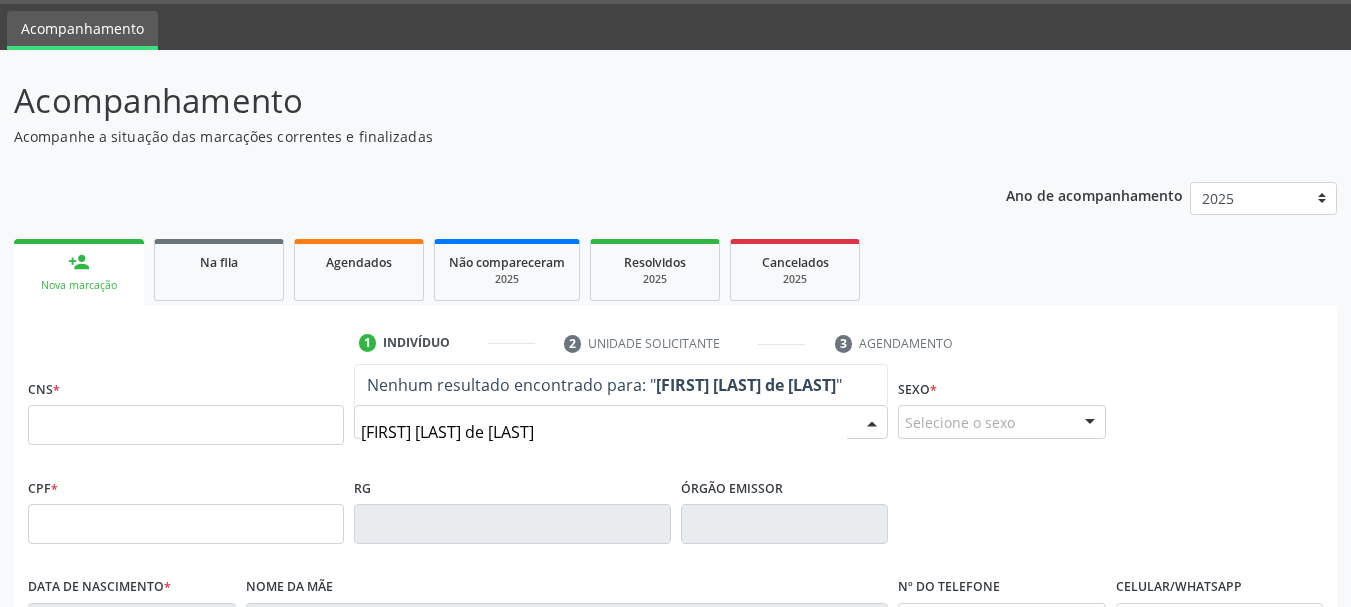 type on "josiane lopes de oliveira" 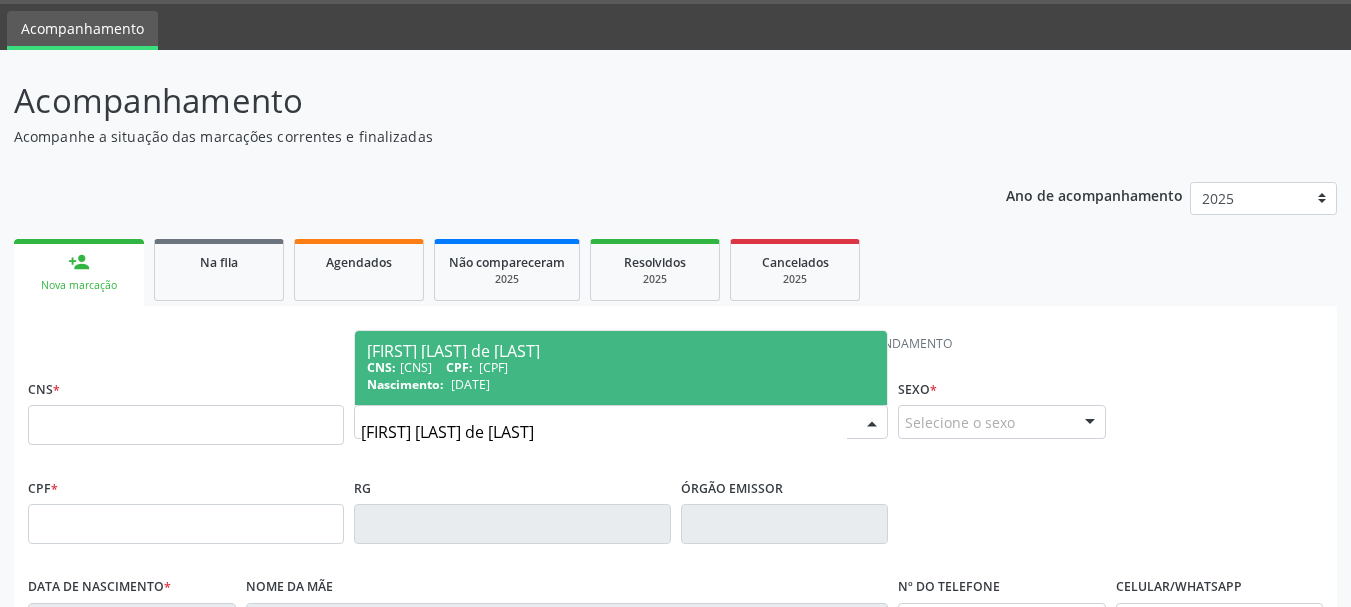 click on "Nascimento:
11/04/1990" at bounding box center (621, 384) 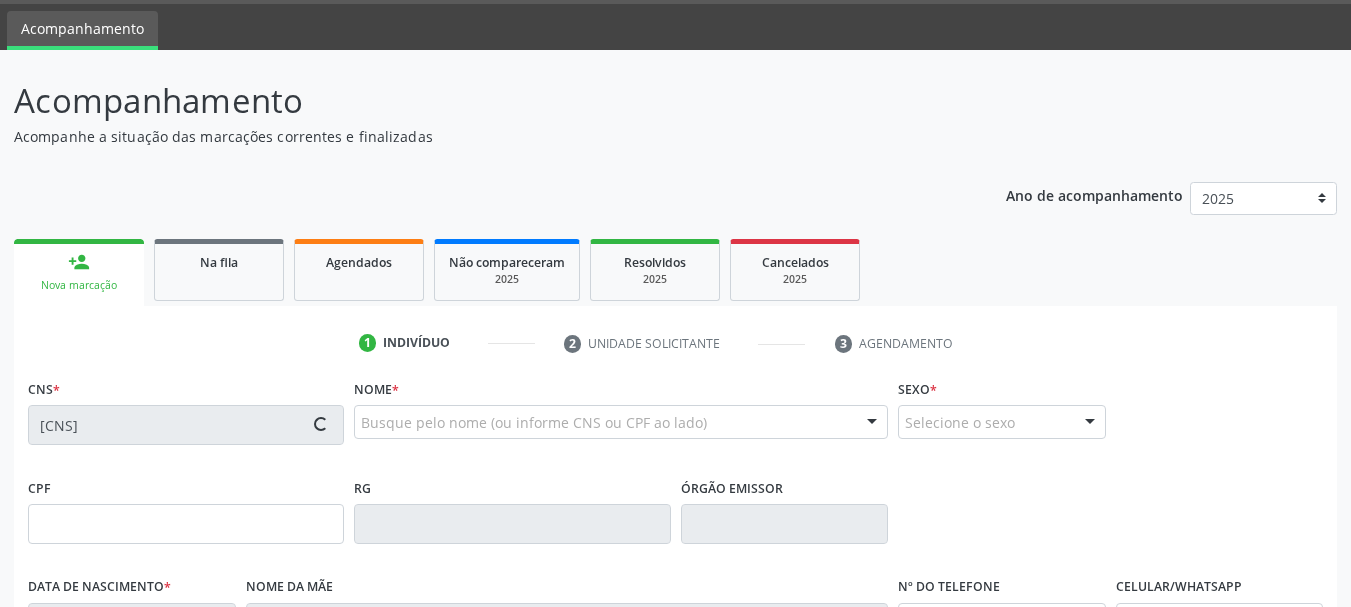 type on "044.621.075-78" 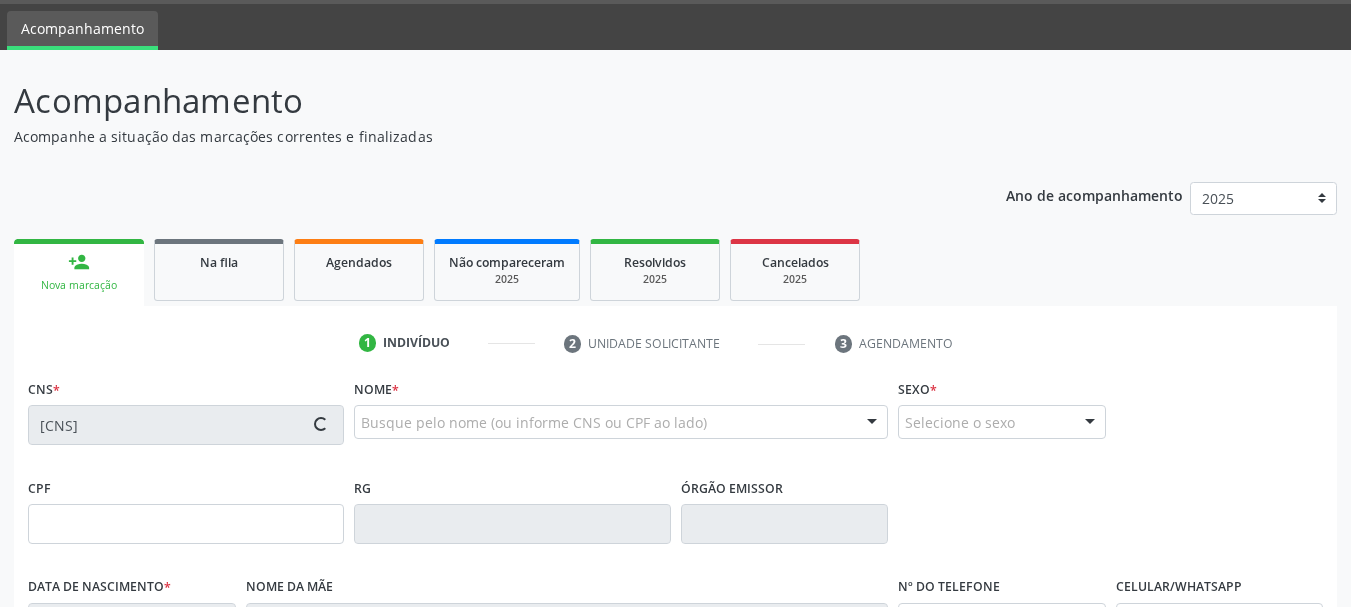 type on "11/04/1990" 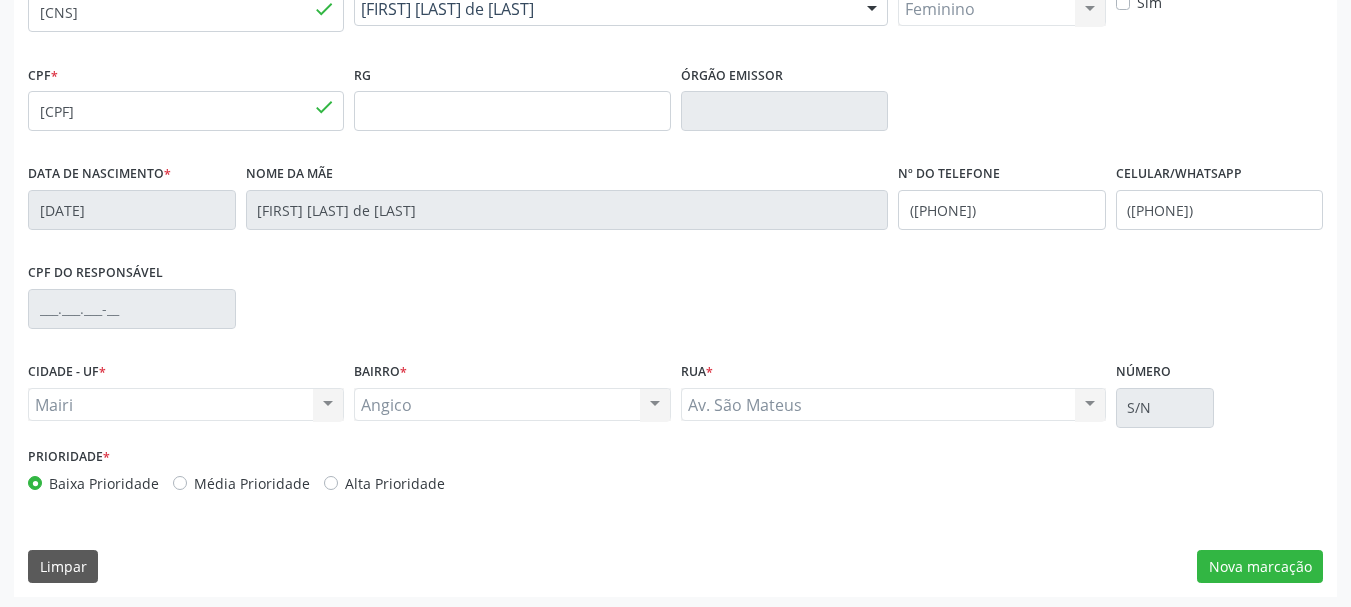 scroll, scrollTop: 477, scrollLeft: 0, axis: vertical 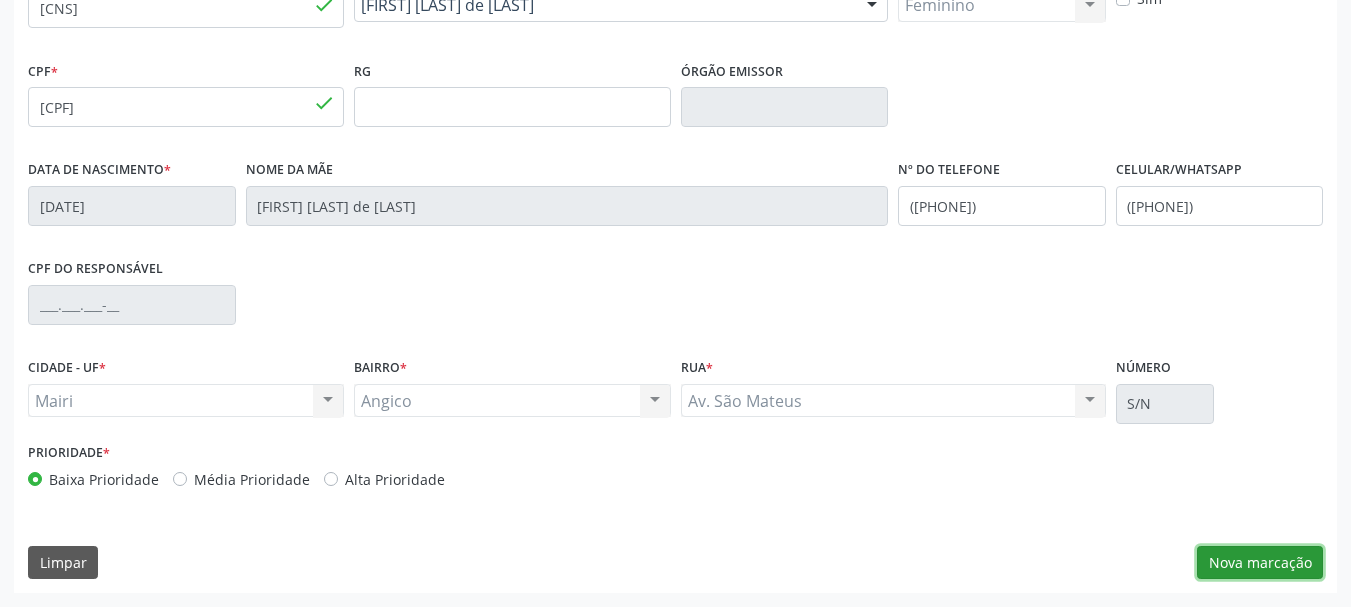 click on "Nova marcação" at bounding box center (1260, 563) 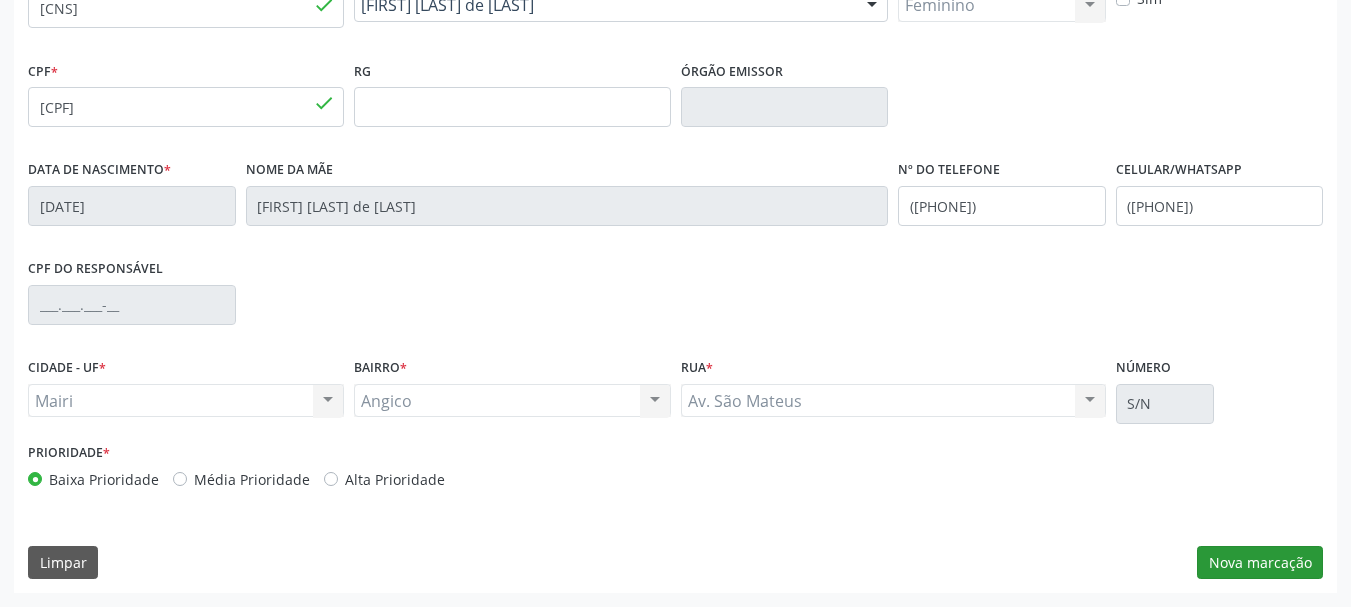 scroll, scrollTop: 299, scrollLeft: 0, axis: vertical 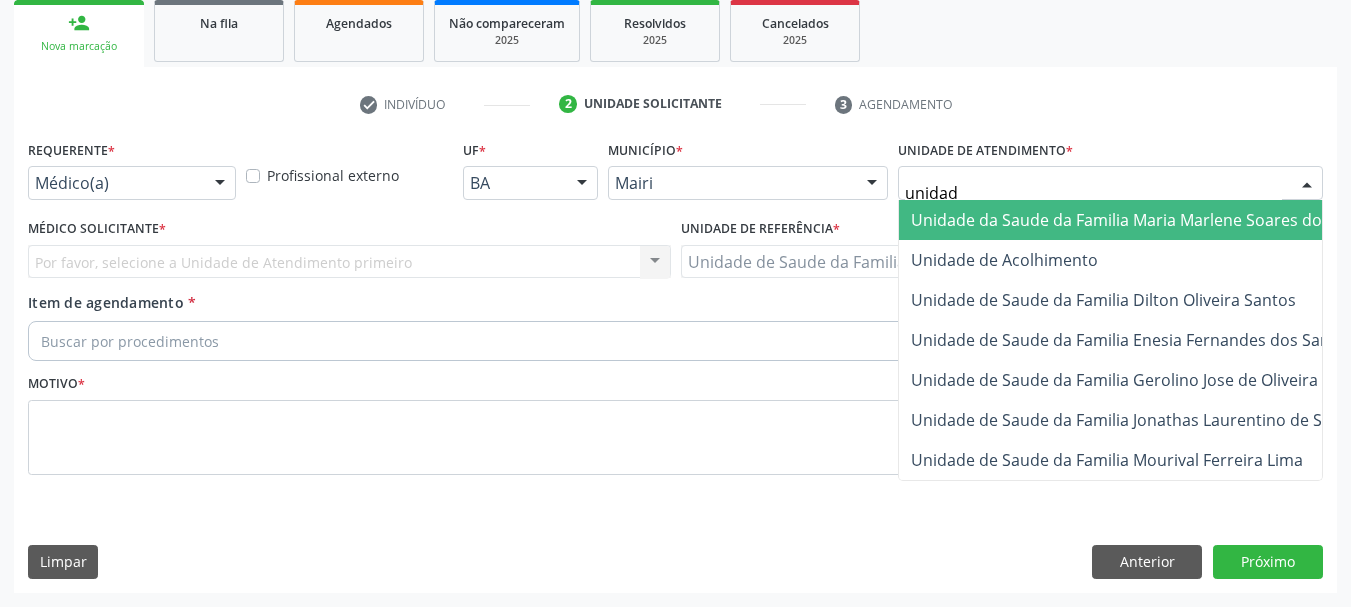 type on "unidade" 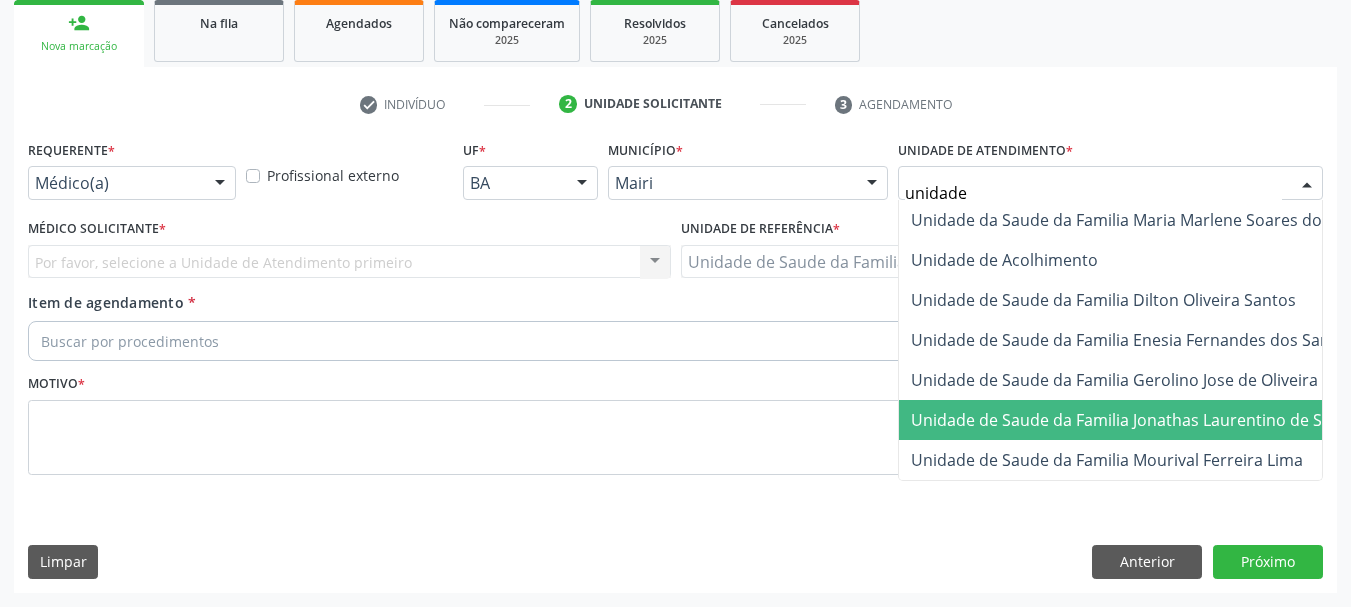click on "Unidade de Saude da Familia Jonathas Laurentino de Santana" at bounding box center (1143, 420) 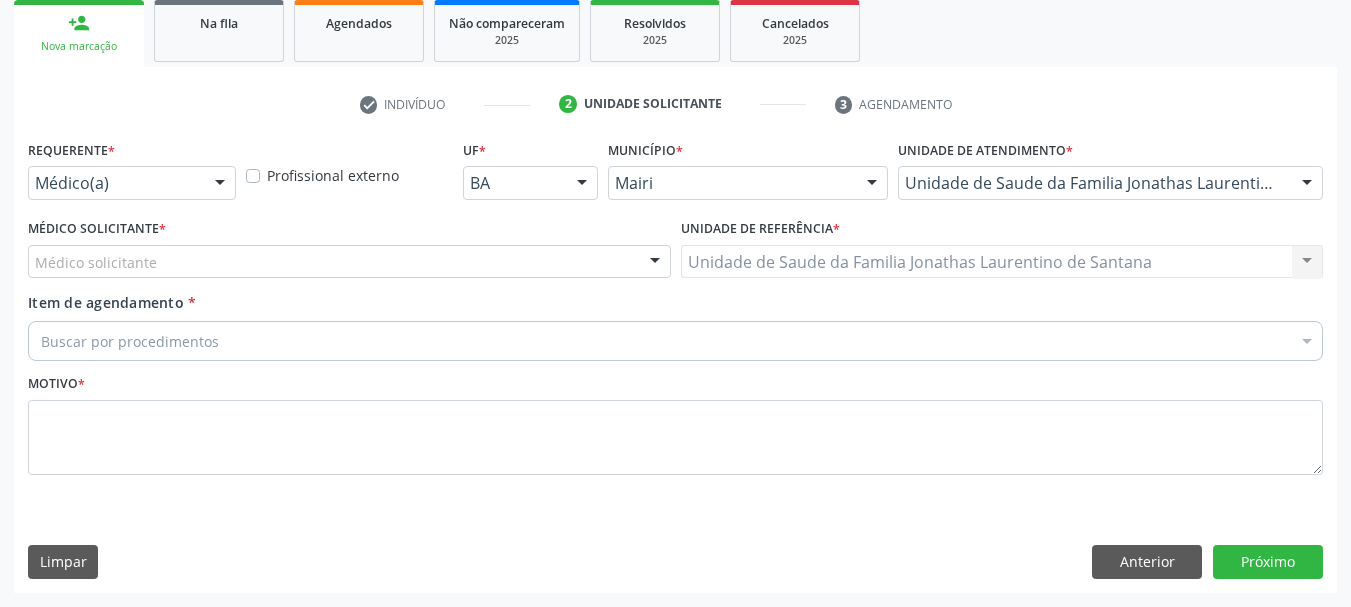 click on "Médico solicitante" at bounding box center [349, 262] 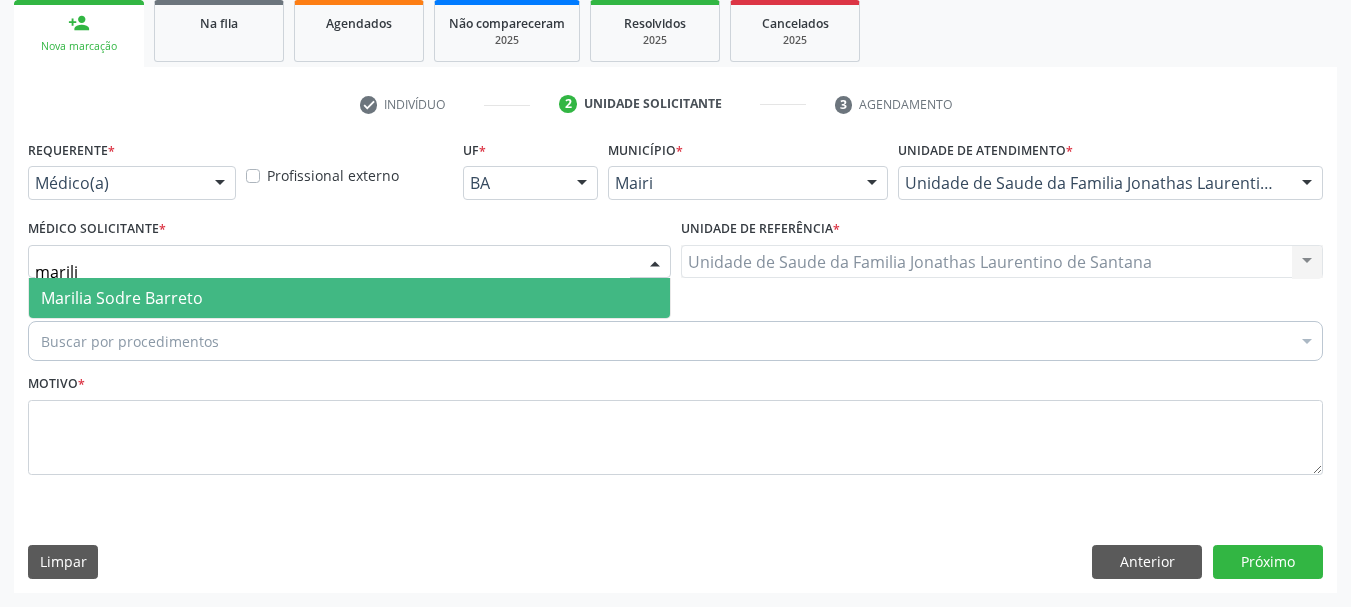 type on "marilia" 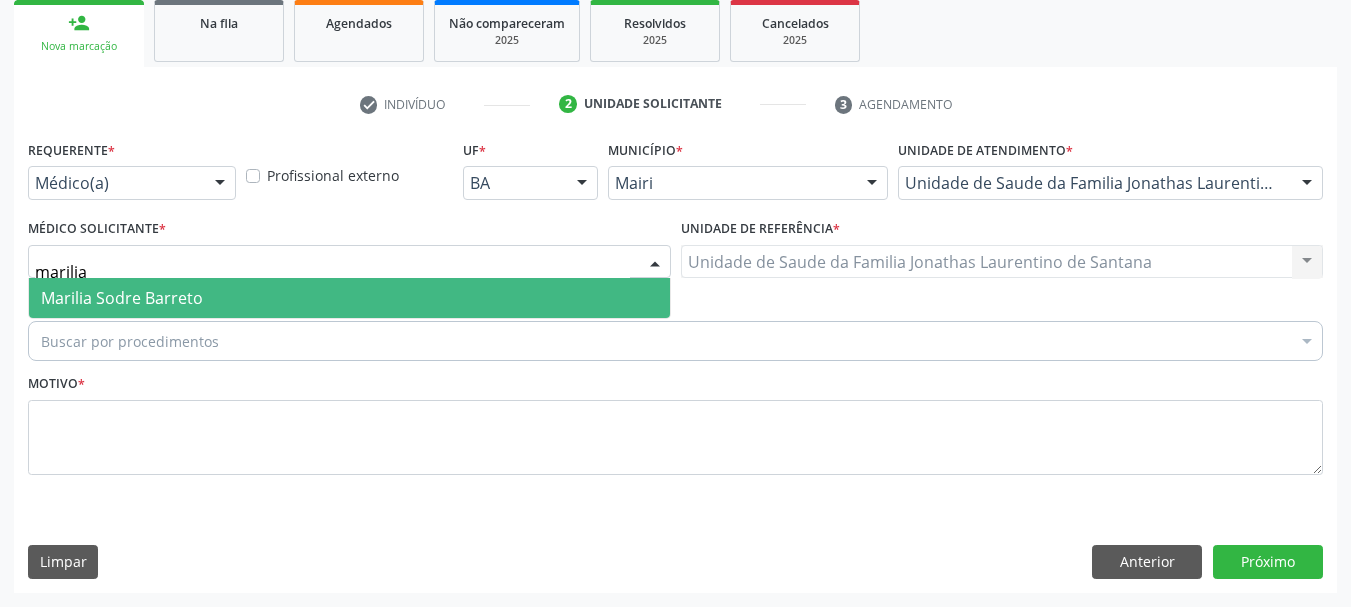 click on "Marilia Sodre Barreto" at bounding box center (349, 298) 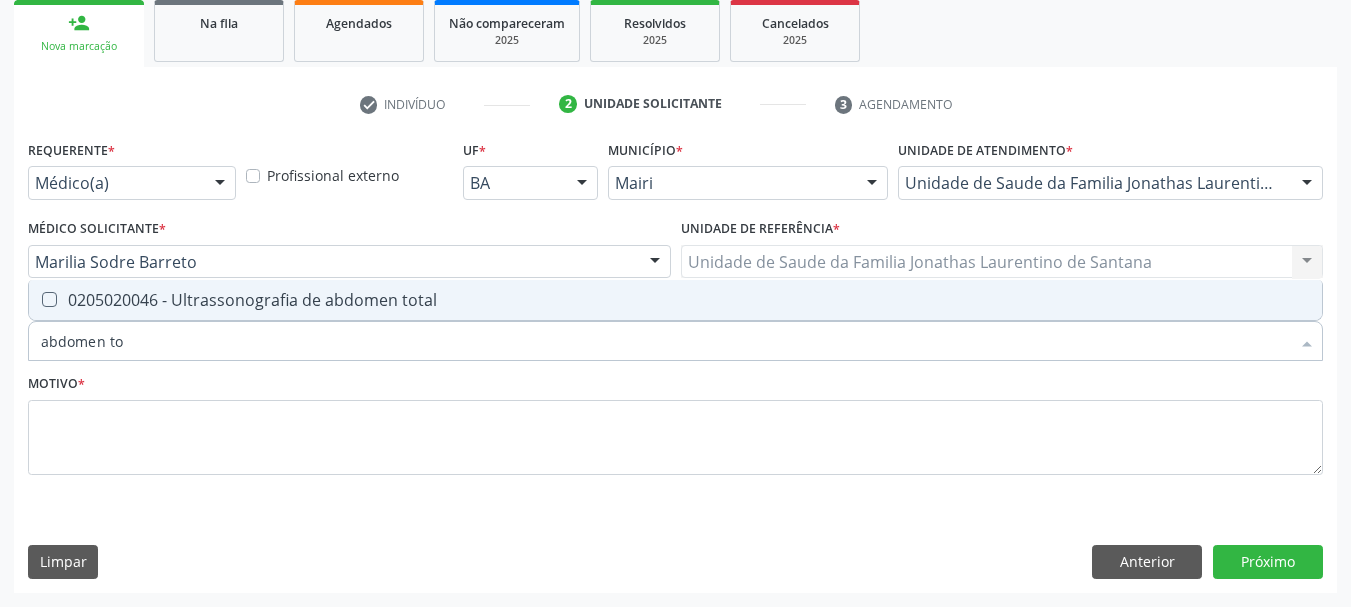 type on "abdomen tot" 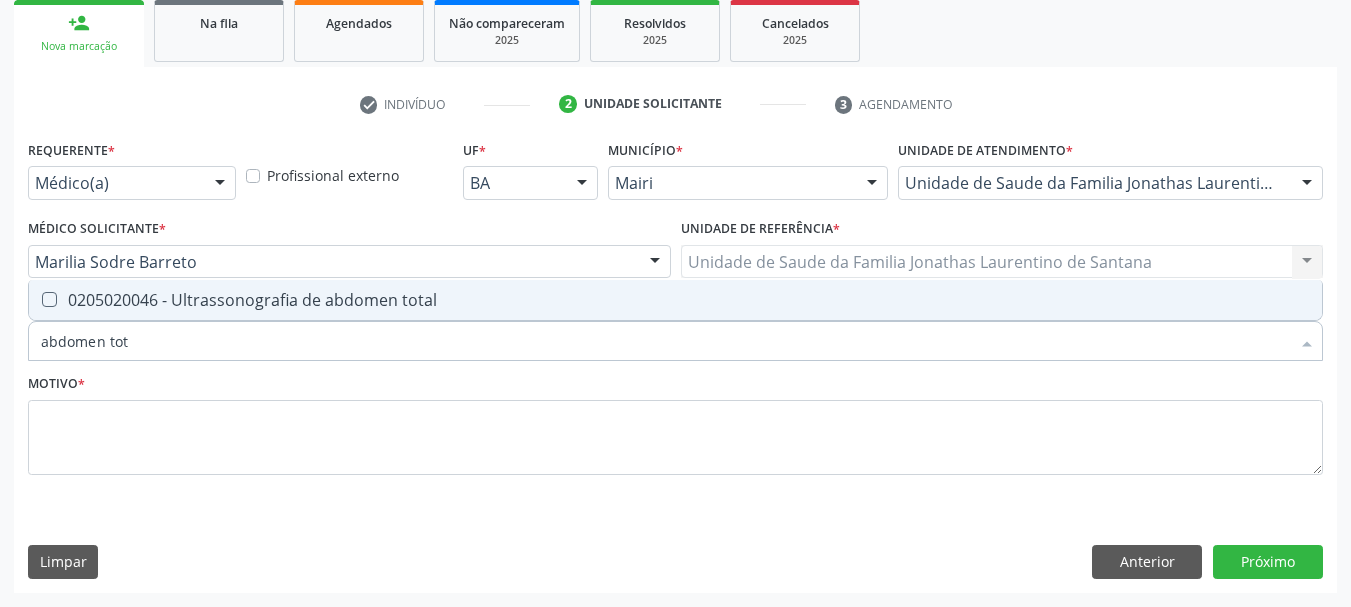 click on "0205020046 - Ultrassonografia de abdomen total" at bounding box center (675, 300) 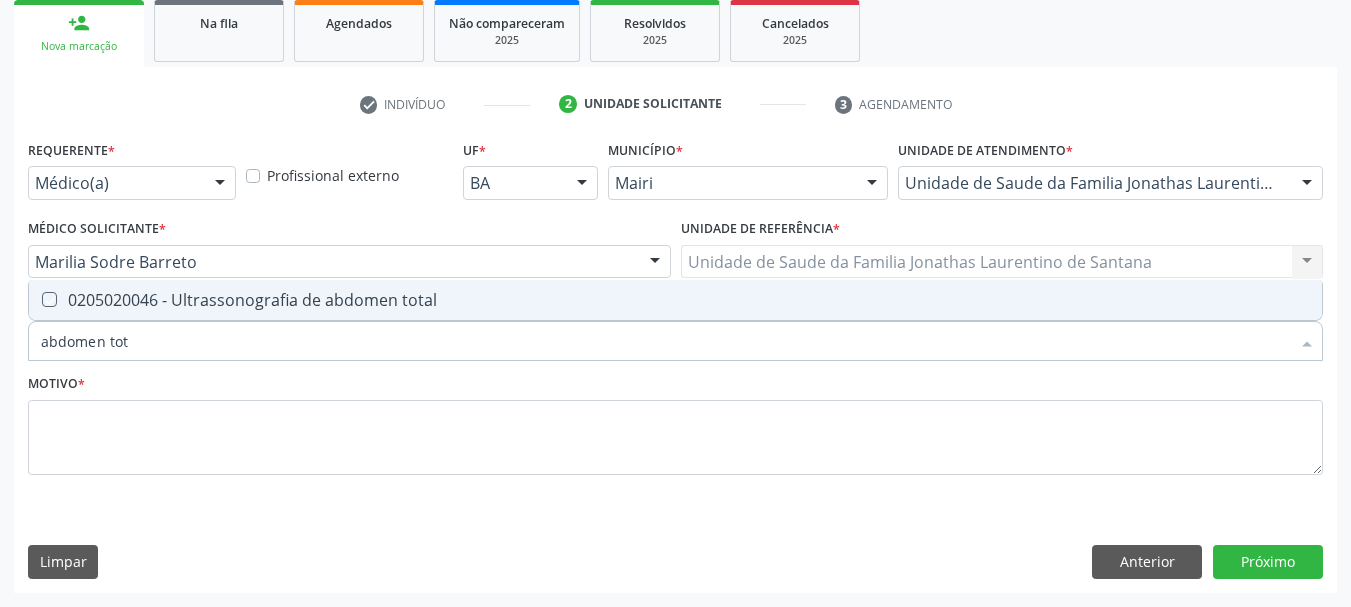 checkbox on "true" 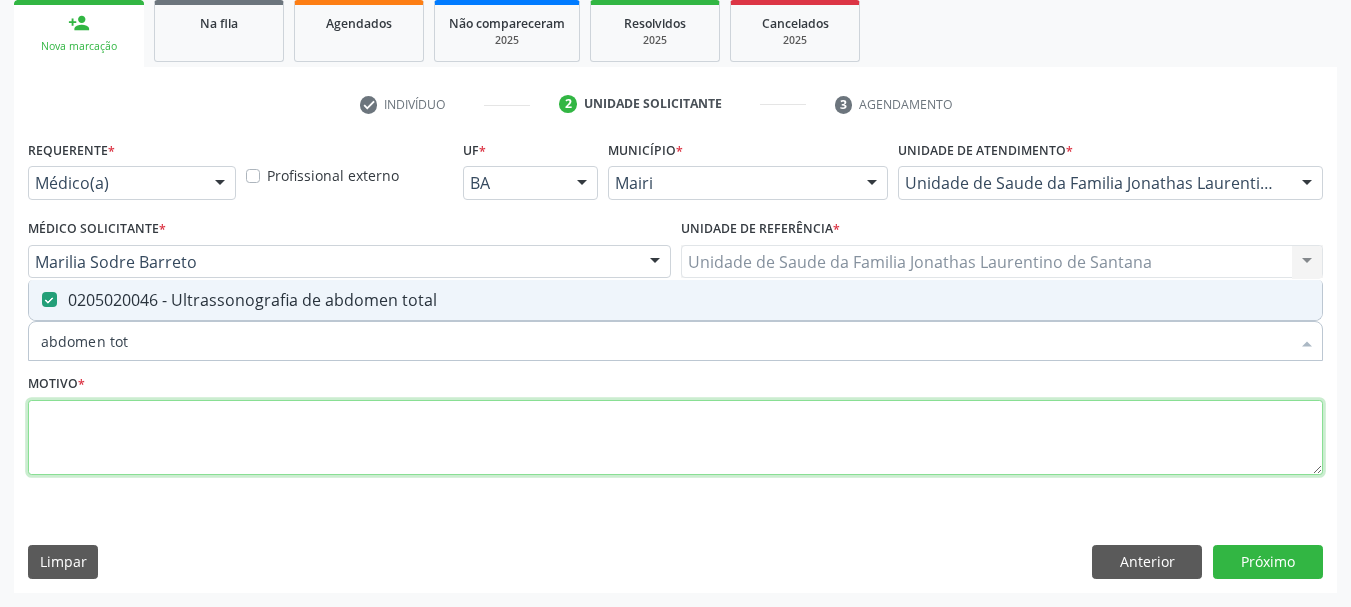 click at bounding box center [675, 438] 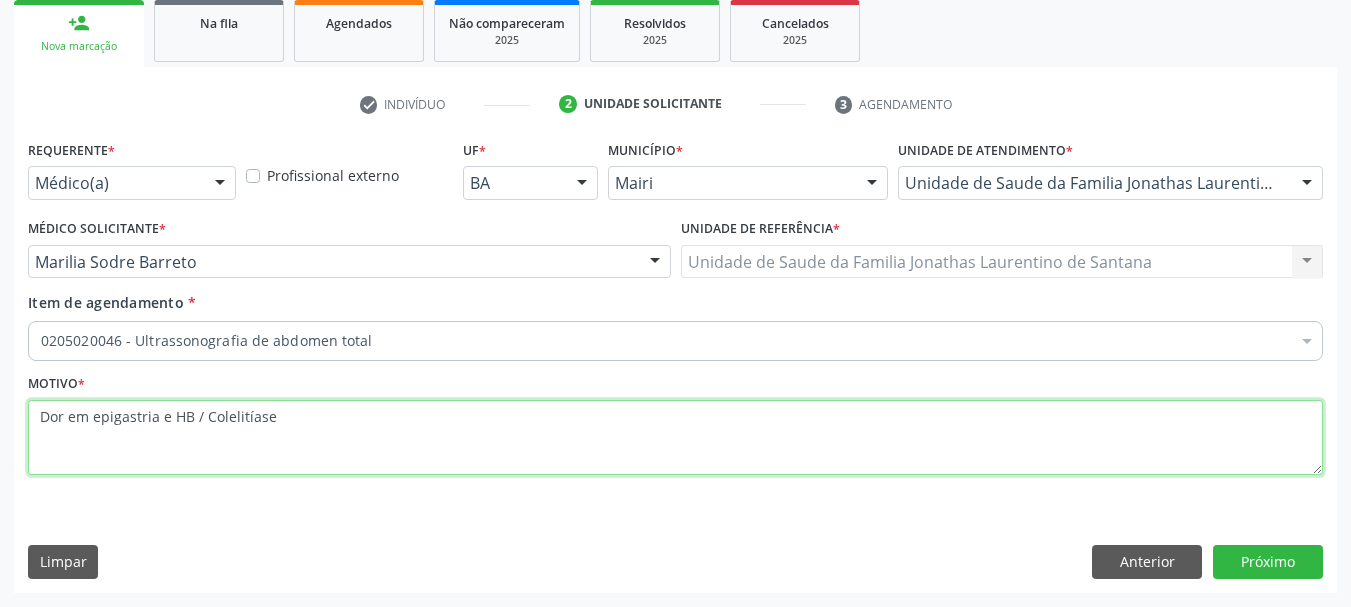 drag, startPoint x: 297, startPoint y: 411, endPoint x: 203, endPoint y: 409, distance: 94.02127 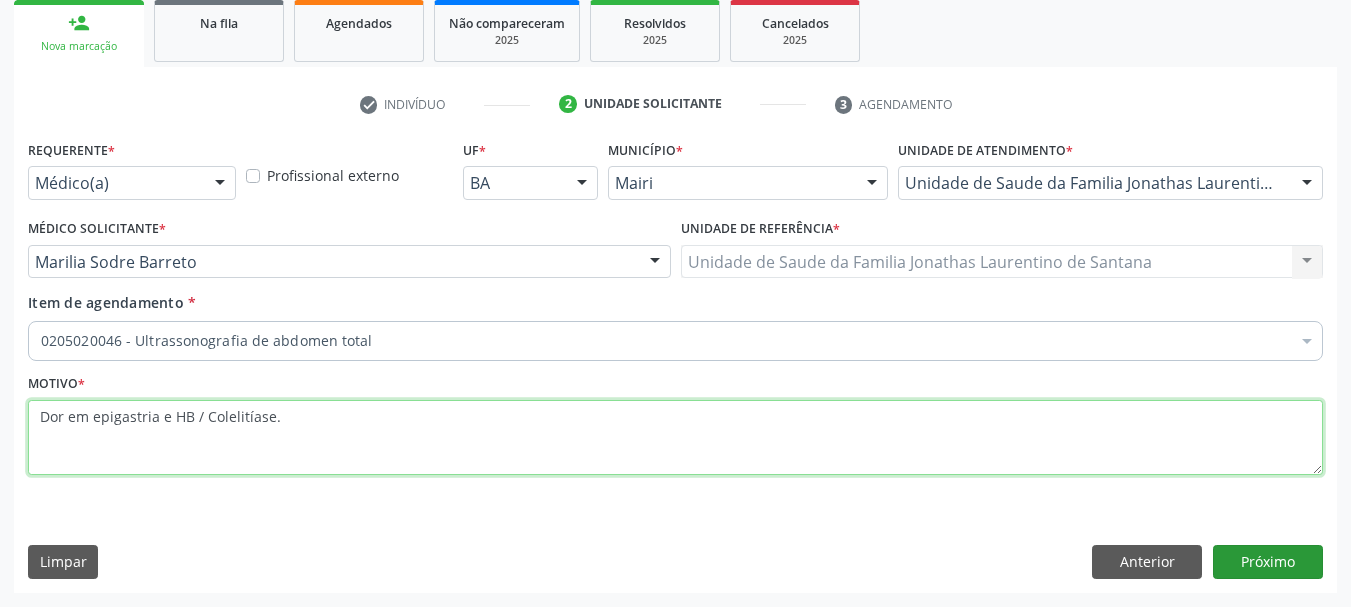 type on "Dor em epigastria e HB / Colelitíase." 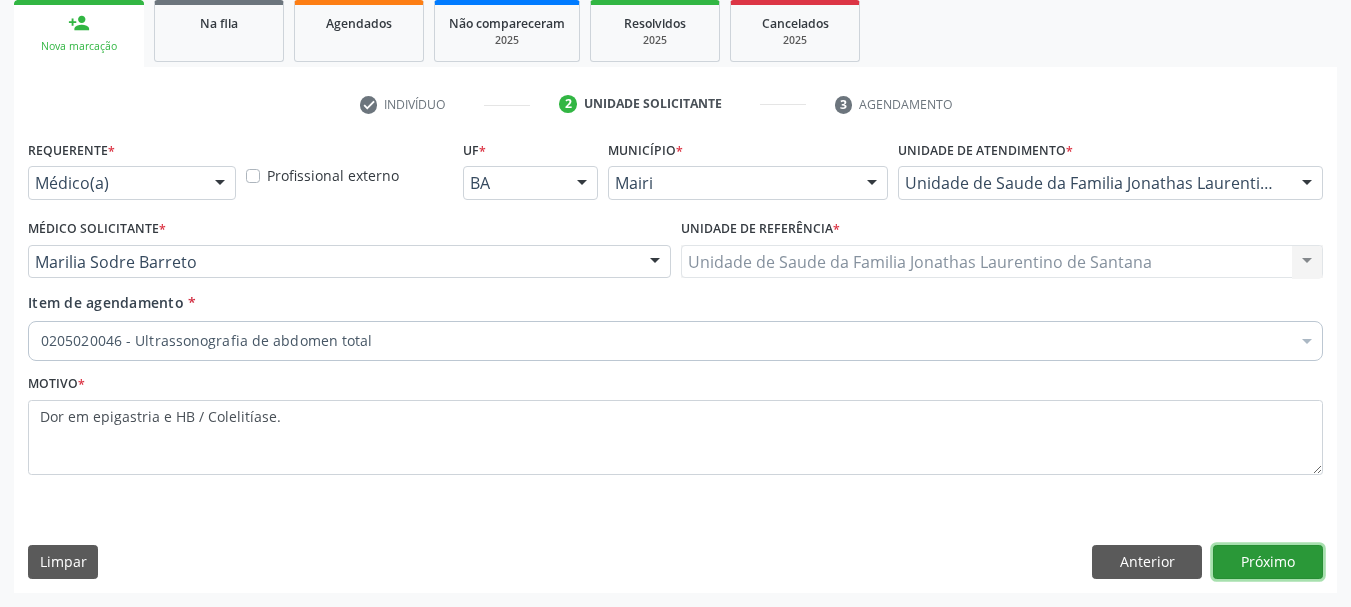 click on "Próximo" at bounding box center [1268, 562] 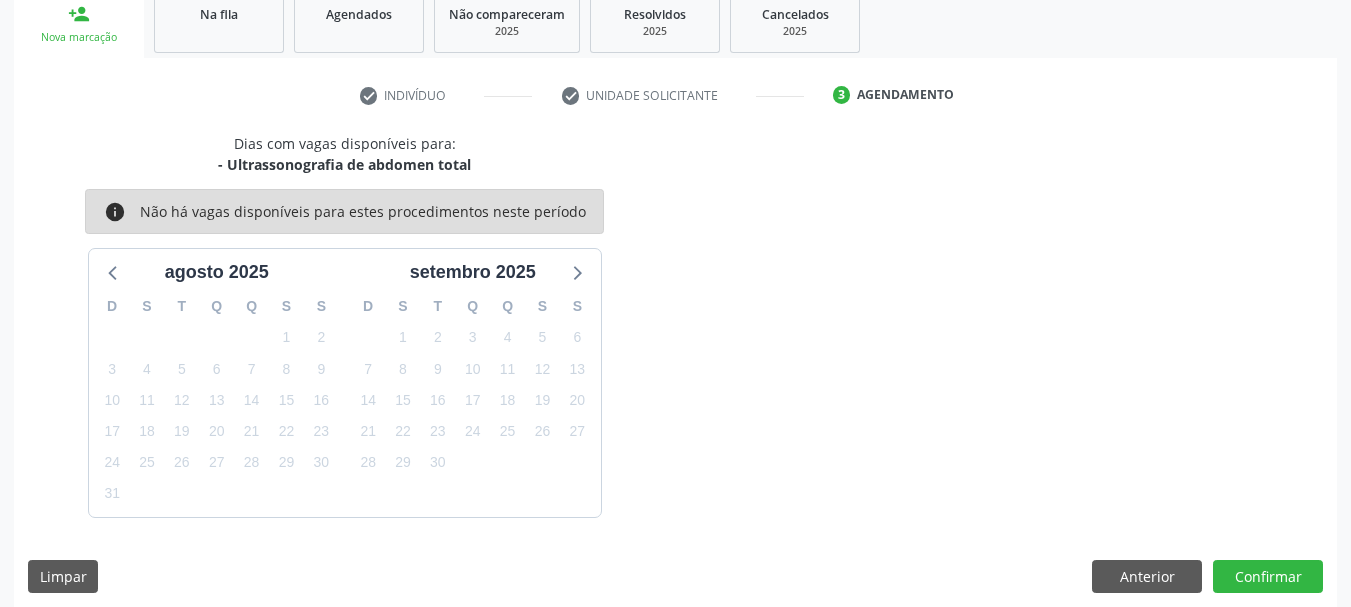 scroll, scrollTop: 322, scrollLeft: 0, axis: vertical 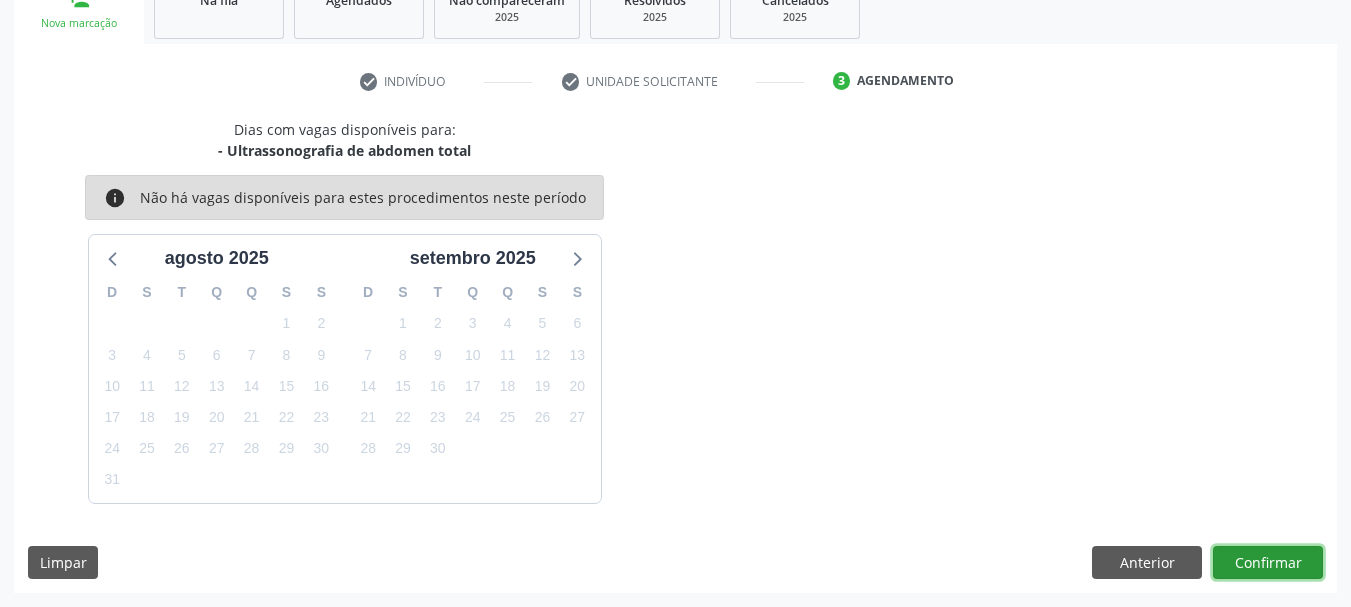 click on "Confirmar" at bounding box center (1268, 563) 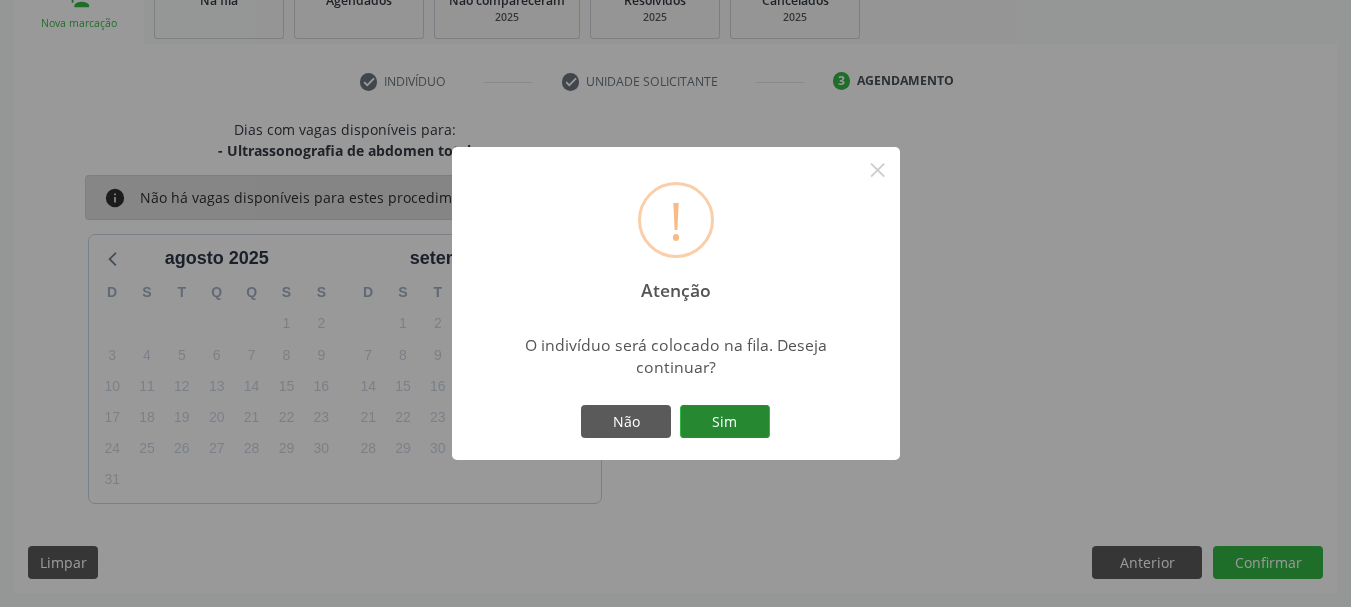click on "Sim" at bounding box center [725, 422] 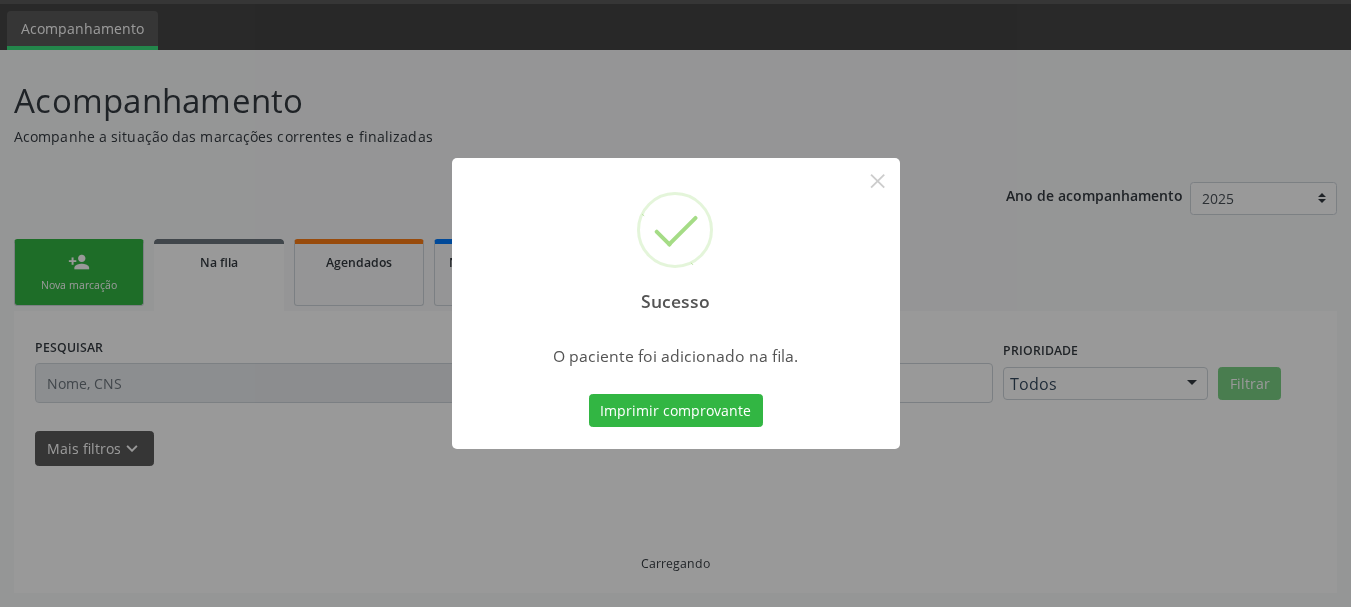 scroll, scrollTop: 60, scrollLeft: 0, axis: vertical 